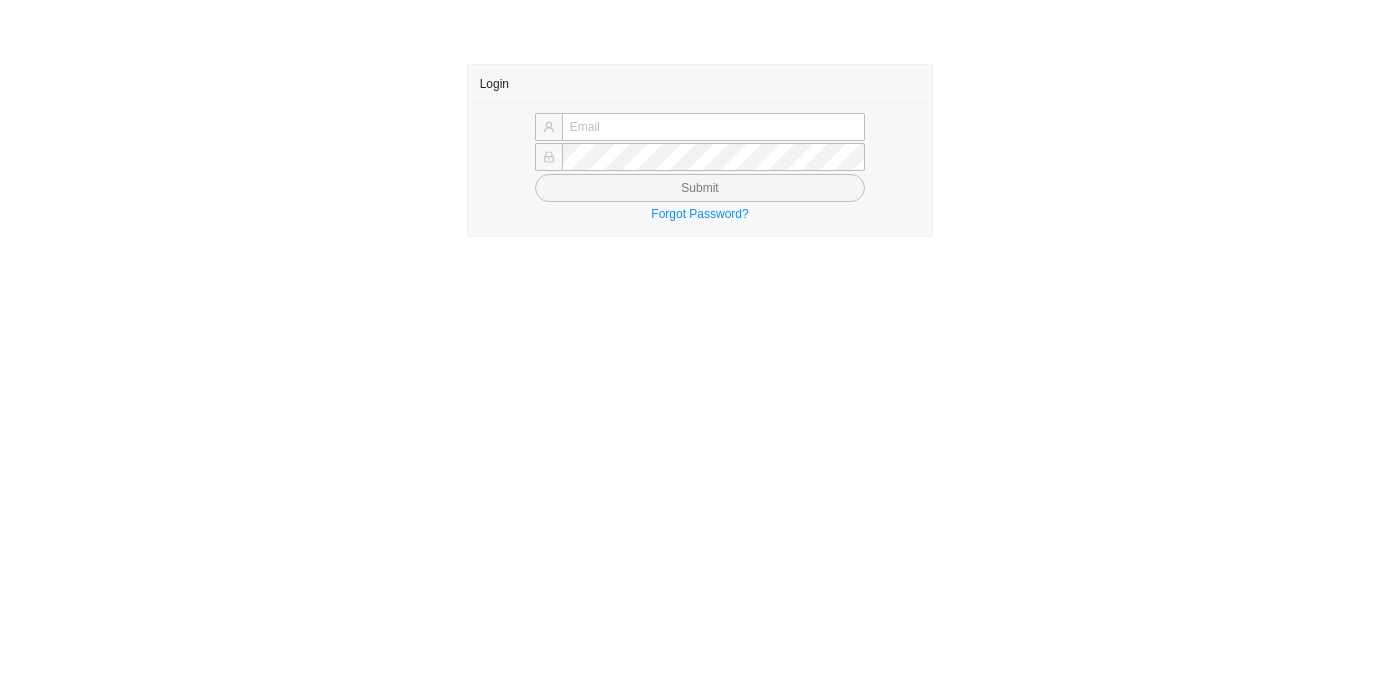scroll, scrollTop: 0, scrollLeft: 0, axis: both 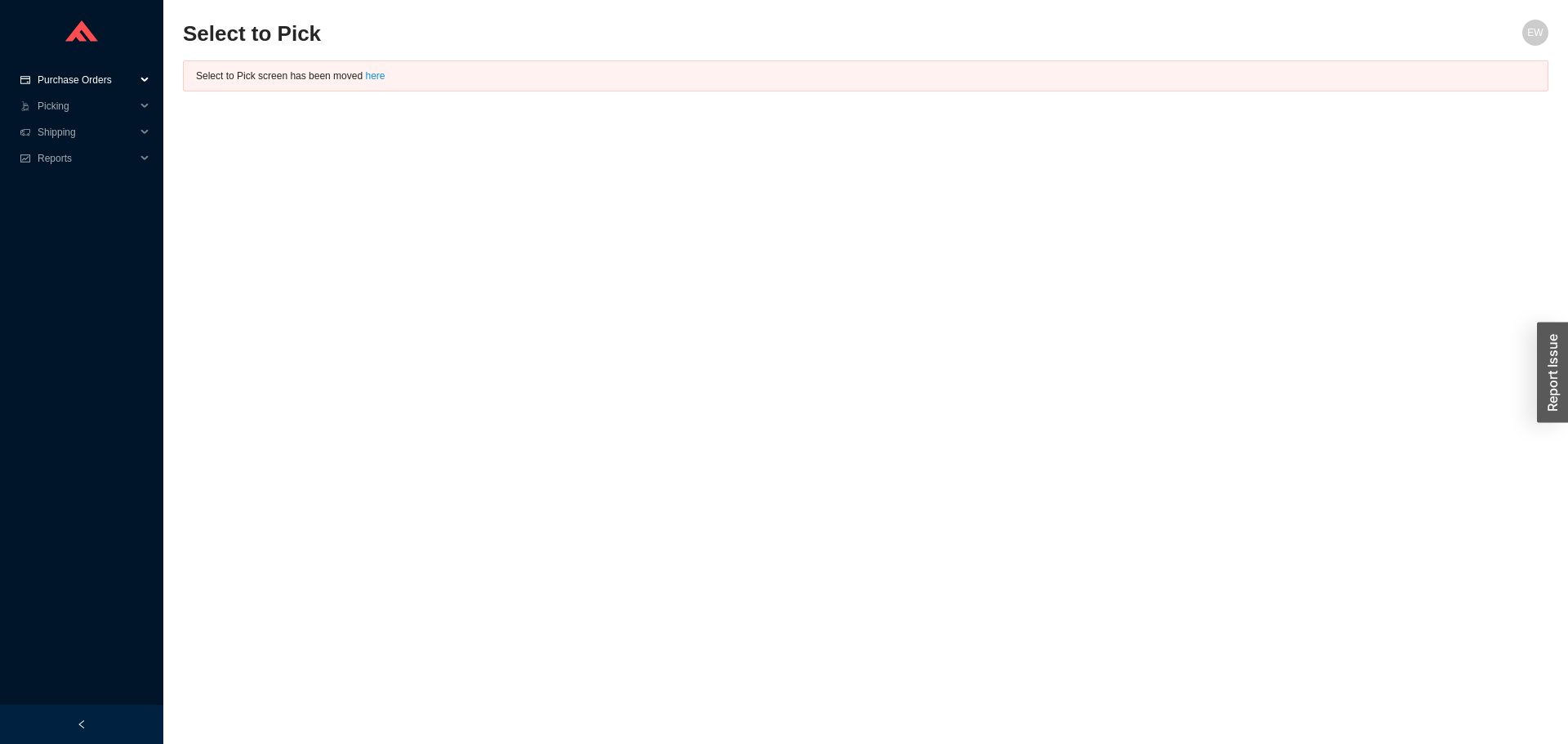 click on "Purchase Orders" at bounding box center [87, 80] 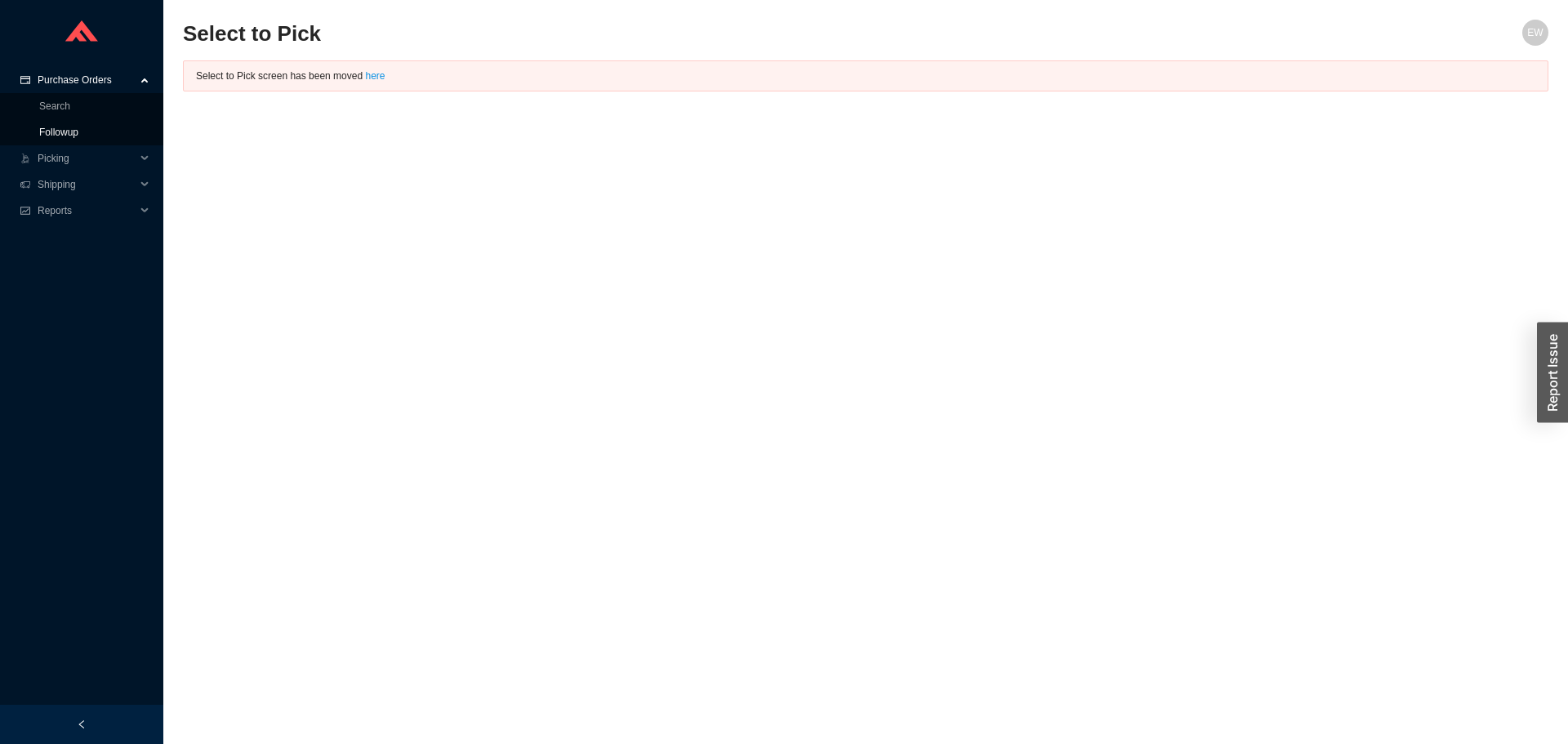 click on "Followup" at bounding box center [59, 132] 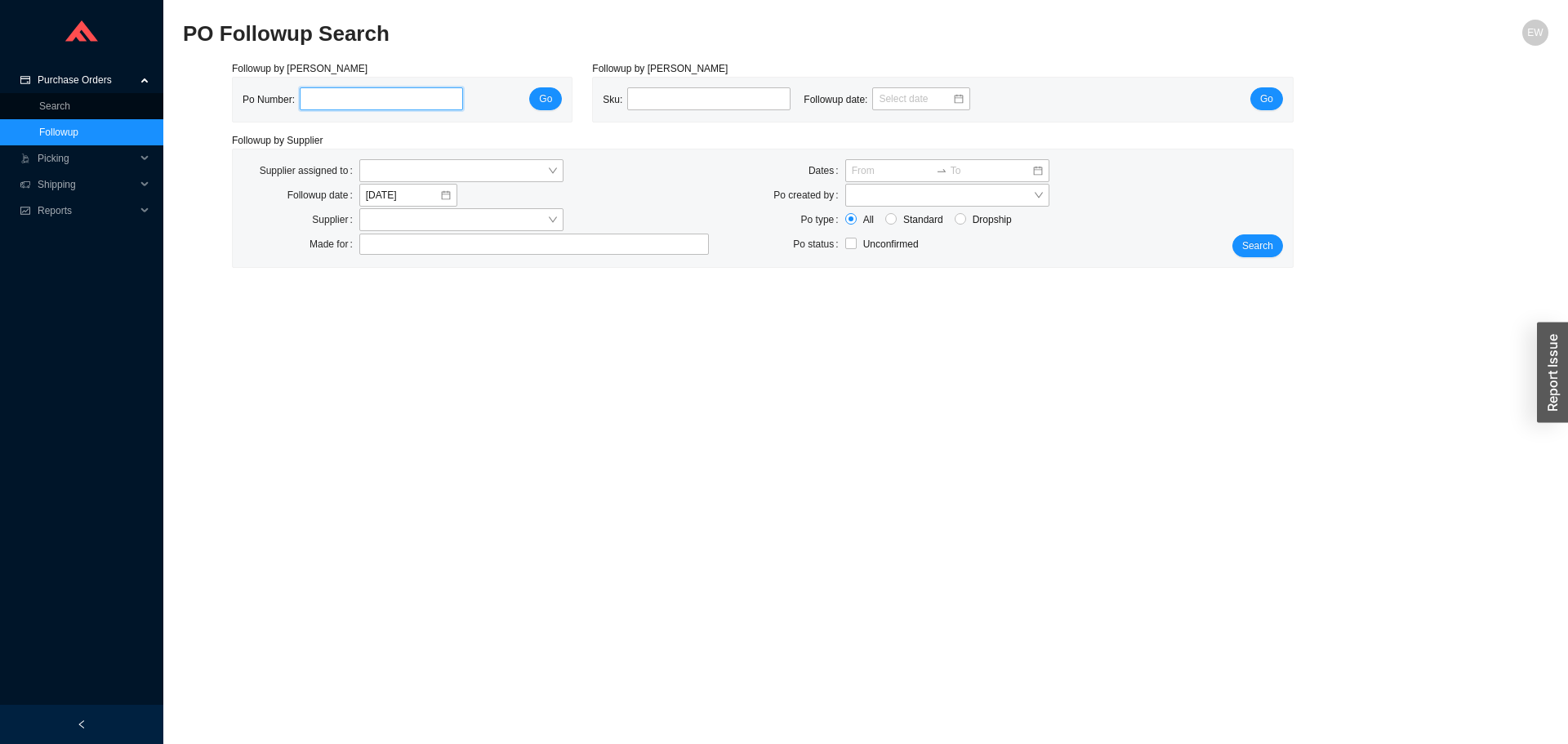 paste on "61578" 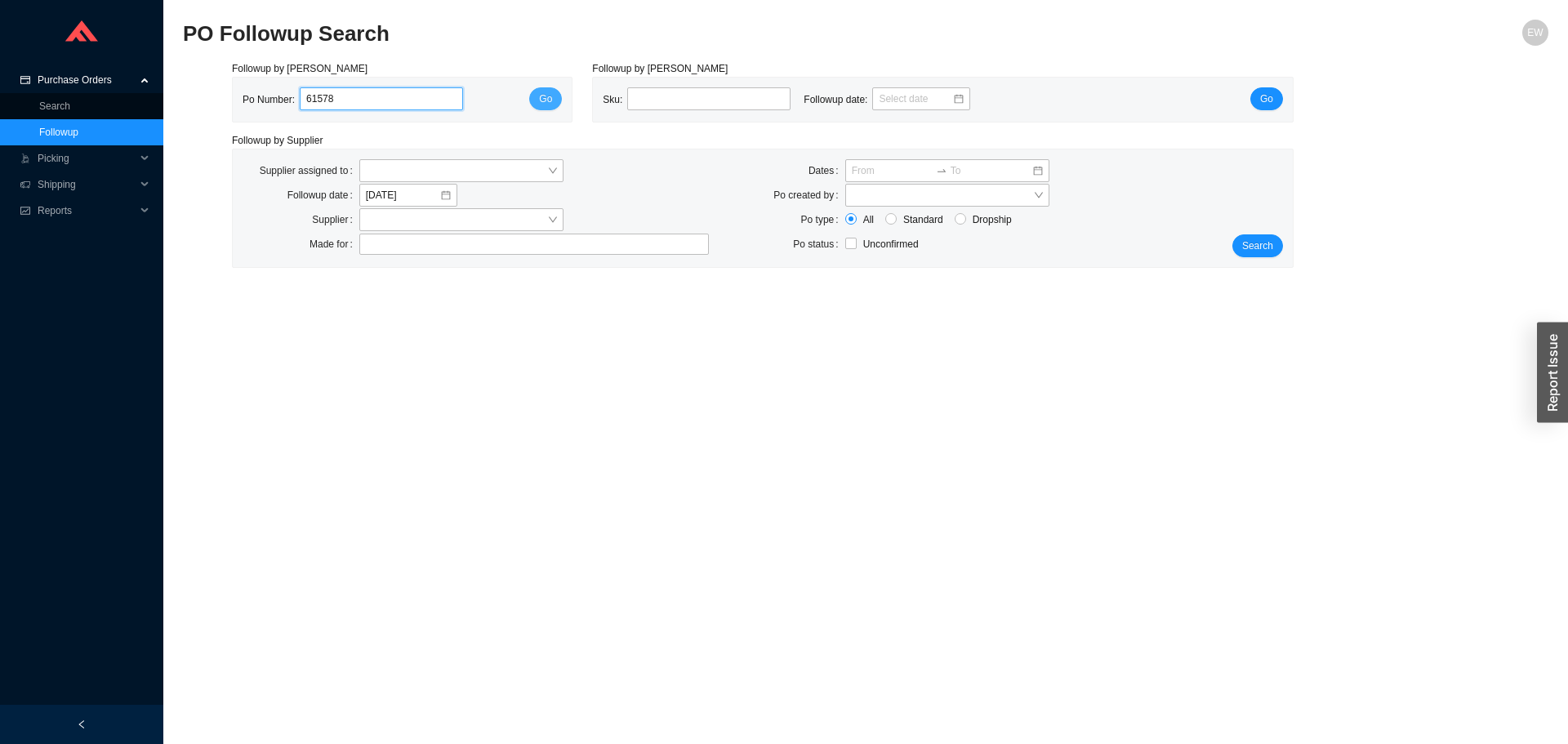 type on "61578" 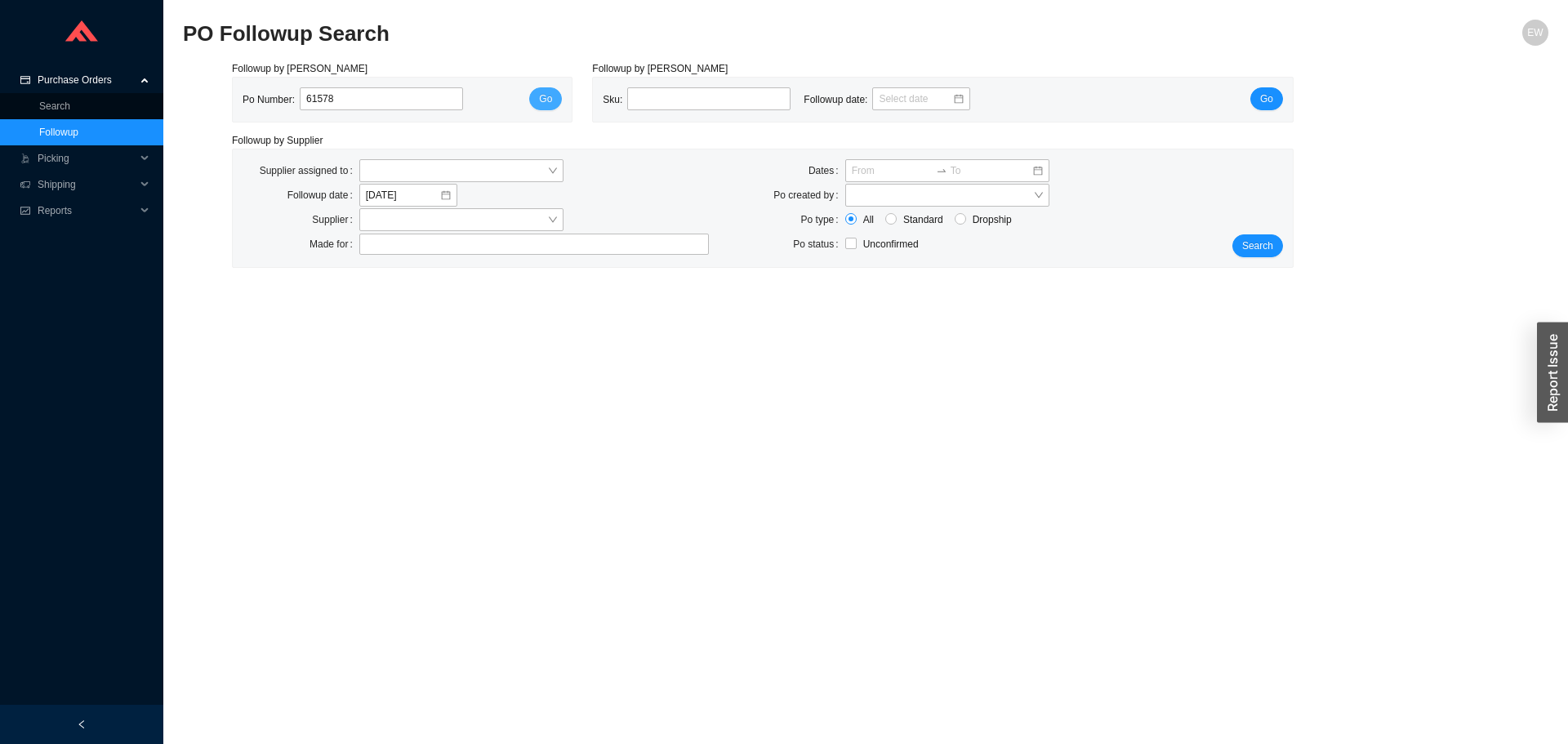 click on "Go" at bounding box center (546, 99) 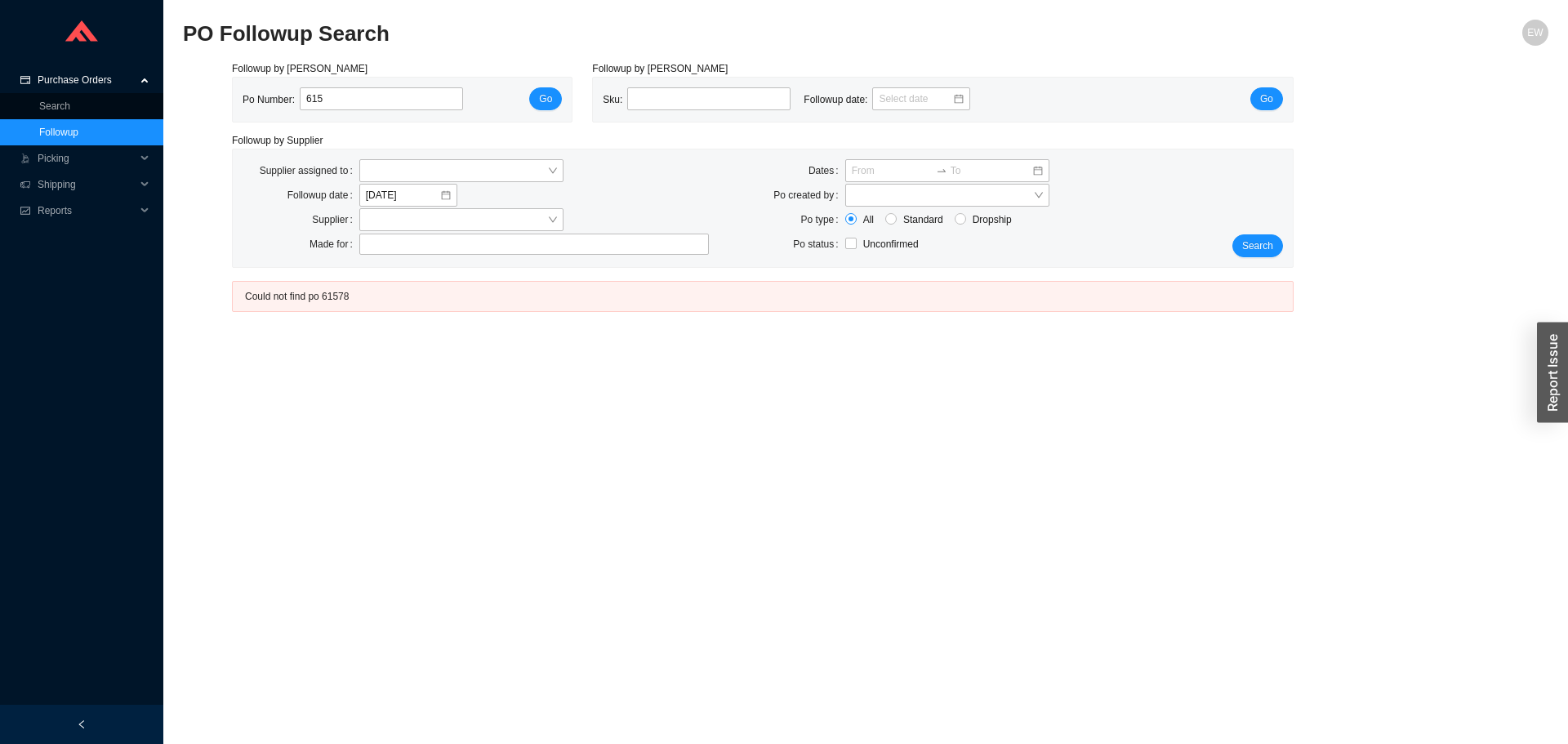 type on "615" 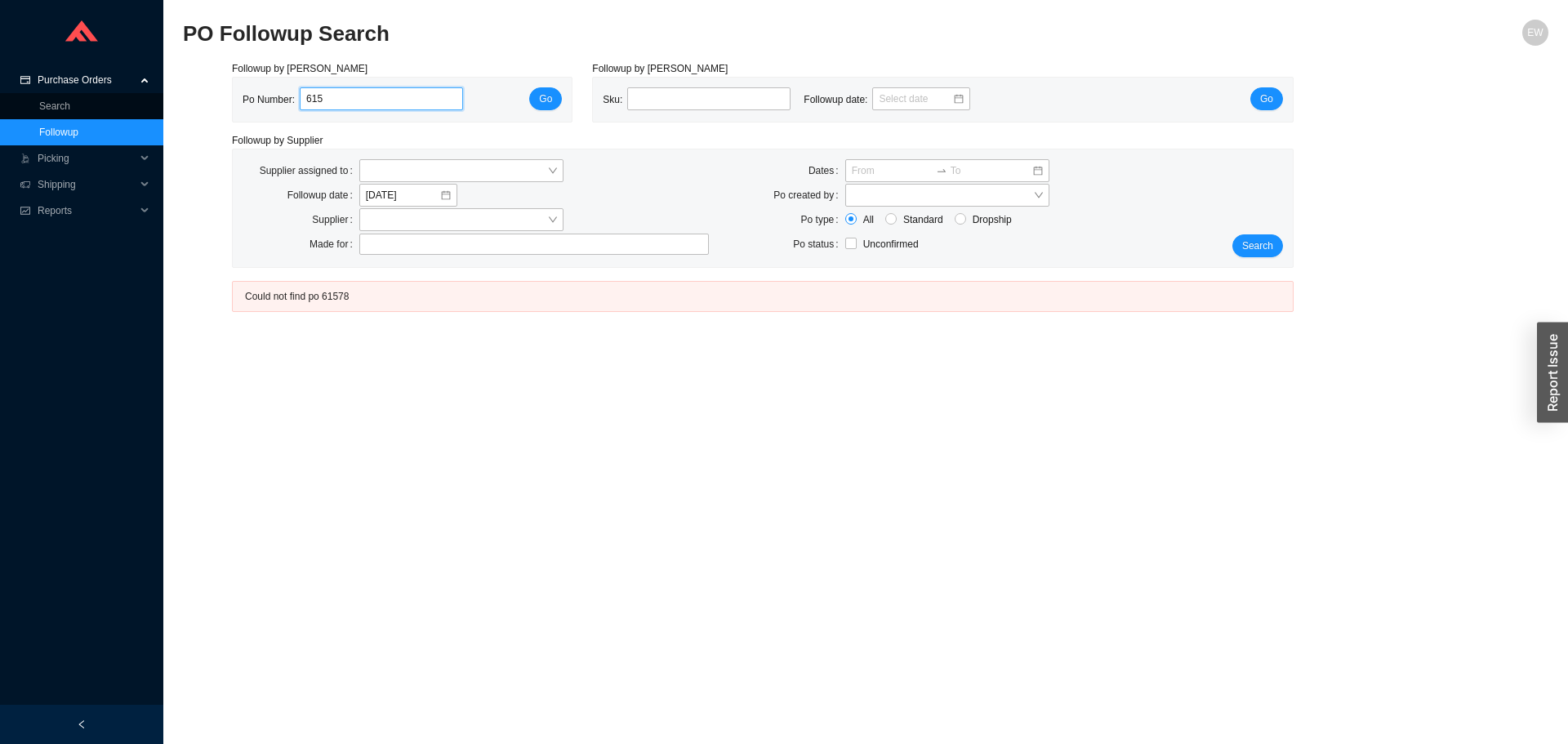 drag, startPoint x: 327, startPoint y: 101, endPoint x: 301, endPoint y: 95, distance: 26.683328 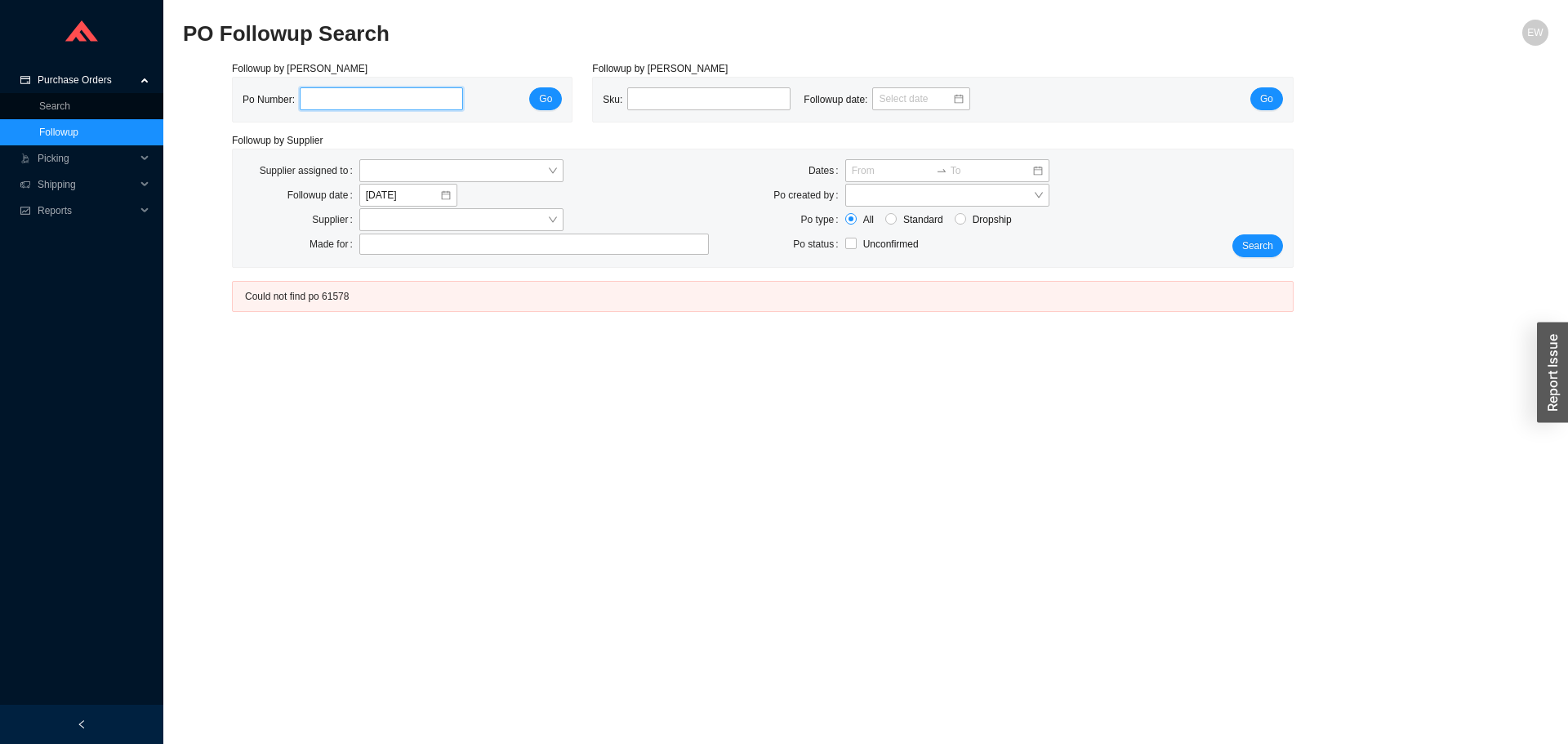paste on "980355" 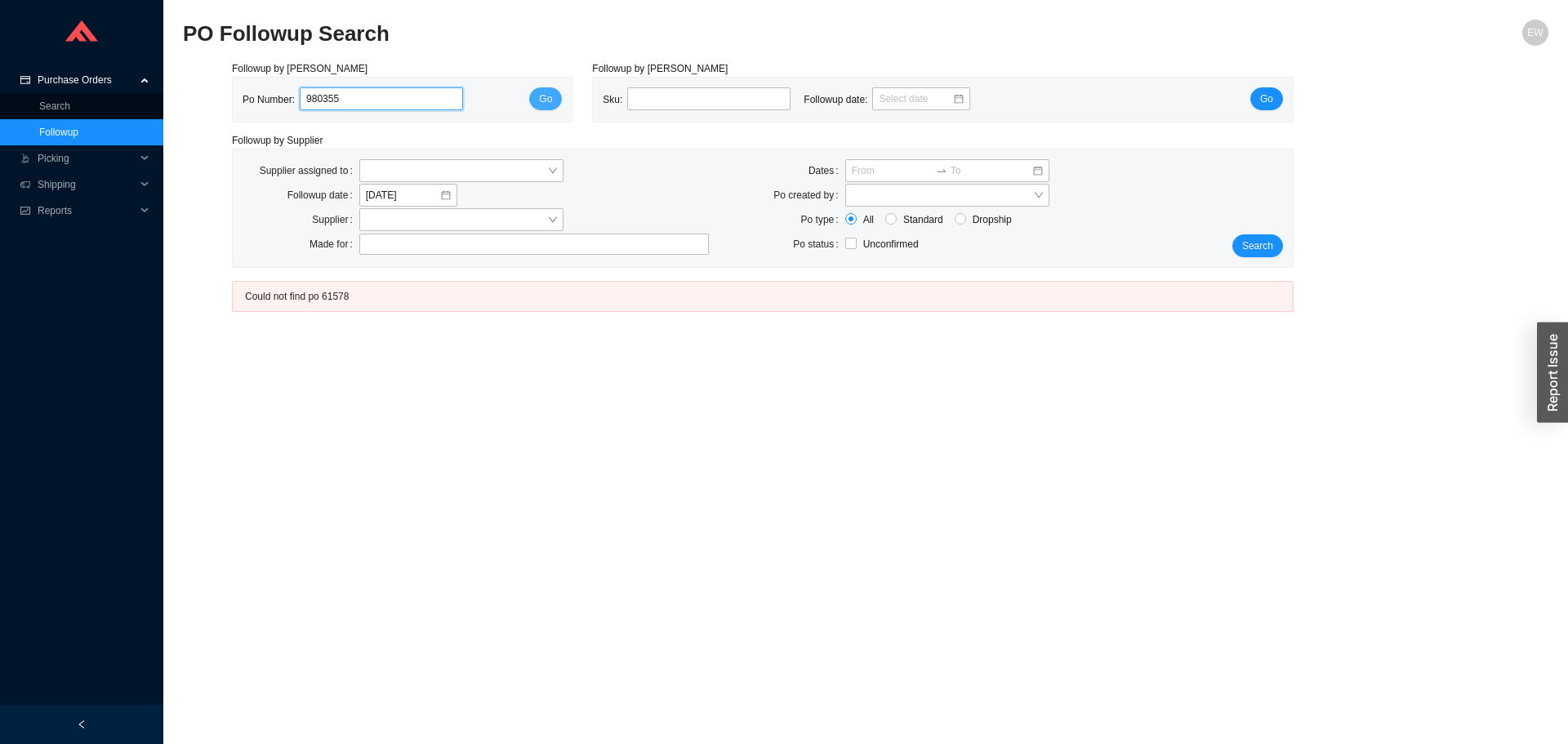 type on "980355" 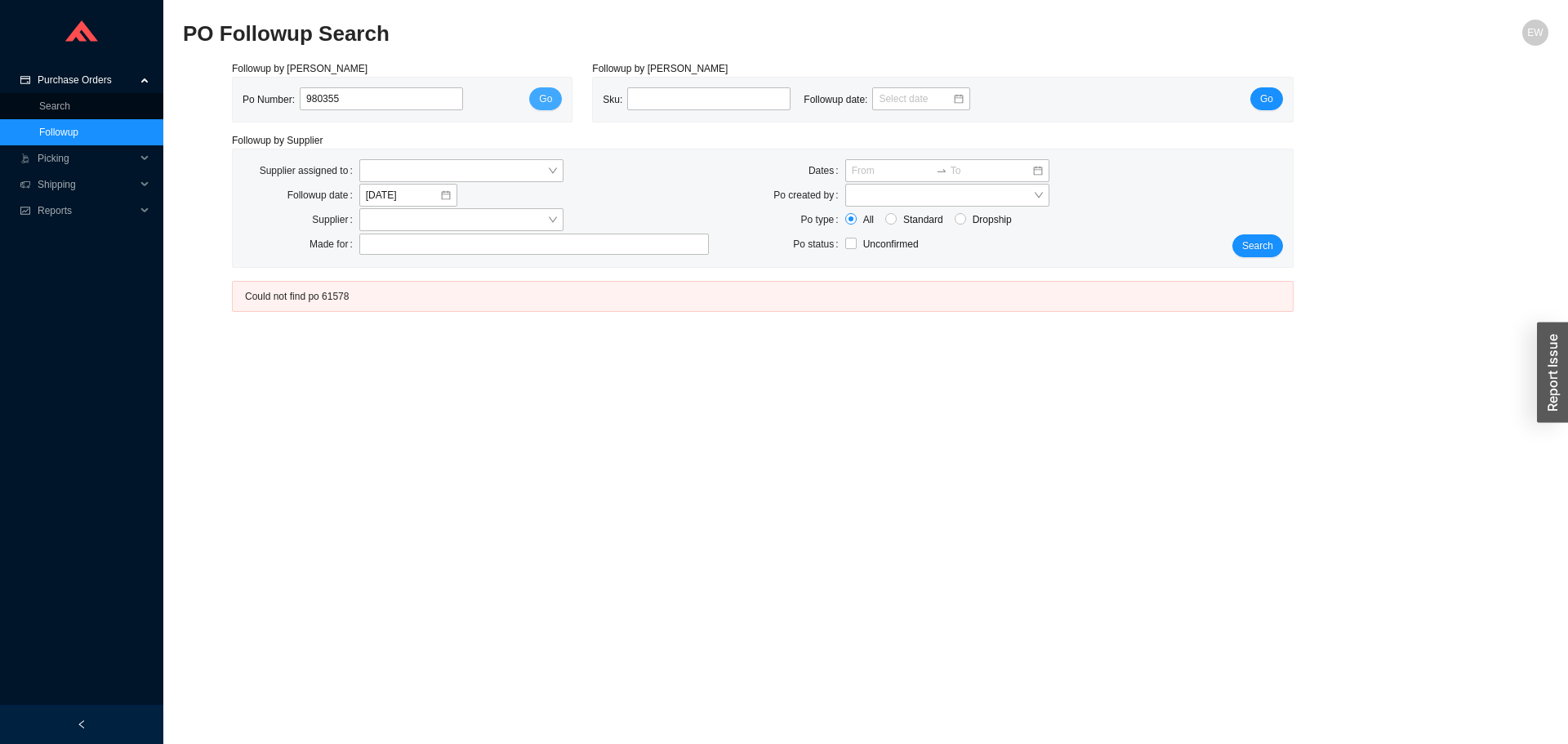 click on "Go" at bounding box center [546, 99] 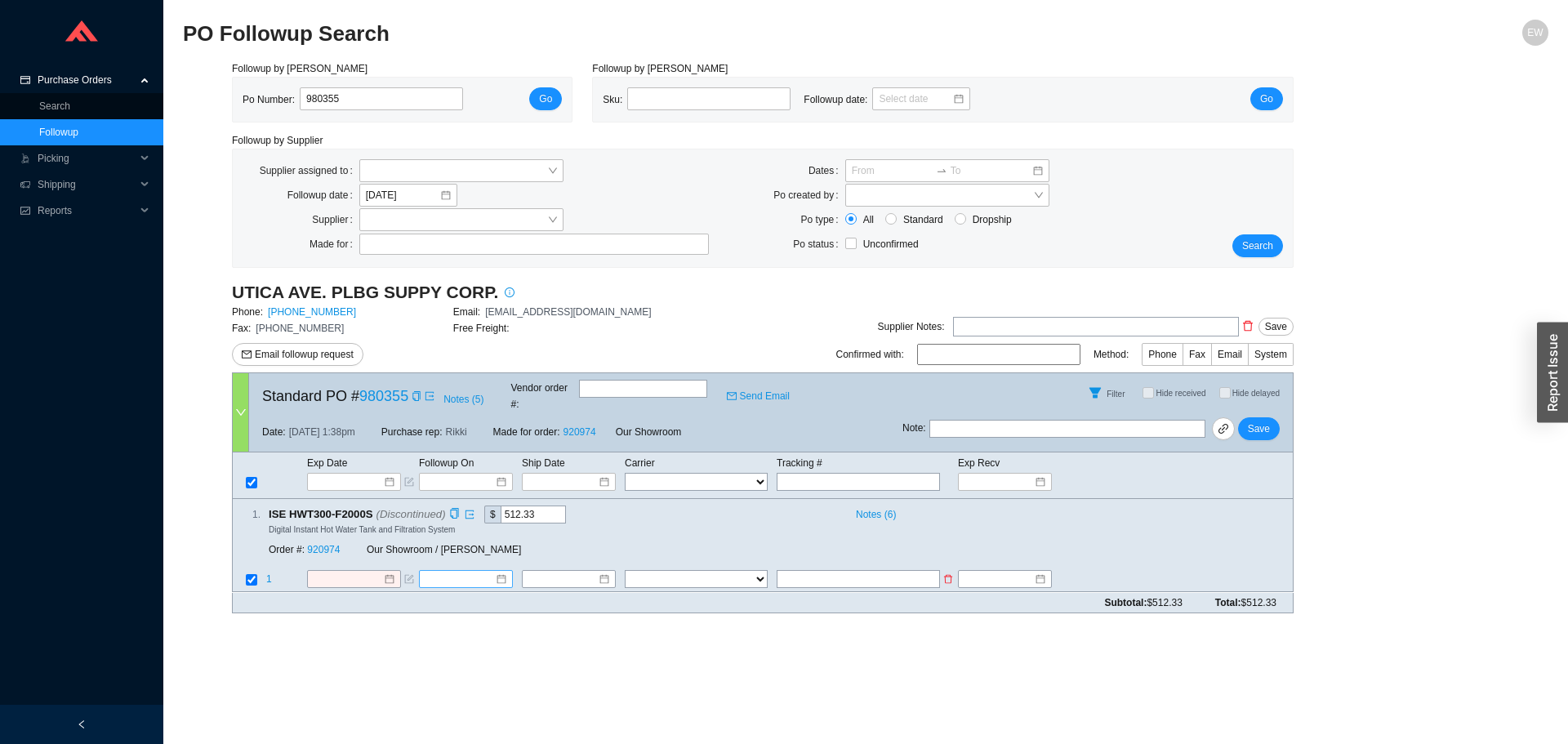 click at bounding box center (466, 580) 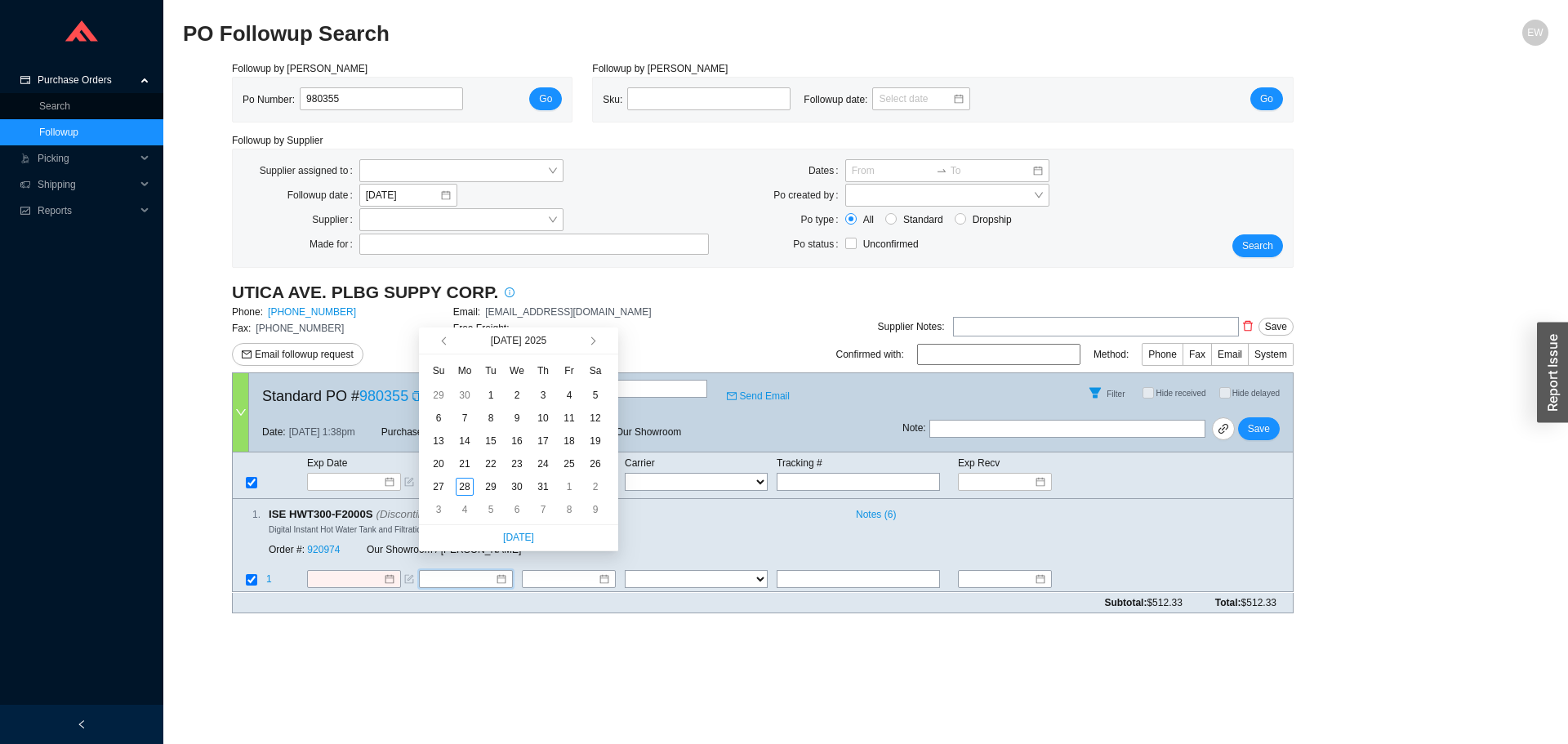 type on "8/3/2025" 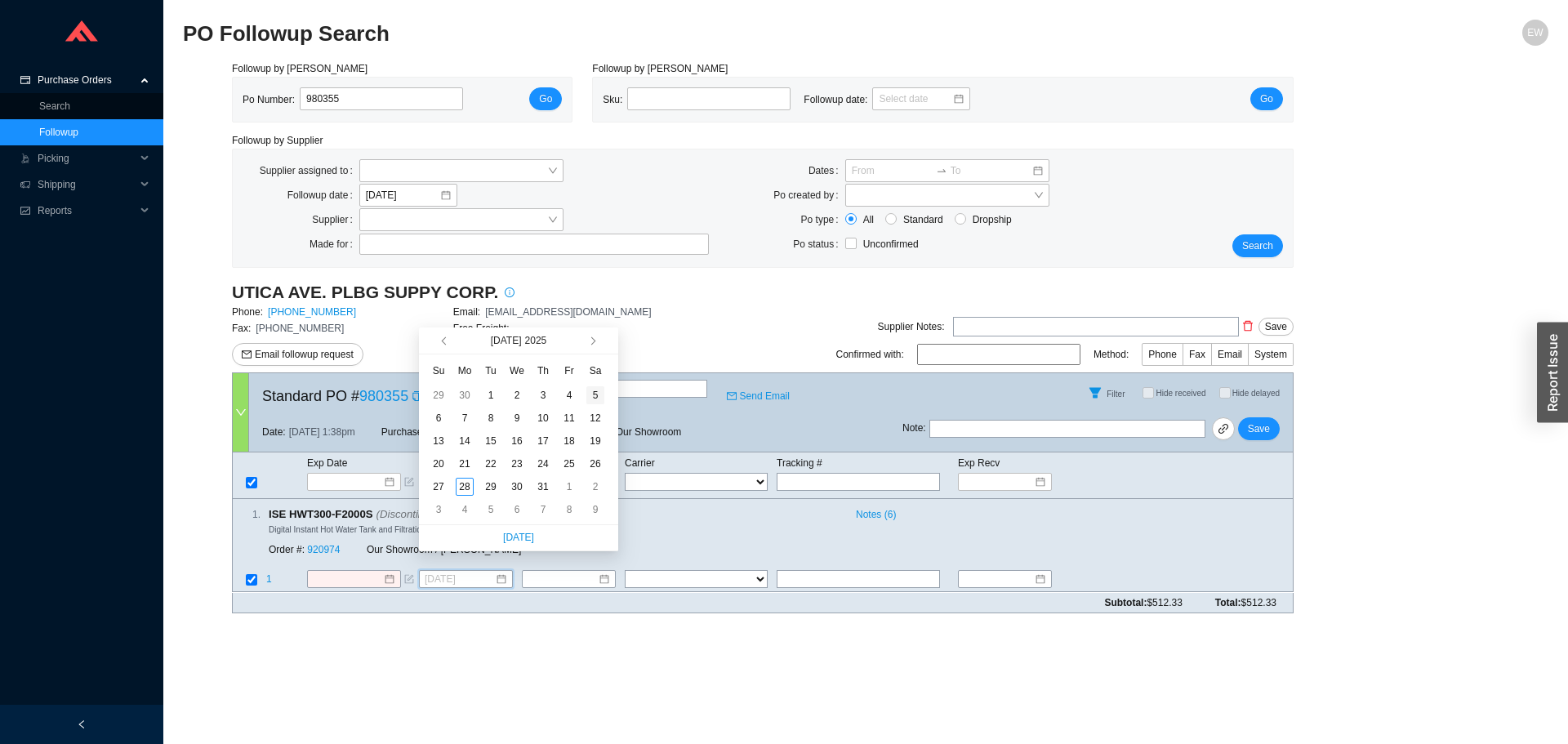 type on "7/5/2025" 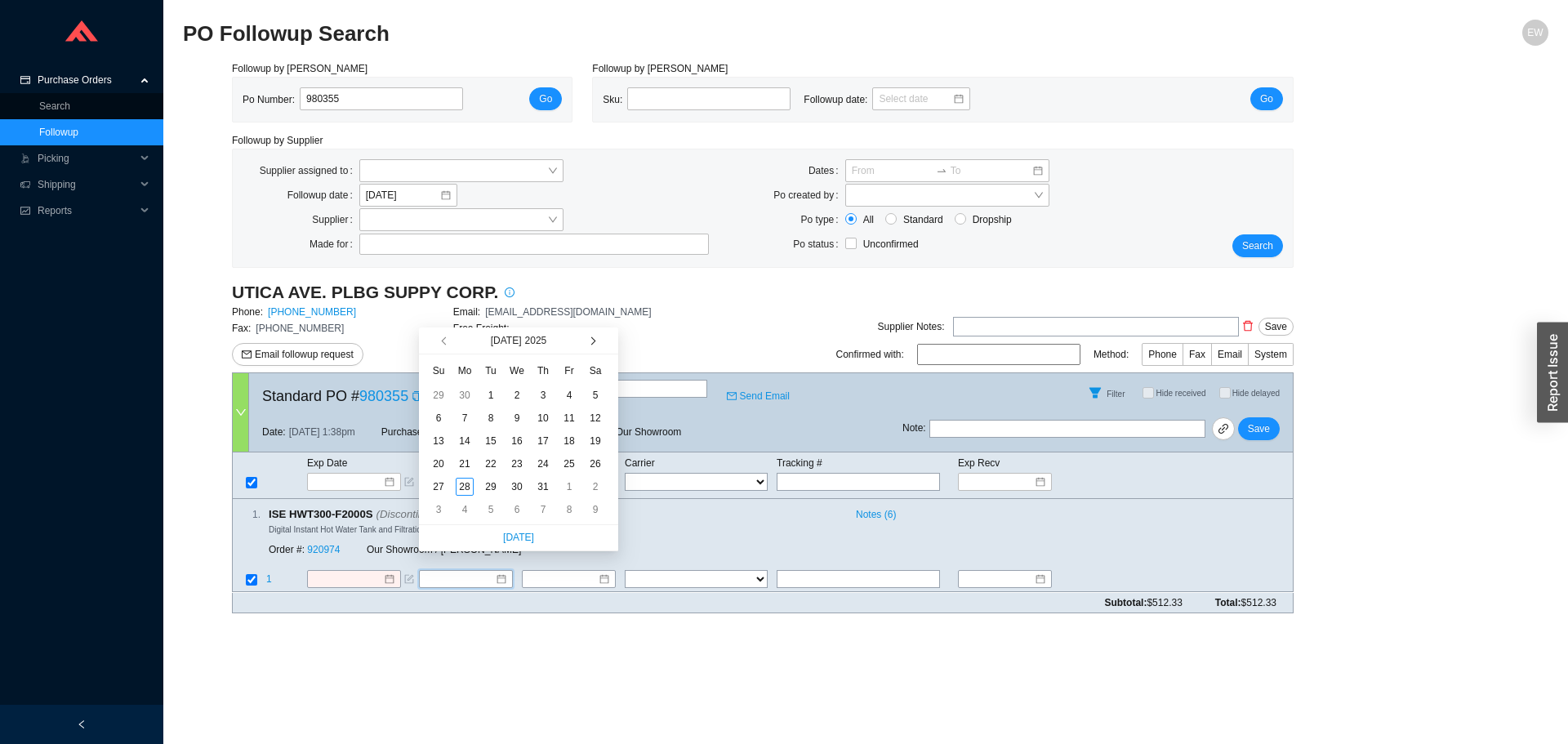 click at bounding box center (591, 341) 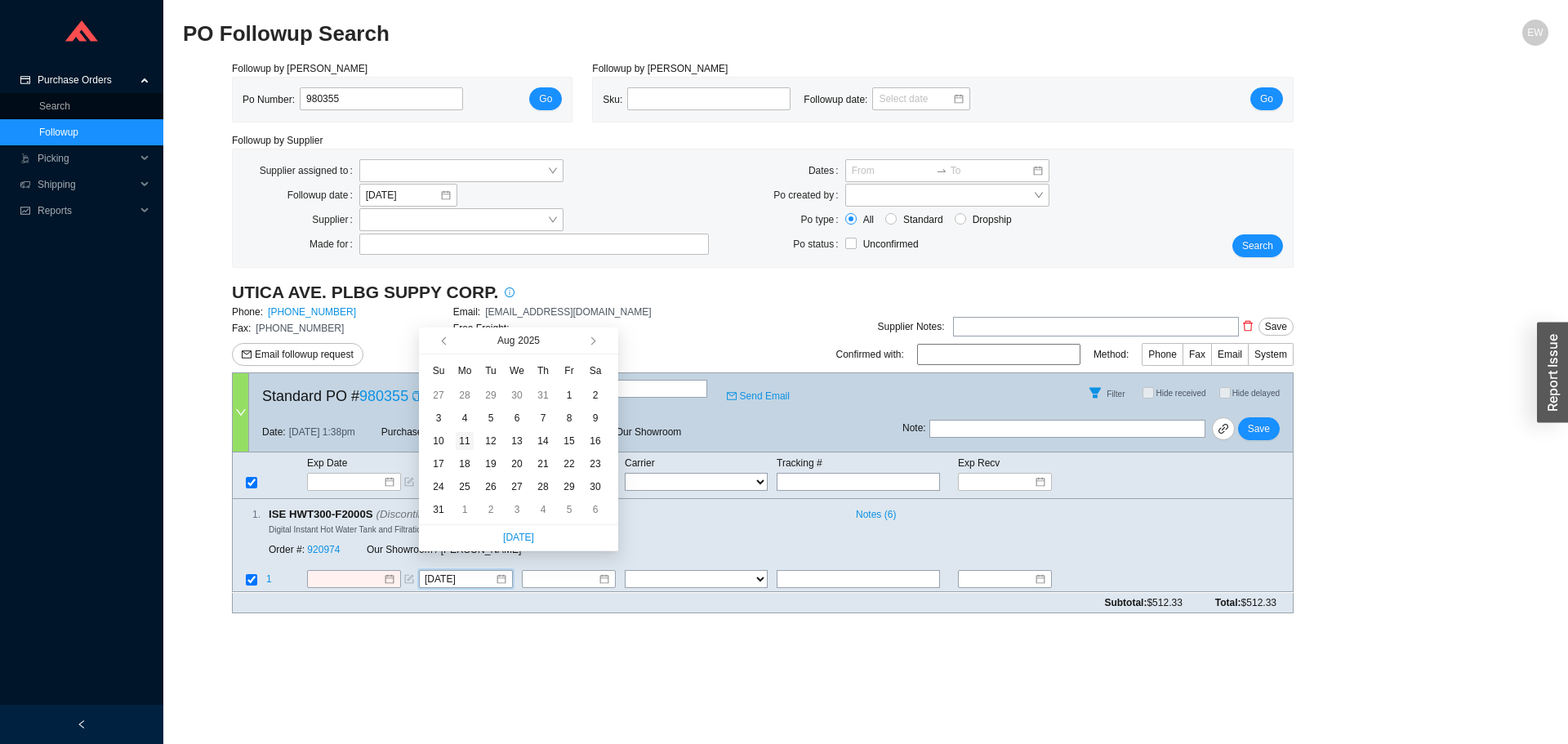 type on "8/11/2025" 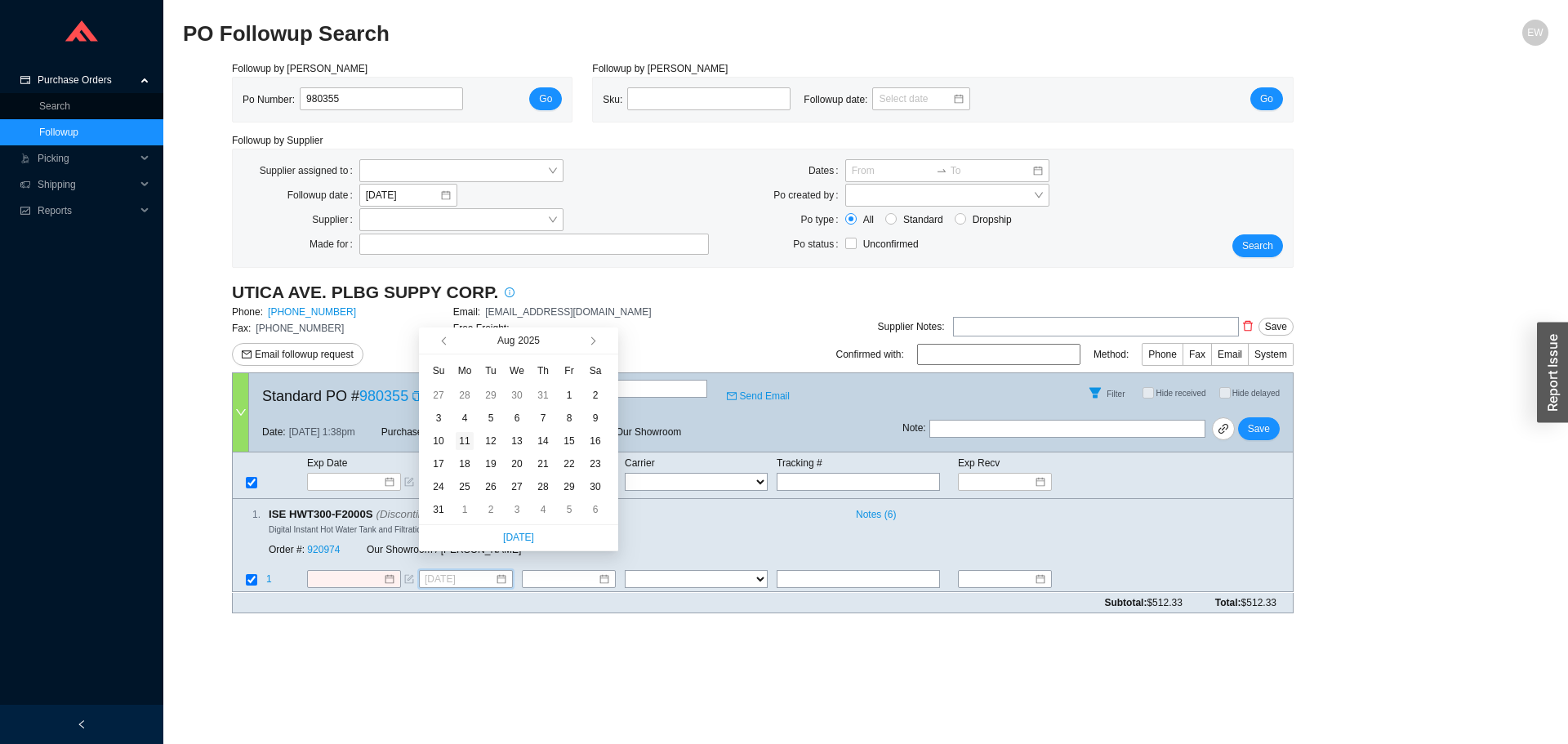 click on "11" at bounding box center (465, 441) 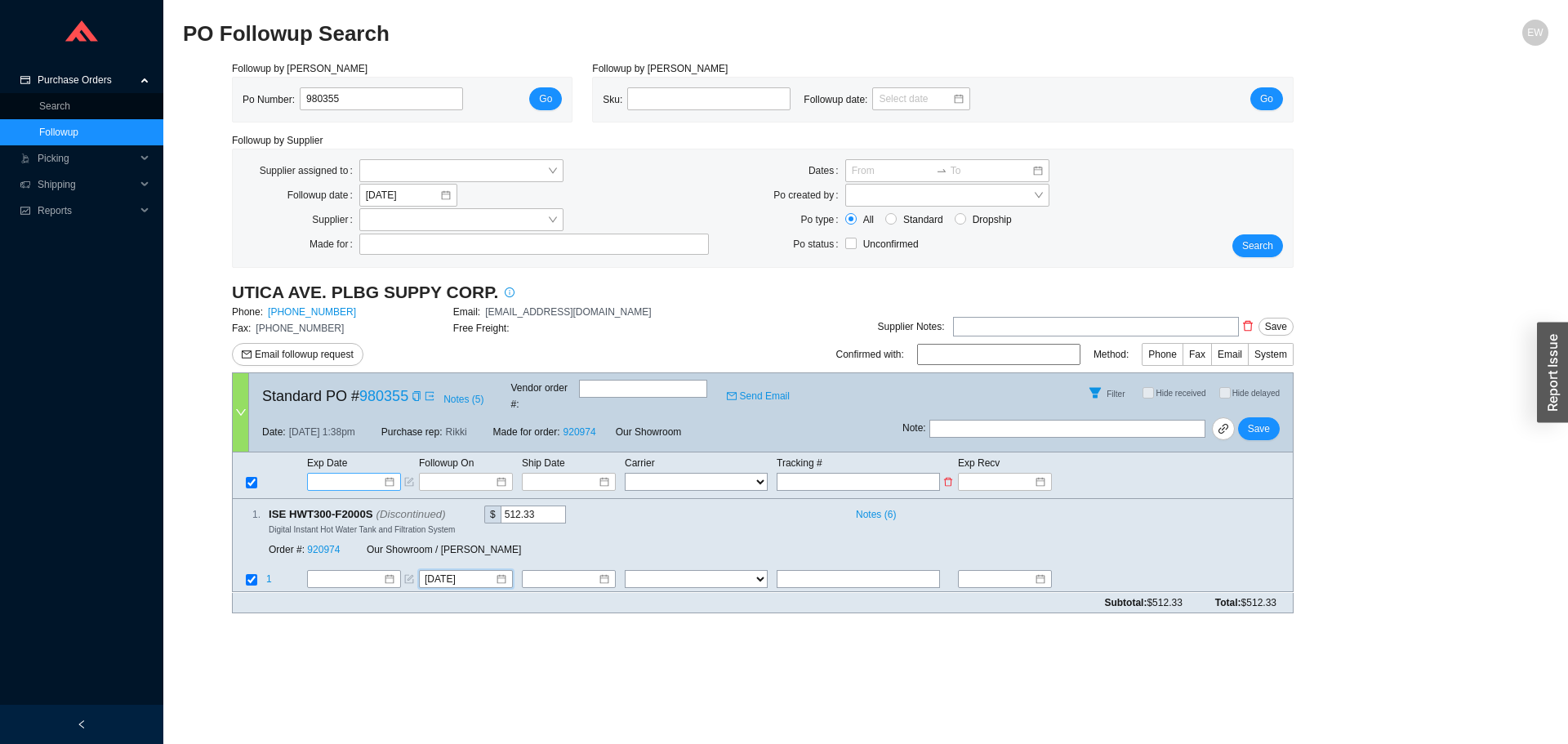 click at bounding box center (354, 482) 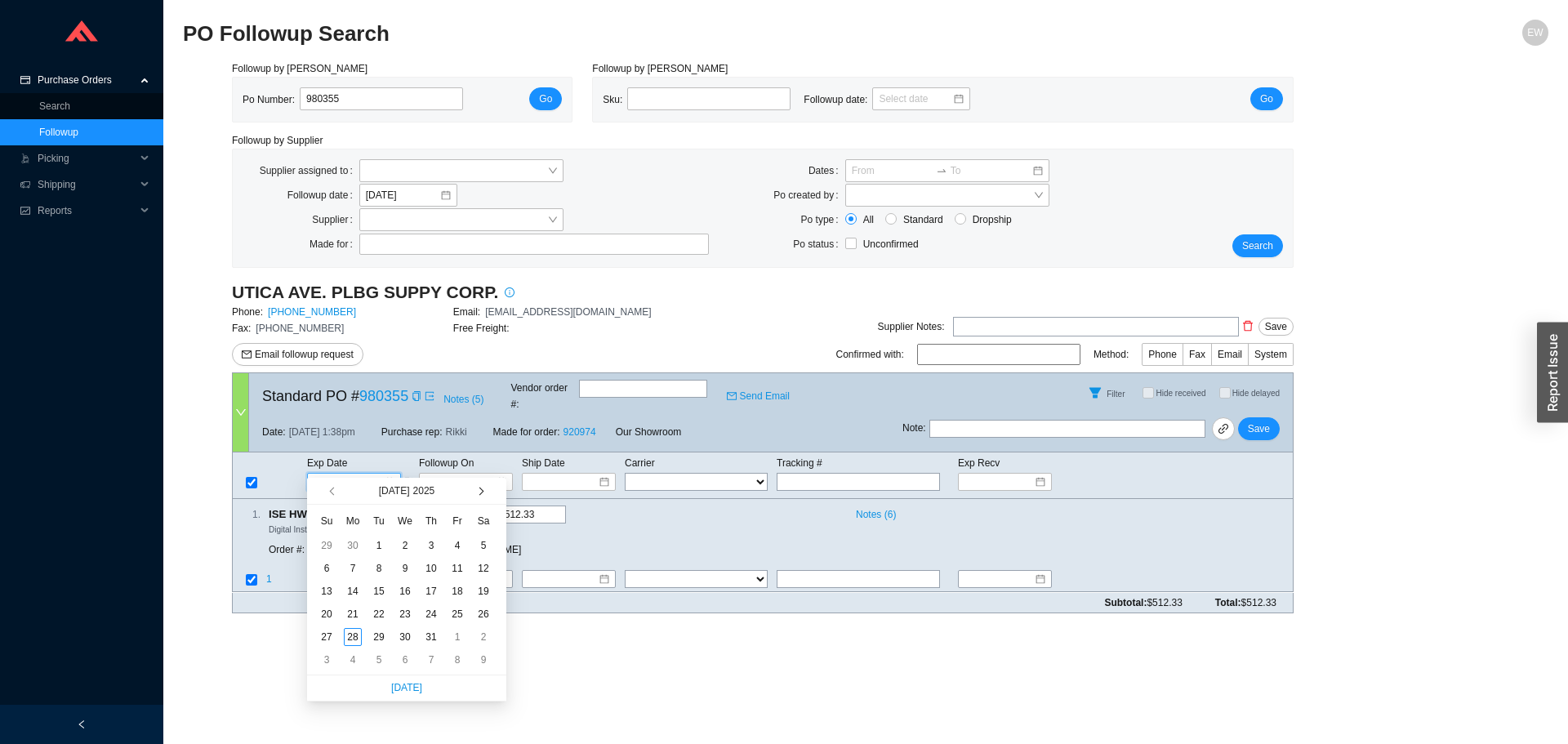 click at bounding box center [479, 492] 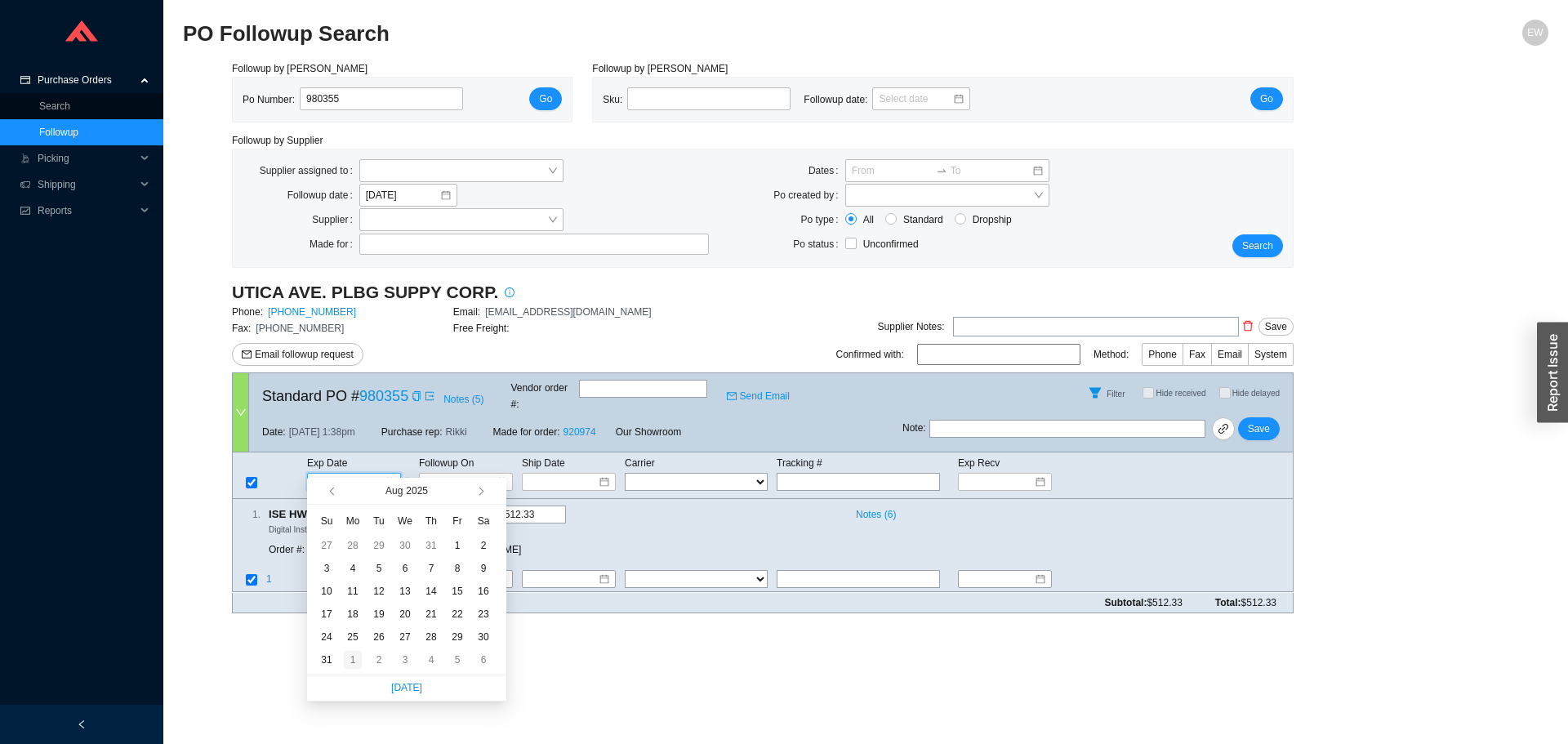 type on "9/1/2025" 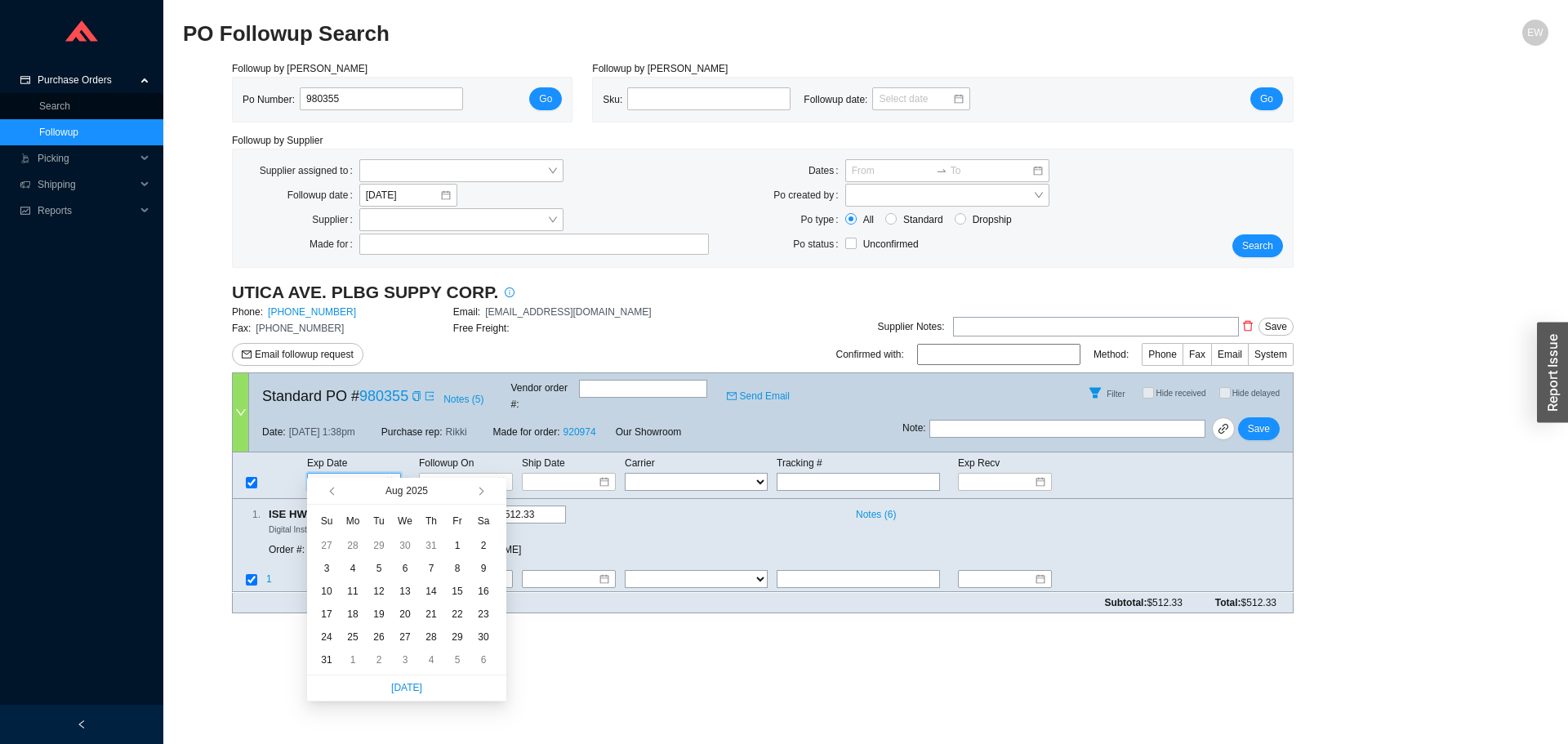 click on "1" at bounding box center (353, 660) 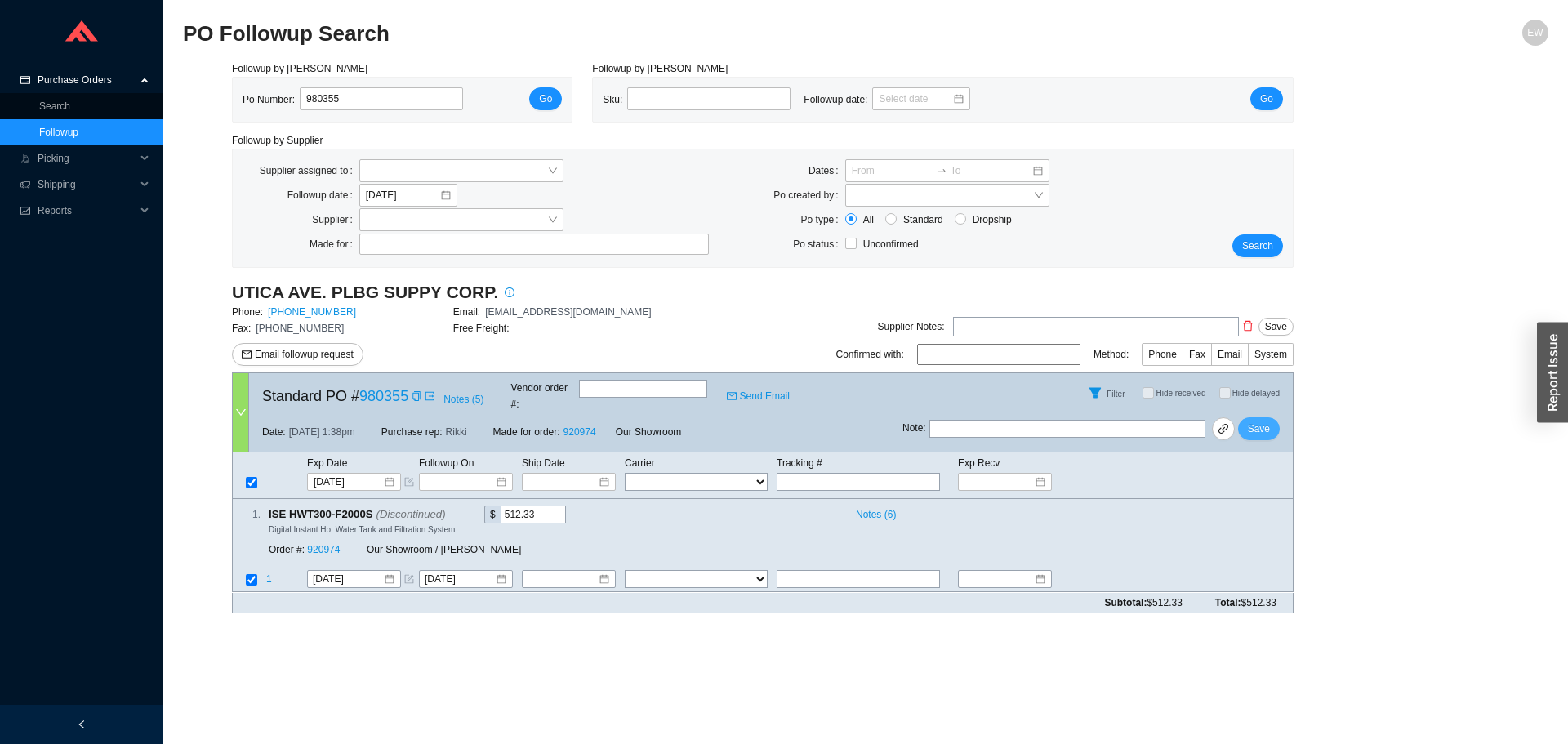 click on "Save" at bounding box center [1258, 429] 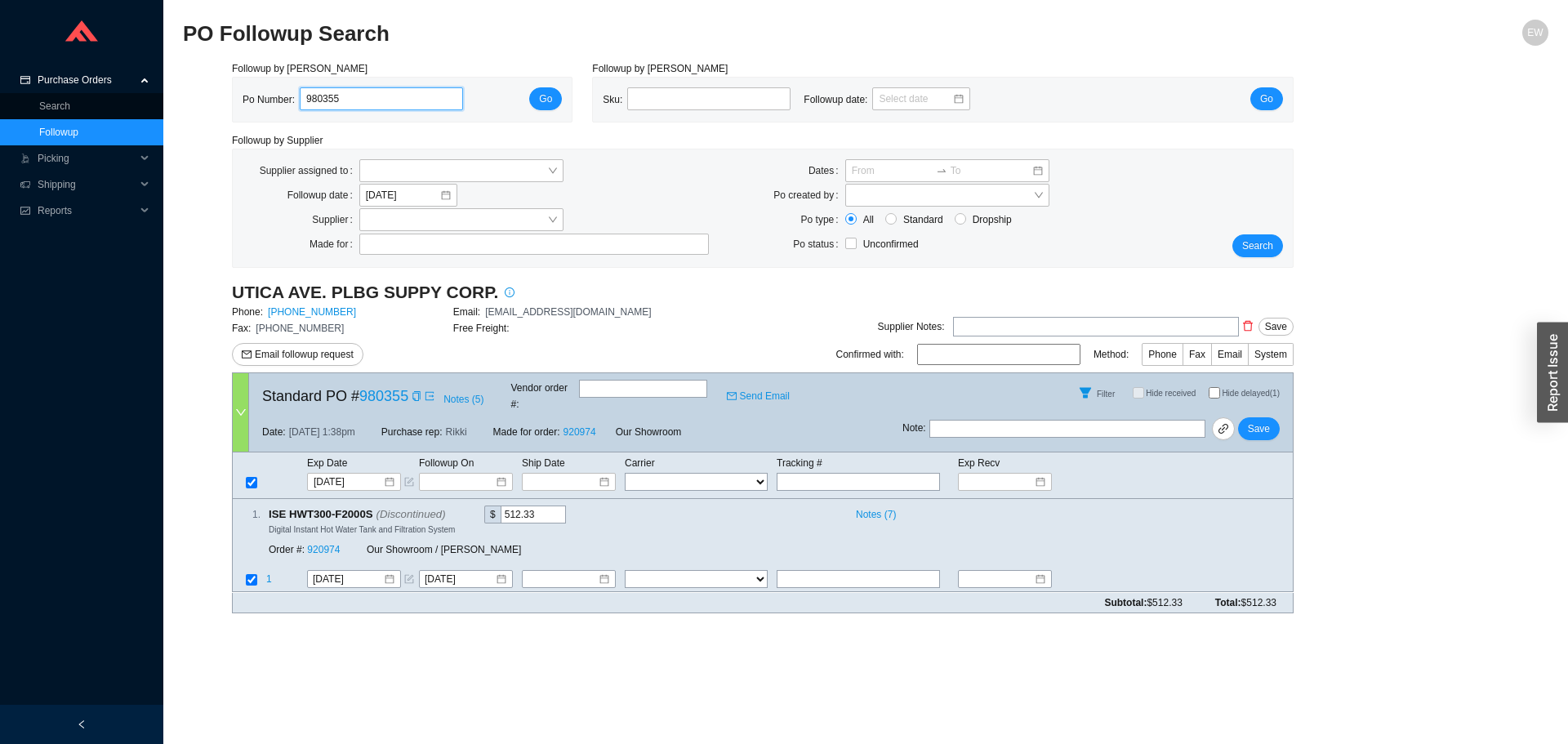 drag, startPoint x: 371, startPoint y: 91, endPoint x: 243, endPoint y: 93, distance: 128.01562 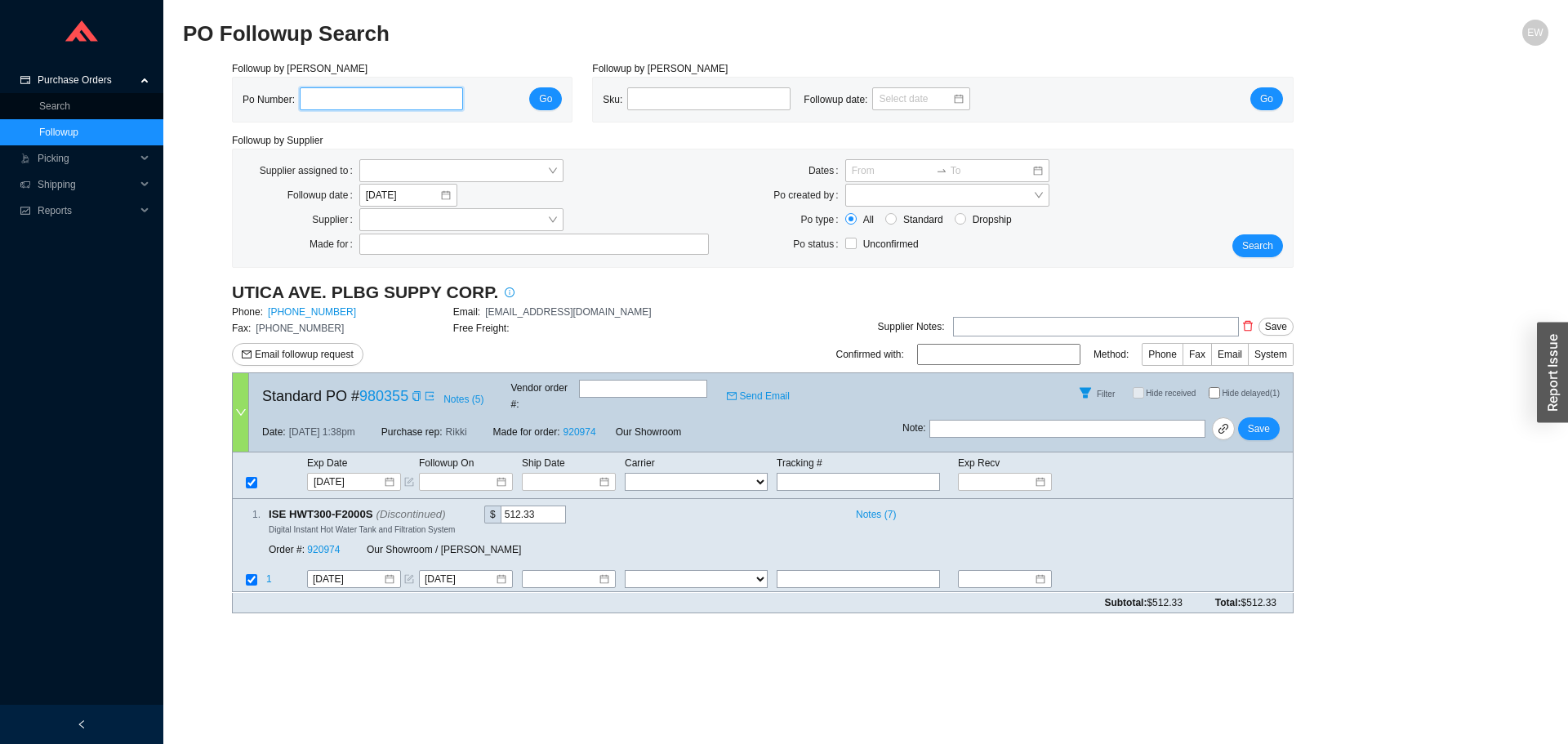 paste on "980355" 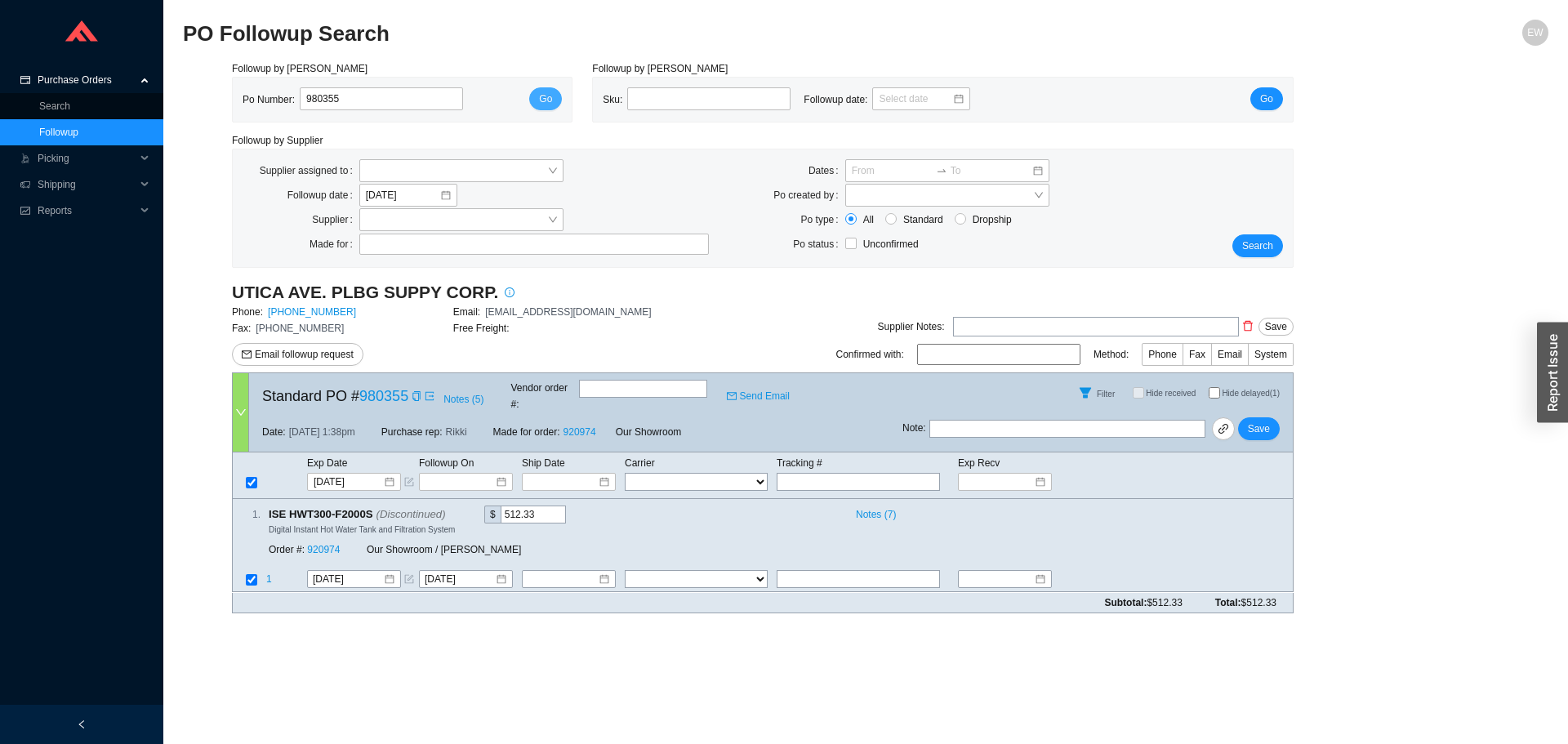 click on "Go" at bounding box center (546, 99) 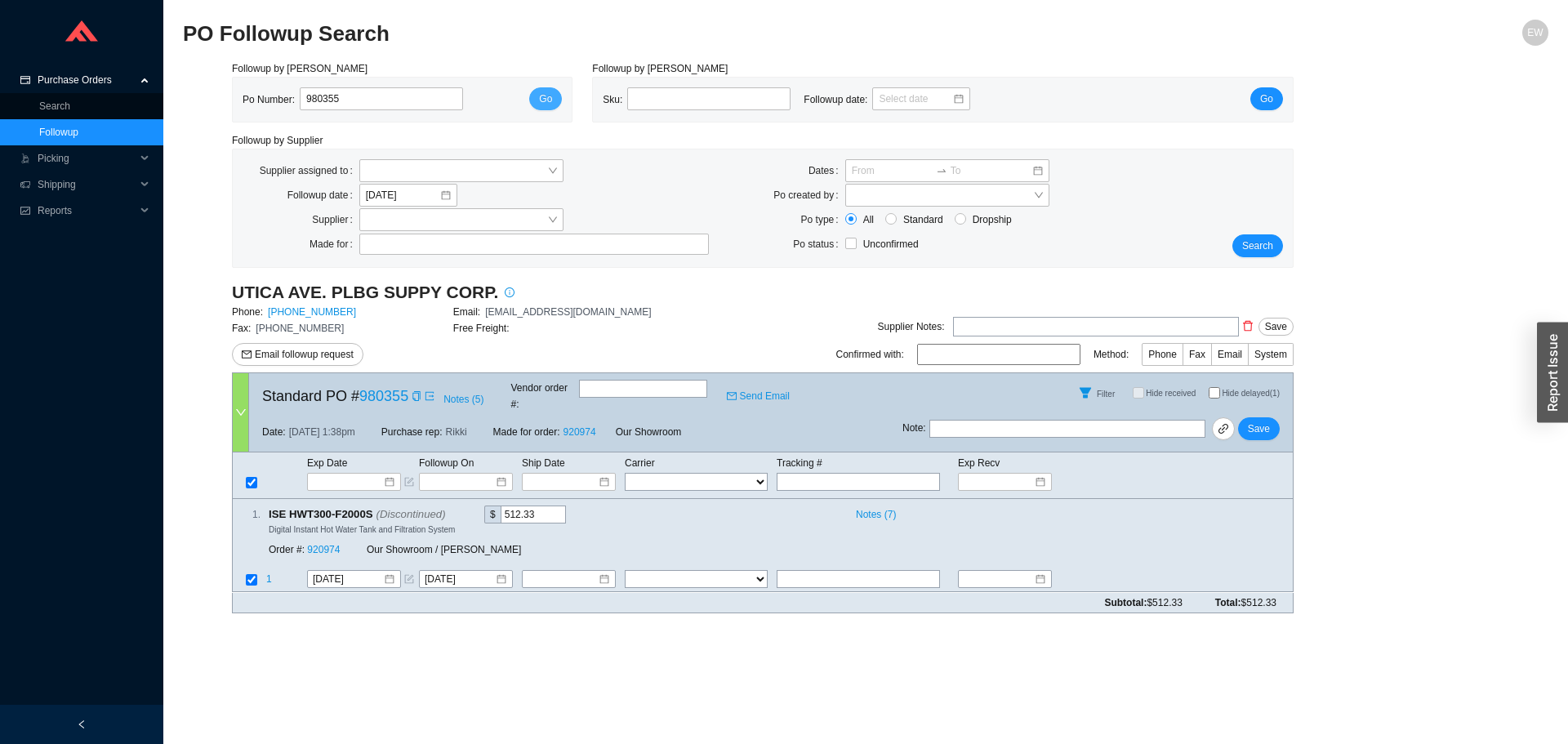 click on "Go" at bounding box center [546, 99] 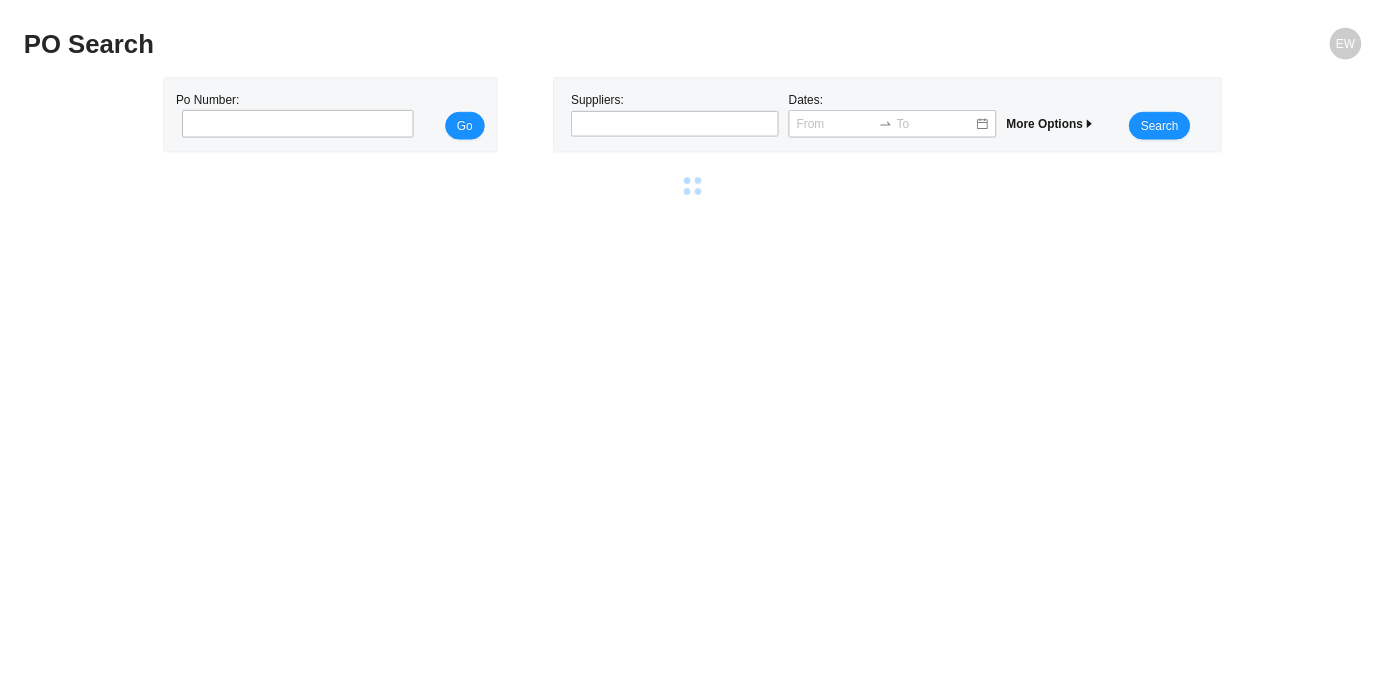 scroll, scrollTop: 0, scrollLeft: 0, axis: both 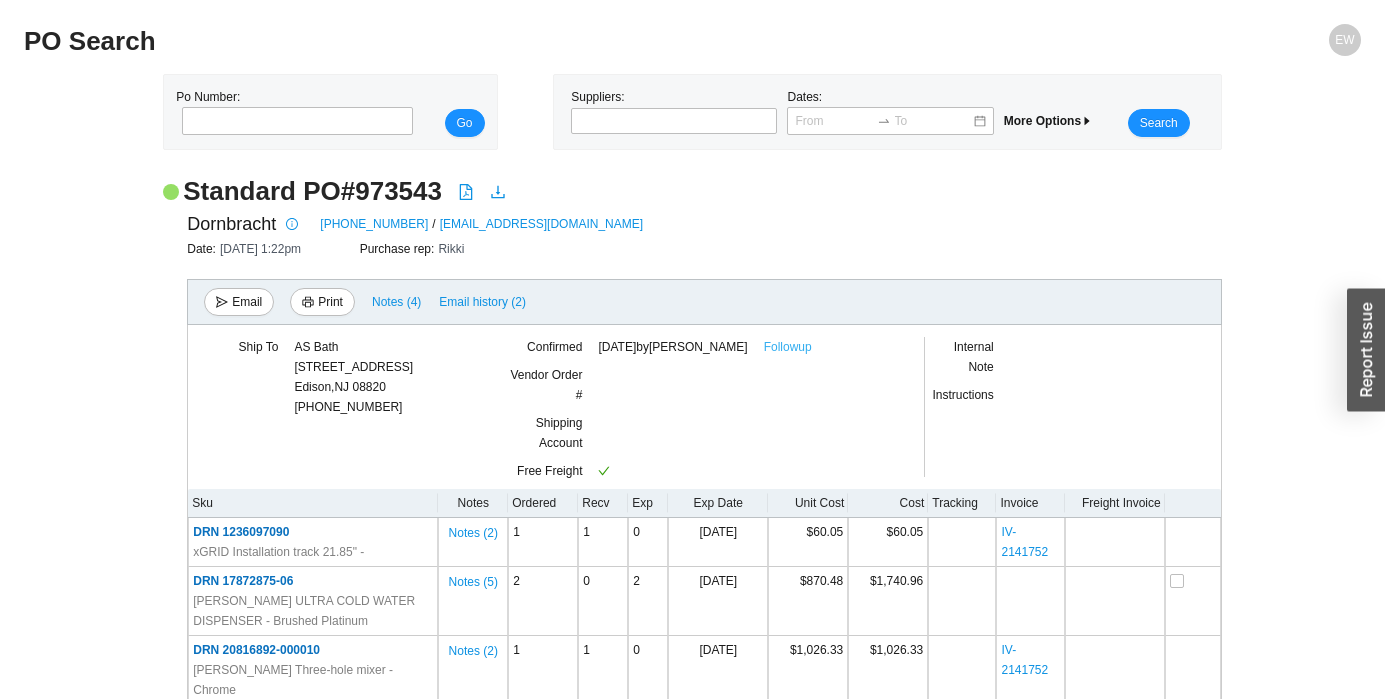 click on "Followup" at bounding box center (788, 347) 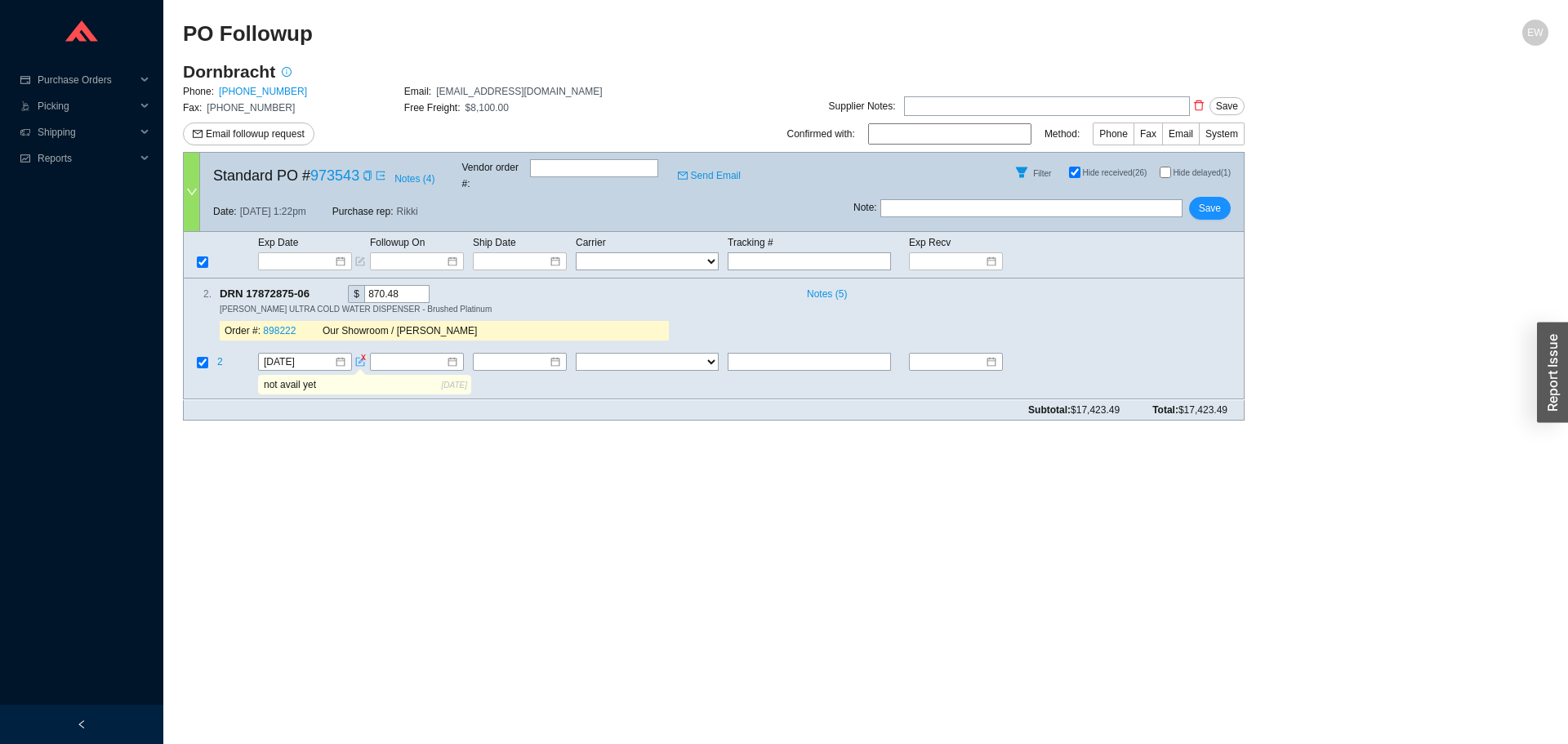 scroll, scrollTop: 0, scrollLeft: 0, axis: both 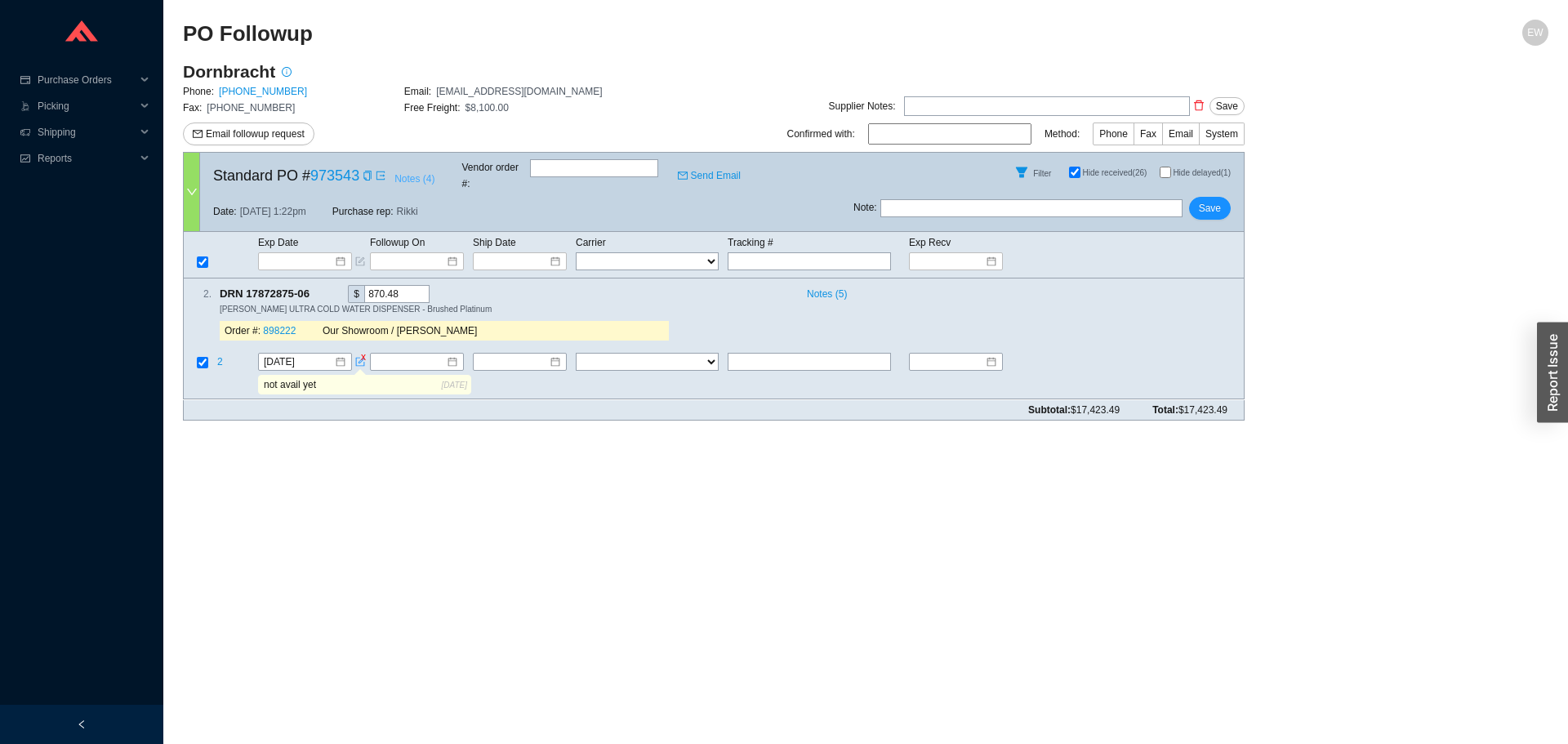 click on "Notes ( 4 )" at bounding box center [414, 179] 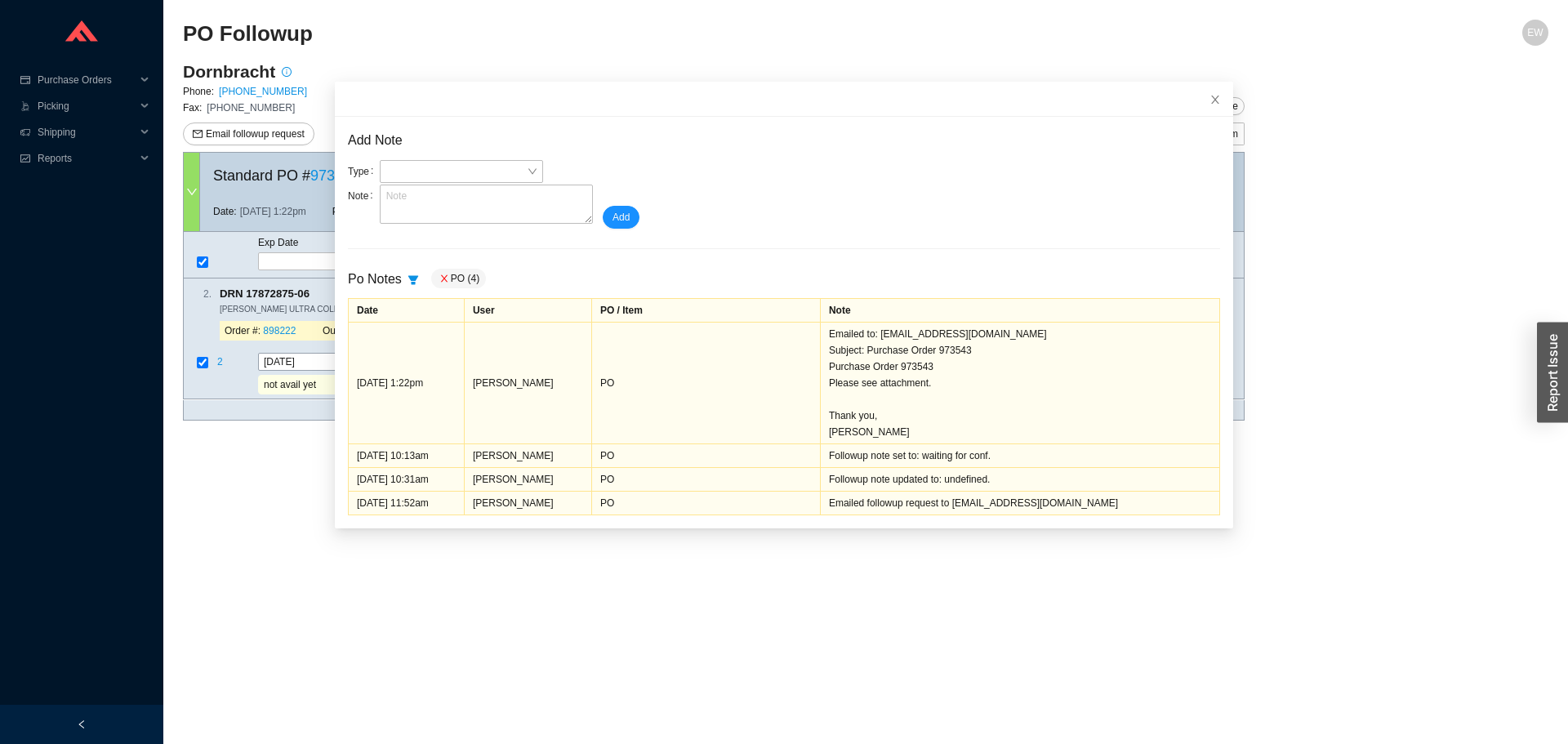 click on "PO Followup EW Dornbracht   Phone:  800-774-1181 Email:  orders@dornbrachtgroup.com Fax:  800-899-8527 Free Freight:  $8,100.00 Email followup request Supplier Notes: Save Confirmed with: Method: Phone Fax Email System Standard PO # 973543 Notes ( 4 ) Vendor order # :  Send Email Filter Hide received  (26) Hide delayed  (1) Date:  4/2/25 1:22pm Purchase rep:  Rikki Note :  Save       Exp Date Followup On Ship Date Carrier Tracking # Exp Recv   FedEx UPS ---------------- 2 Day Transportation INC A&B Freight A. Duie Pyle AAA Cooper ABF Freight System Accurate Transport  AIT Worldwide Alliance AM Trucking Amstan Logistics Averitt Express AWEST B.E. Logistics Benton Express Best Overnite Express Bullet Freight Bullet Transportation Services C.H Robinson Campbell’s Express Canada Post Canpar Courrier Central Freight Lines Central Transport CEVA Clark Transport Concord Conway coyote Cross Country Freight CSA Transportation Custom Companies Inc. Custom Global Logistics Customer Pickup Customer Pickup - Showroom 1" at bounding box center (866, 381) 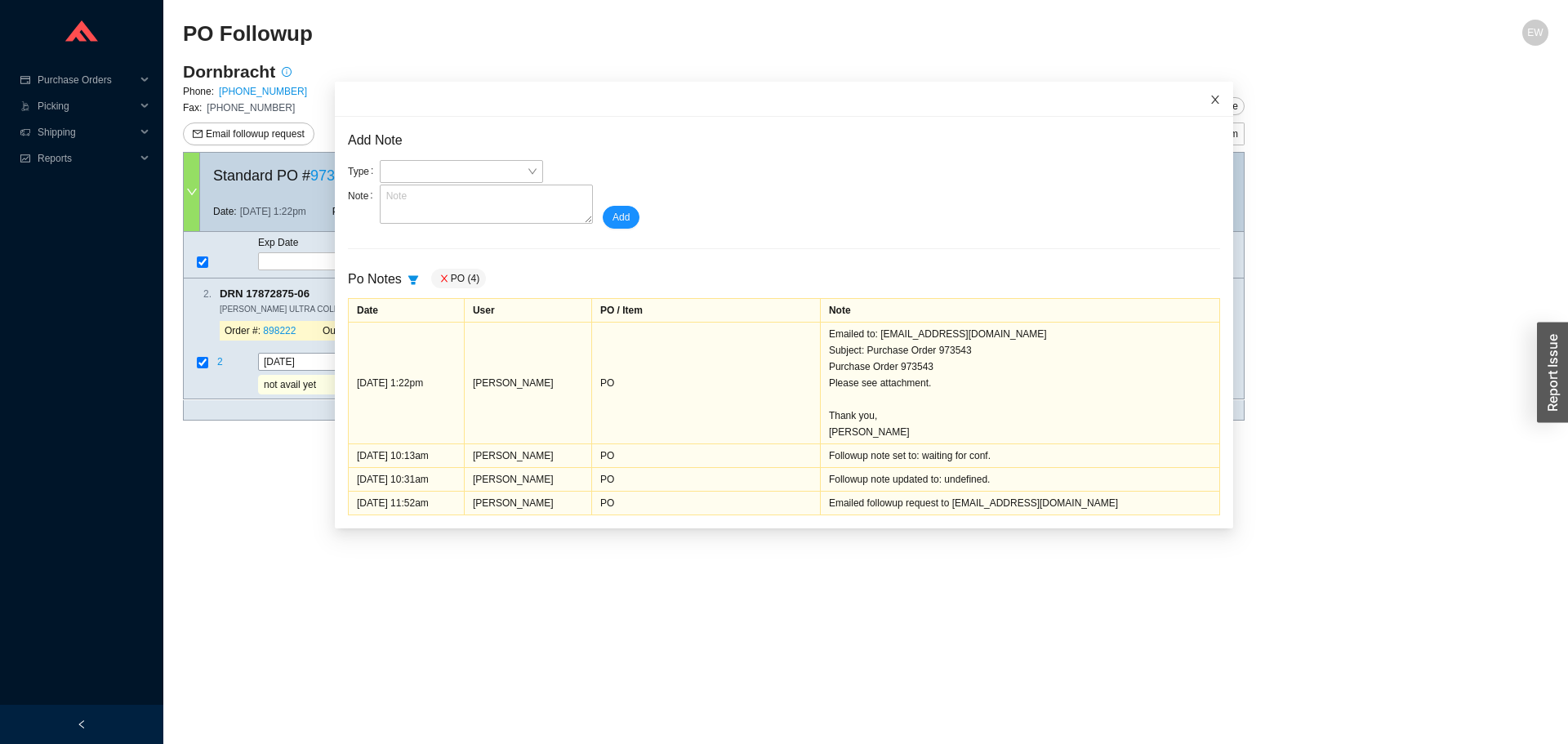click 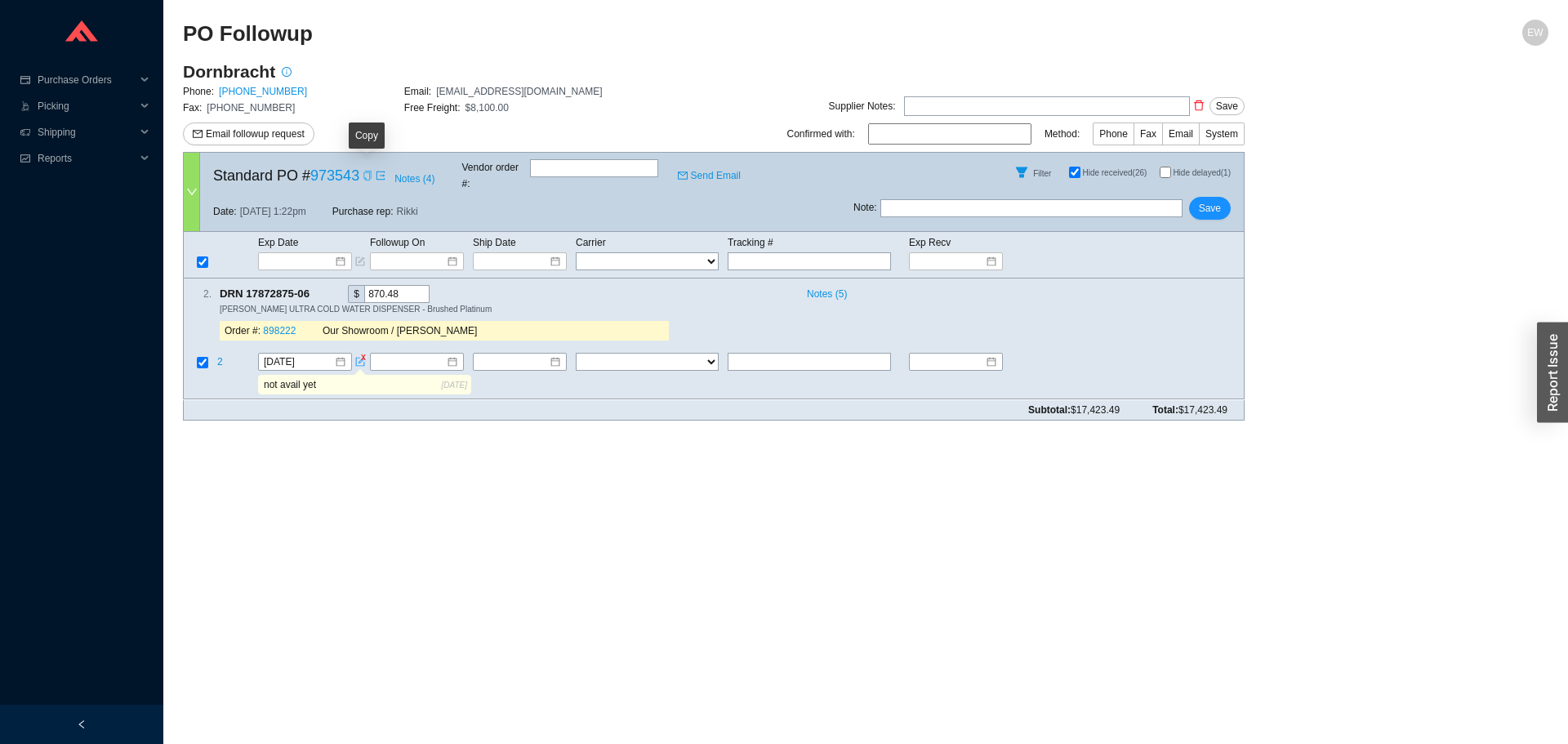 click 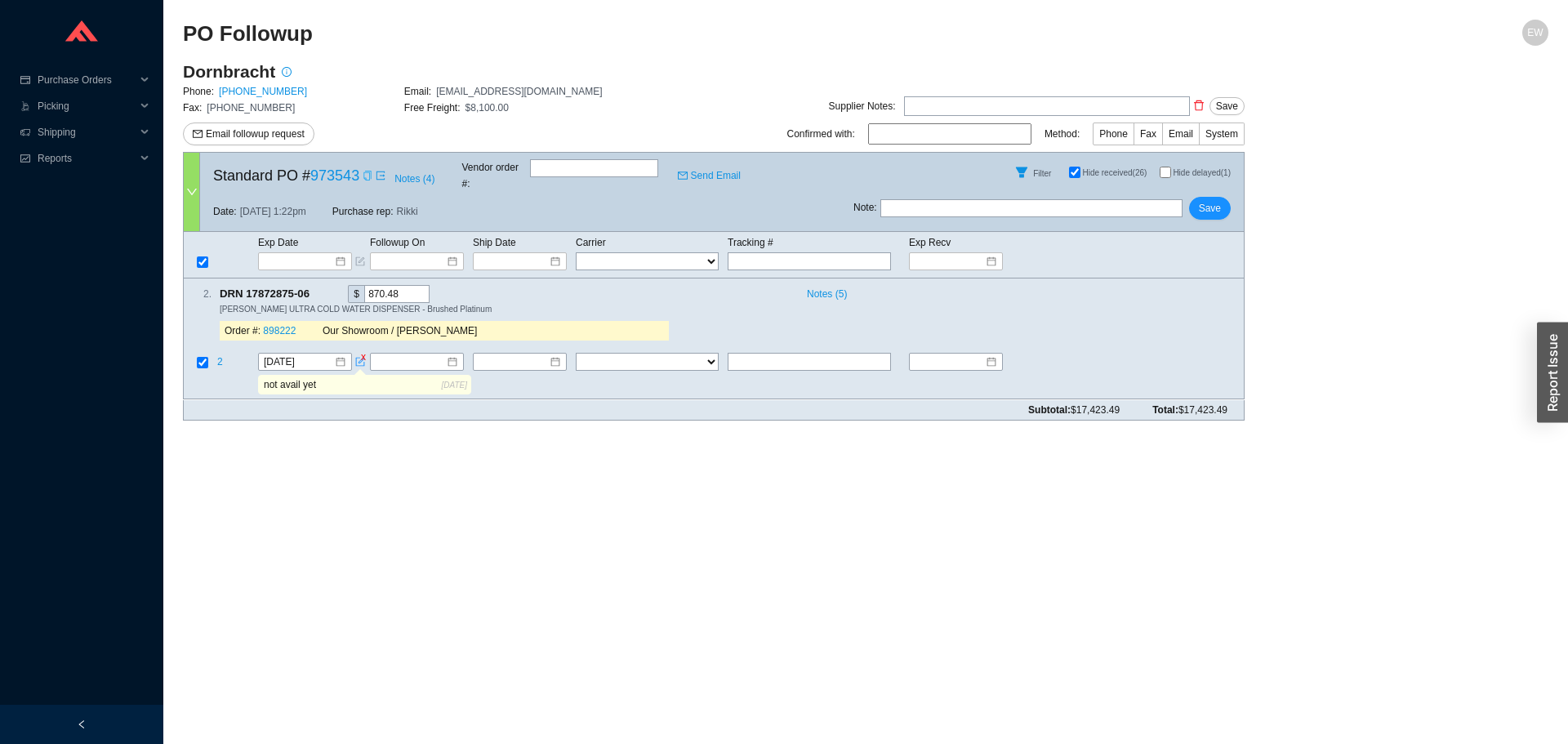 click 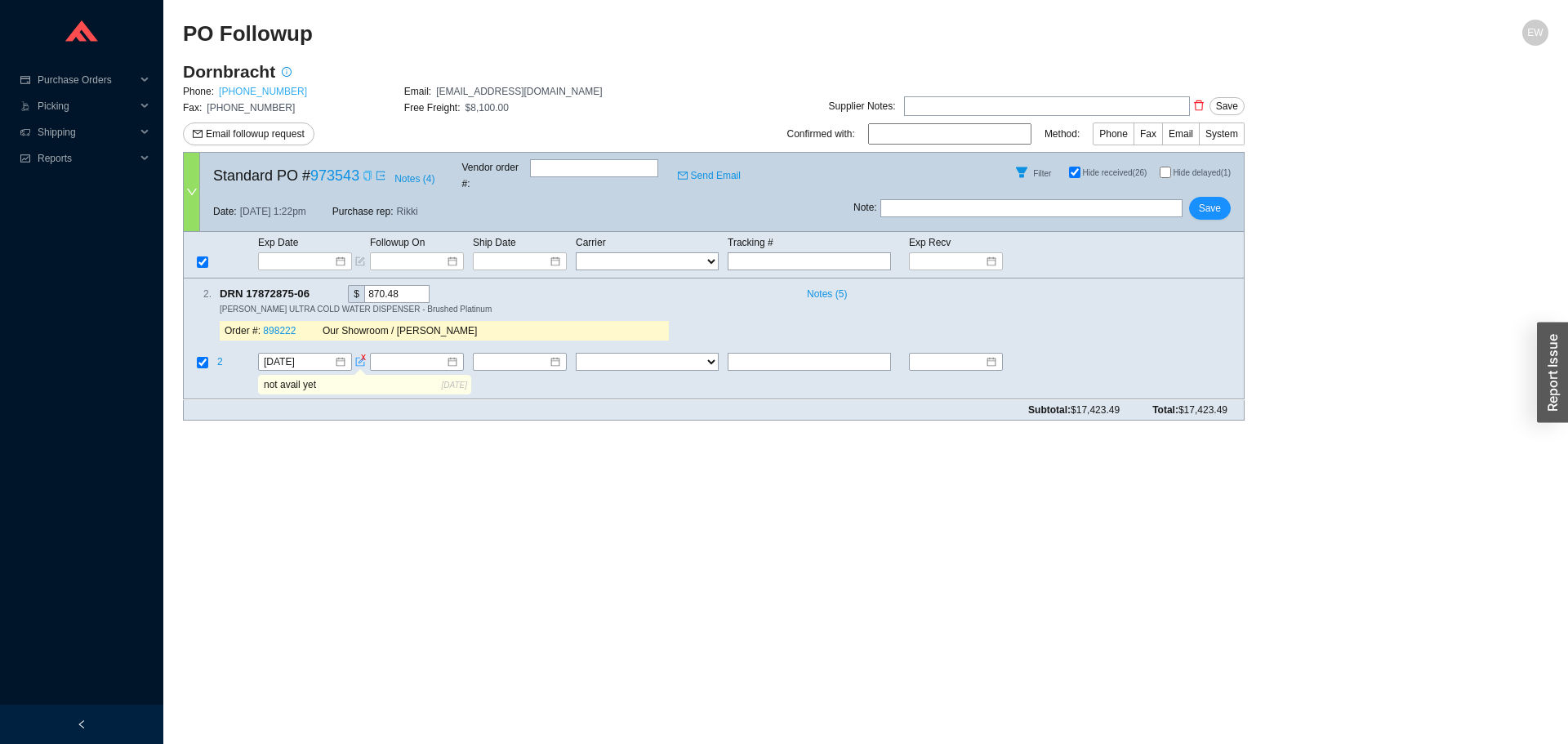 click on "[PHONE_NUMBER]" at bounding box center (263, 91) 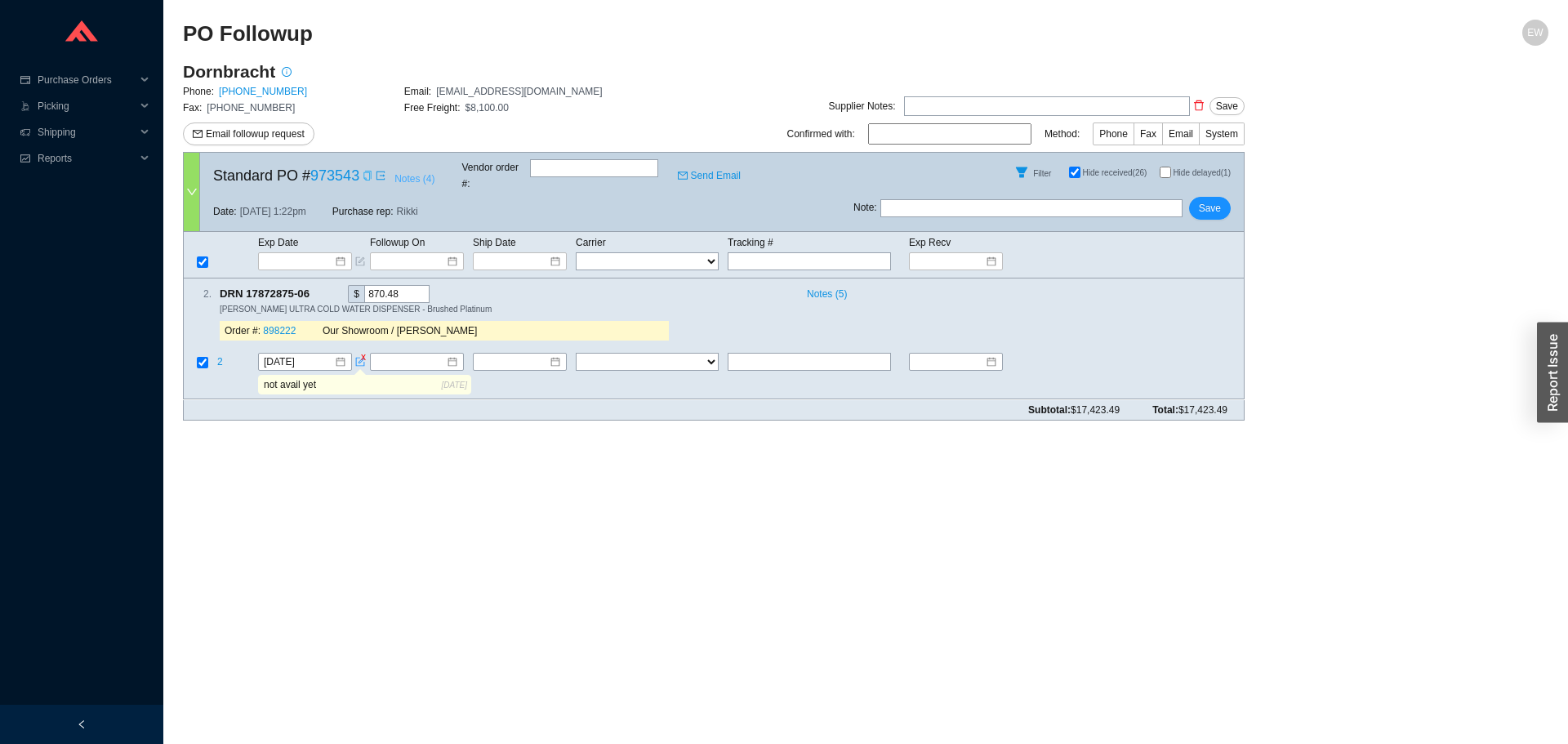 click on "Notes ( 4 )" at bounding box center [414, 179] 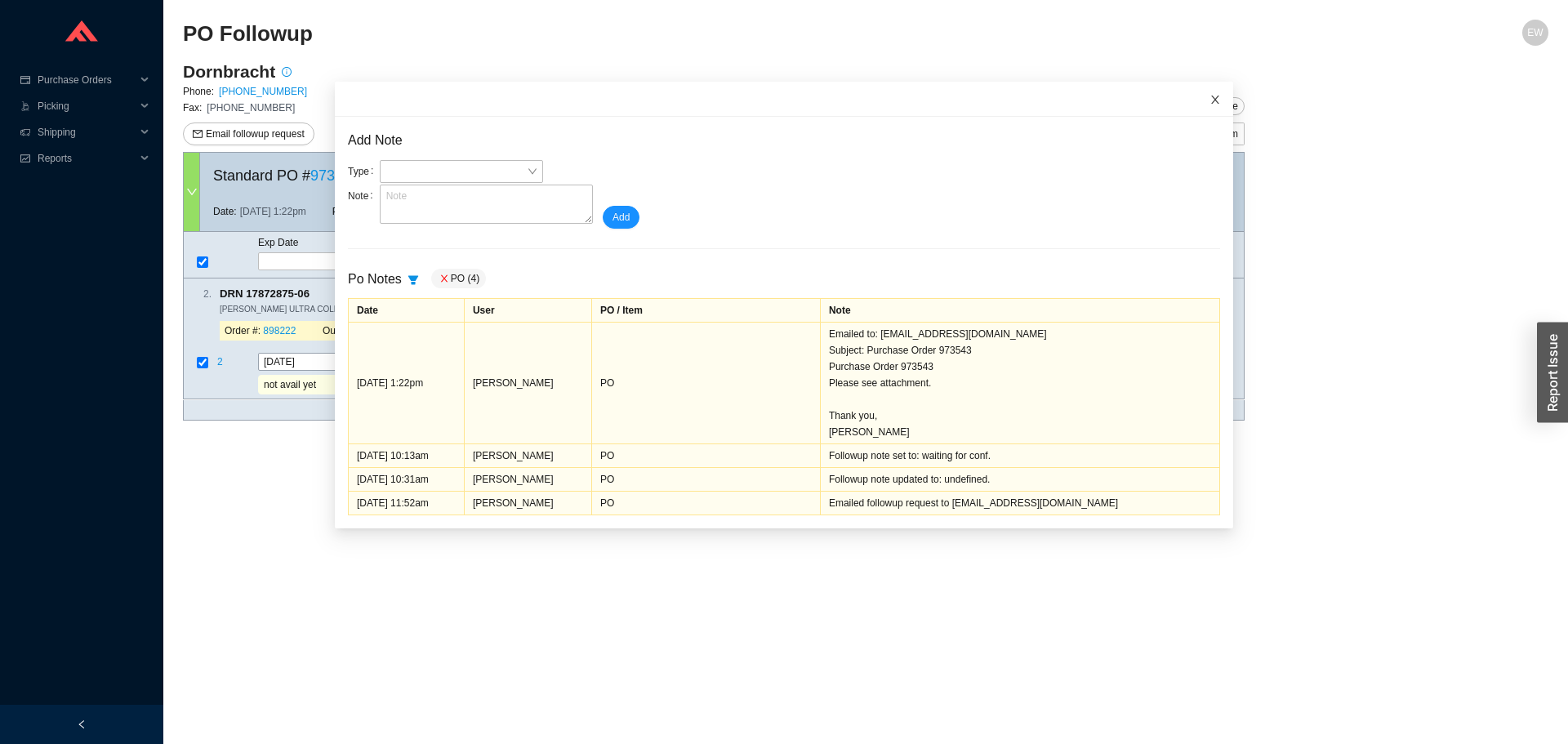 drag, startPoint x: 28, startPoint y: 506, endPoint x: 1195, endPoint y: 98, distance: 1236.2657 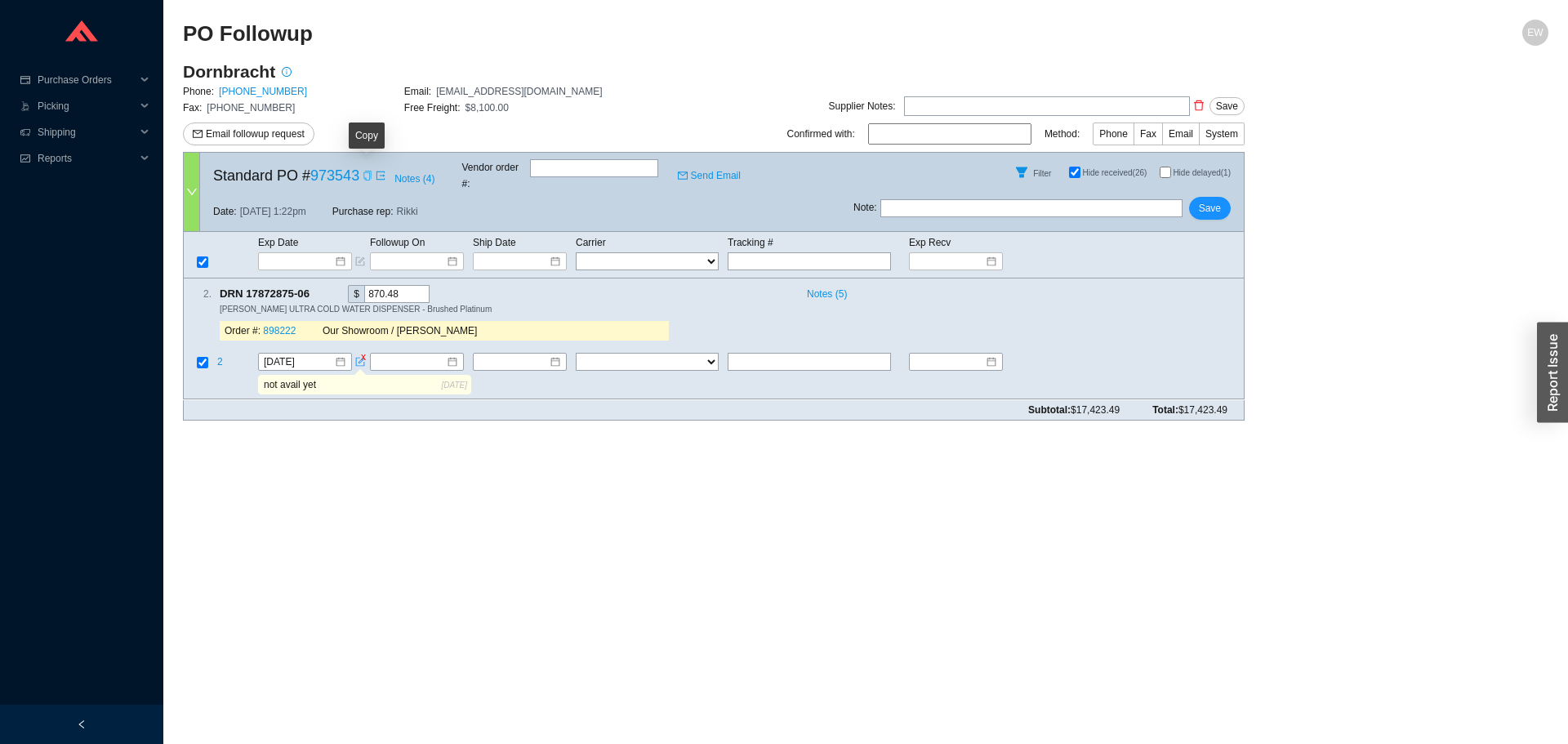 click at bounding box center [368, 176] 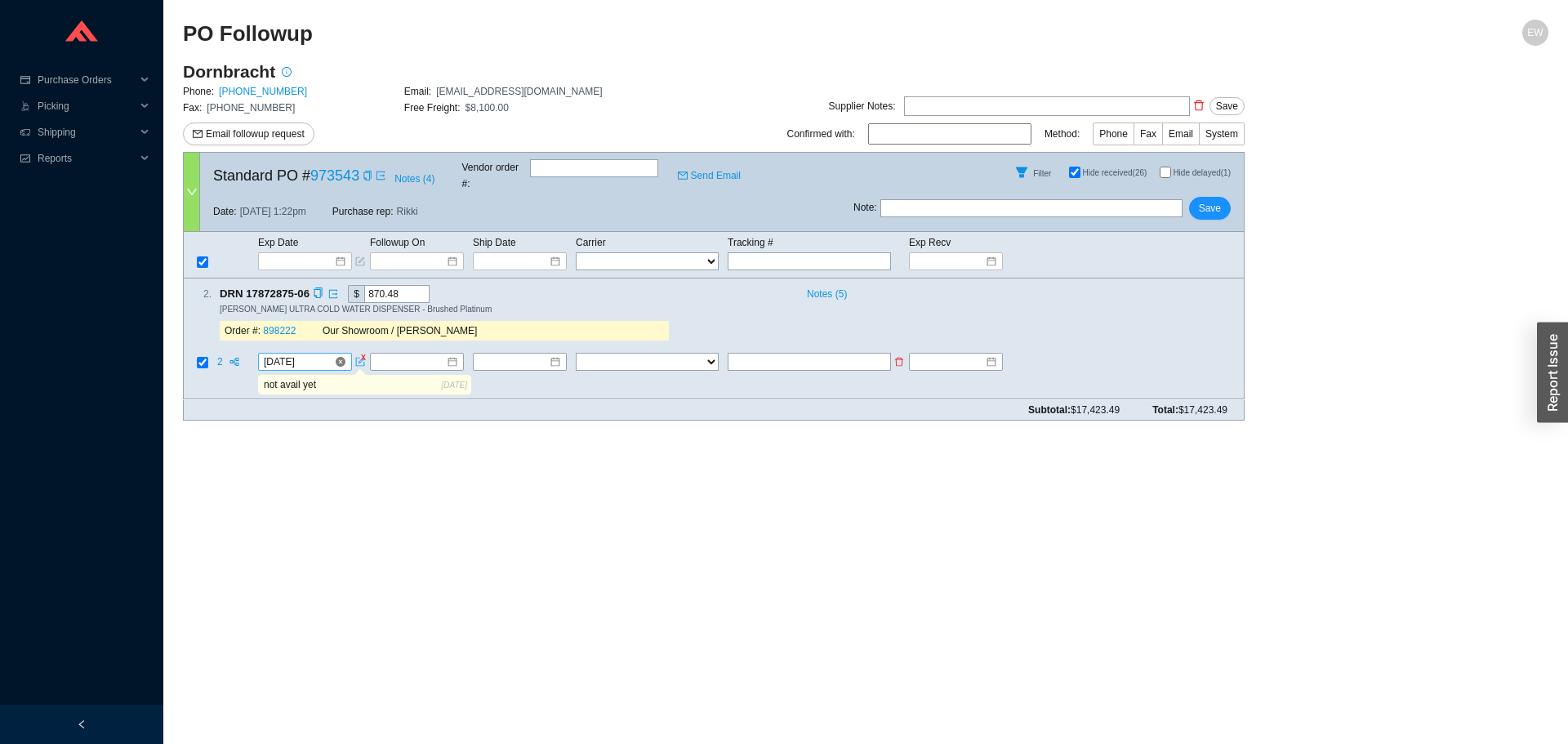 drag, startPoint x: 2, startPoint y: 378, endPoint x: 342, endPoint y: 344, distance: 341.69577 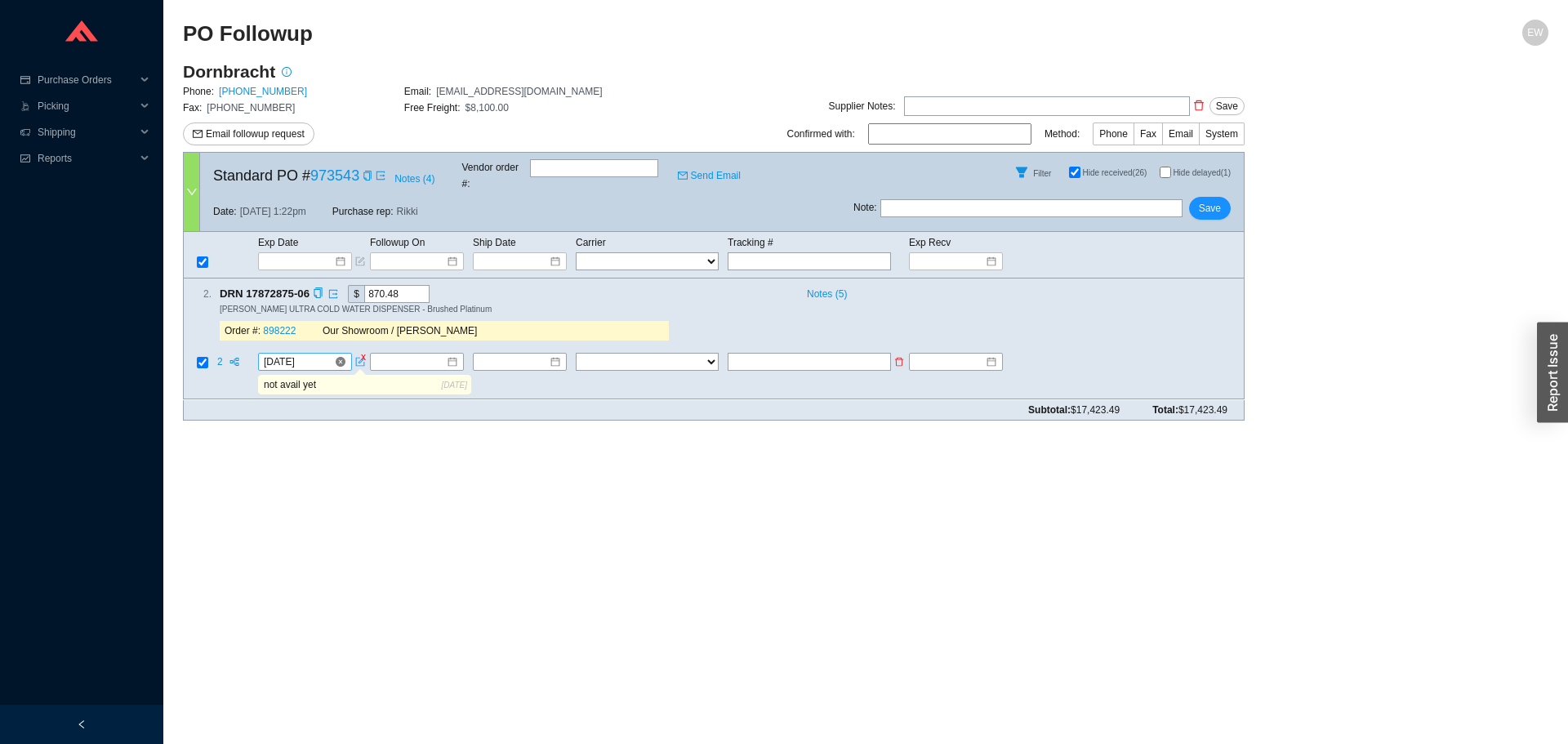 type 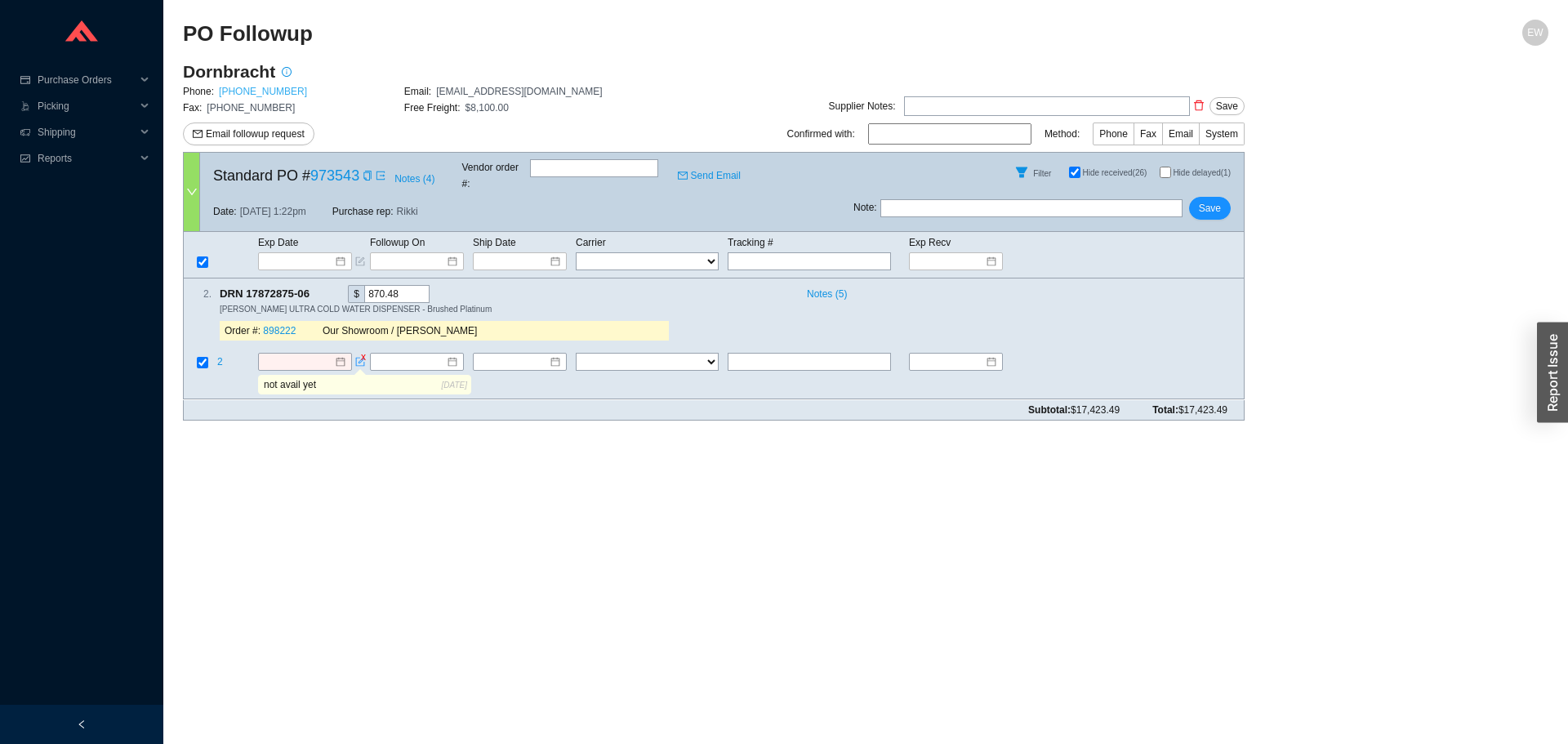 click on "[PHONE_NUMBER]" at bounding box center (263, 91) 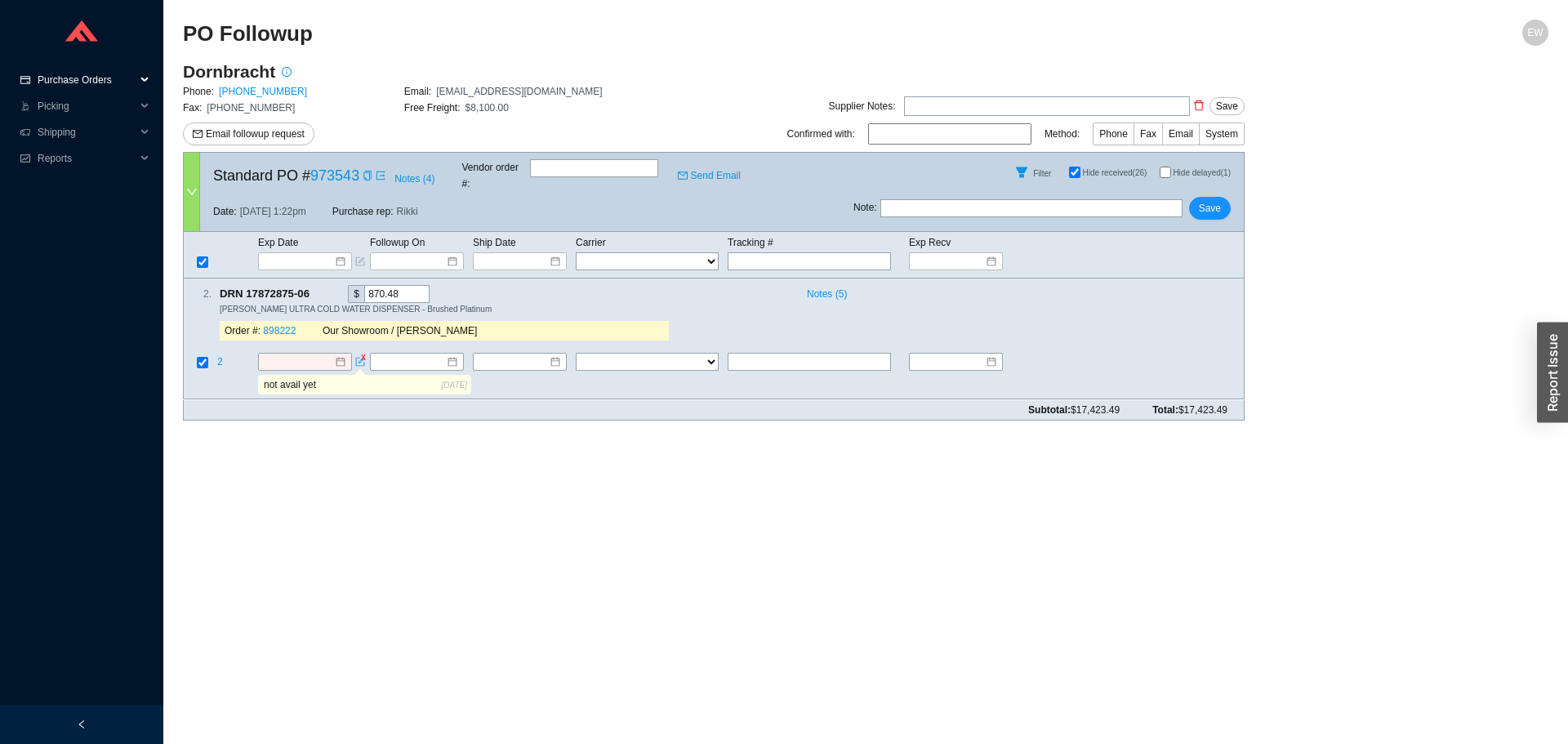 click on "Purchase Orders" at bounding box center [87, 80] 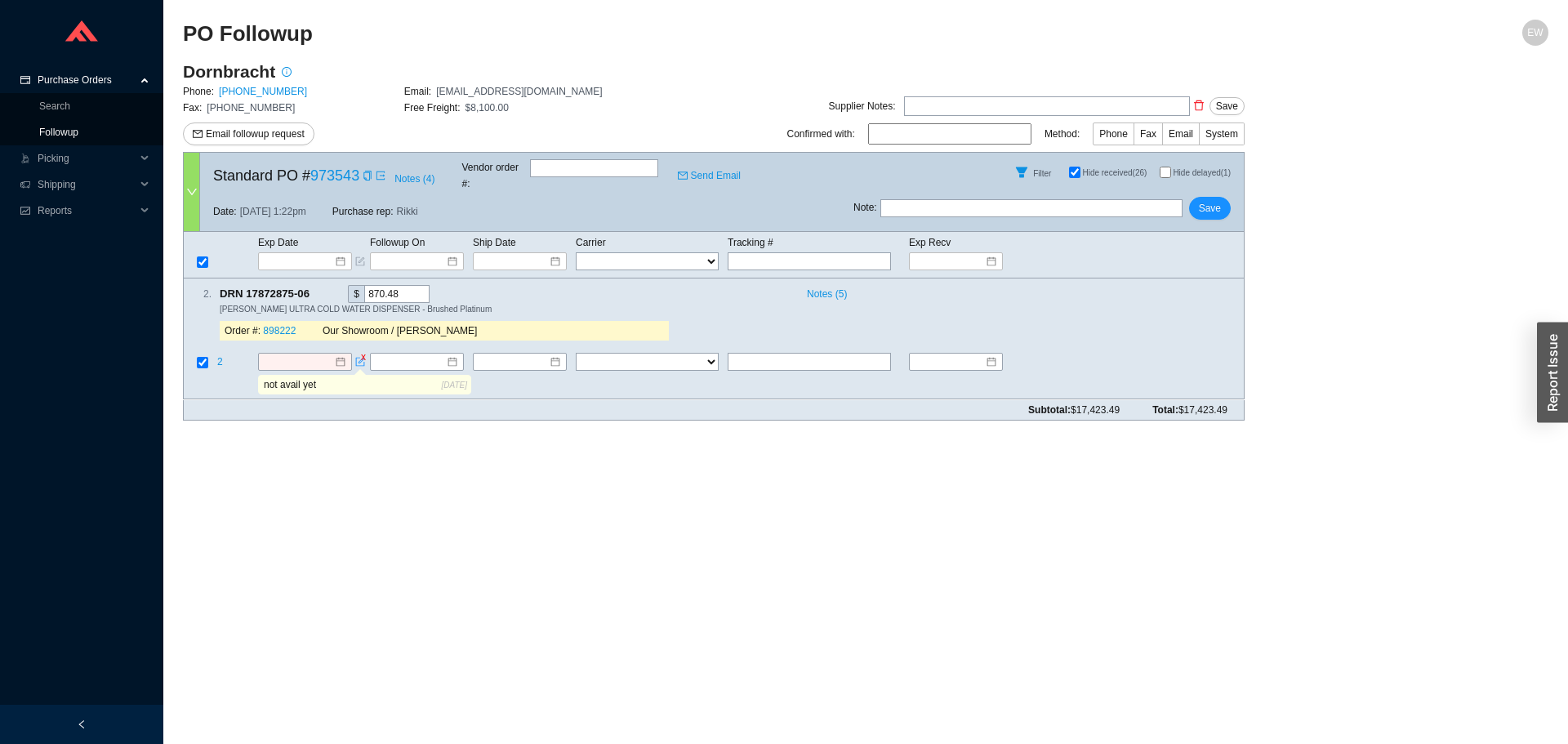 click on "Followup" at bounding box center [59, 132] 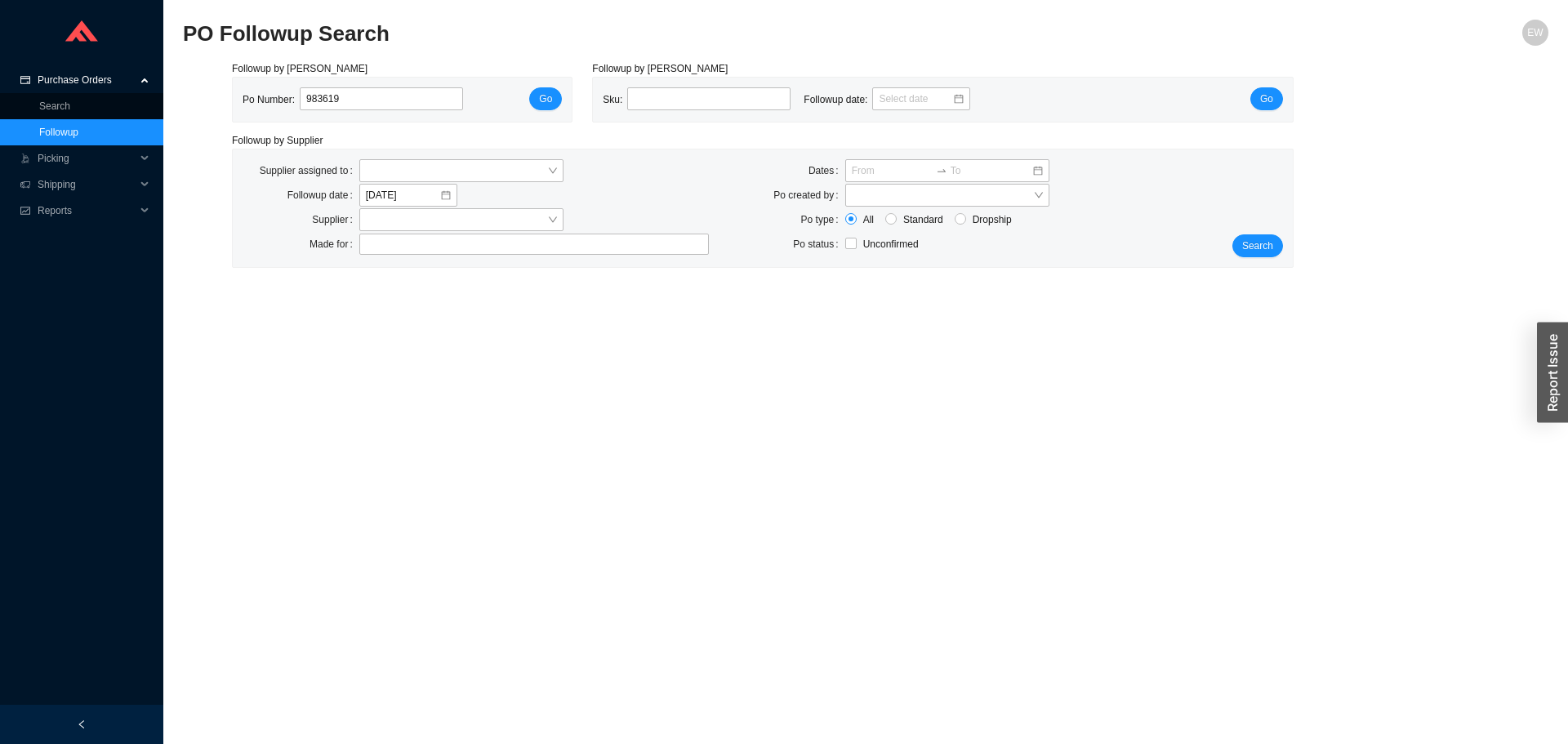 type on "983619" 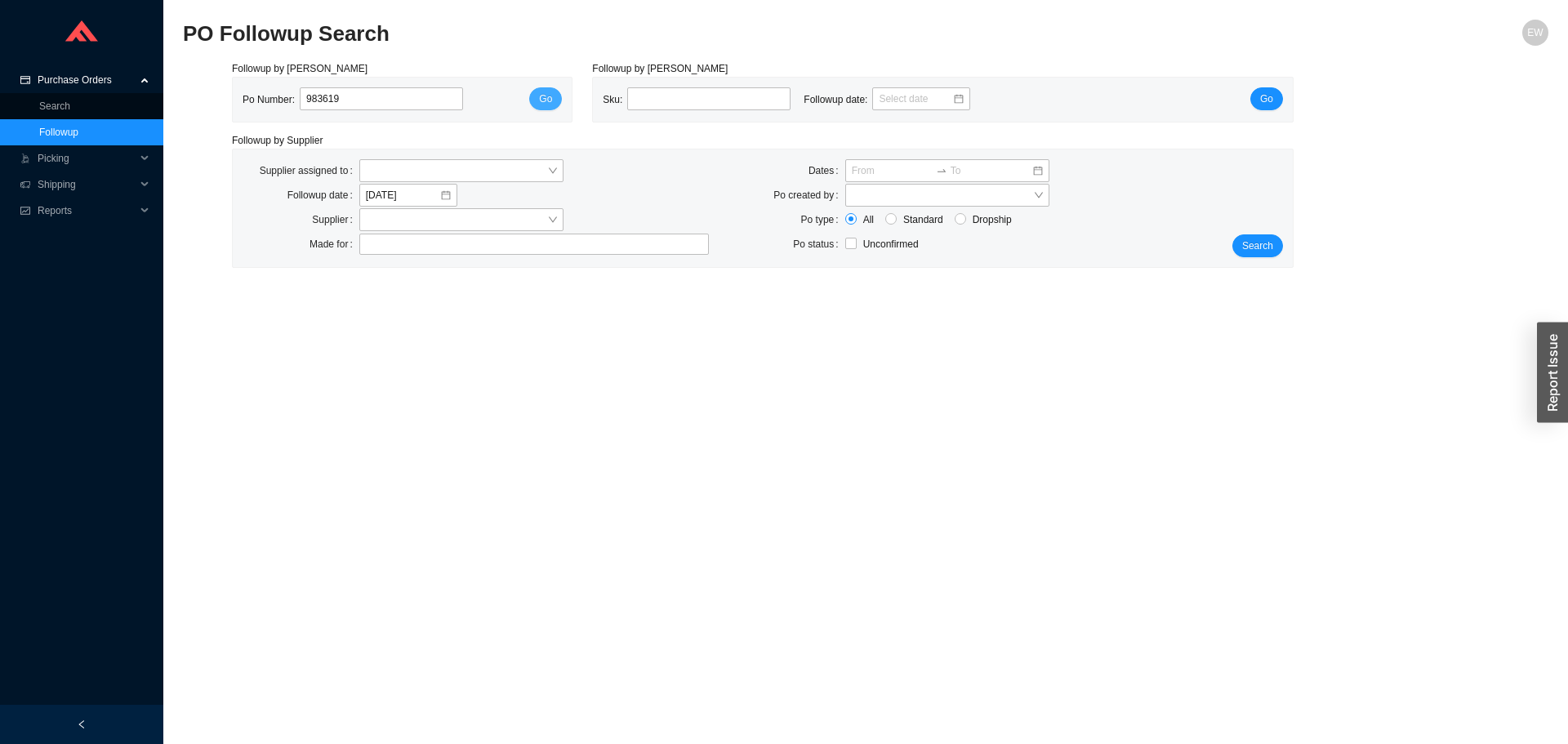 click on "Go" at bounding box center [546, 99] 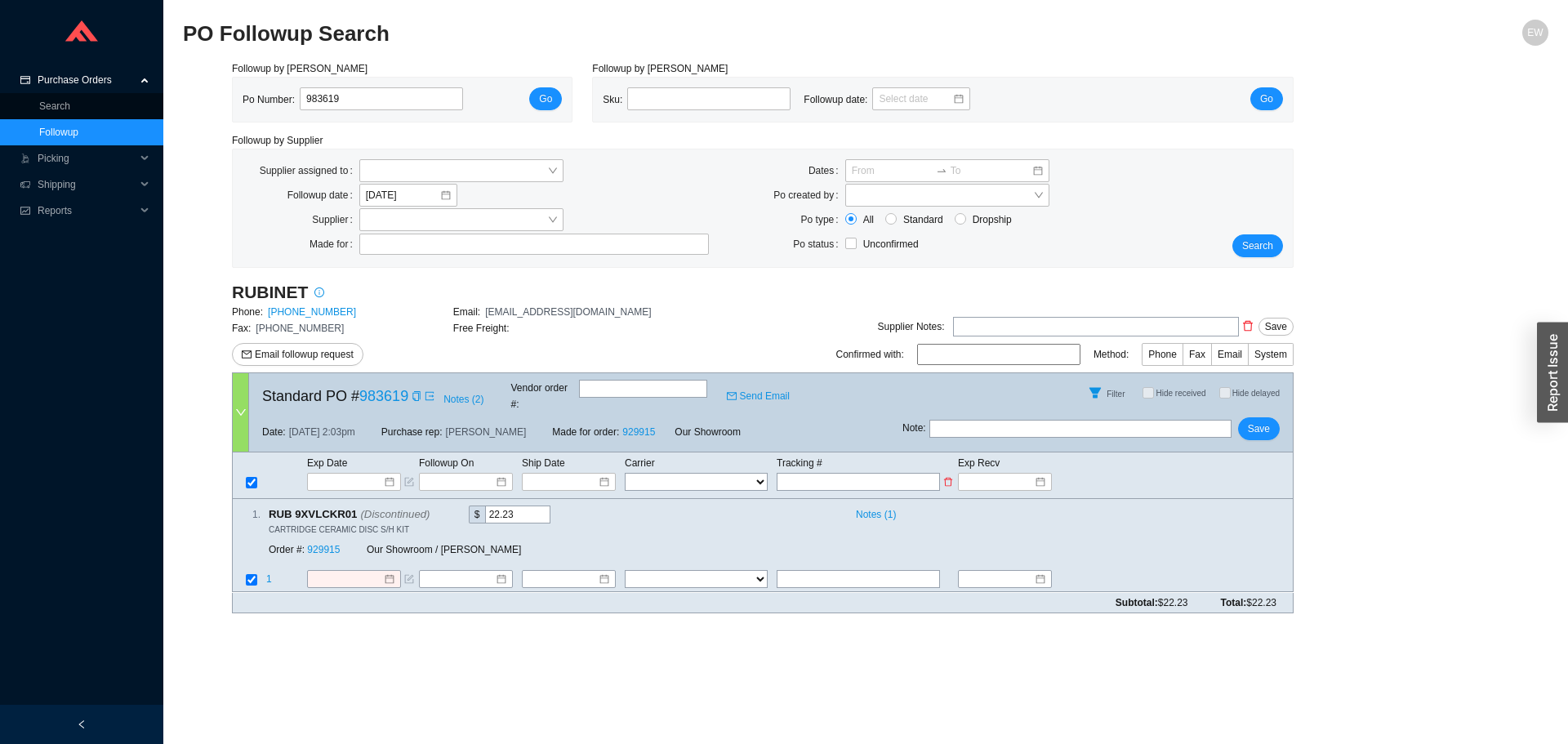 click on "FedEx UPS ---------------- 2 Day Transportation INC A&B Freight A. Duie Pyle AAA Cooper ABF Freight System Accurate Transport  AIT Worldwide Alliance AM Trucking Amstan Logistics Averitt Express AWEST B.E. Logistics Benton Express Best Overnite Express Bullet Freight Bullet Transportation Services C.H Robinson Campbell’s Express Canada Post Canpar Courrier Central Freight Lines Central Transport CEVA Clark Transport Concord Conway coyote Cross Country Freight CSA Transportation Custom Companies Inc. Custom Global Logistics Customer Pickup Customer Pickup - Showroom Customer Pickup - Warehouse dachser Dats Trucking Day and Ross Daylight Trucking Dayton Freight  DB Schenker Dependable Highway Express DHL DICOM EAST Dohrn Dot Line Drug Transport Inc Echo Global Logistics EDI Express Elite Express Estes FedEx FedEx Ground FedEx LTL Forward Air FRONTLINE Freight Systems Globaltranz Gold Coast Hercules Freight Howards Express JJT Logistics JP Express Kuehne Nagel Landair Express LaserShip Mainfreight Maisliner" at bounding box center [696, 482] 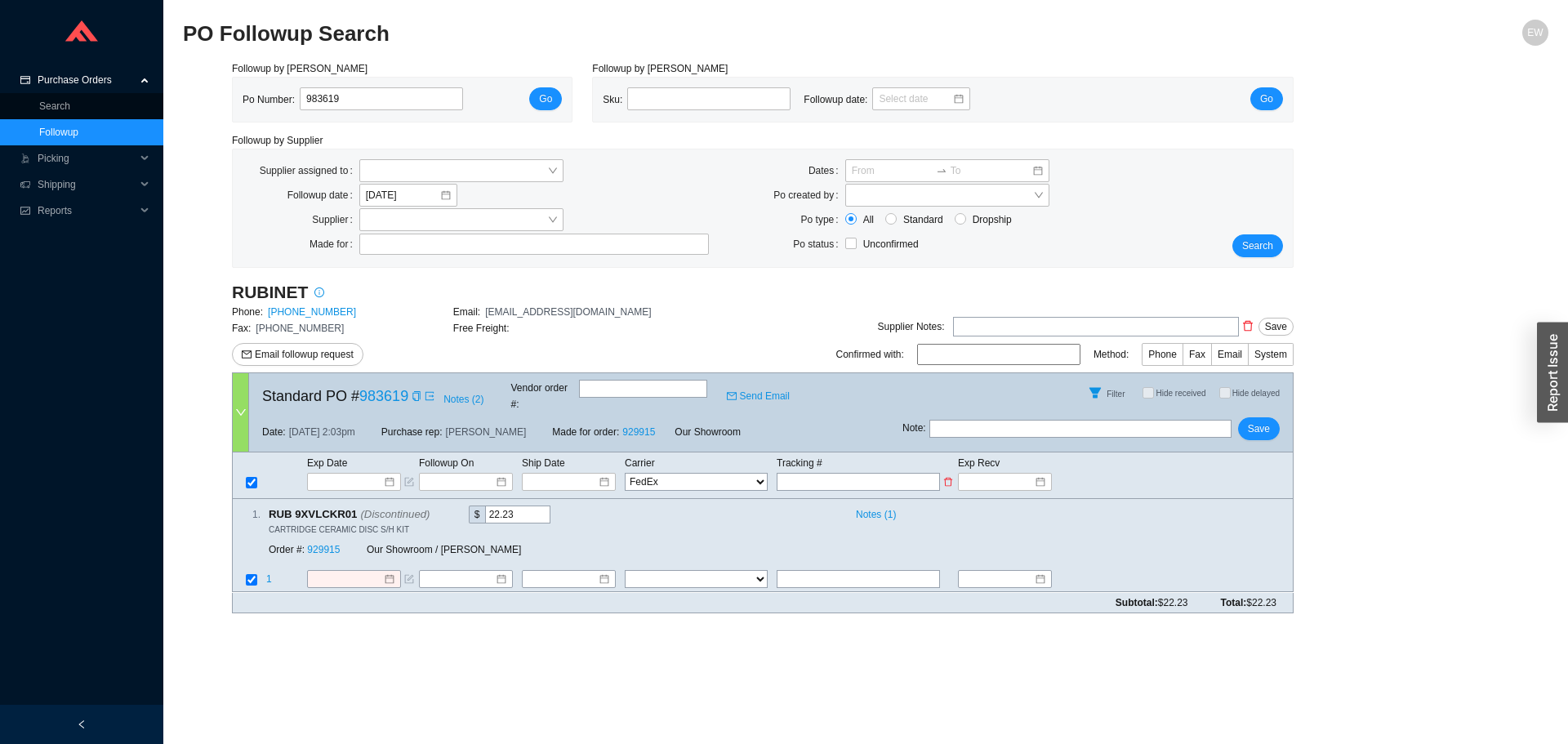click on "FedEx UPS ---------------- 2 Day Transportation INC A&B Freight A. Duie Pyle AAA Cooper ABF Freight System Accurate Transport  AIT Worldwide Alliance AM Trucking Amstan Logistics Averitt Express AWEST B.E. Logistics Benton Express Best Overnite Express Bullet Freight Bullet Transportation Services C.H Robinson Campbell’s Express Canada Post Canpar Courrier Central Freight Lines Central Transport CEVA Clark Transport Concord Conway coyote Cross Country Freight CSA Transportation Custom Companies Inc. Custom Global Logistics Customer Pickup Customer Pickup - Showroom Customer Pickup - Warehouse dachser Dats Trucking Day and Ross Daylight Trucking Dayton Freight  DB Schenker Dependable Highway Express DHL DICOM EAST Dohrn Dot Line Drug Transport Inc Echo Global Logistics EDI Express Elite Express Estes FedEx FedEx Ground FedEx LTL Forward Air FRONTLINE Freight Systems Globaltranz Gold Coast Hercules Freight Howards Express JJT Logistics JP Express Kuehne Nagel Landair Express LaserShip Mainfreight Maisliner" at bounding box center [696, 482] 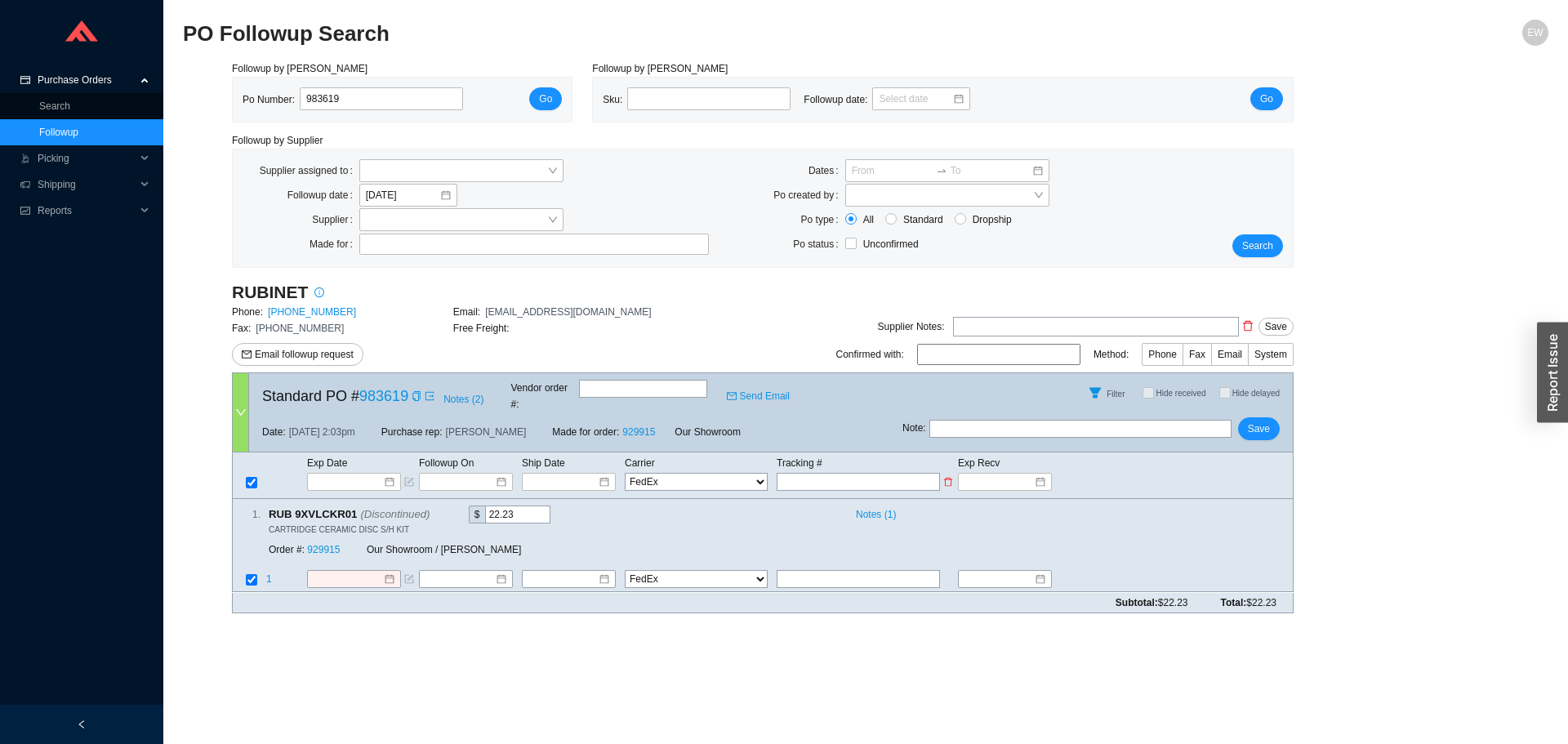 paste on "466164245455" 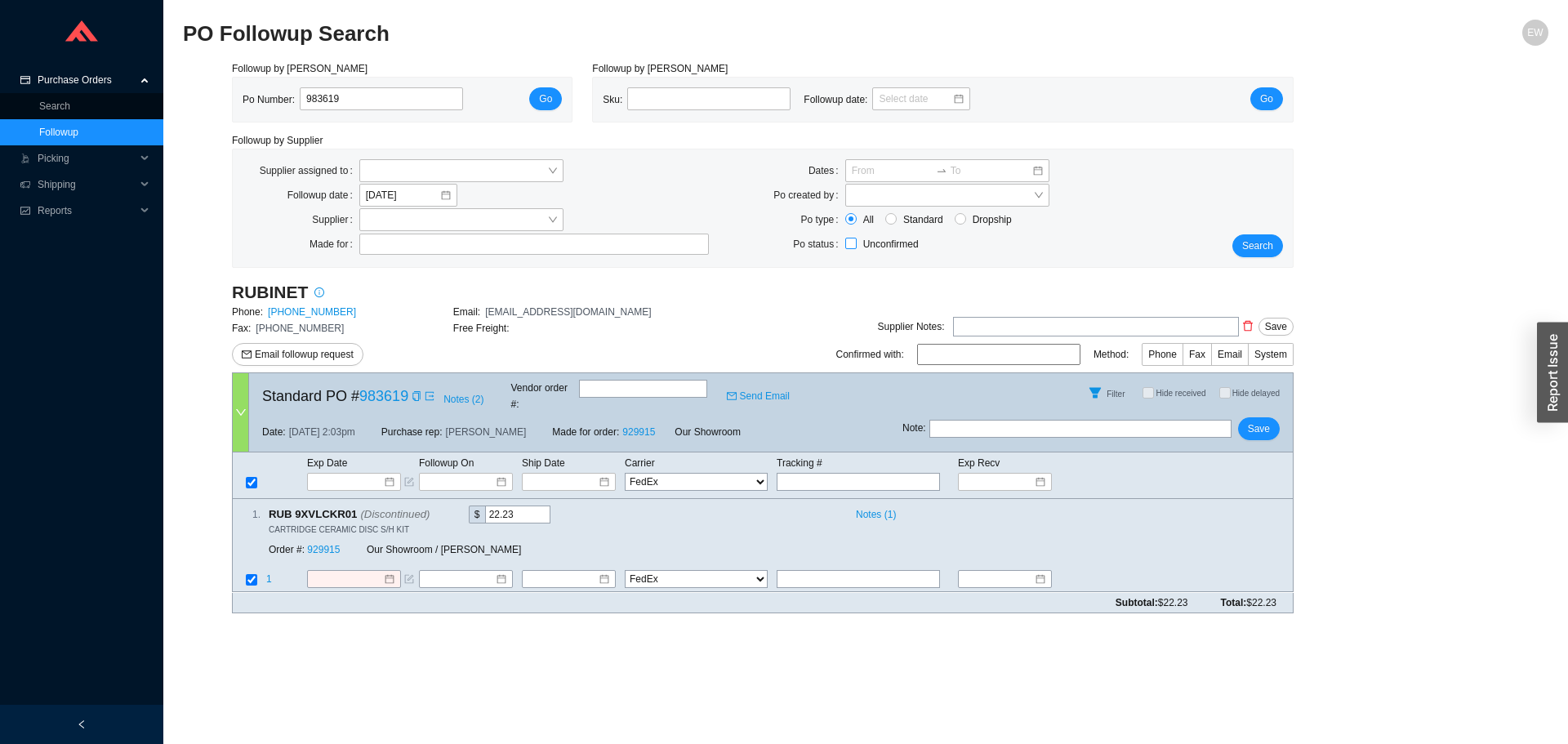 type on "466164245455" 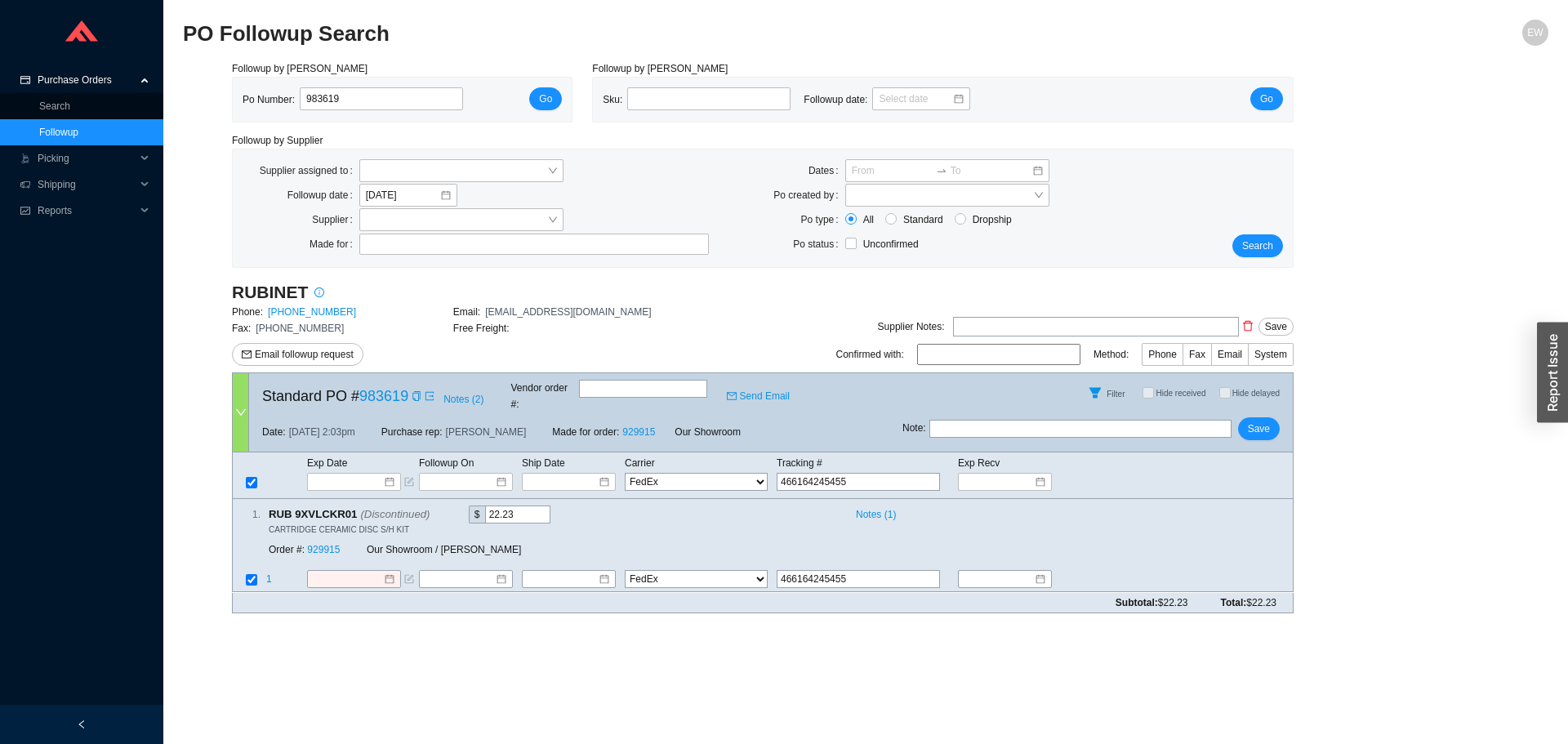 type on "466164245455" 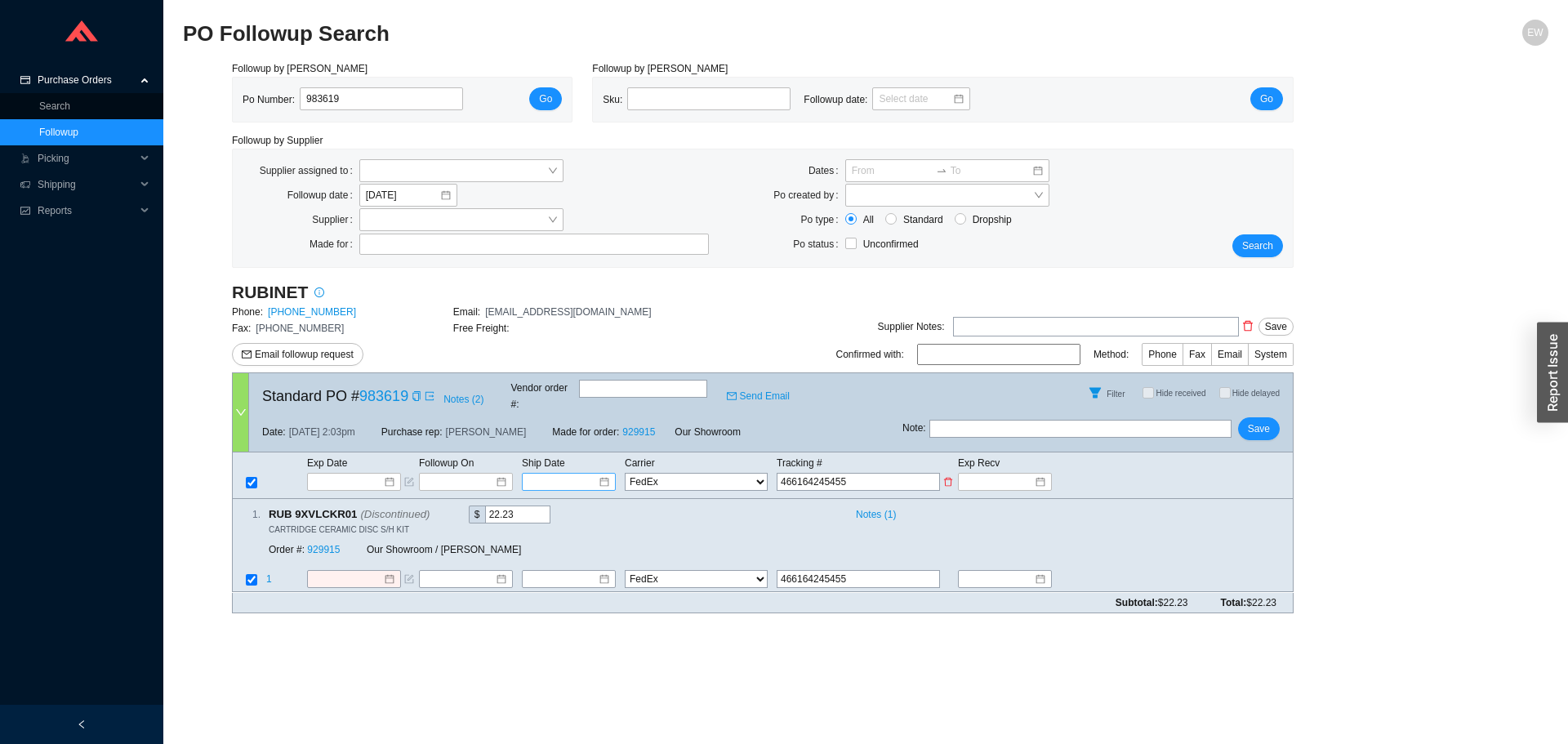 click at bounding box center (568, 482) 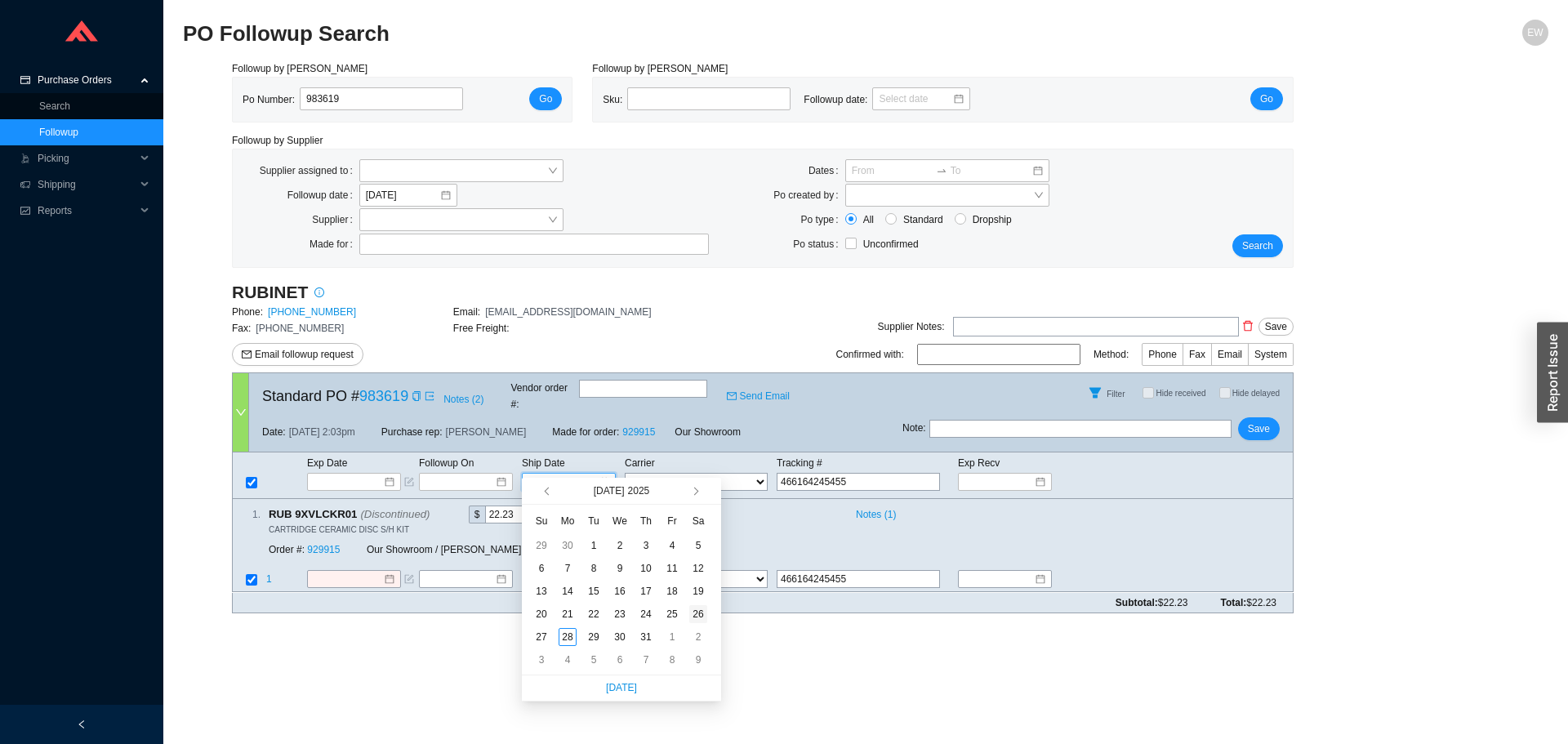 type on "7/26/2025" 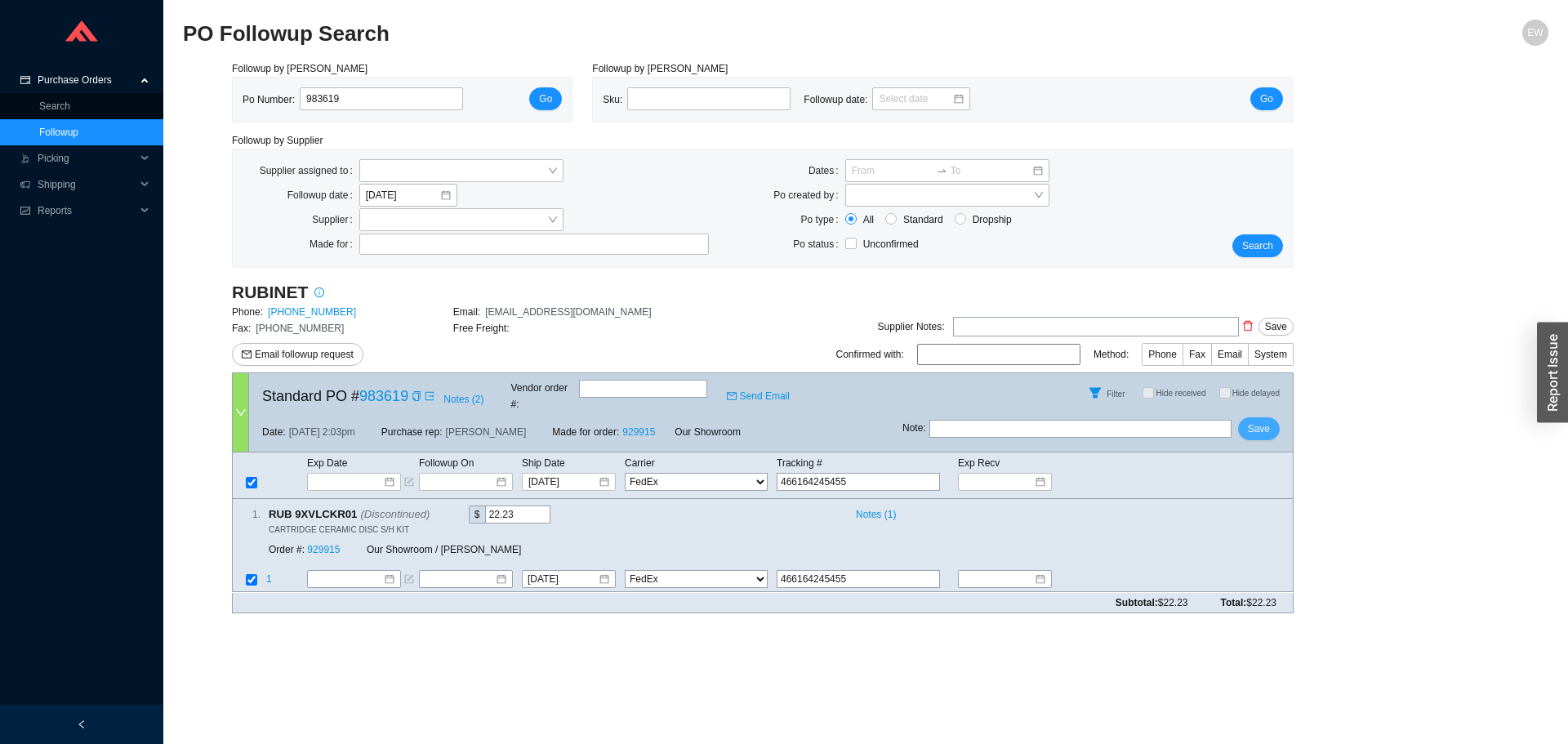 drag, startPoint x: 1258, startPoint y: 417, endPoint x: 1243, endPoint y: 417, distance: 15 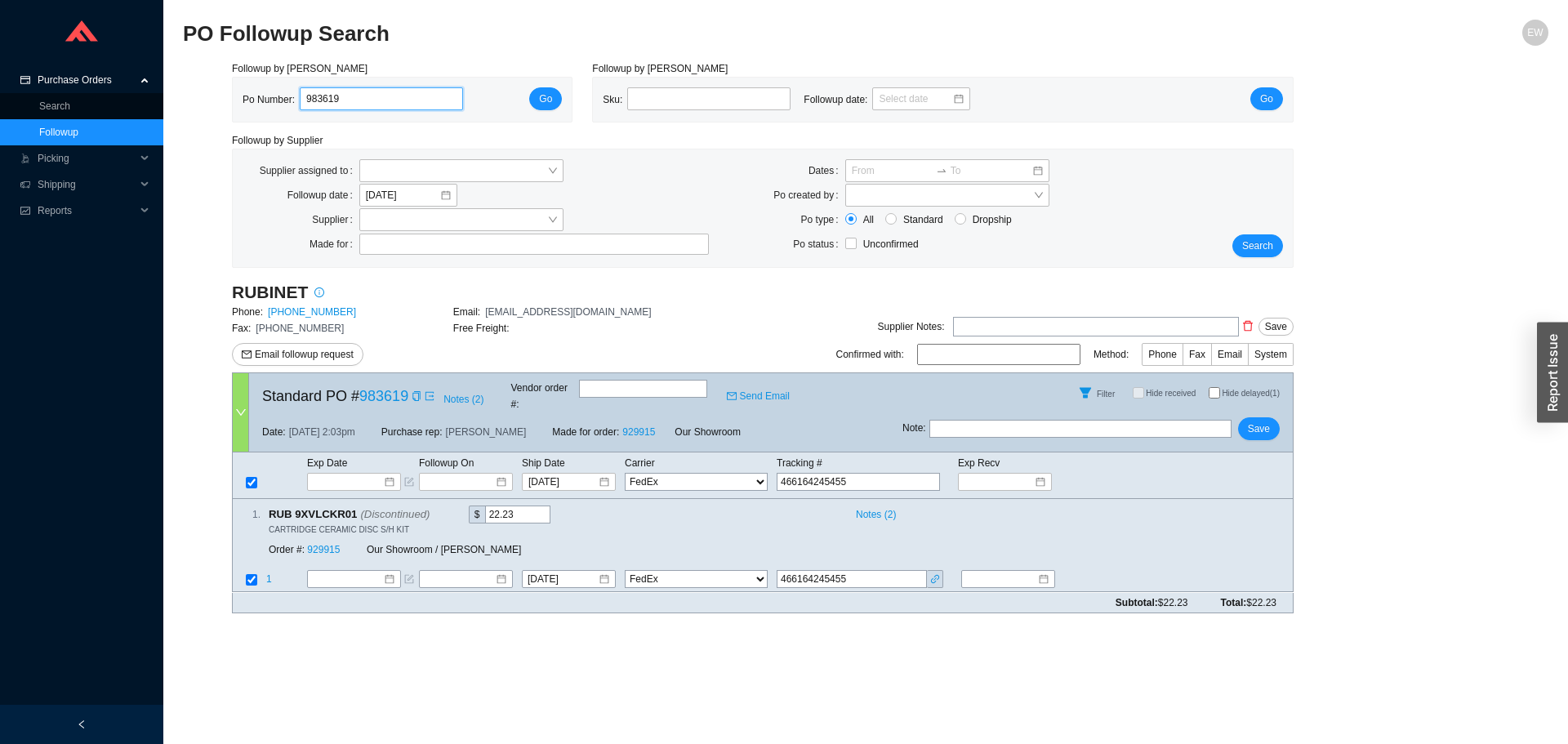 drag, startPoint x: 381, startPoint y: 99, endPoint x: 267, endPoint y: 82, distance: 115.26057 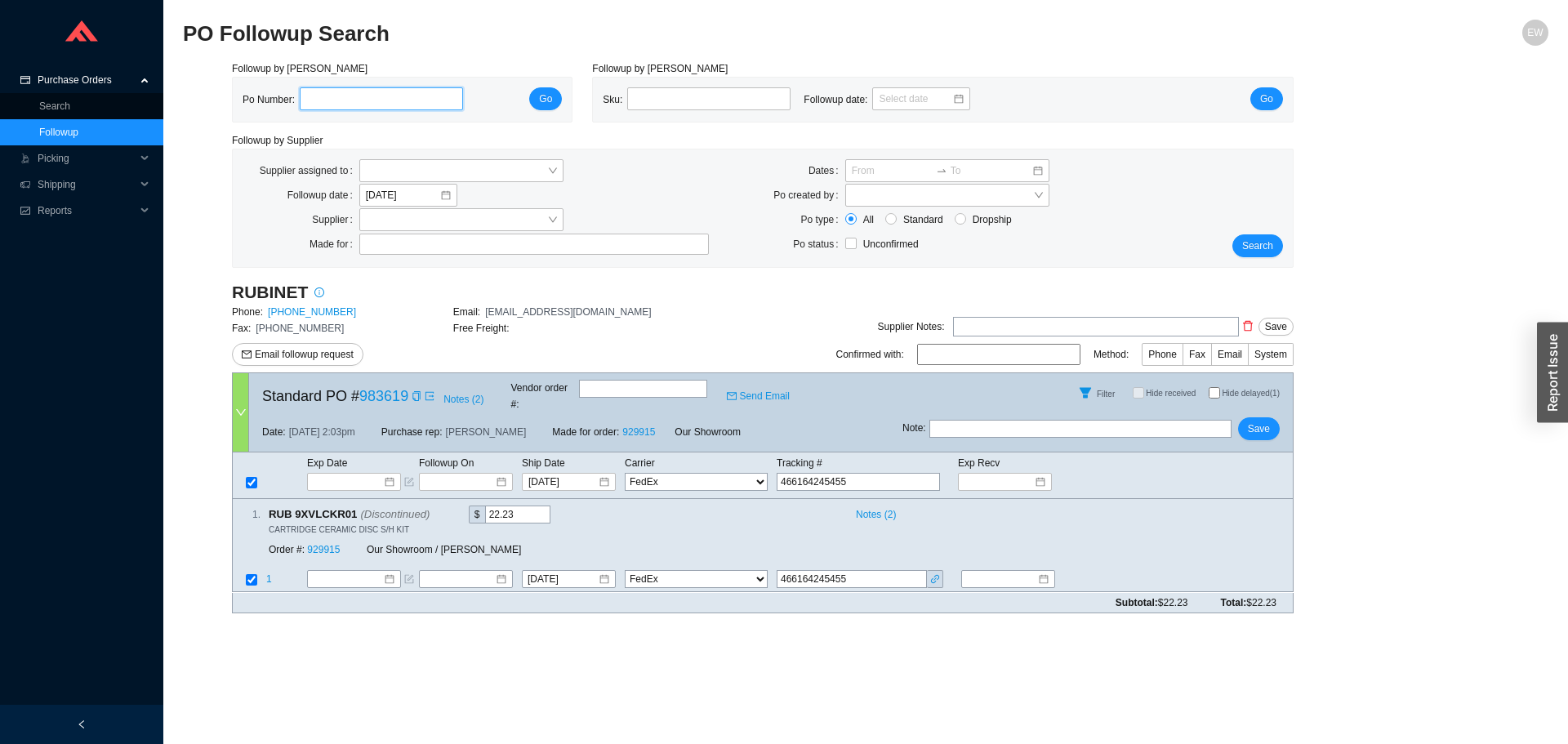 paste on "983728" 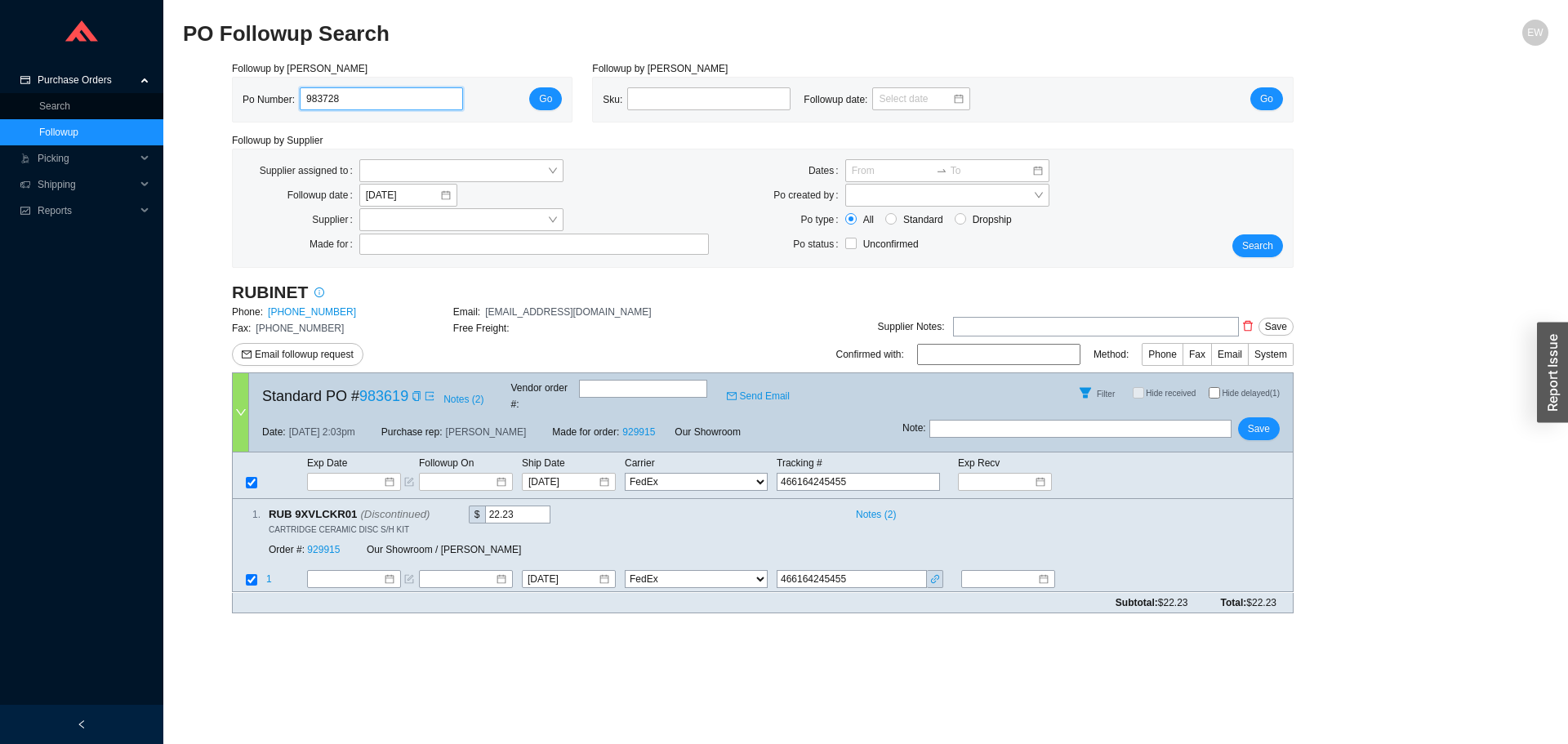 type on "983728" 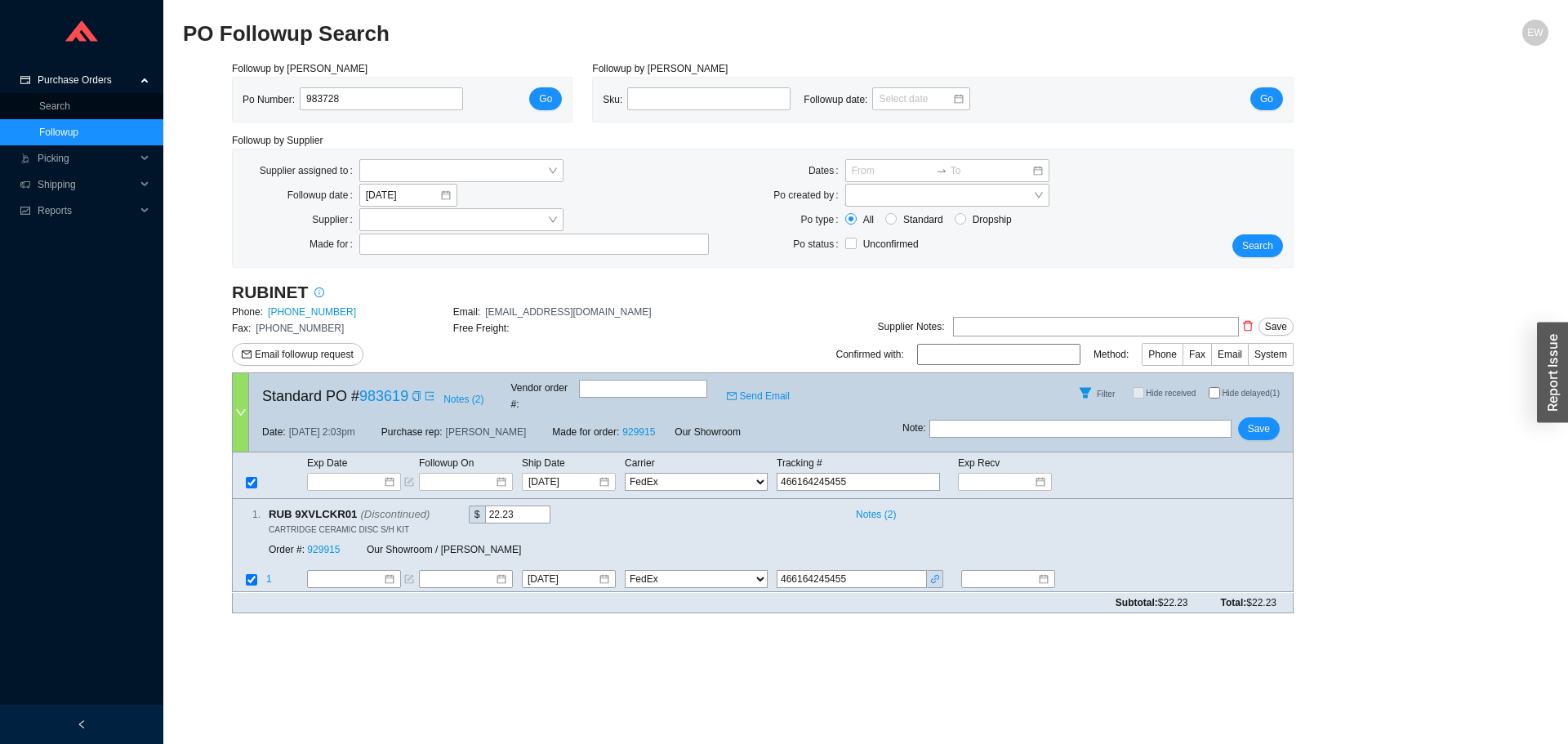 click on "Po Number: 983728 Go" at bounding box center [402, 100] 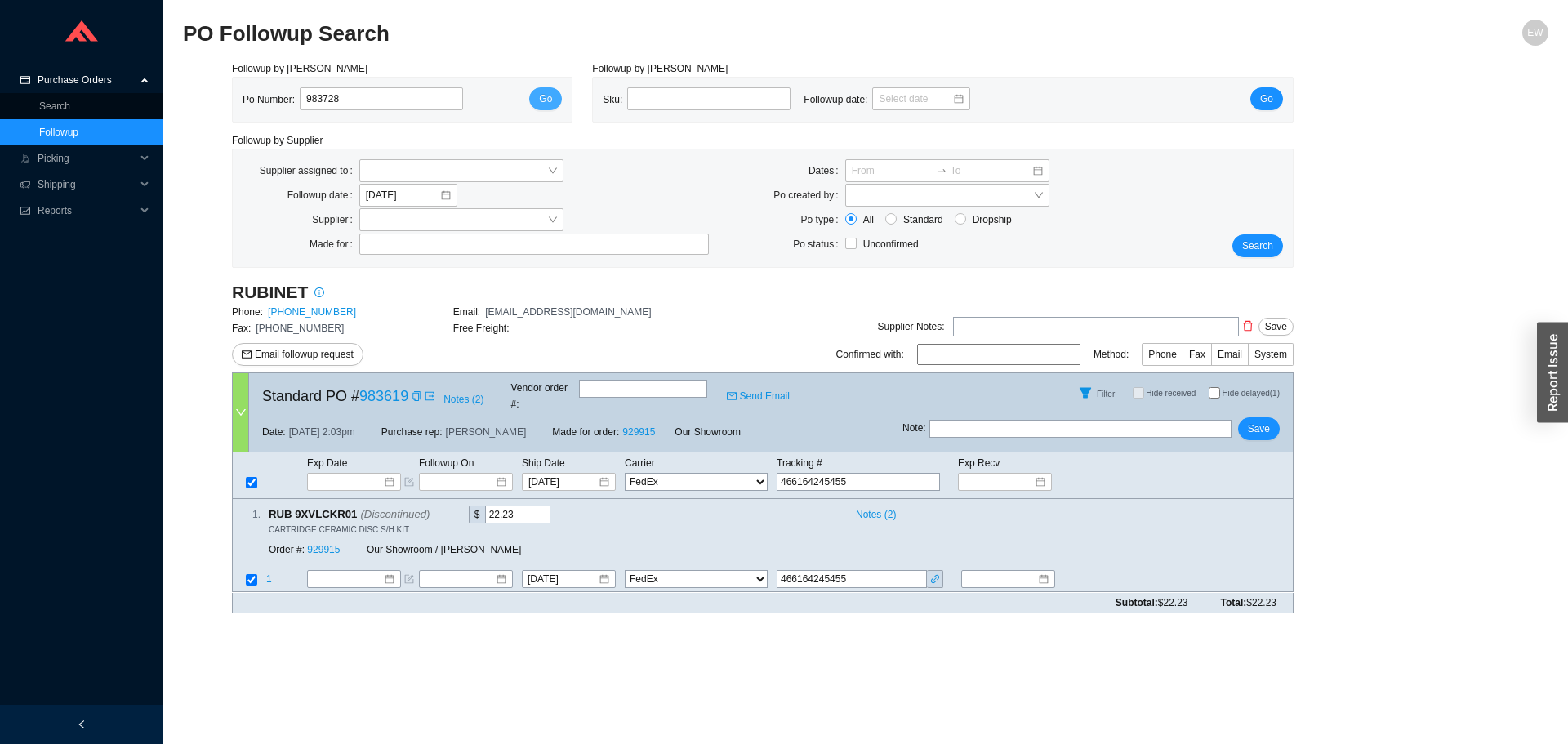 click on "Go" at bounding box center (546, 99) 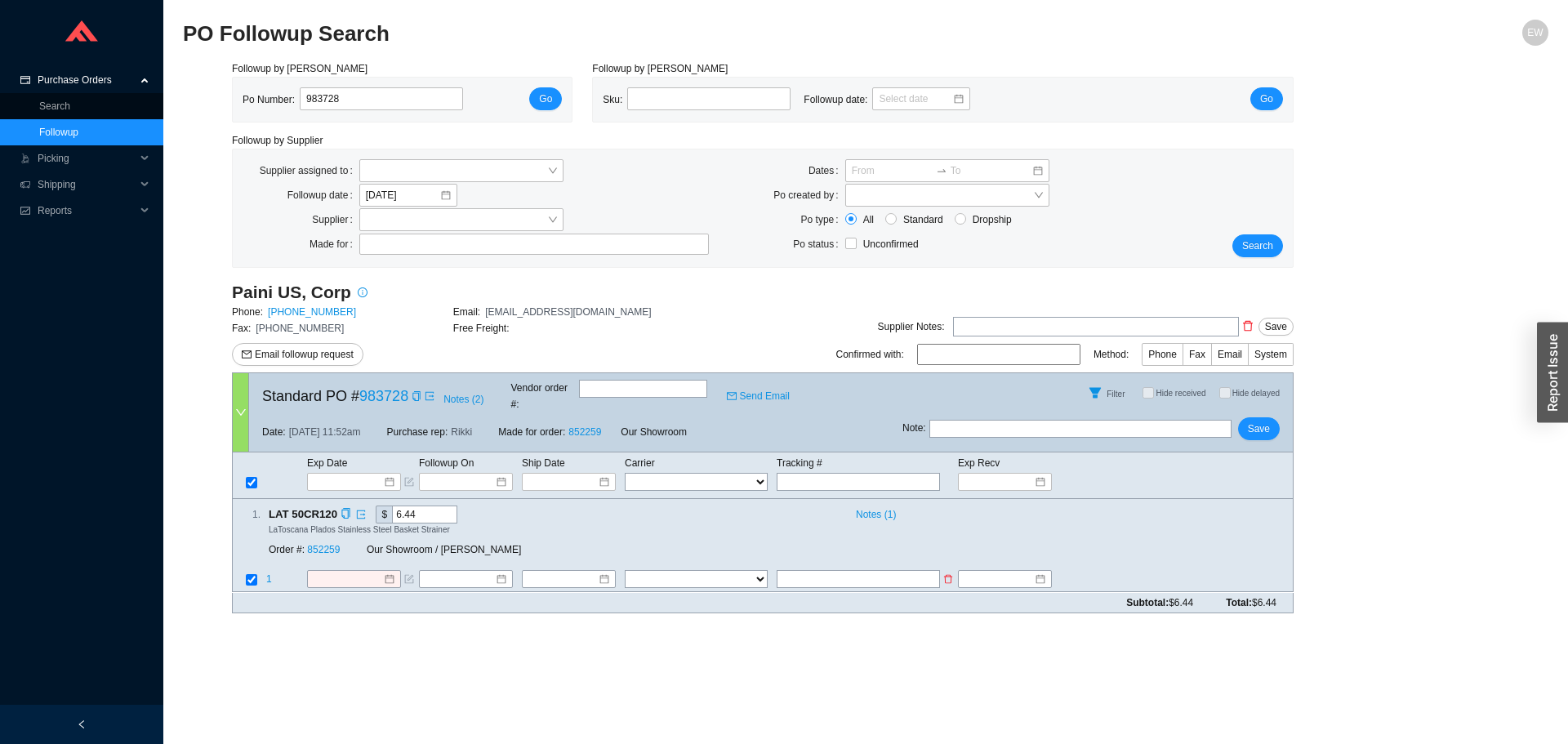 paste on "https://www.fedex.com/fedextrack/?trknbr=418328736" 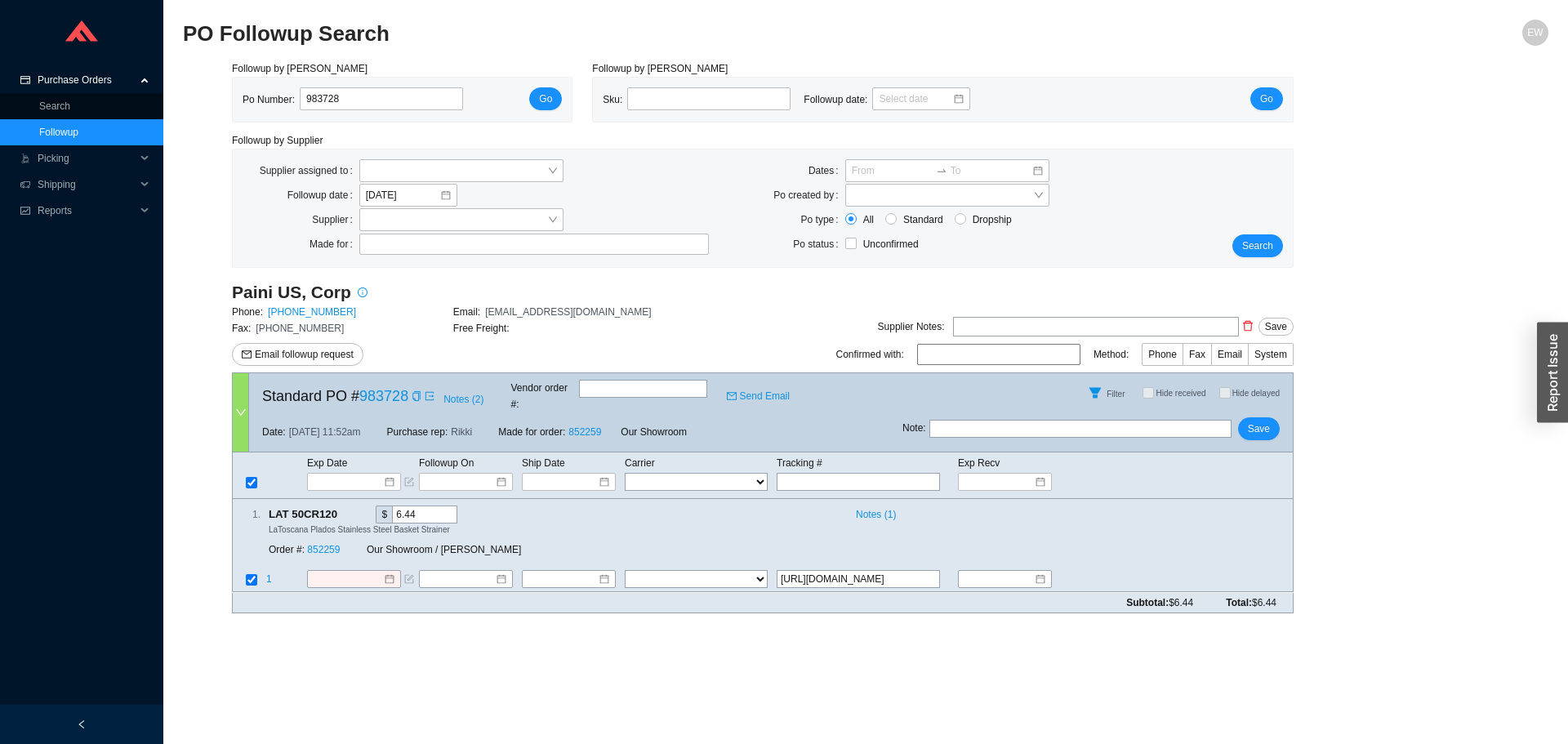 scroll, scrollTop: 0, scrollLeft: 79, axis: horizontal 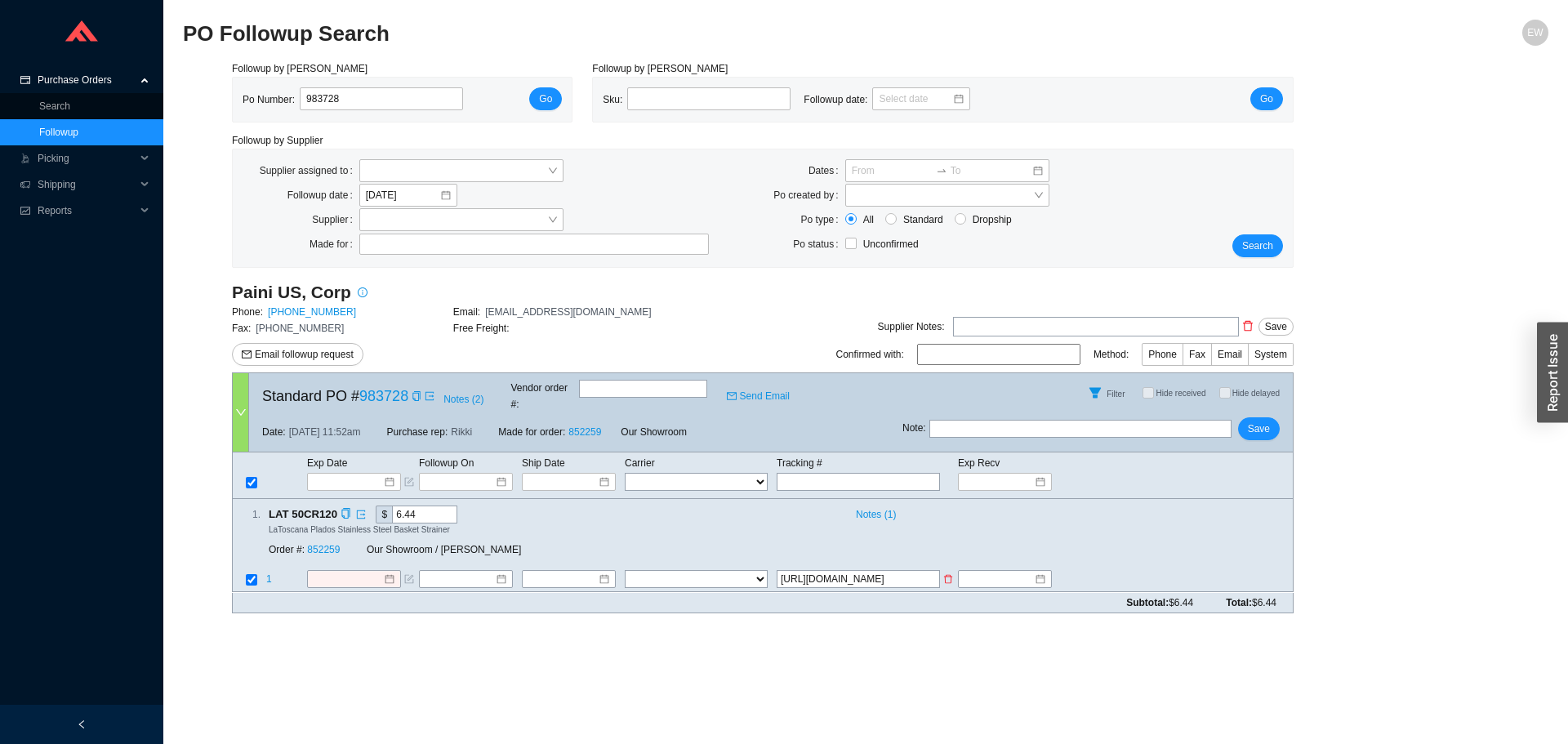 type on "https://www.fedex.com/fedextrack/?trknbr=418328736" 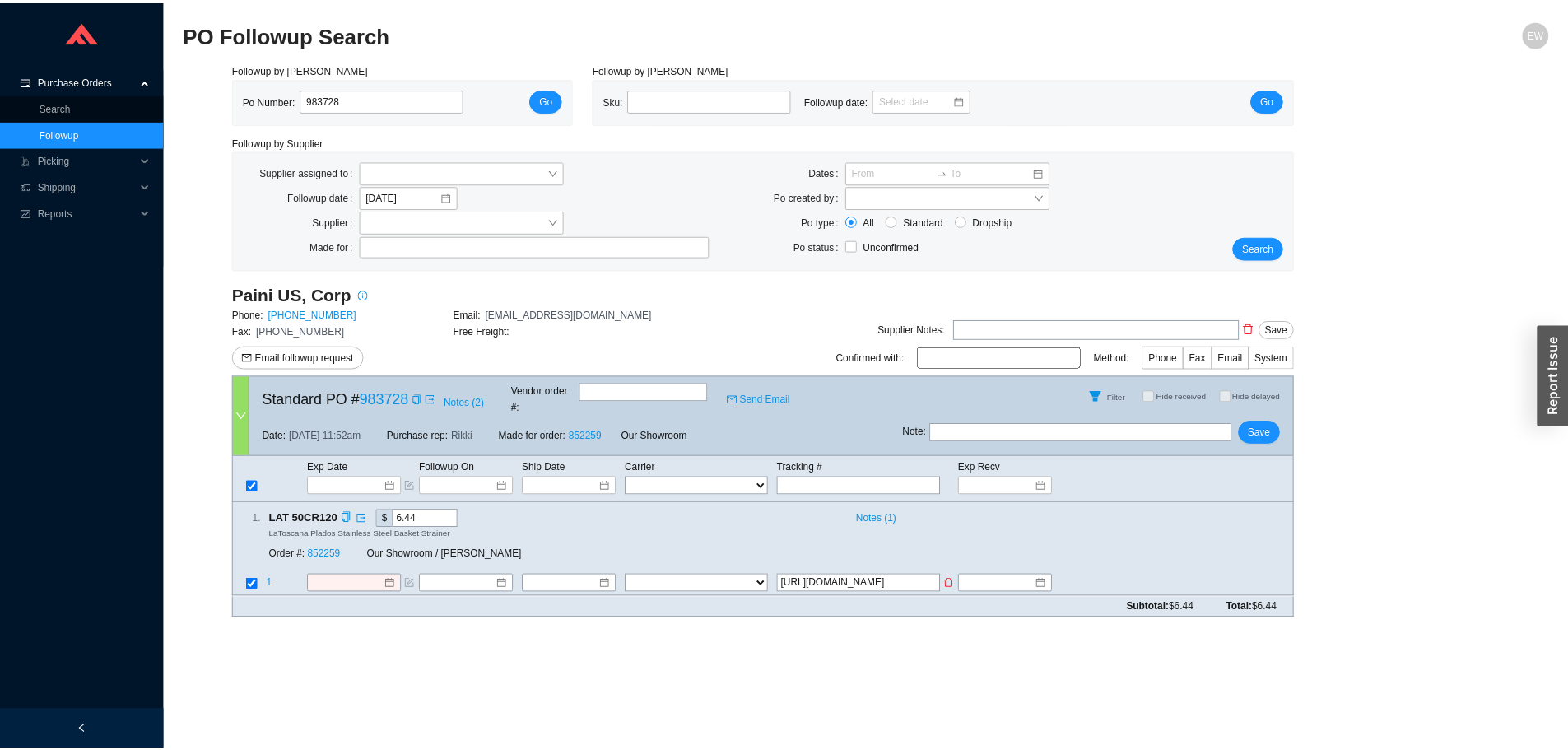 scroll, scrollTop: 0, scrollLeft: 0, axis: both 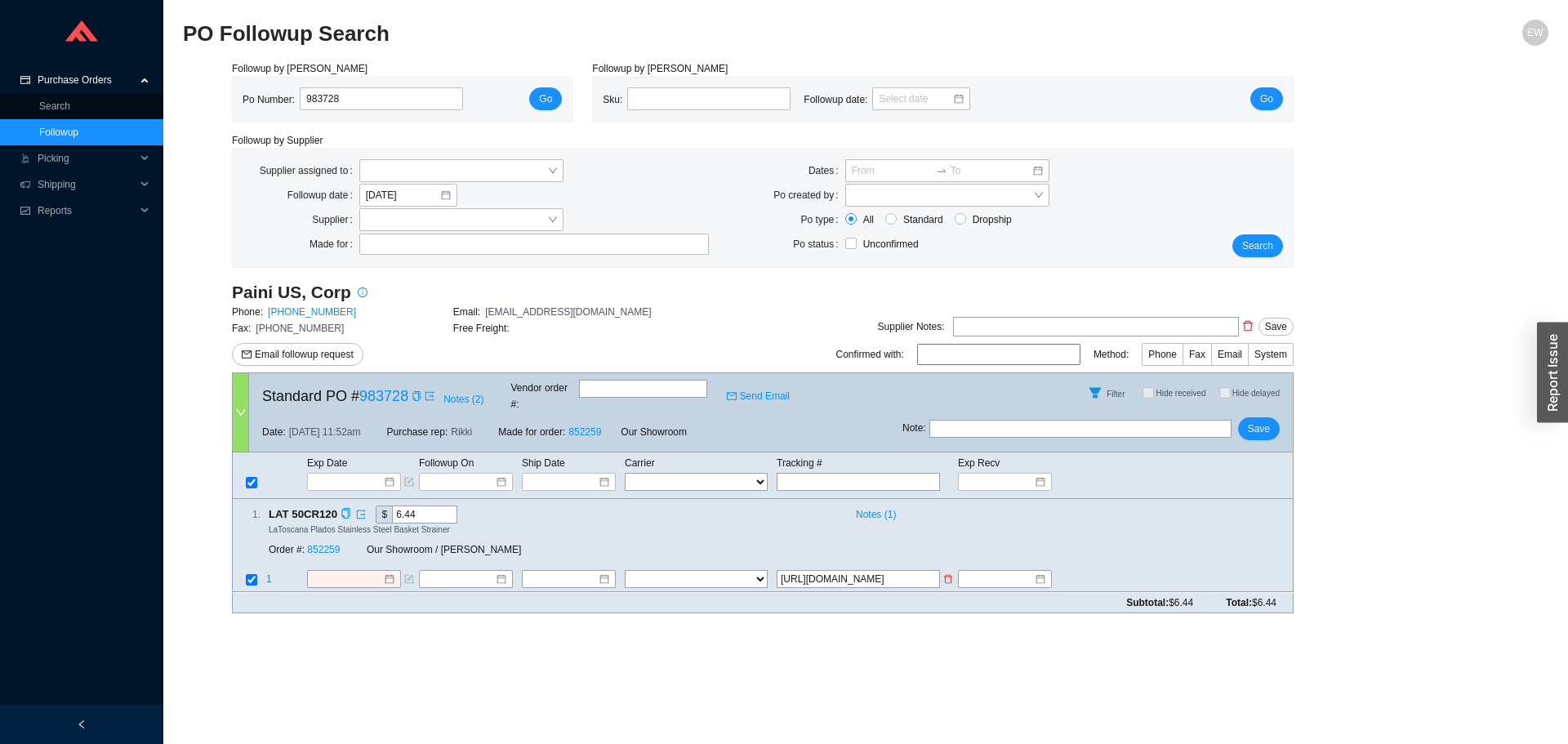 click 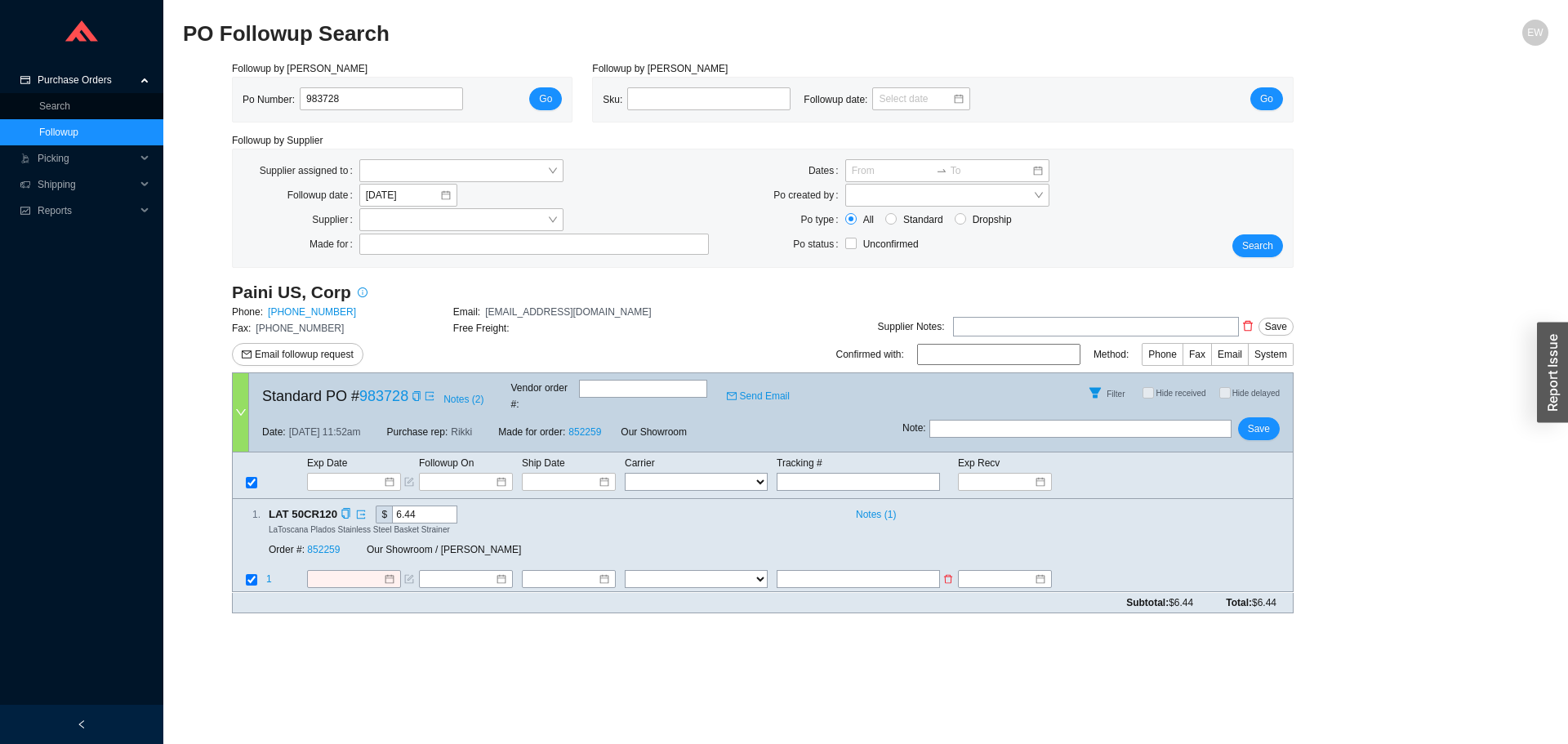 paste on "418328736346" 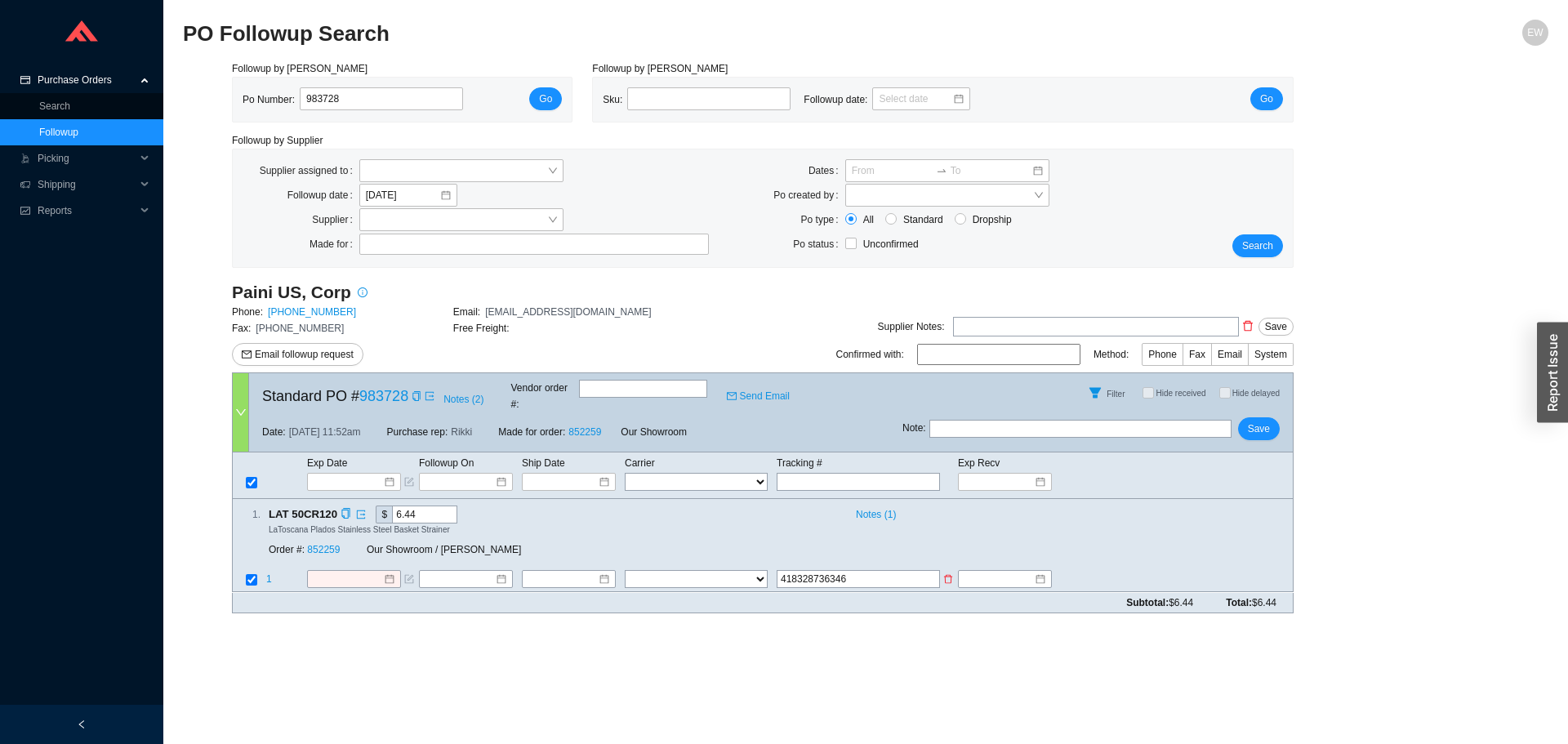 type on "418328736346" 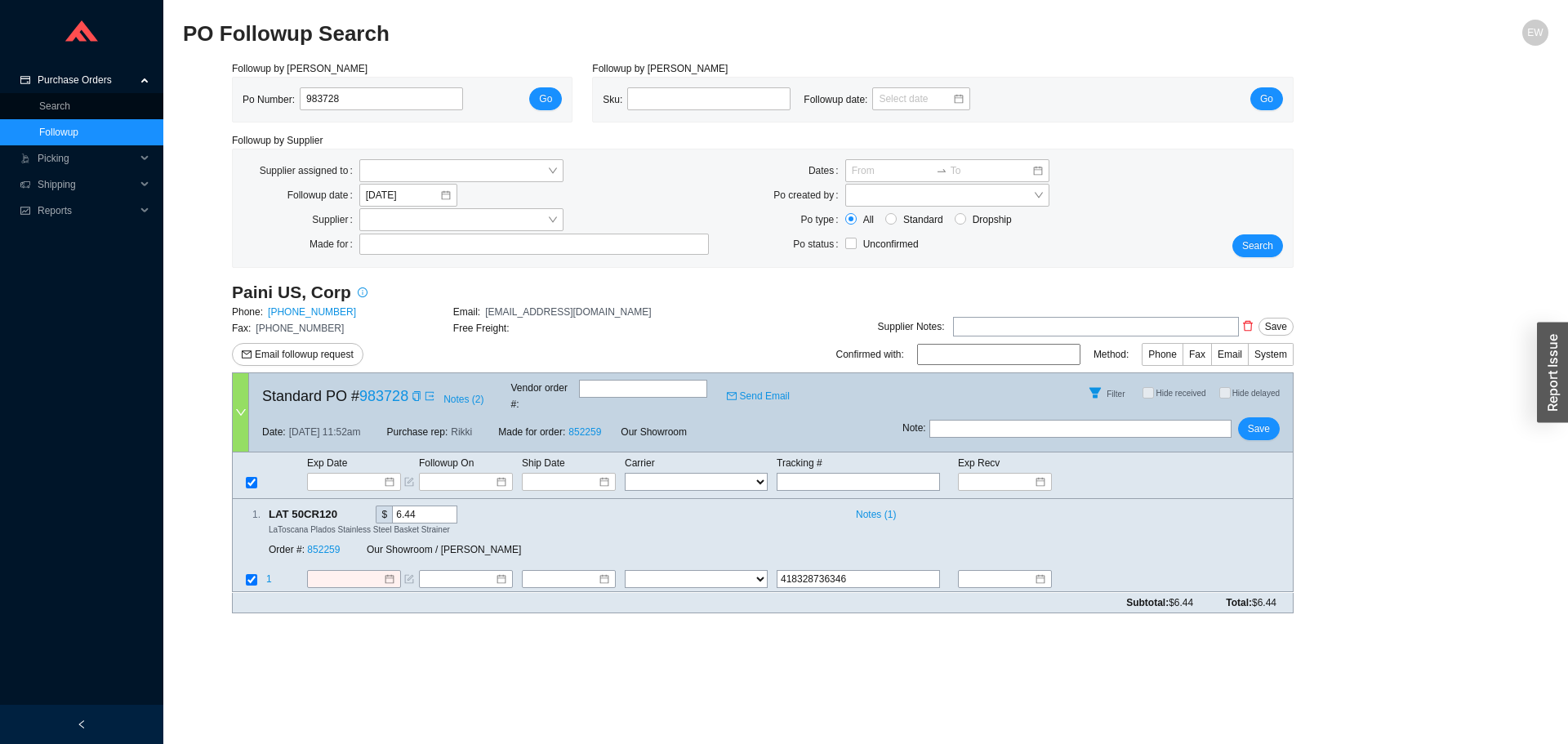 select on "1" 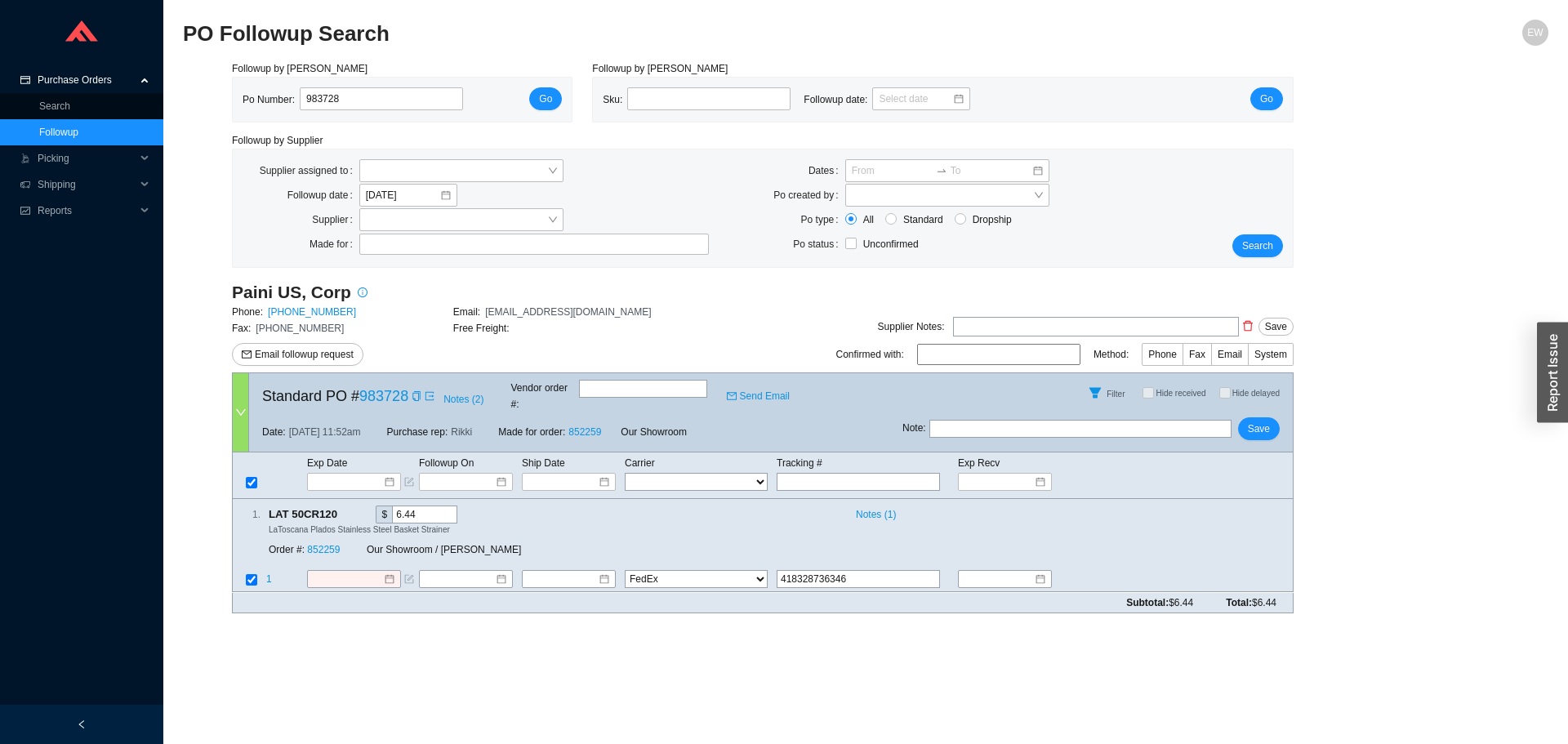 click on "FedEx UPS ---------------- 2 Day Transportation INC A&B Freight A. Duie Pyle AAA Cooper ABF Freight System Accurate Transport  AIT Worldwide Alliance AM Trucking Amstan Logistics Averitt Express AWEST B.E. Logistics Benton Express Best Overnite Express Bullet Freight Bullet Transportation Services C.H Robinson Campbell’s Express Canada Post Canpar Courrier Central Freight Lines Central Transport CEVA Clark Transport Concord Conway coyote Cross Country Freight CSA Transportation Custom Companies Inc. Custom Global Logistics Customer Pickup Customer Pickup - Showroom Customer Pickup - Warehouse dachser Dats Trucking Day and Ross Daylight Trucking Dayton Freight  DB Schenker Dependable Highway Express DHL DICOM EAST Dohrn Dot Line Drug Transport Inc Echo Global Logistics EDI Express Elite Express Estes FedEx FedEx Ground FedEx LTL Forward Air FRONTLINE Freight Systems Globaltranz Gold Coast Hercules Freight Howards Express JJT Logistics JP Express Kuehne Nagel Landair Express LaserShip Mainfreight Maisliner" at bounding box center [696, 580] 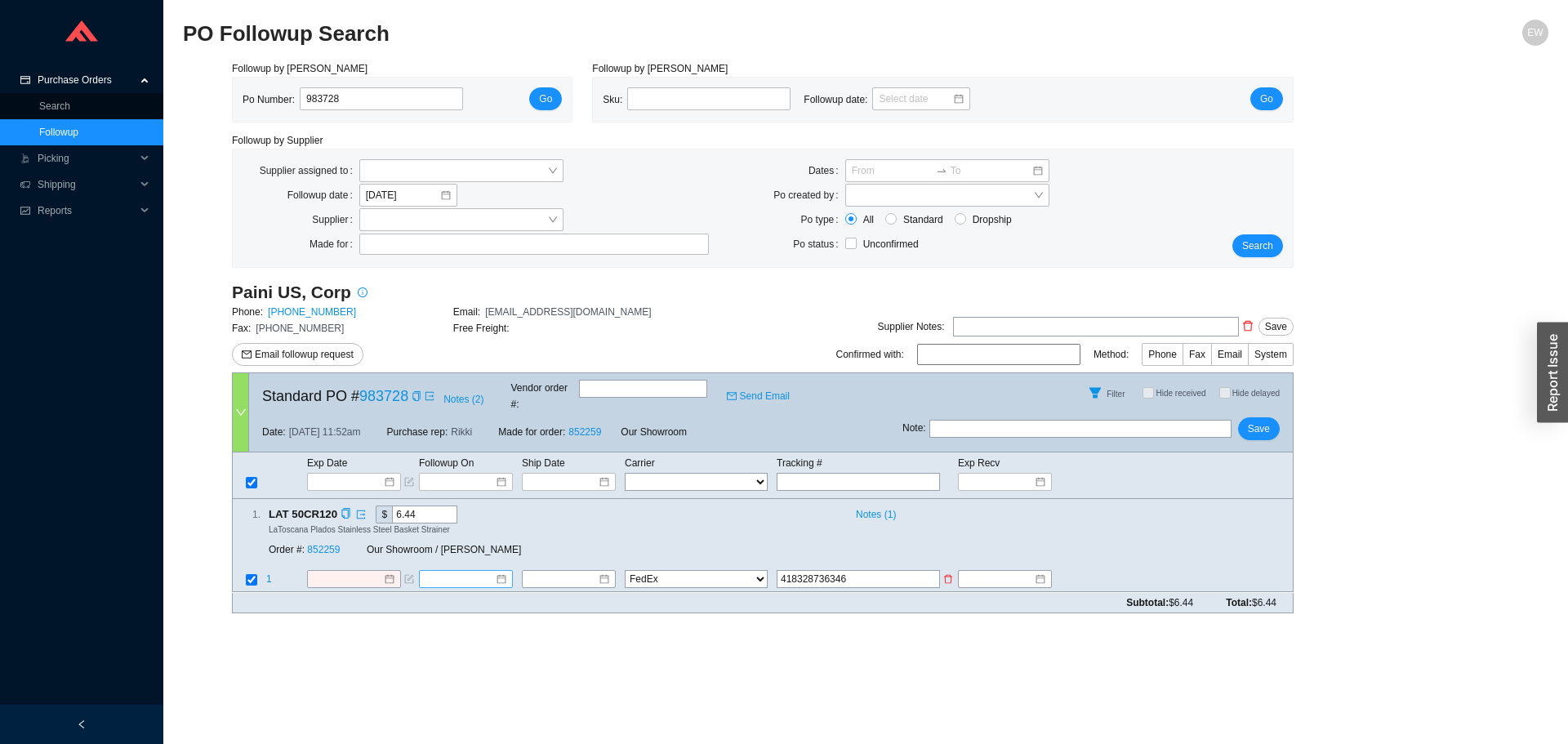 click at bounding box center (466, 580) 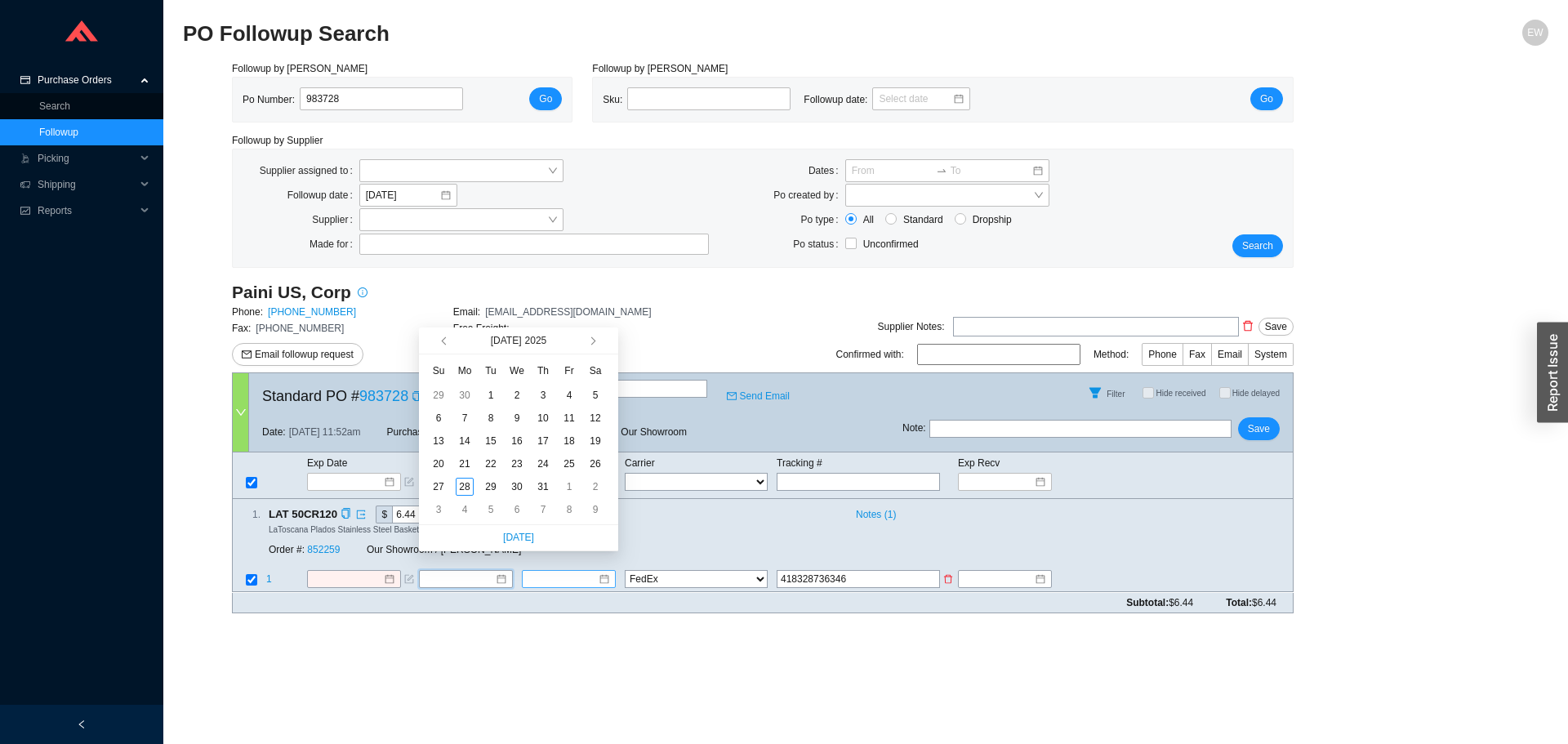 click at bounding box center [563, 580] 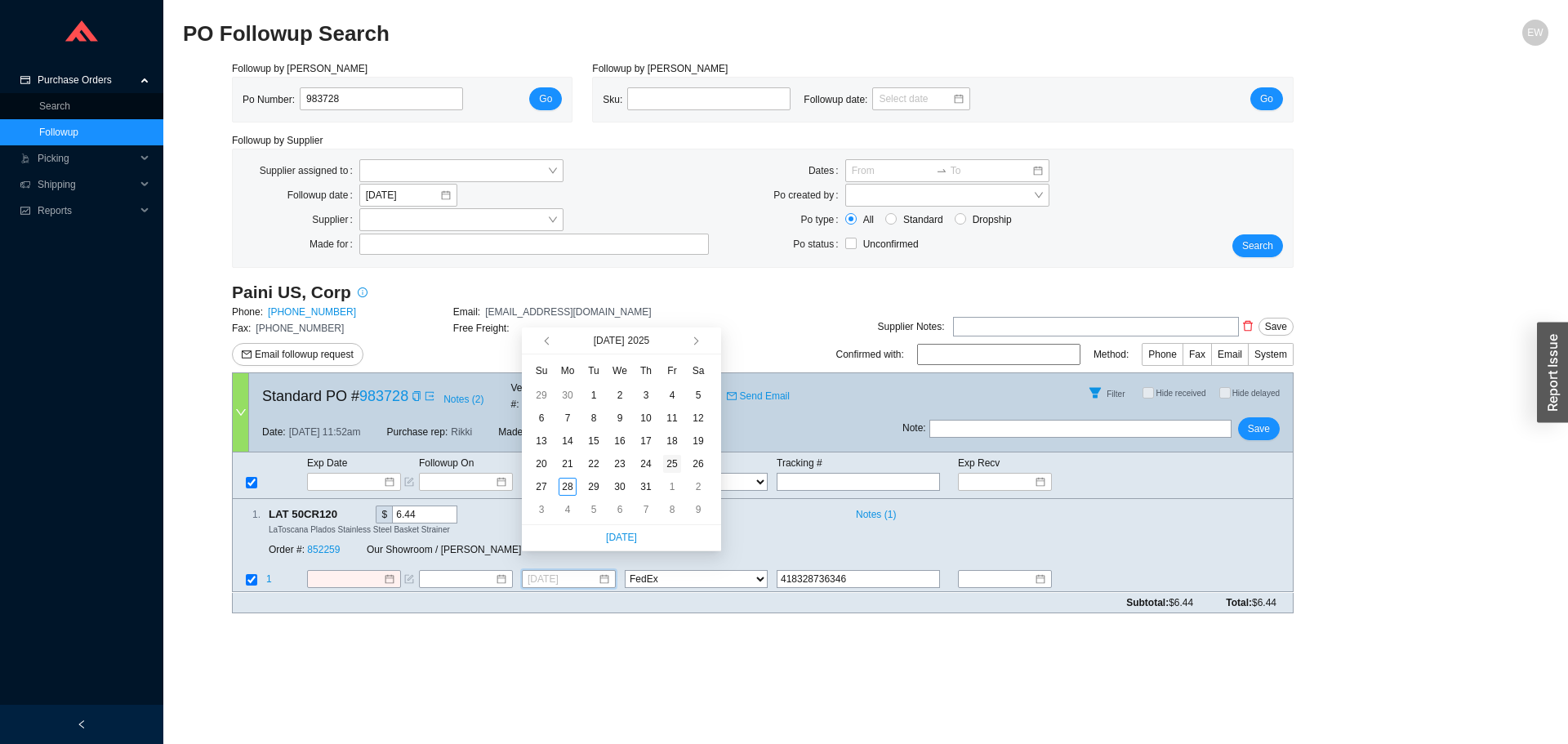 type on "7/25/2025" 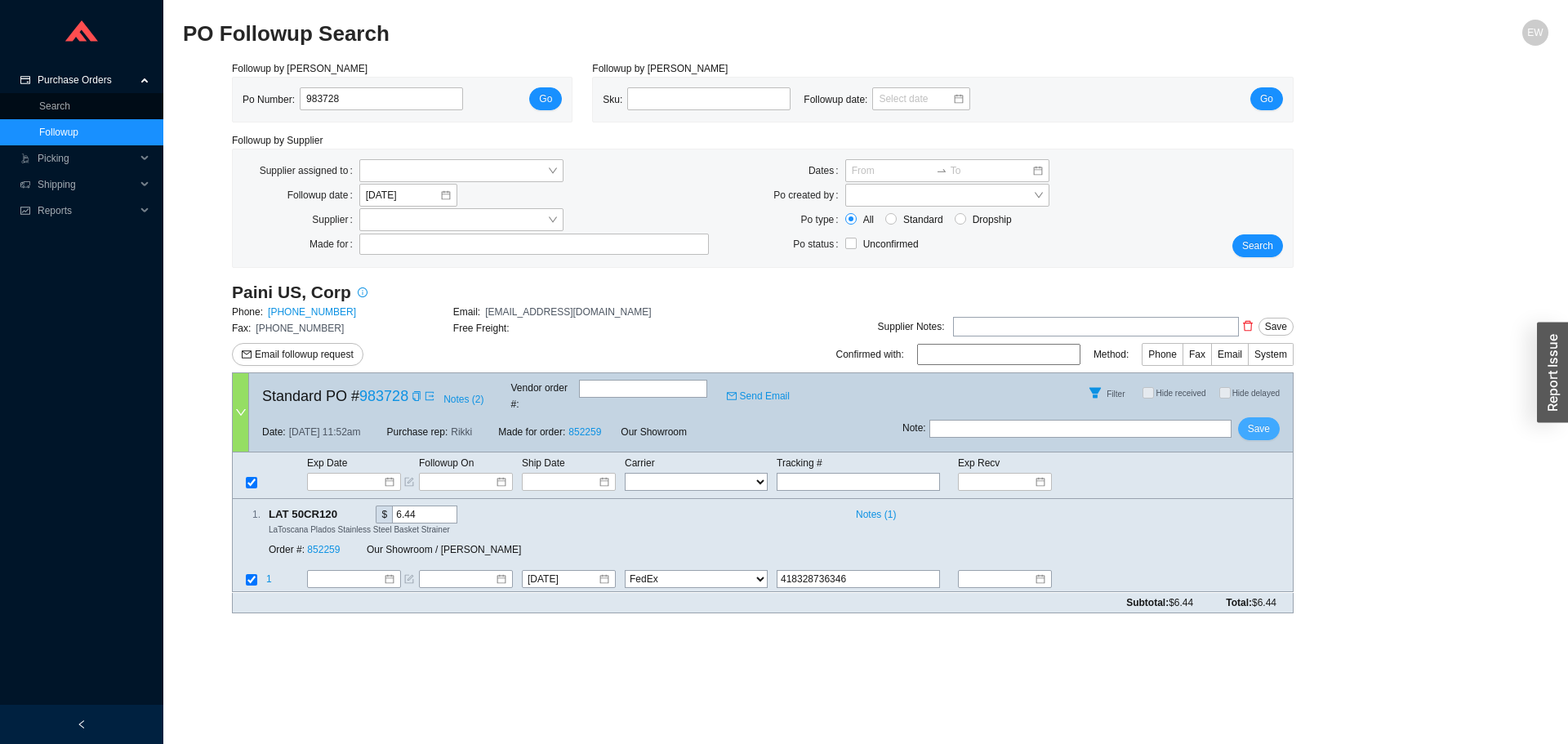 click on "Save" at bounding box center (1258, 429) 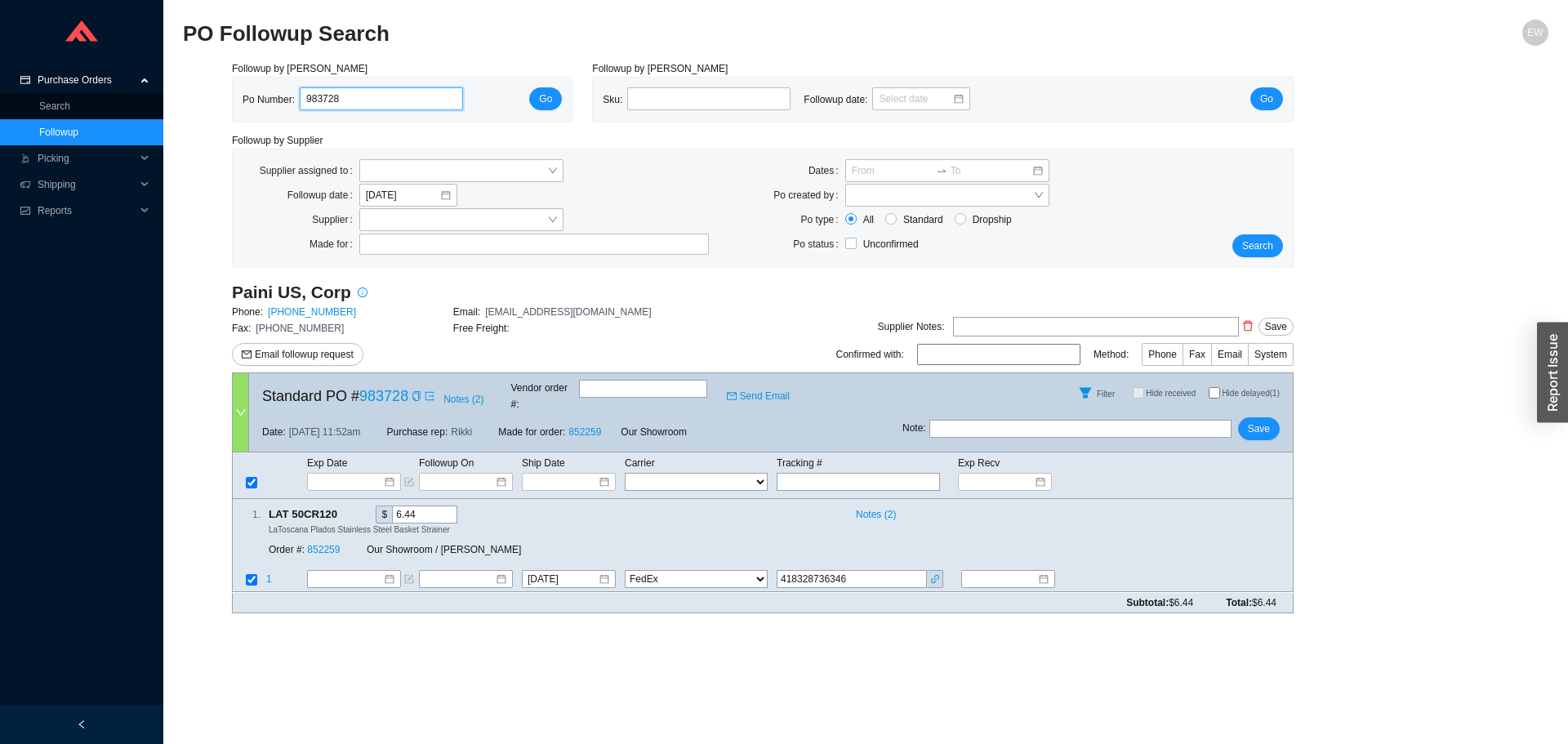drag, startPoint x: 359, startPoint y: 102, endPoint x: 206, endPoint y: 116, distance: 153.63919 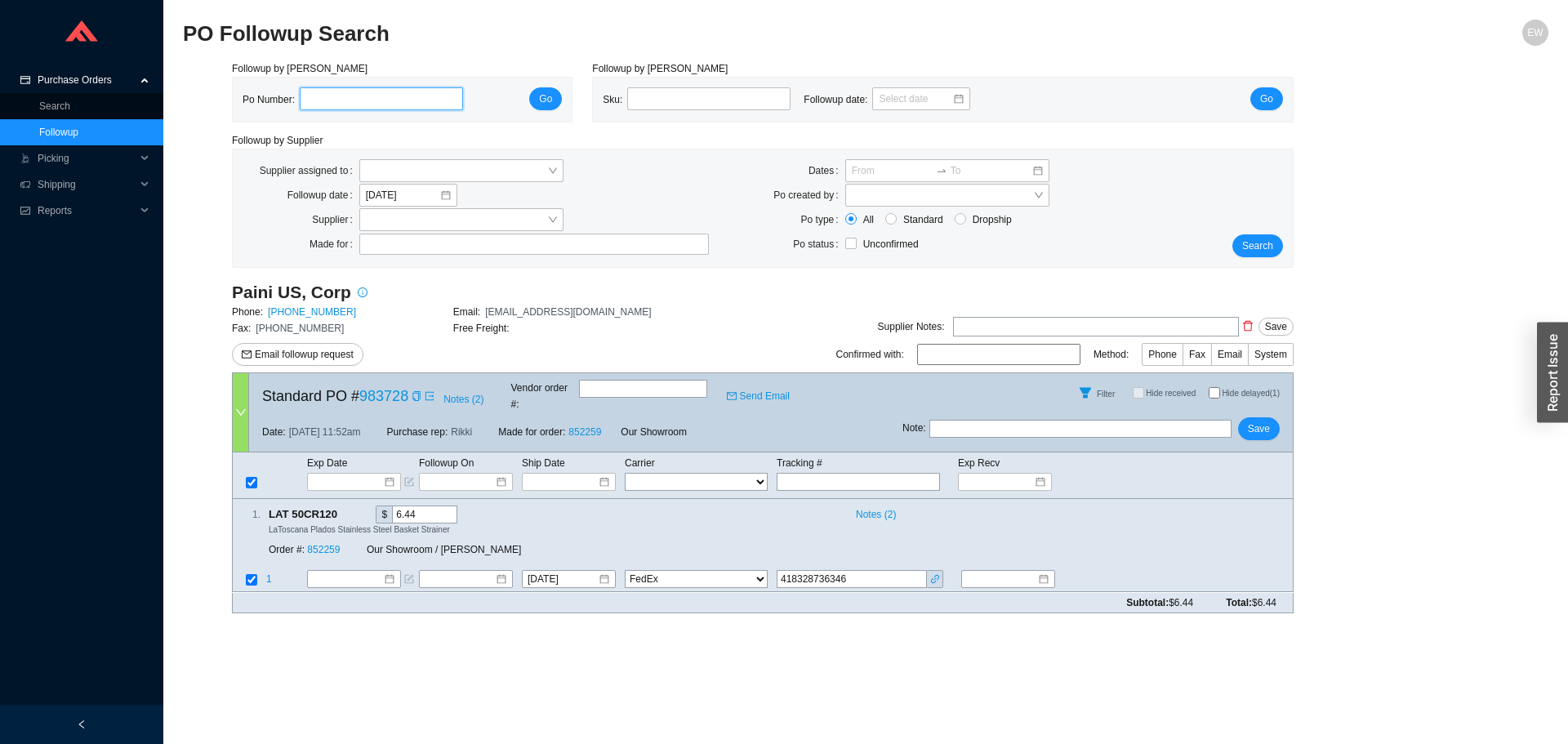 paste on "983739" 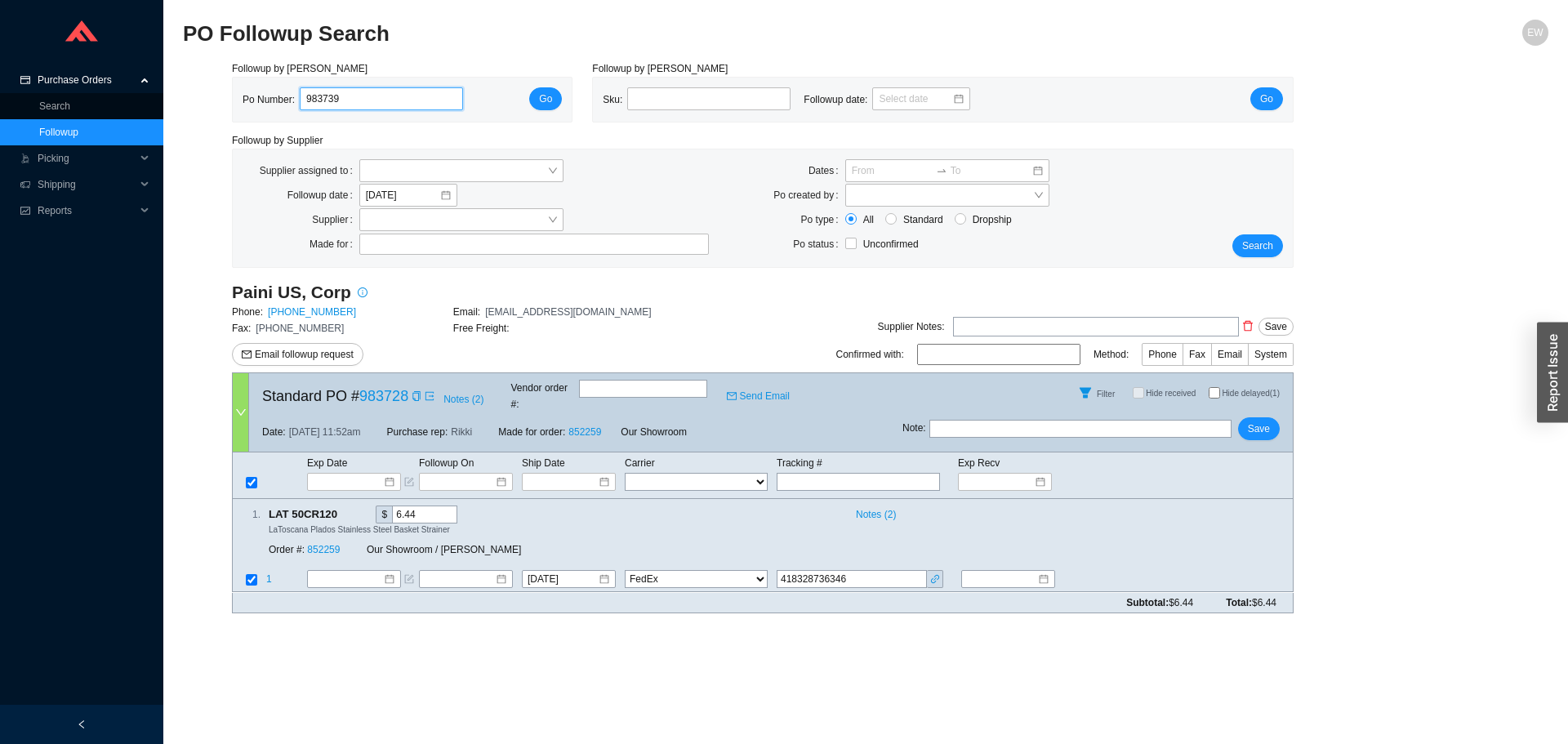 type on "983739" 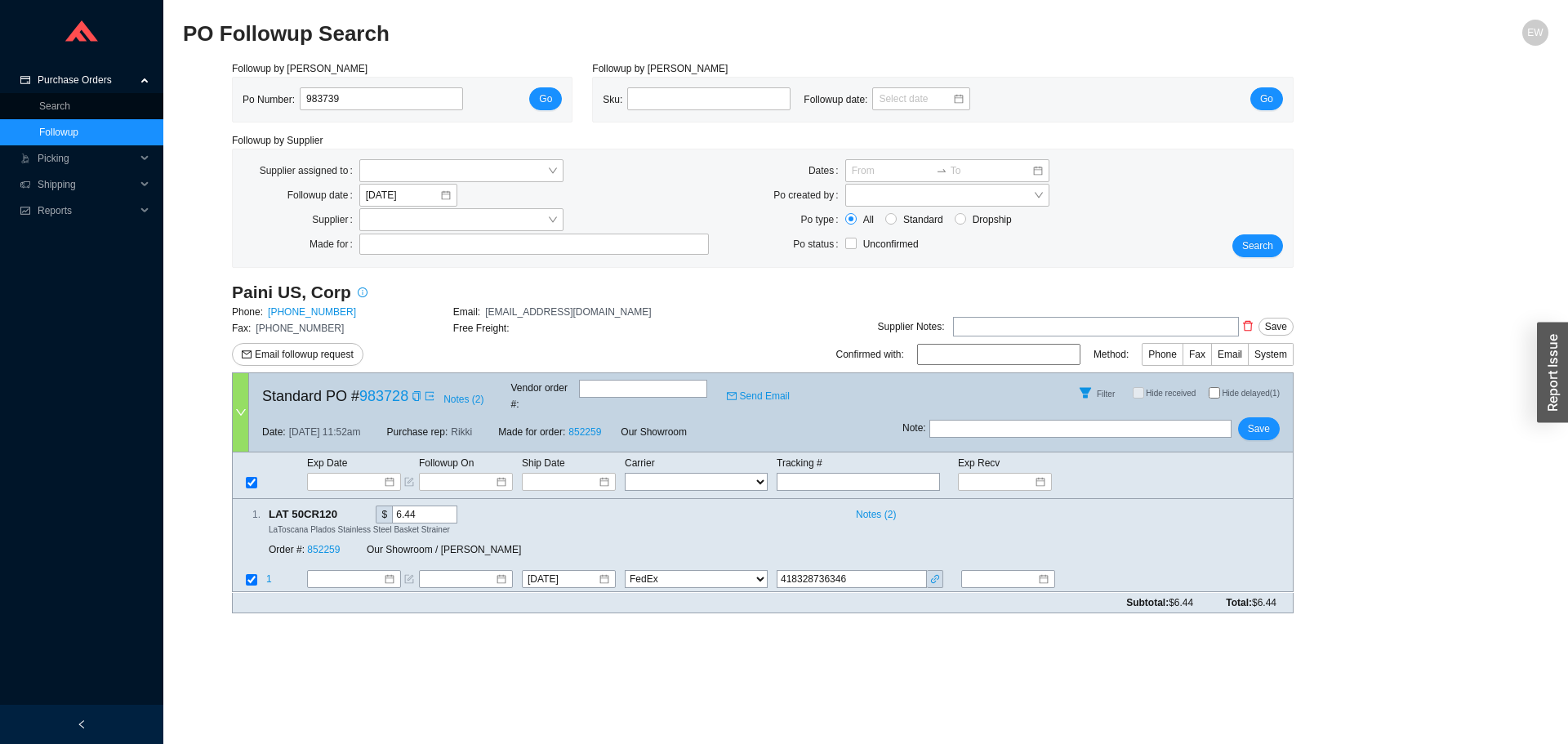 click on "Po Number: 983739 Go" at bounding box center [402, 100] 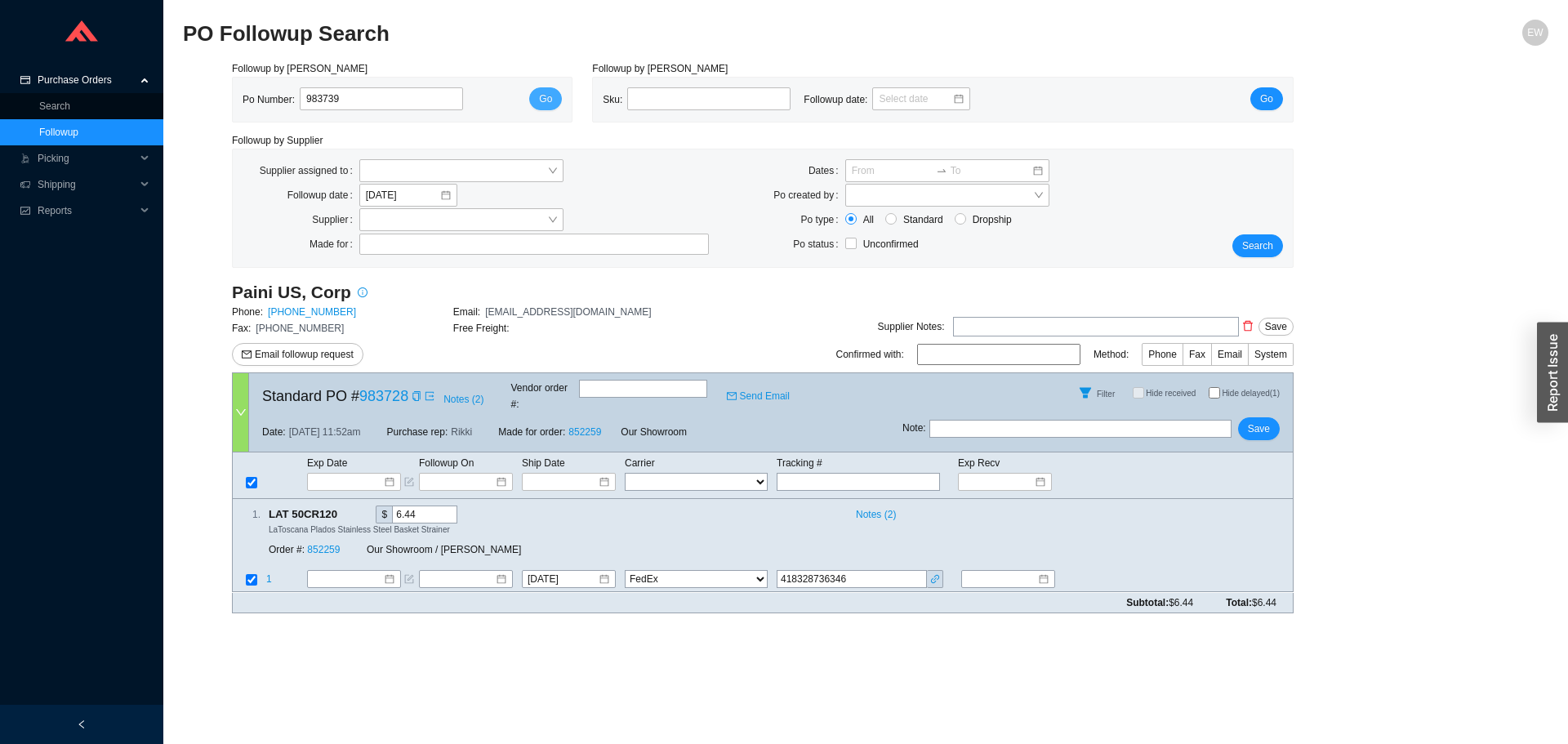 click on "Go" at bounding box center (546, 99) 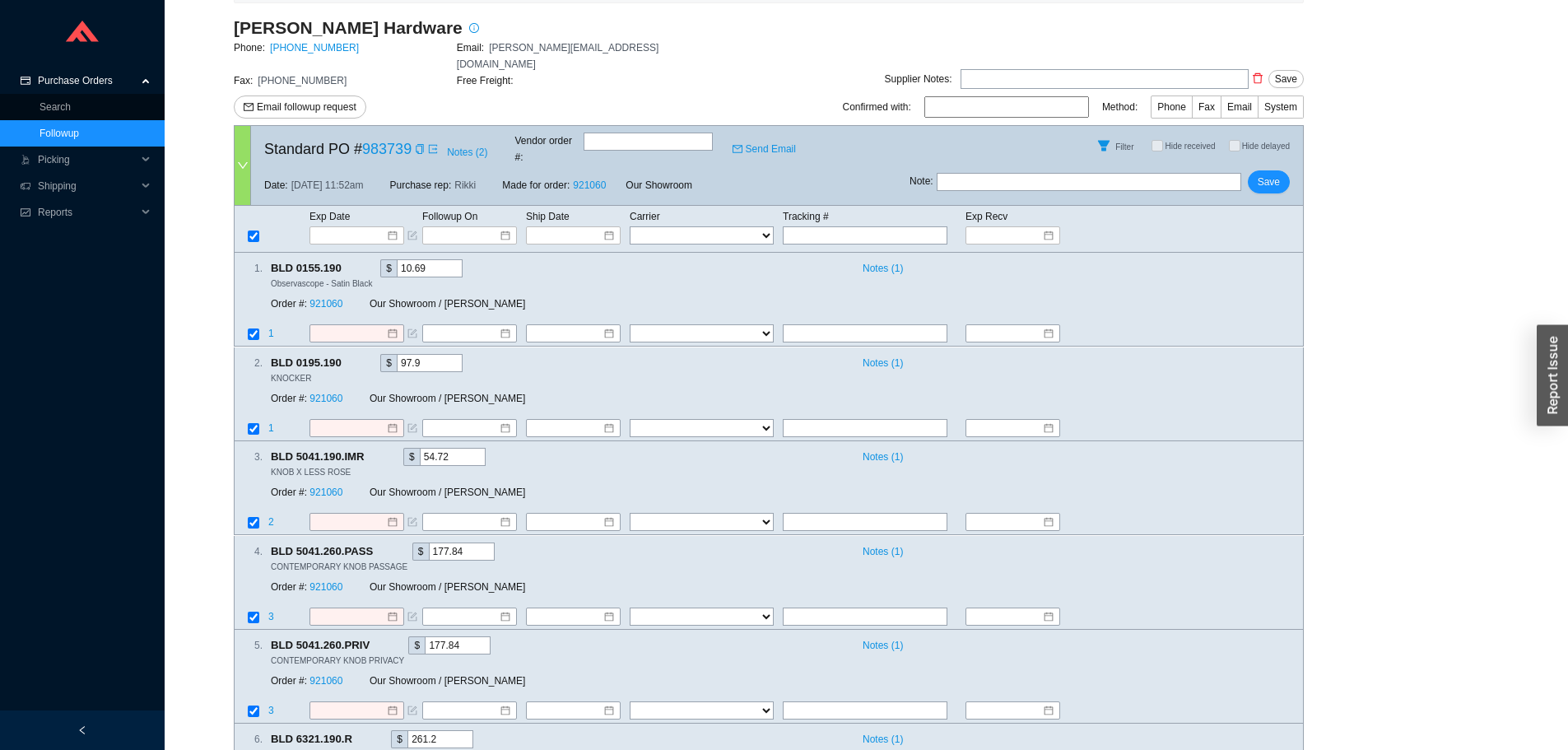 scroll, scrollTop: 329, scrollLeft: 0, axis: vertical 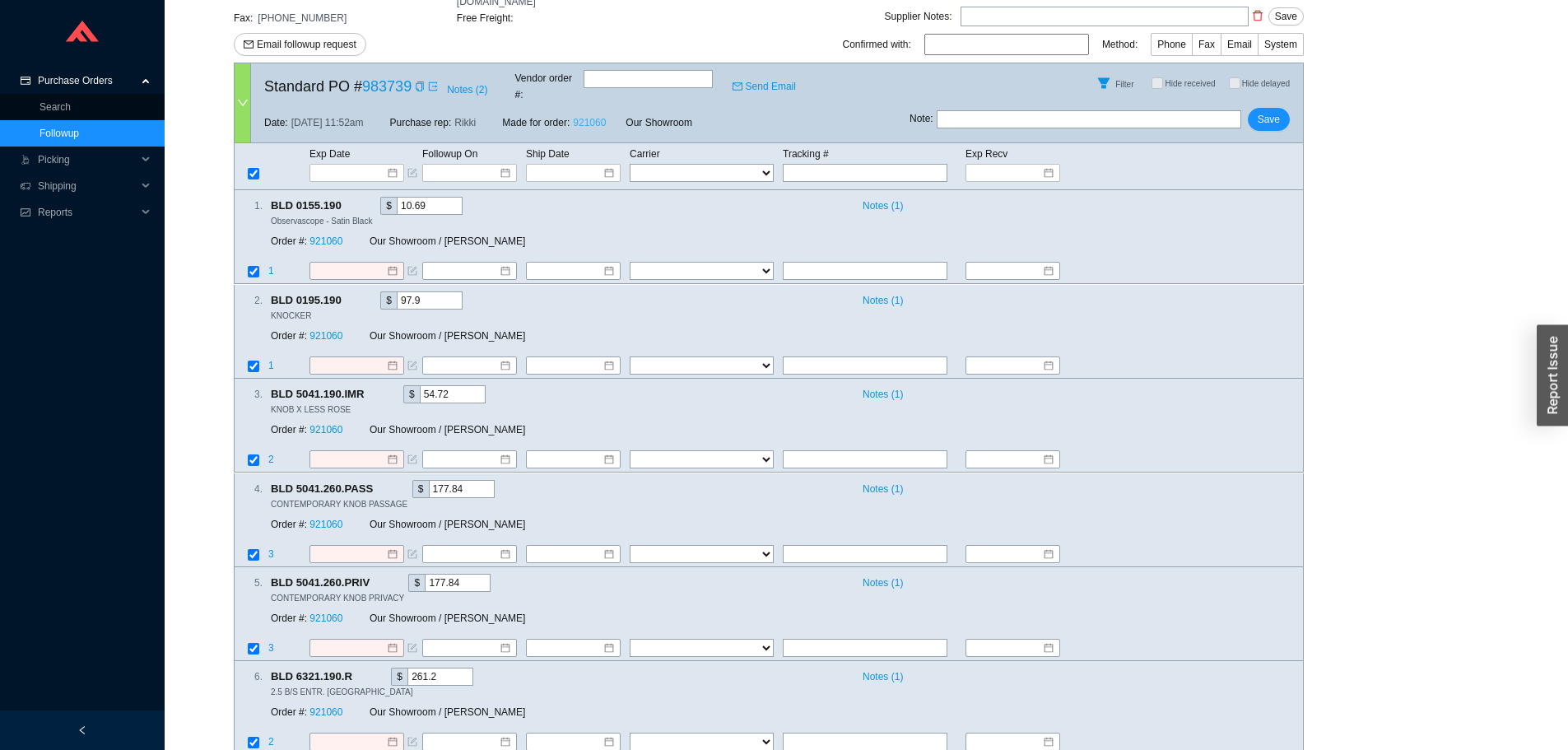 click on "921060" at bounding box center [589, 123] 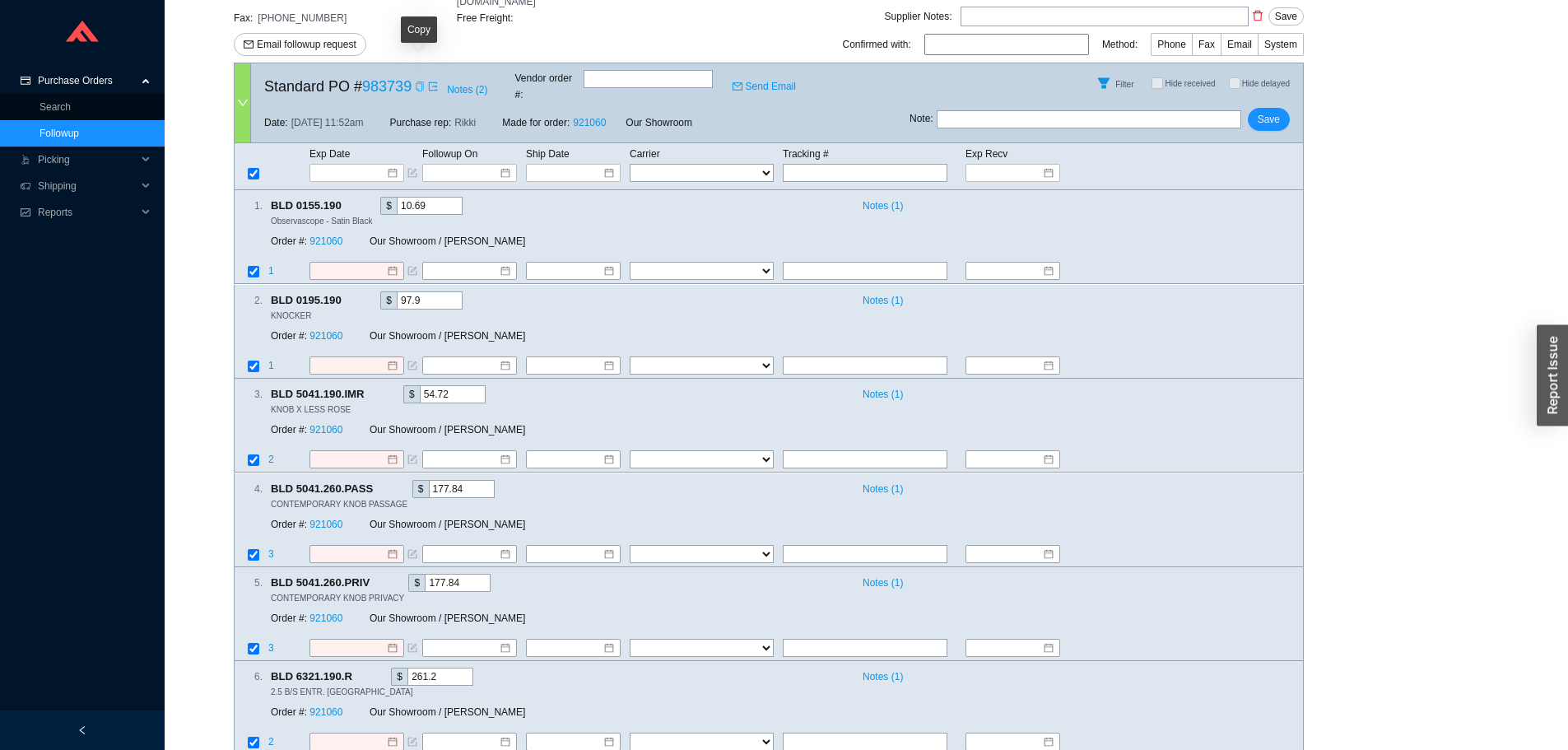 click 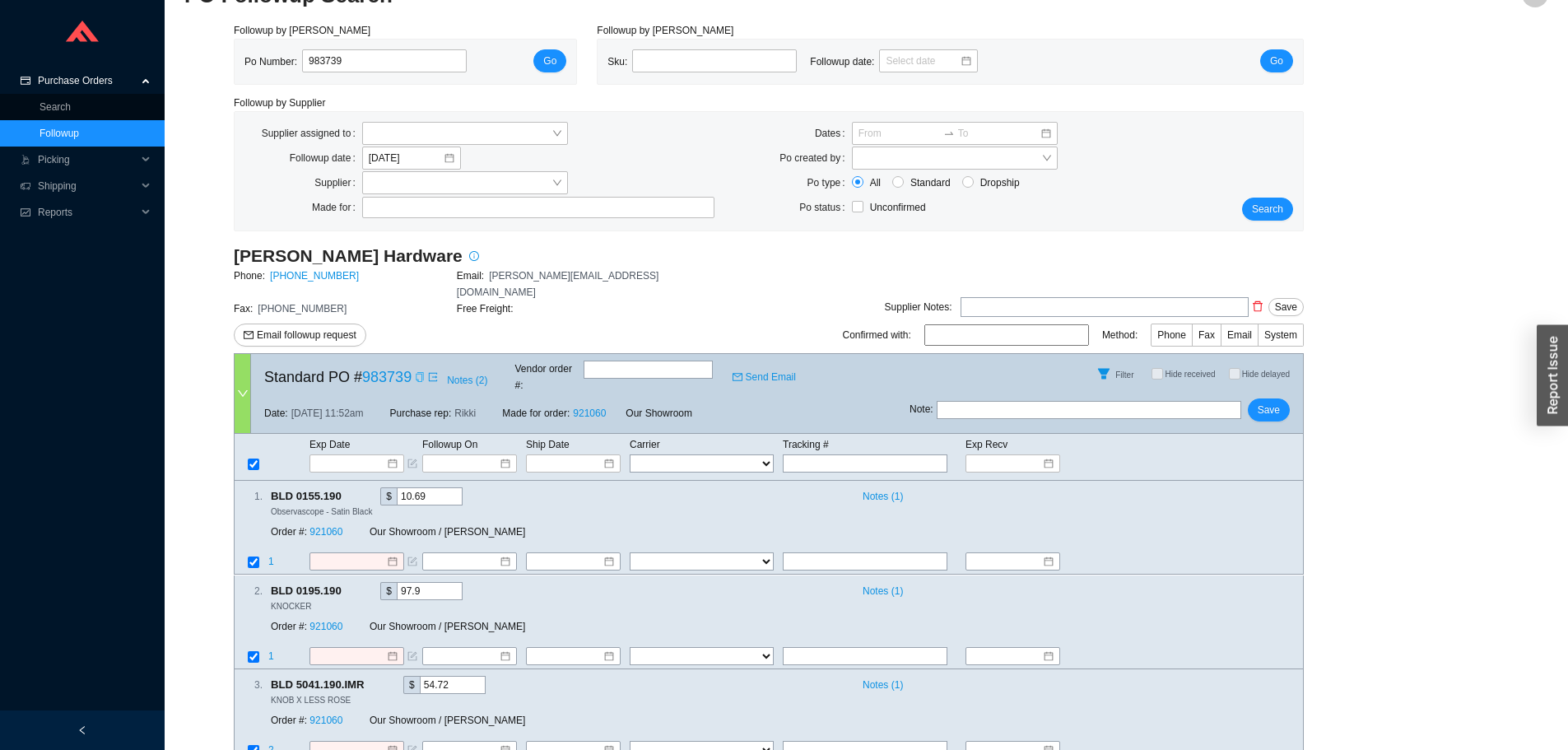 scroll, scrollTop: 0, scrollLeft: 0, axis: both 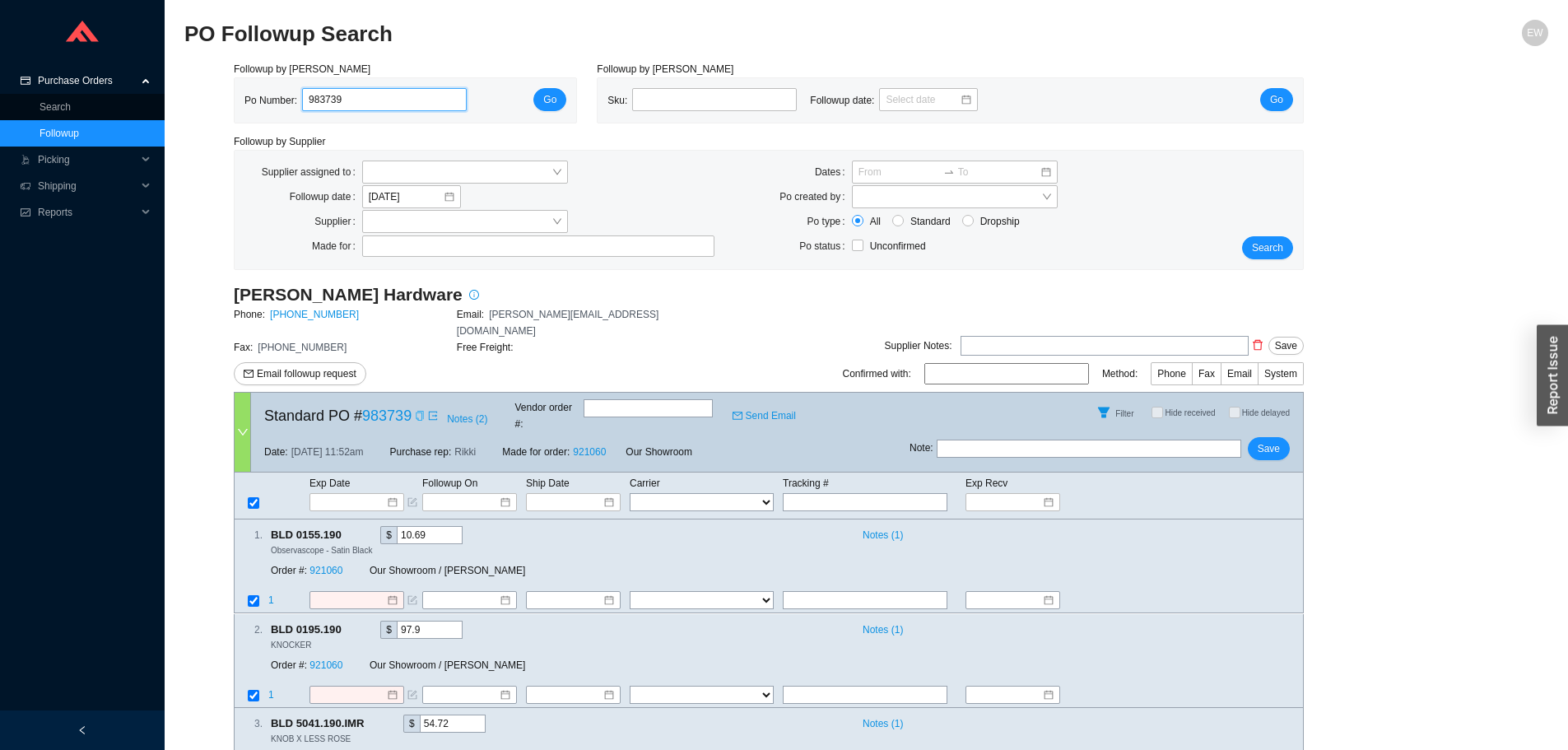drag, startPoint x: 343, startPoint y: 100, endPoint x: 295, endPoint y: 104, distance: 48.166378 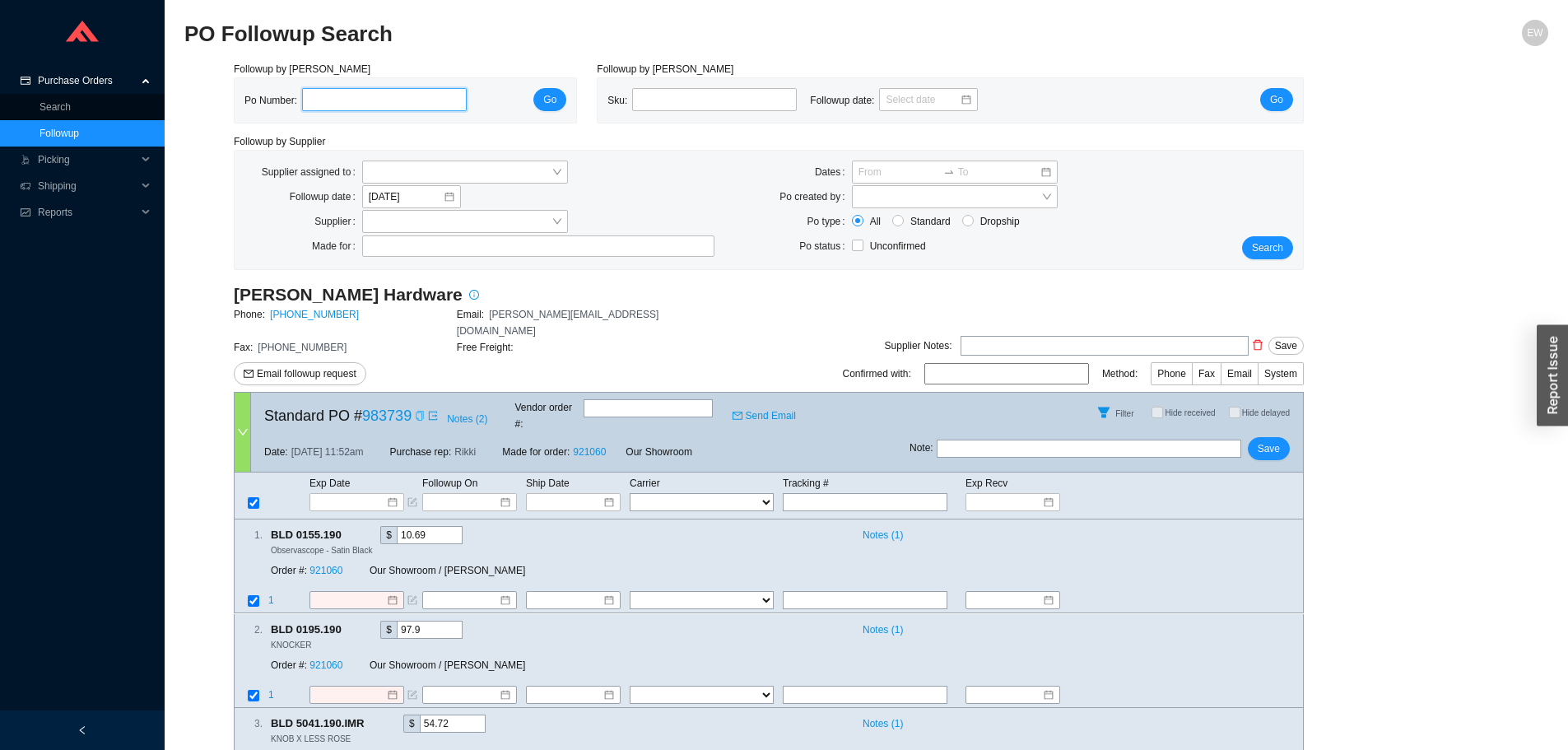 paste on "983747" 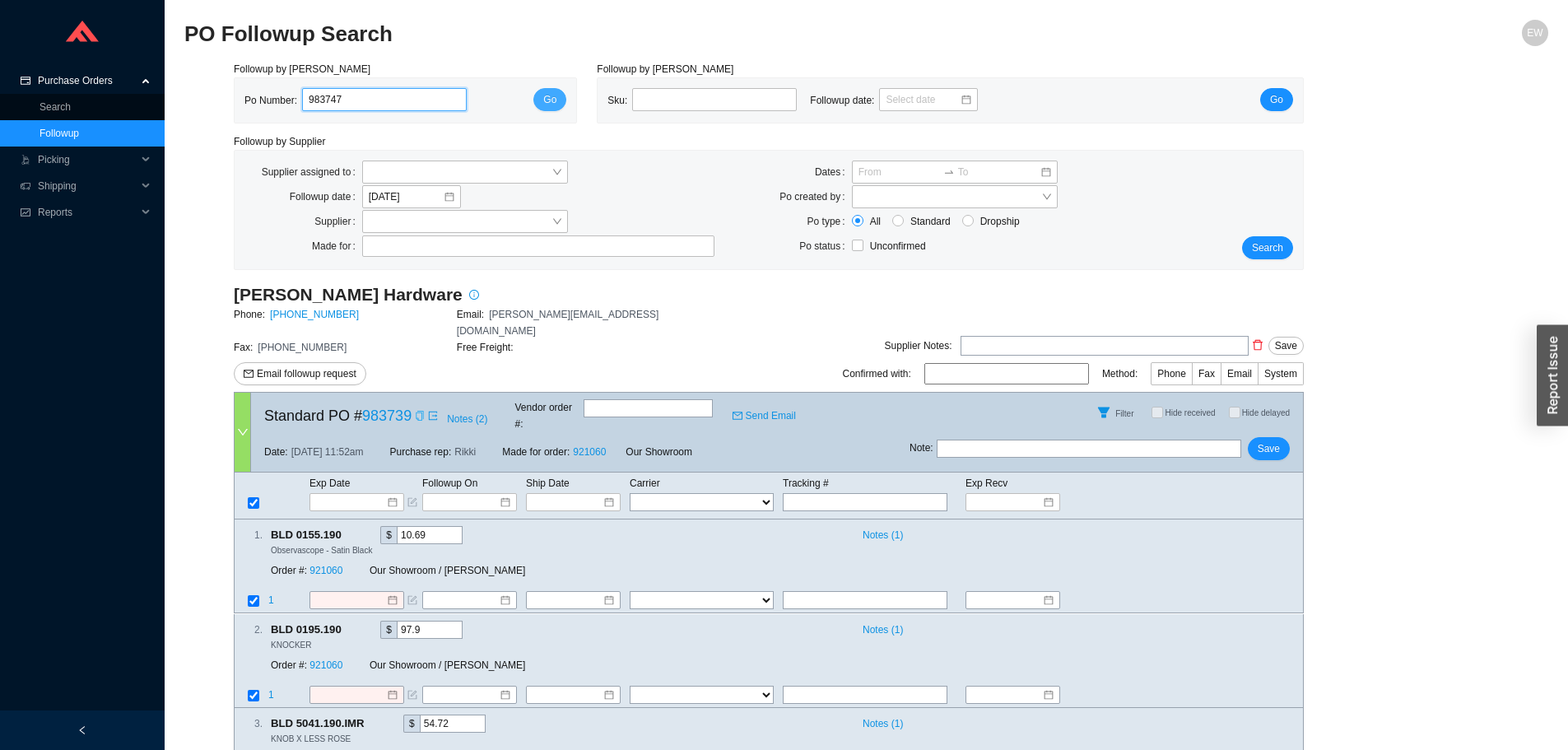 type on "983747" 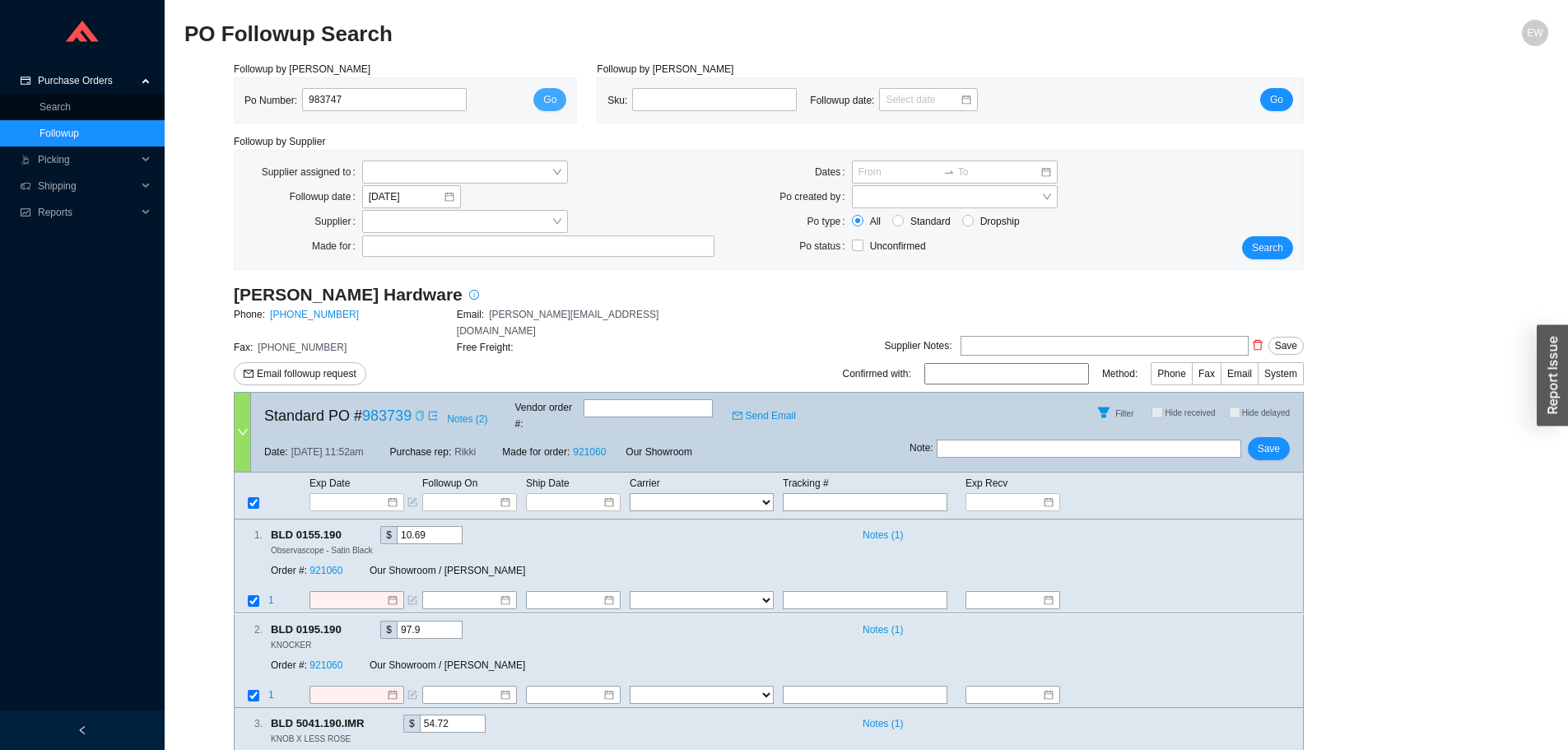 click on "Go" at bounding box center (550, 100) 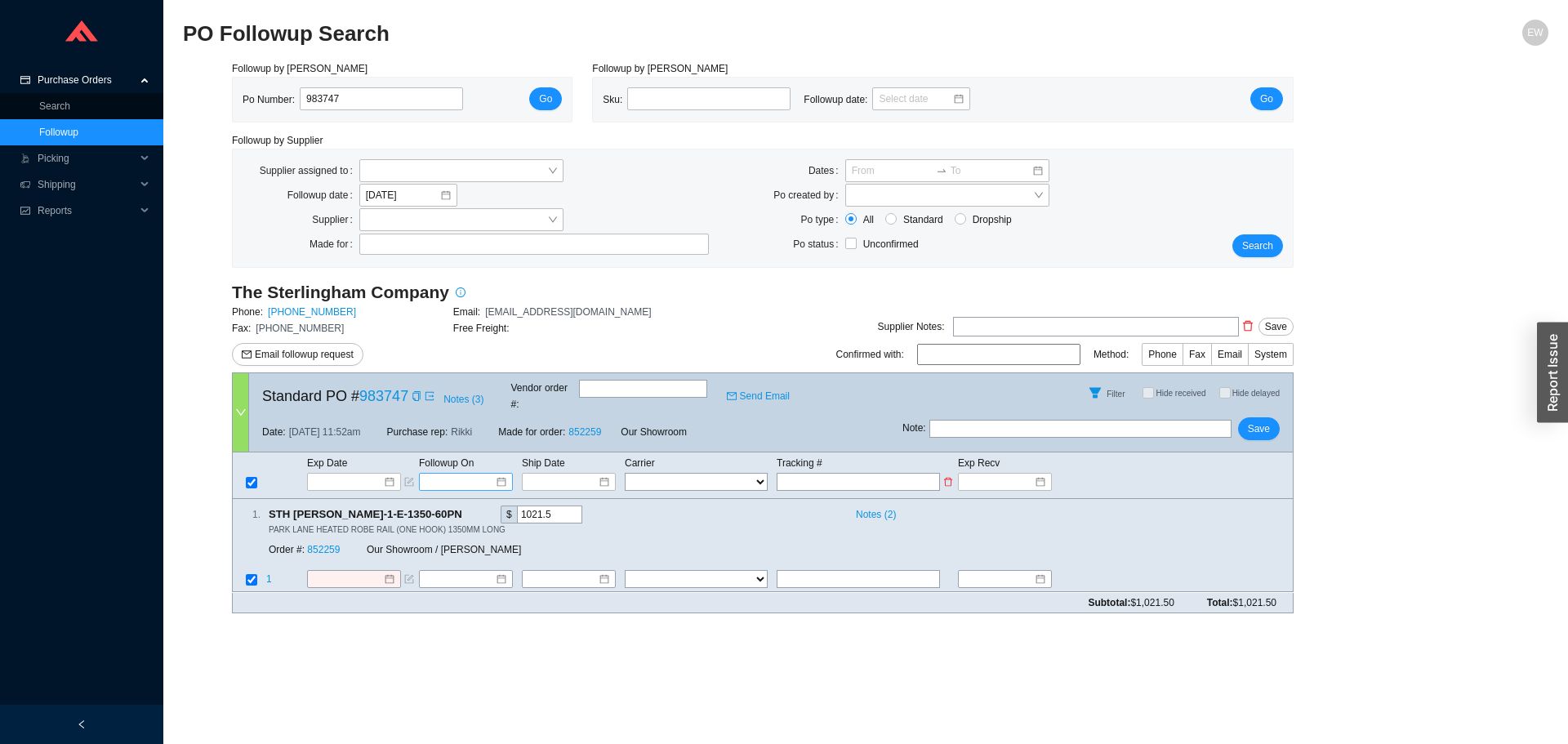 drag, startPoint x: 500, startPoint y: 463, endPoint x: 519, endPoint y: 461, distance: 19.104973 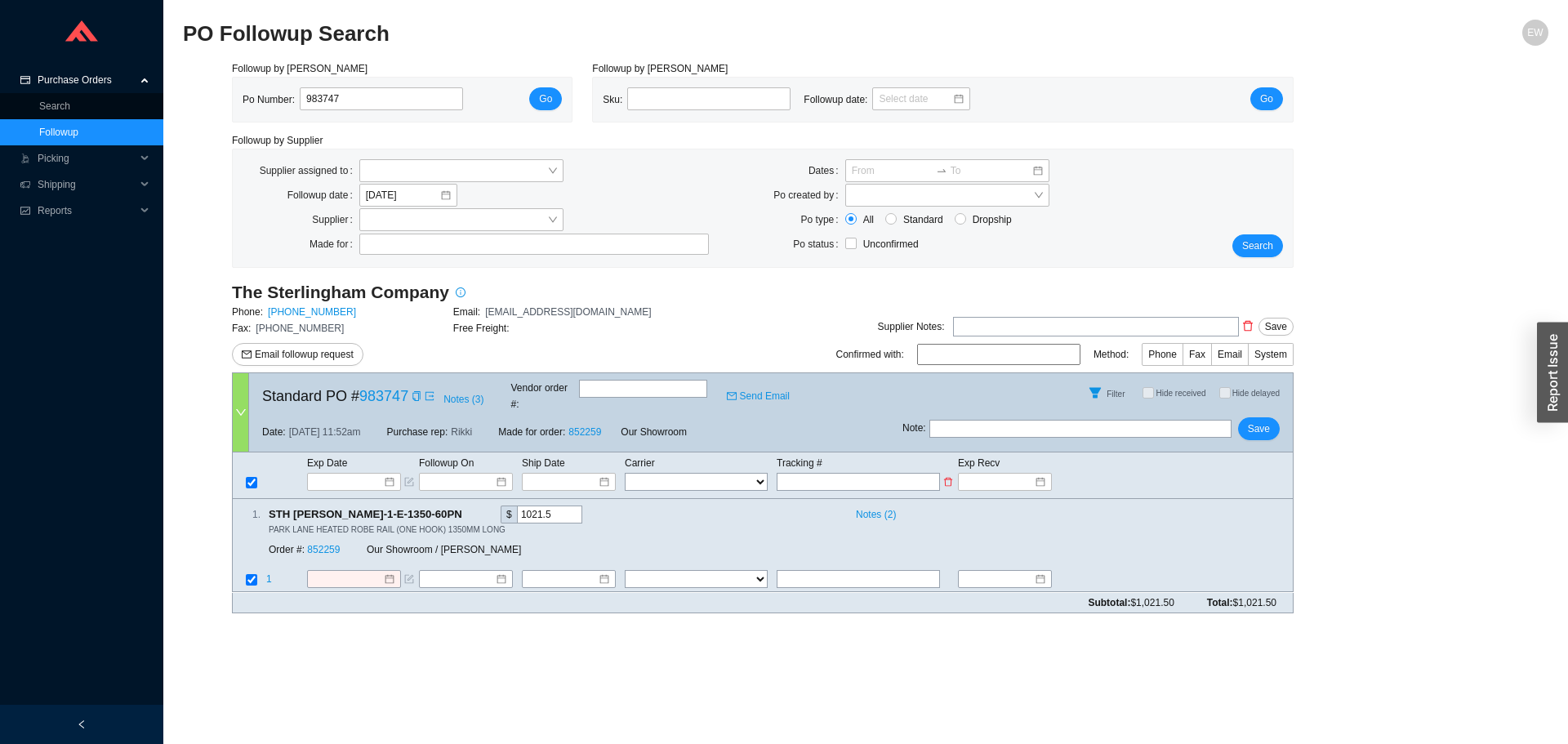 click at bounding box center [466, 482] 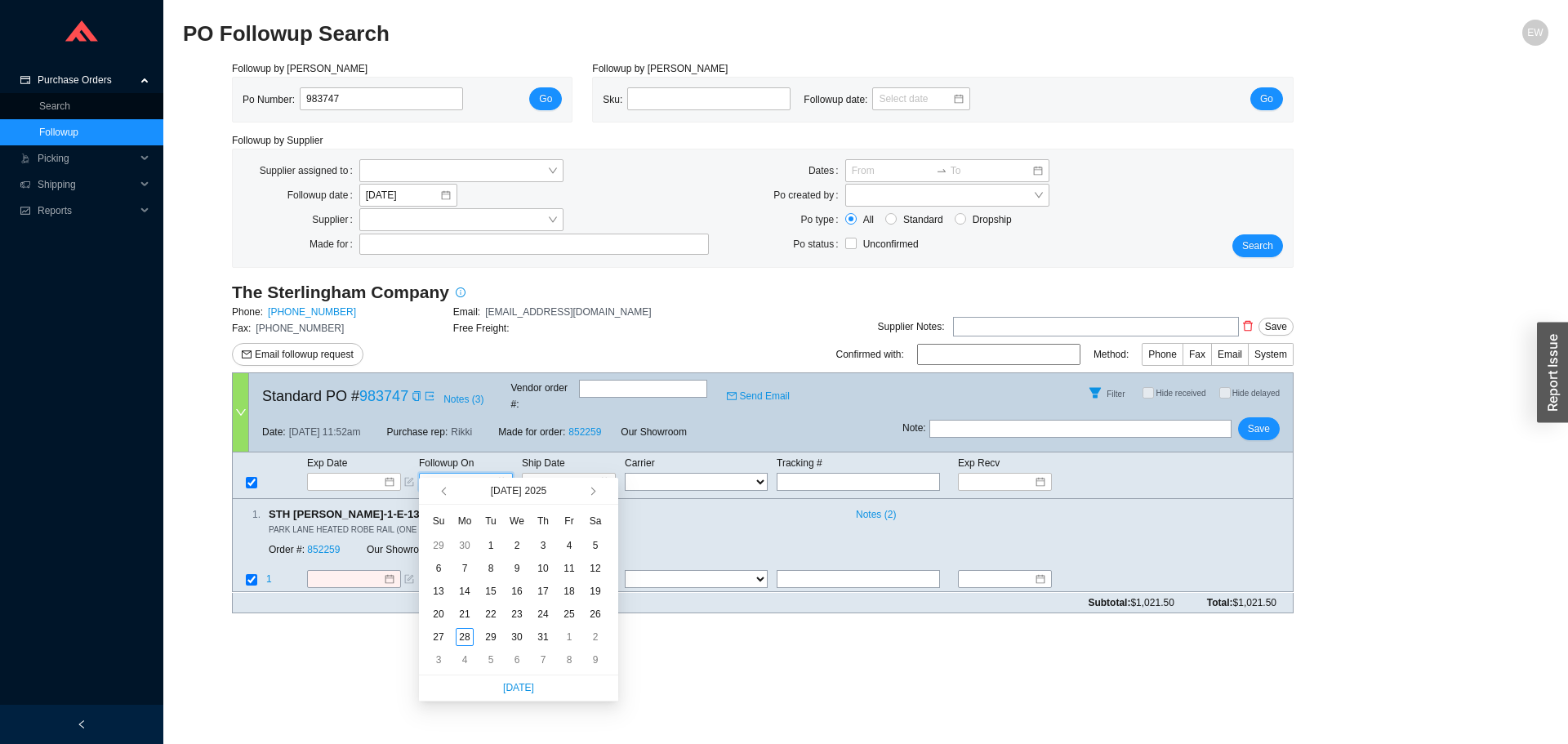 click on "Purchase rep:" at bounding box center [417, 432] 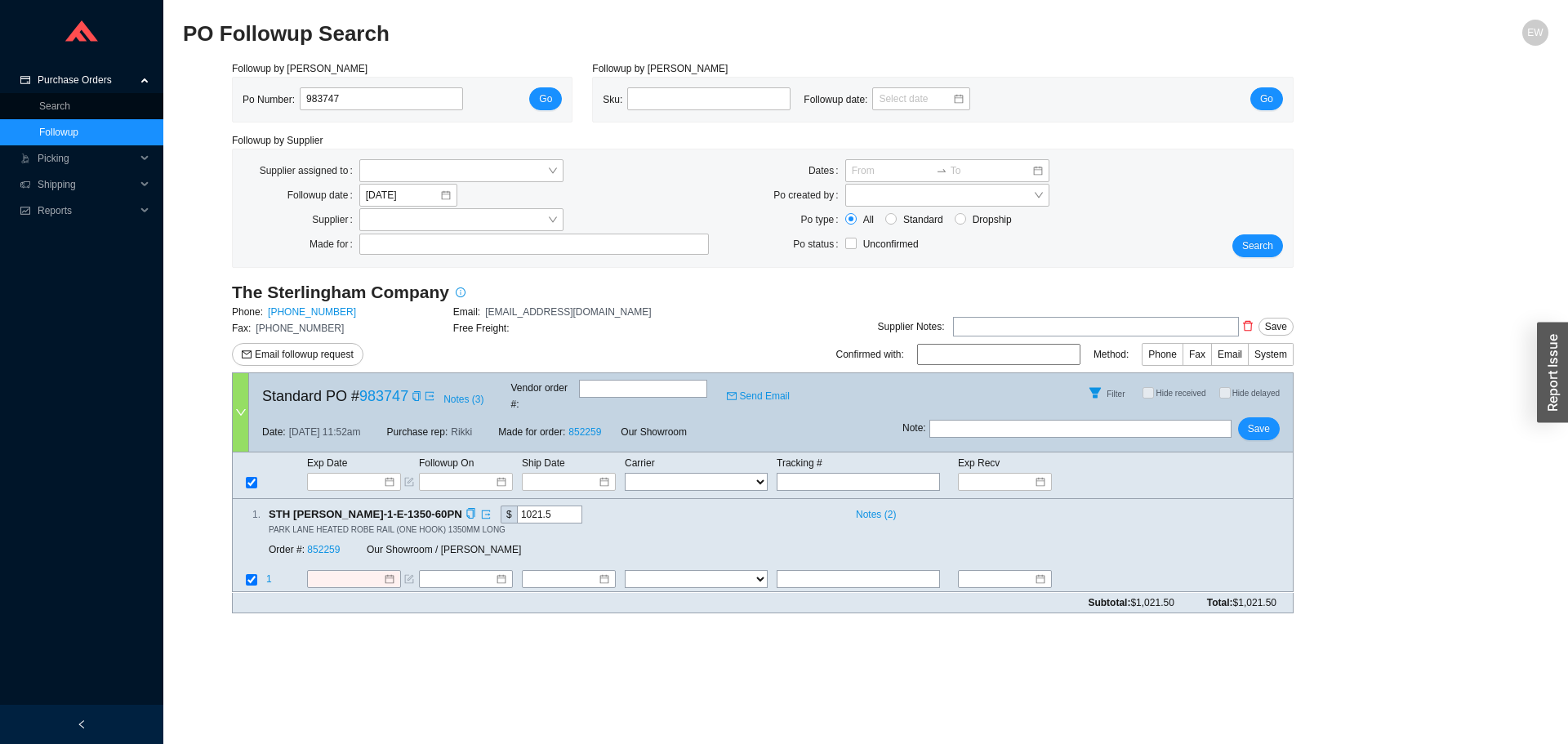 click at bounding box center (354, 580) 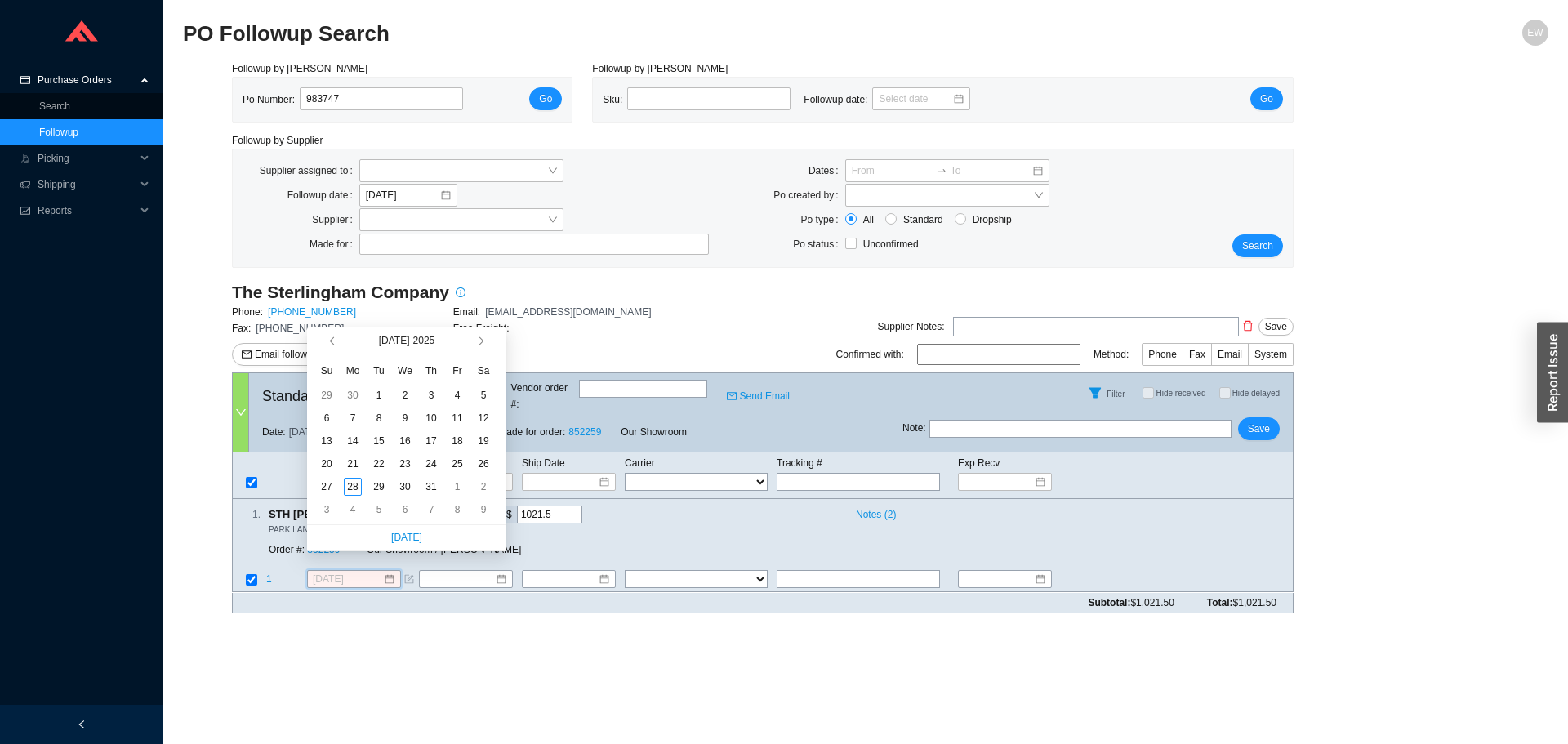 type on "7/4/2025" 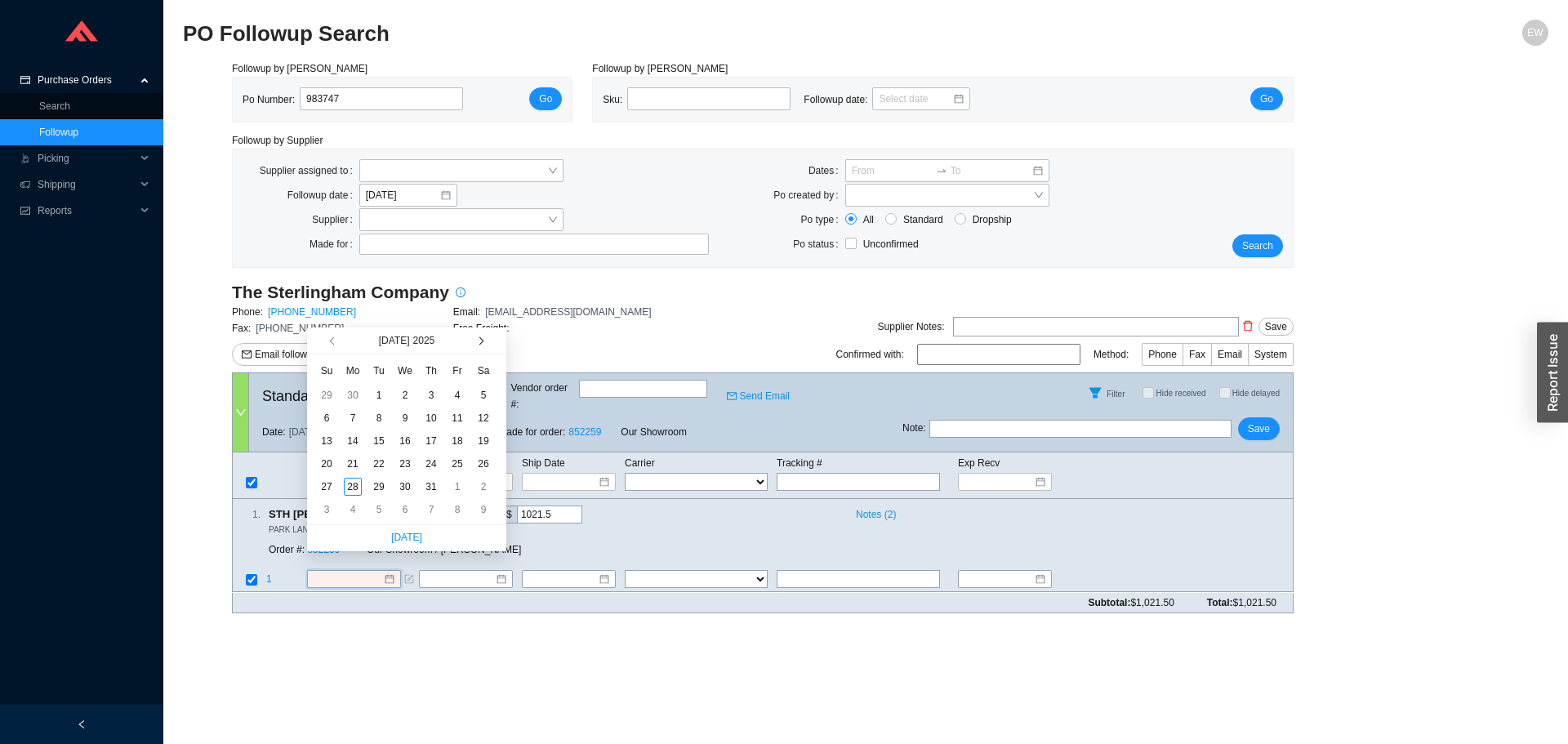 click at bounding box center [479, 341] 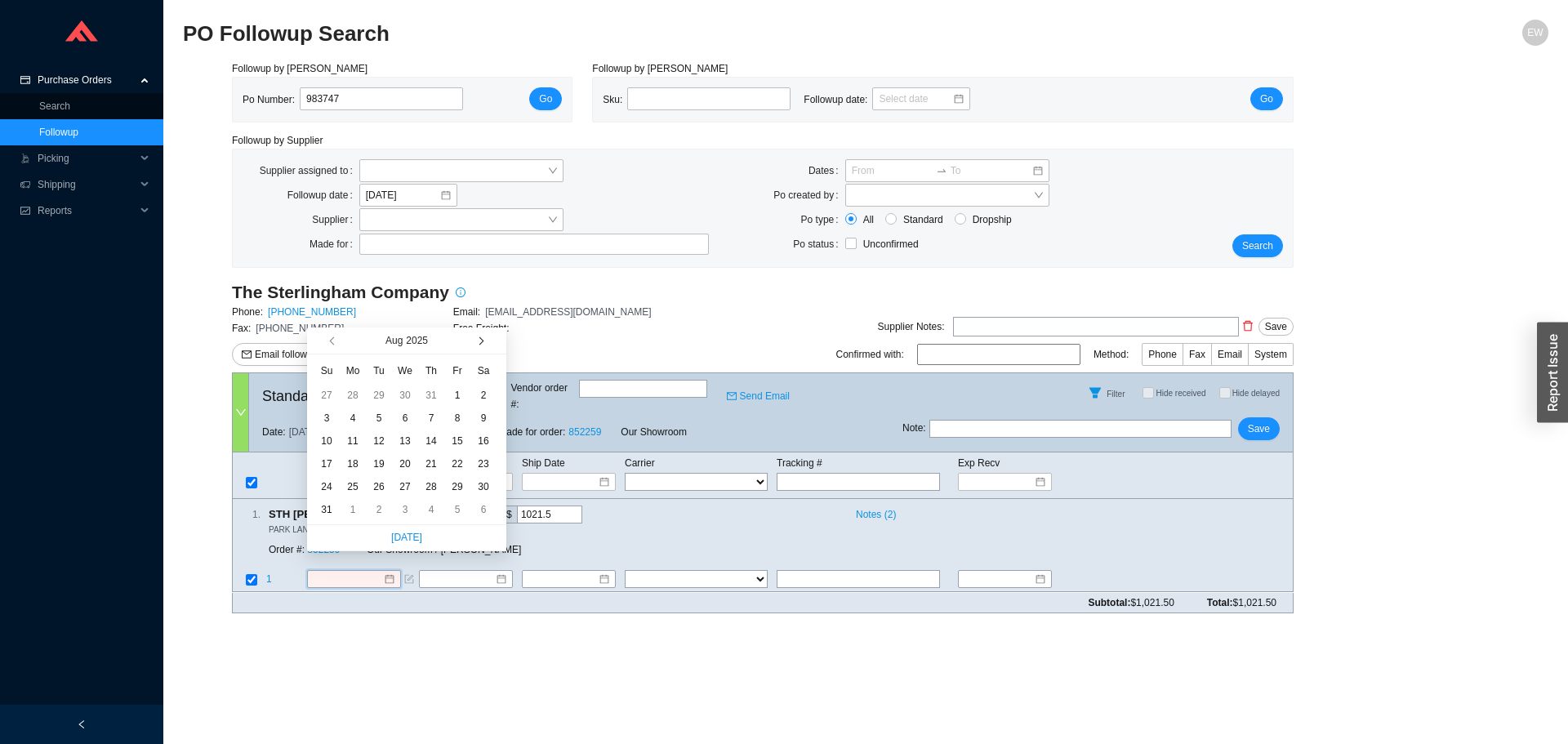 click at bounding box center [479, 341] 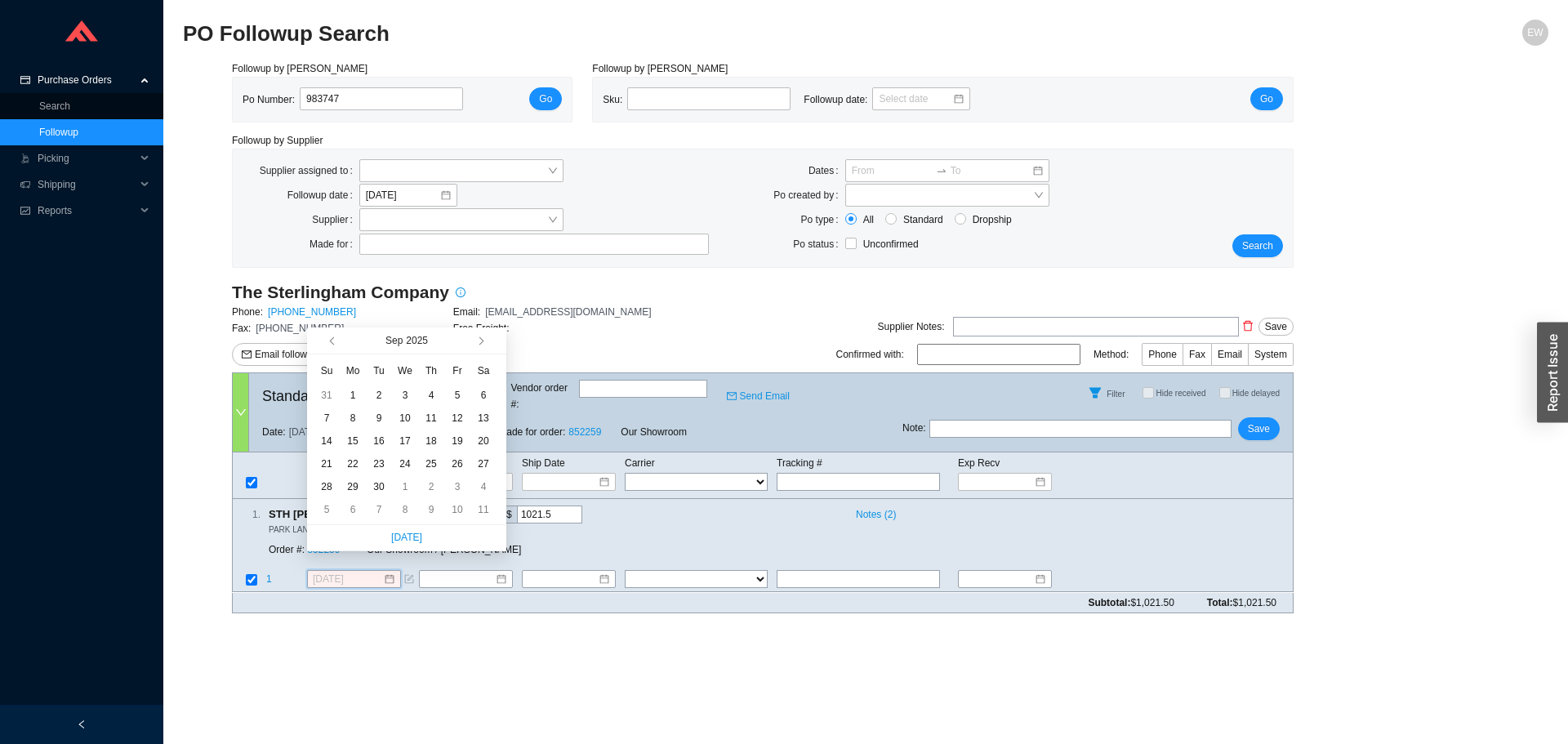 type on "9/13/2025" 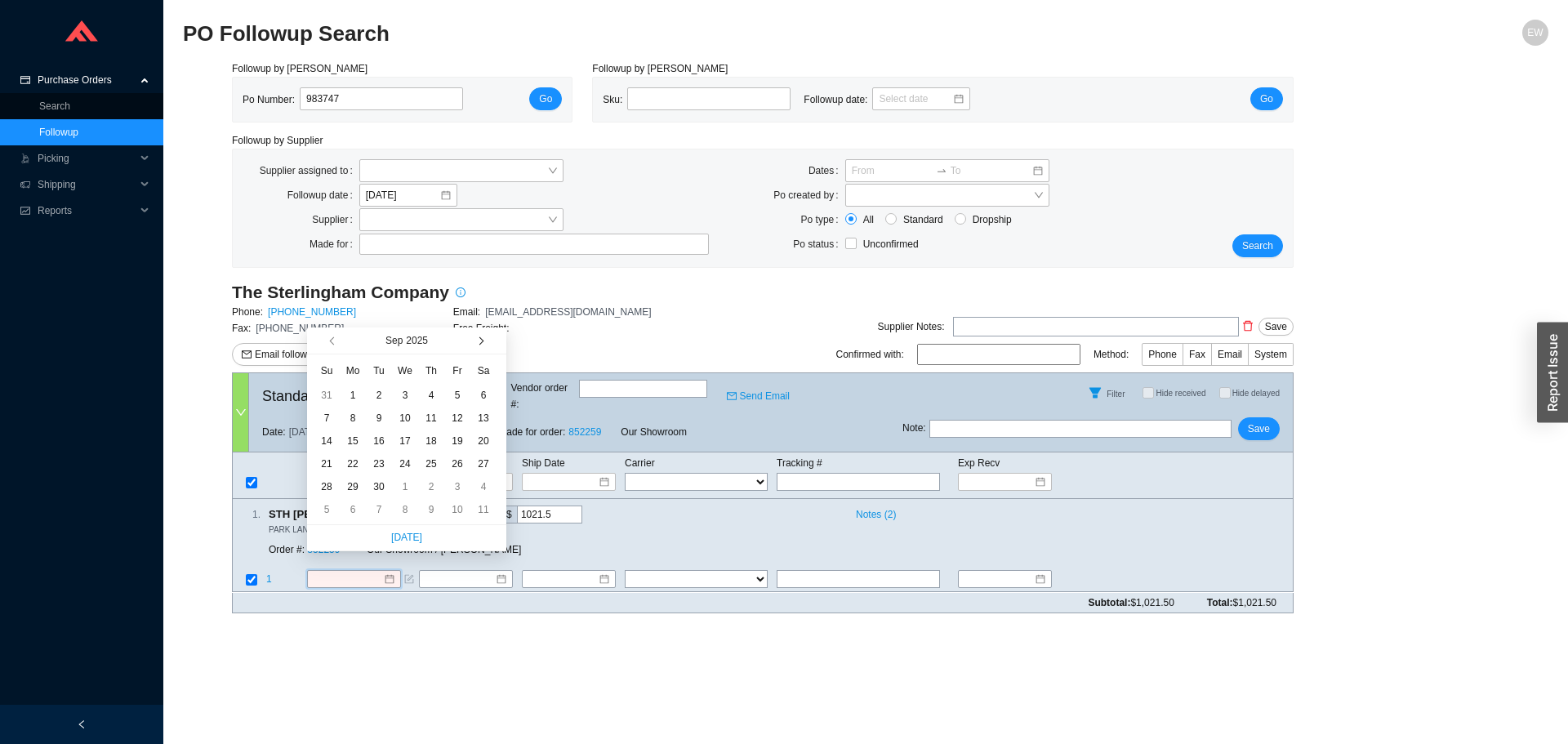 click at bounding box center [479, 341] 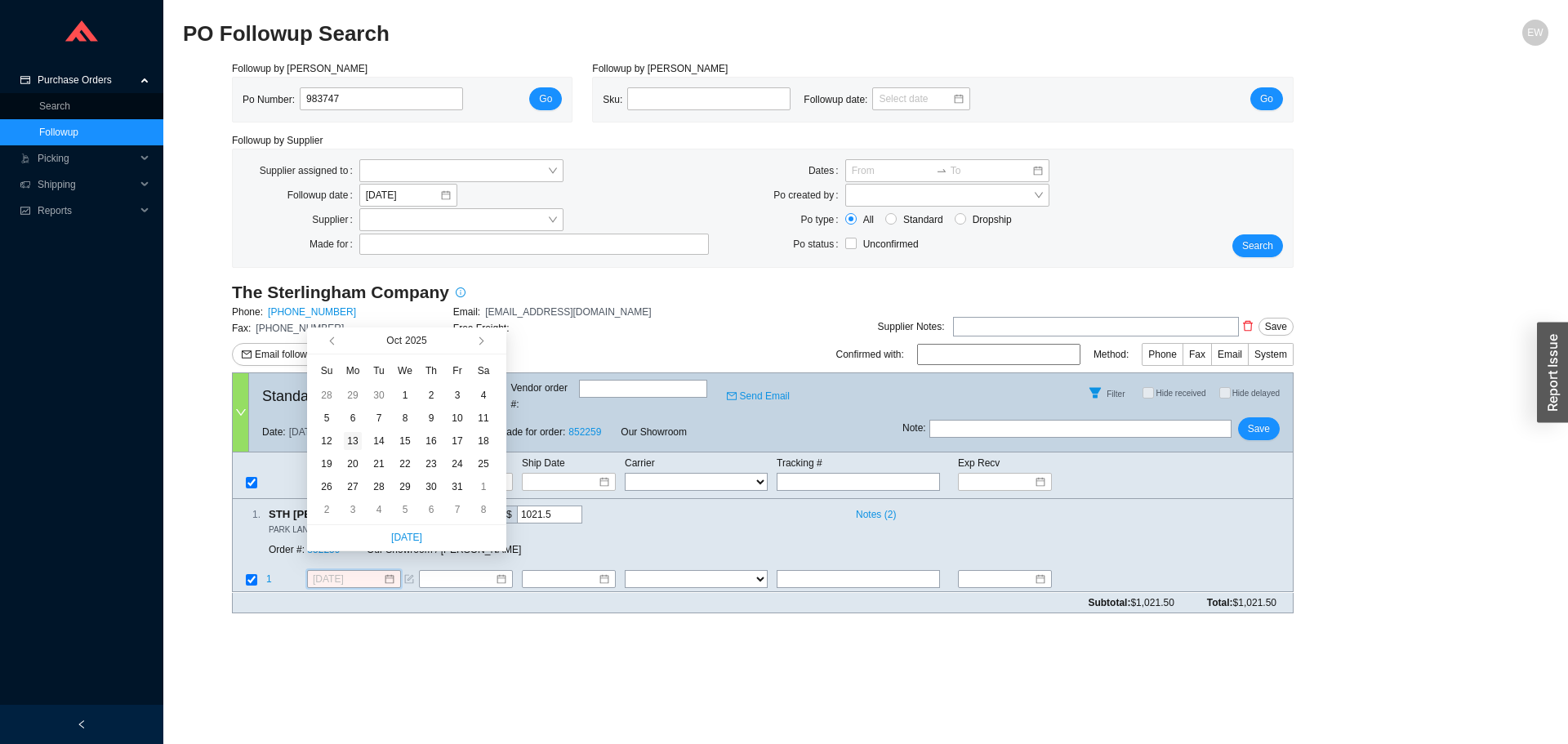 type on "10/13/2025" 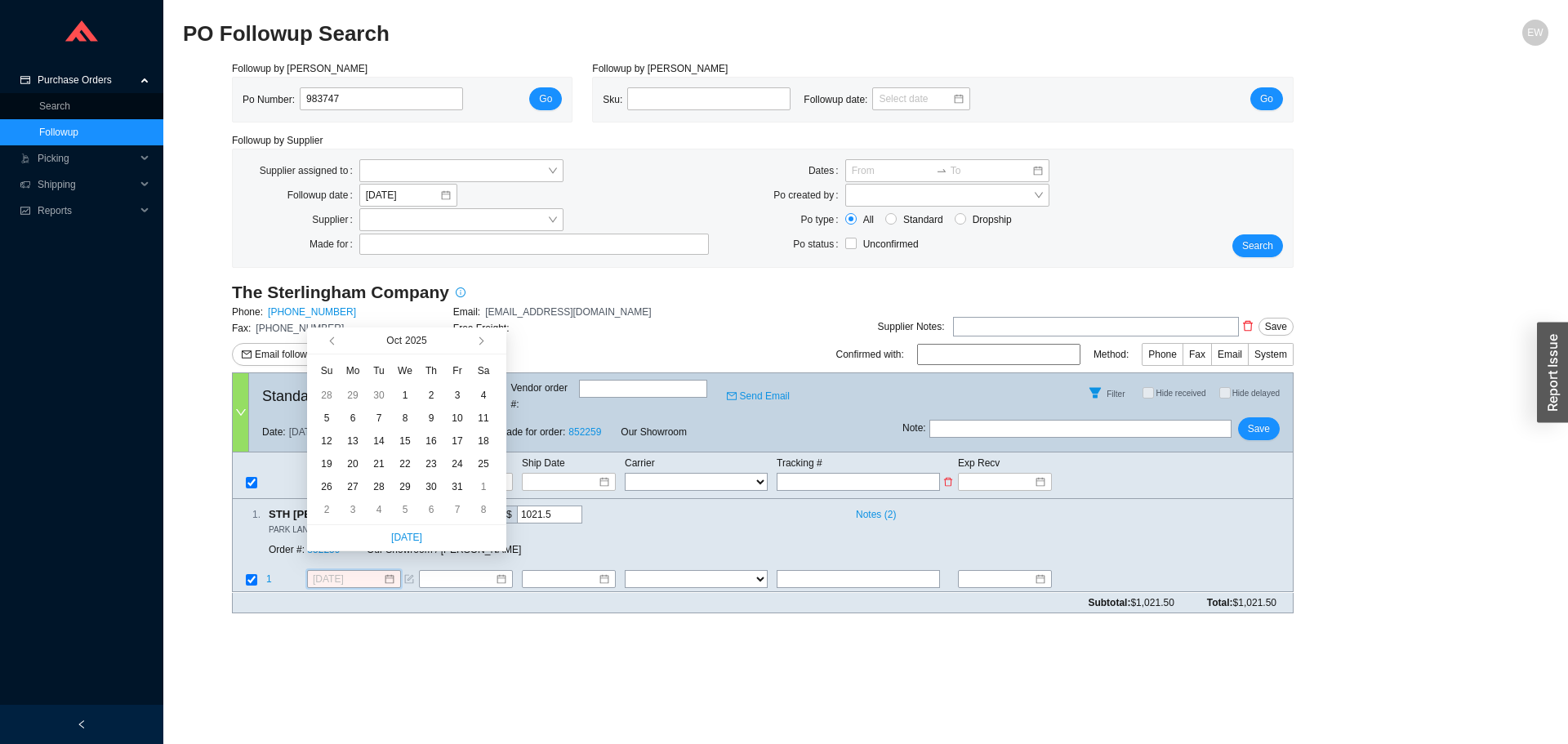 drag, startPoint x: 355, startPoint y: 440, endPoint x: 430, endPoint y: 454, distance: 76.295478 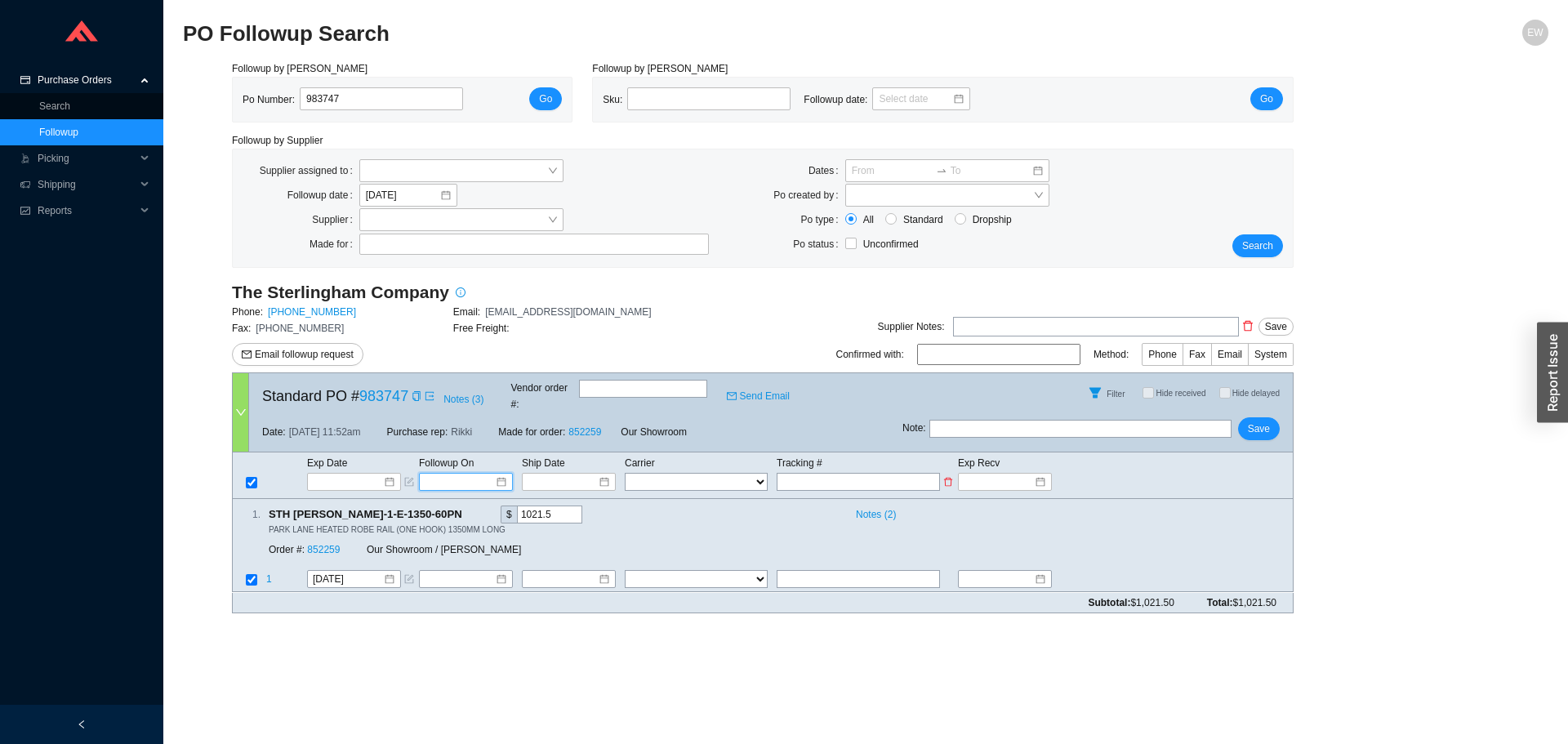 click at bounding box center (460, 482) 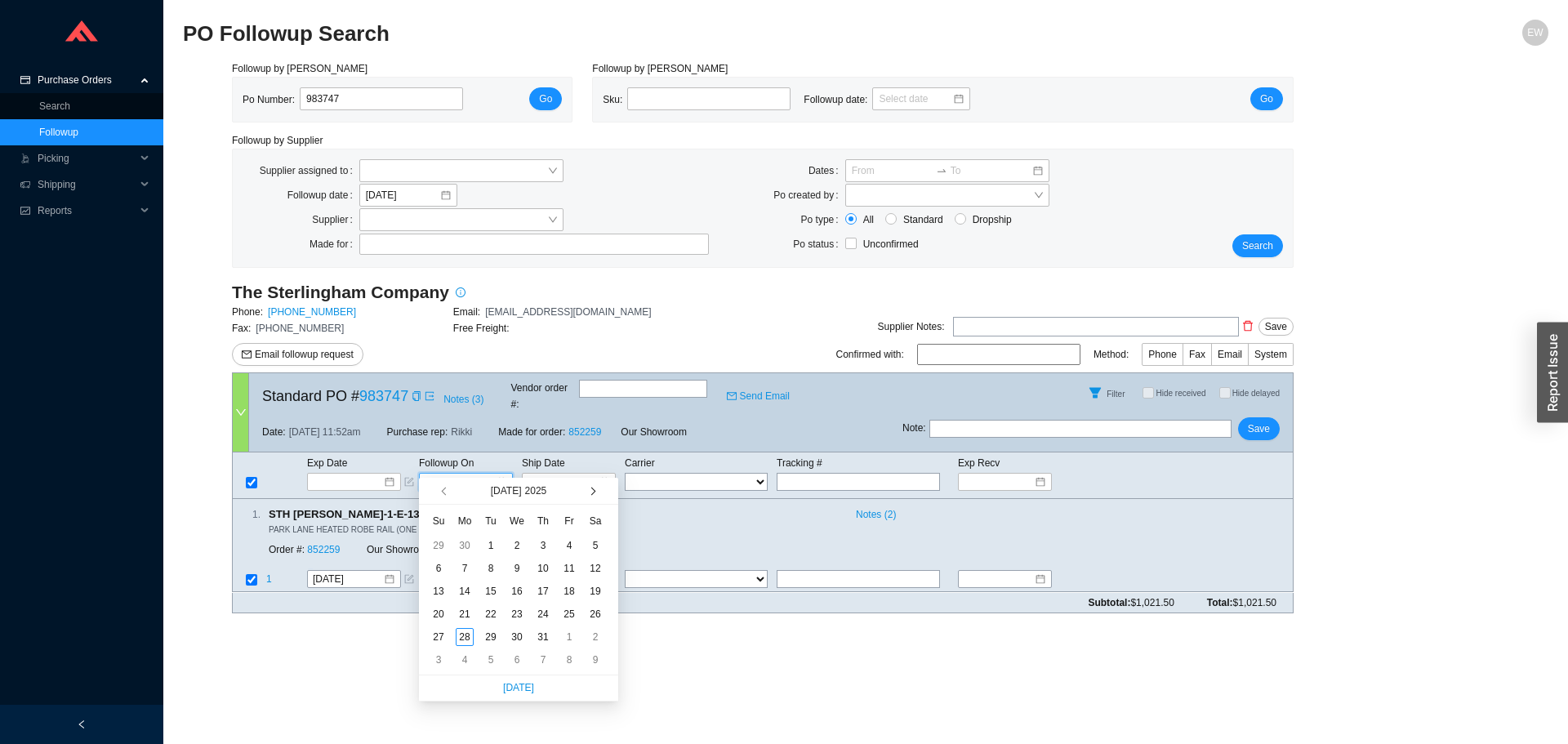 click at bounding box center (591, 491) 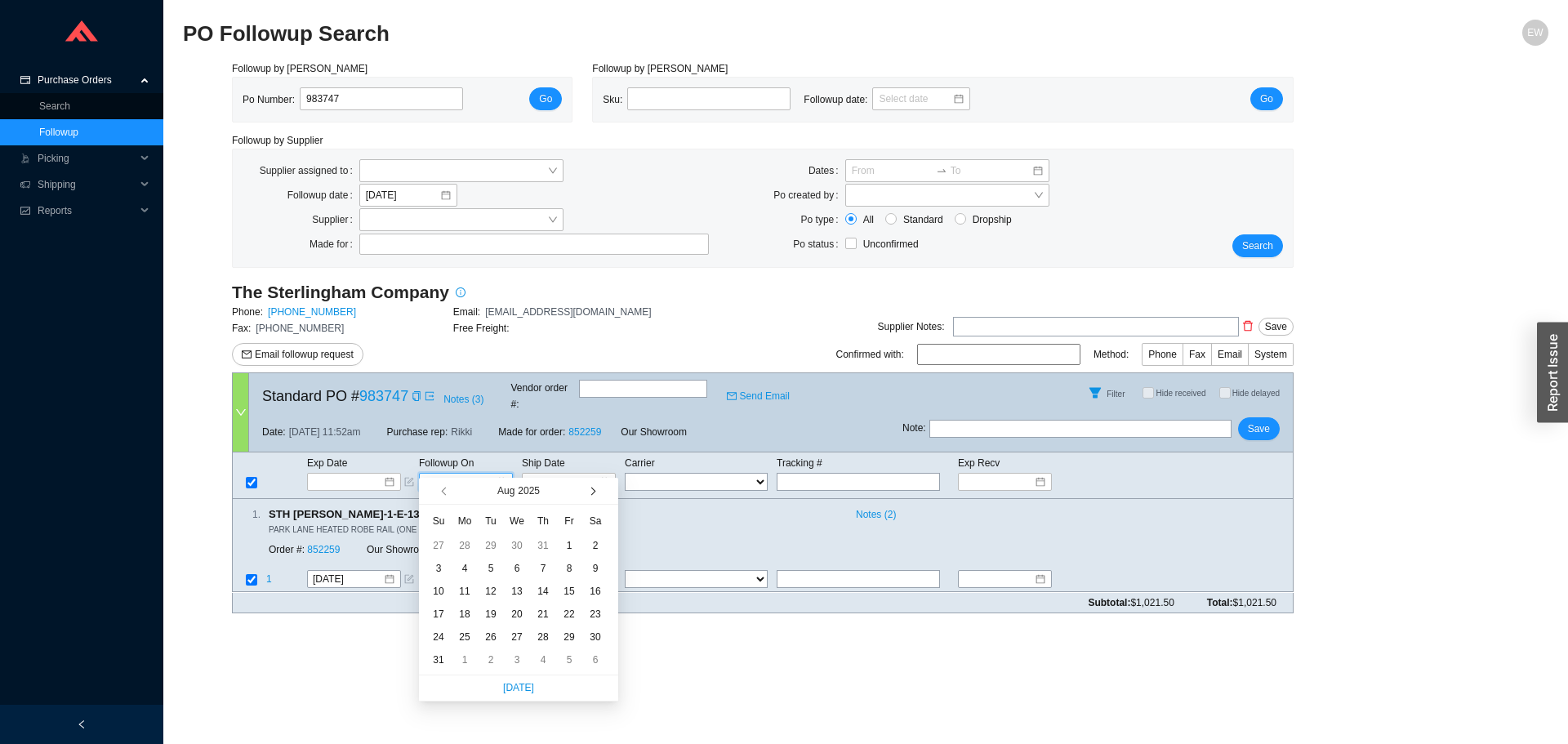 click at bounding box center (591, 491) 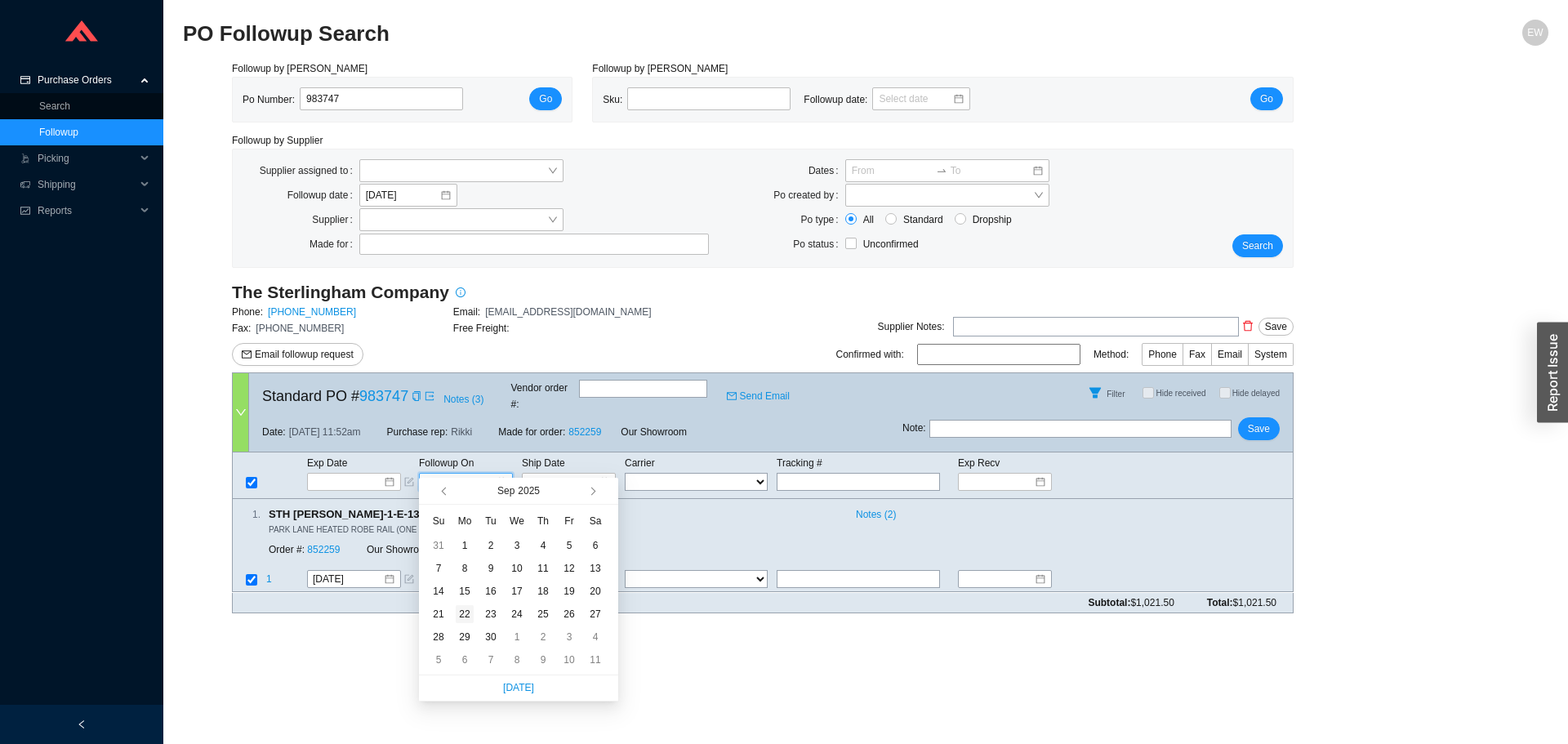 type on "[DATE]" 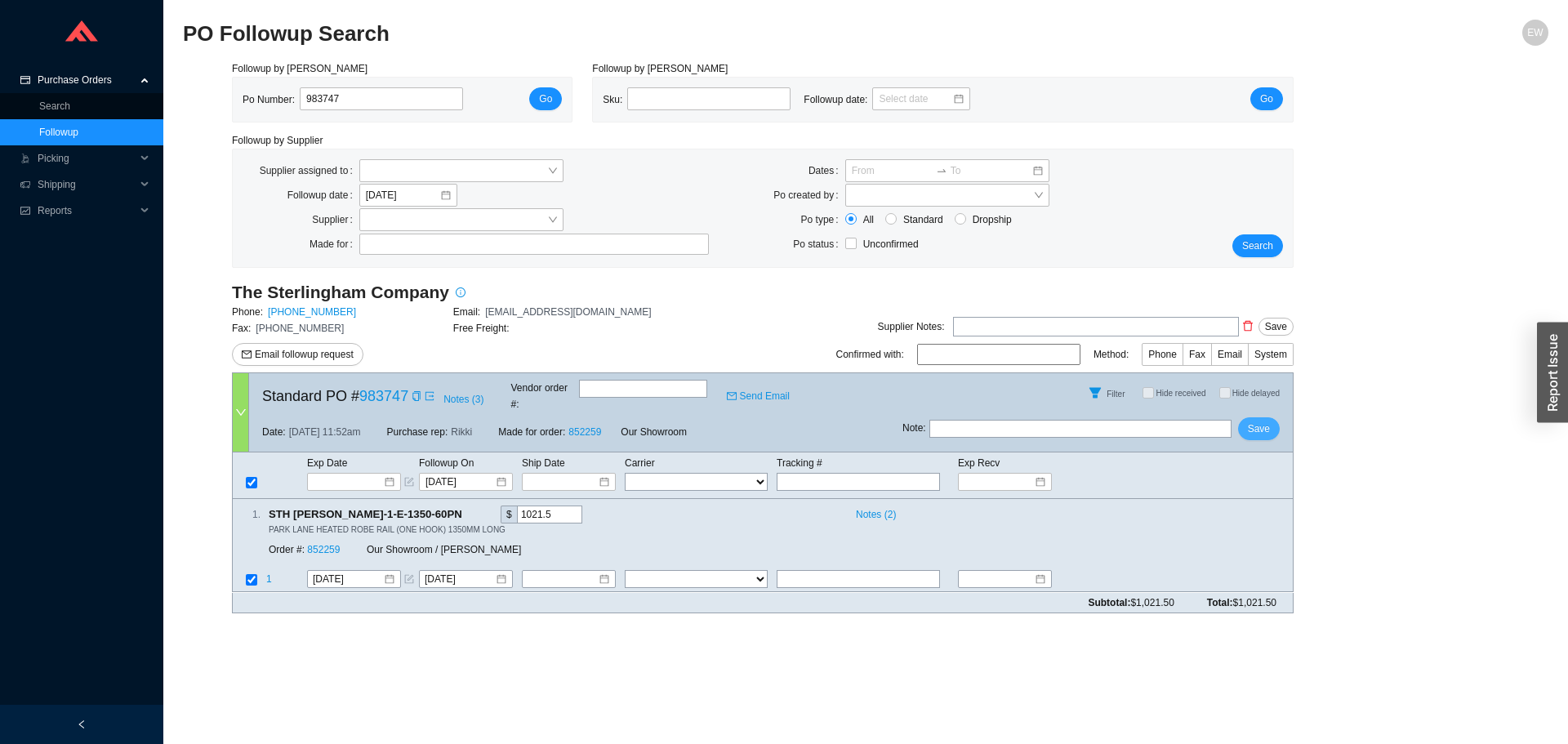 click on "Save" at bounding box center (1258, 429) 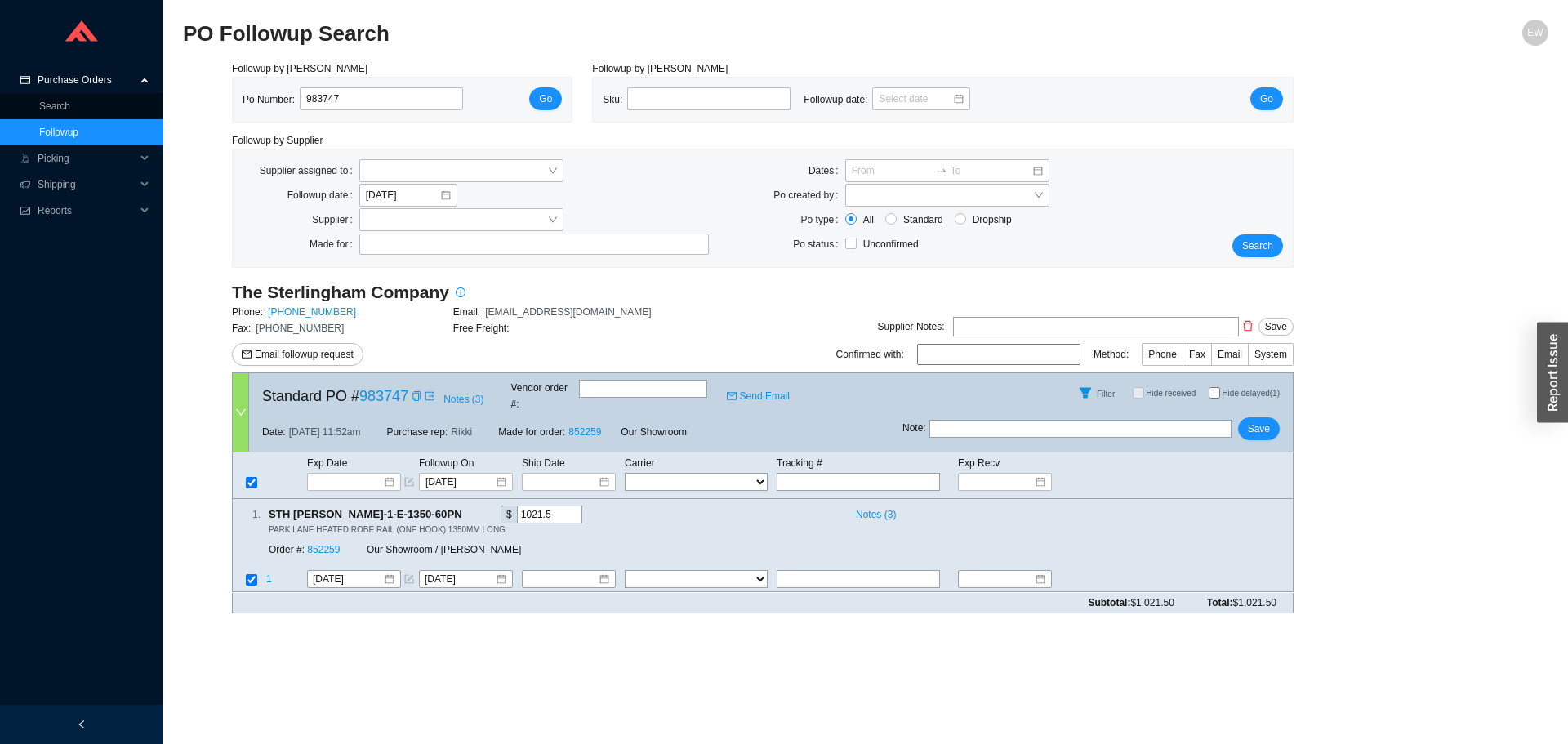 click on "Followup" at bounding box center [59, 132] 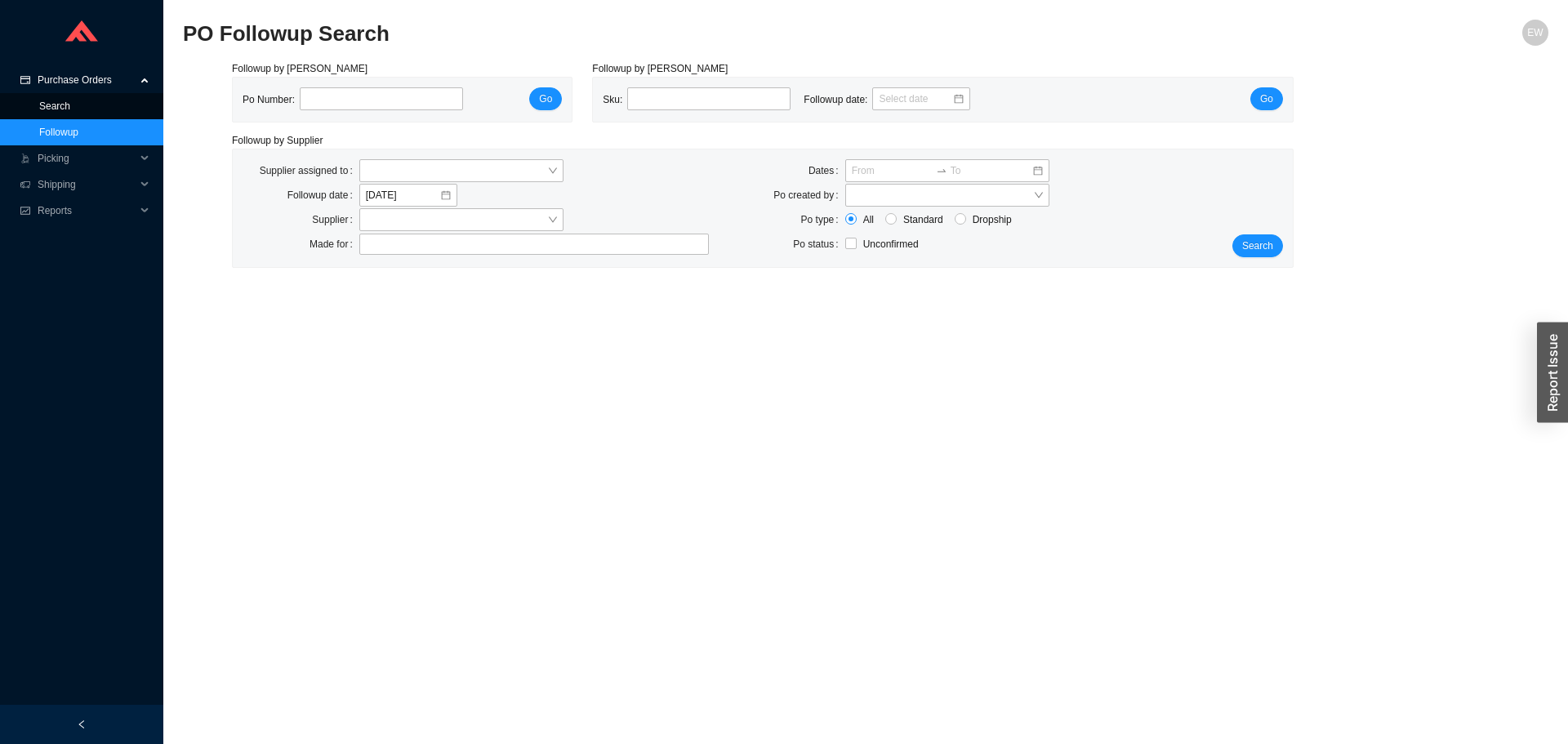 click on "Search" at bounding box center [55, 106] 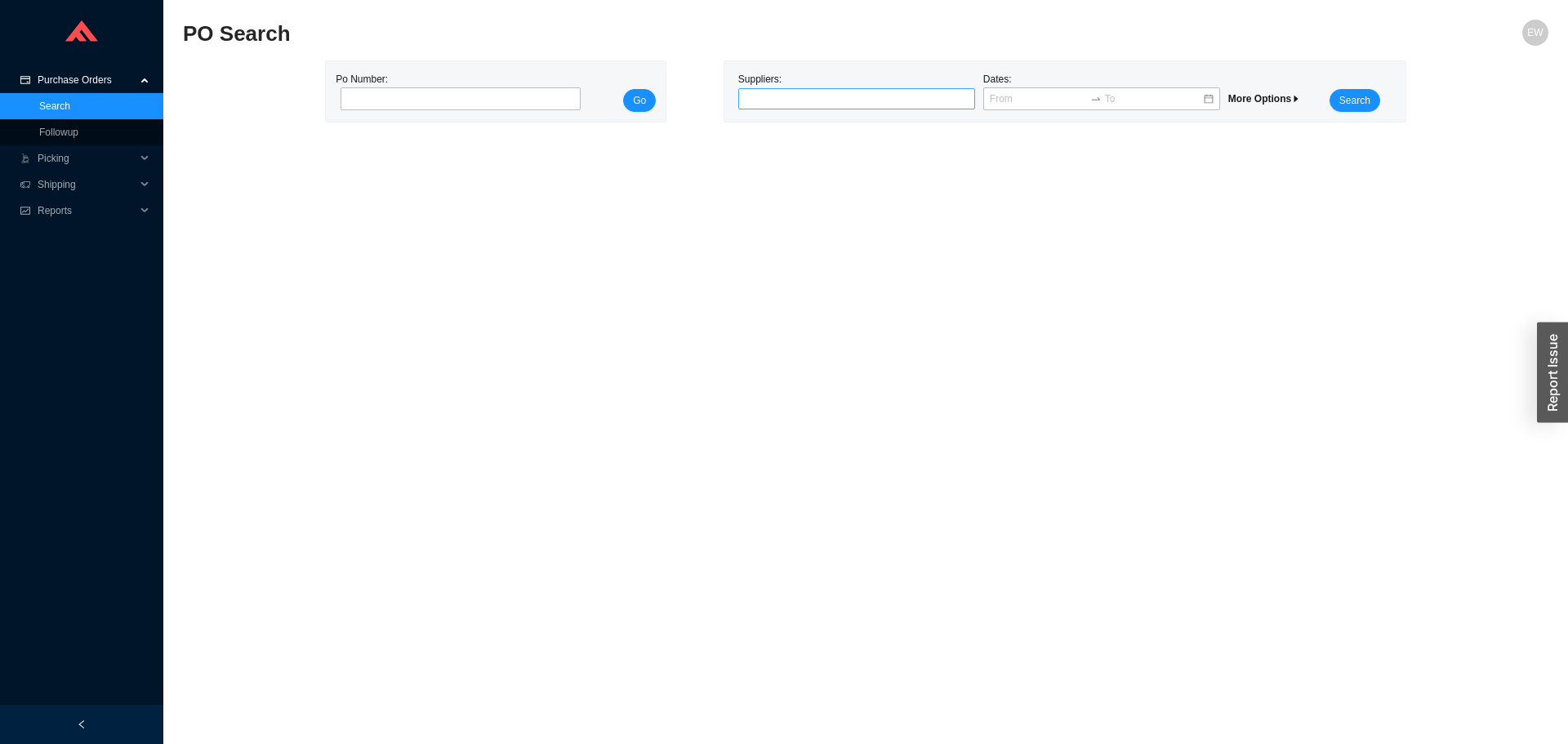 click at bounding box center [849, 99] 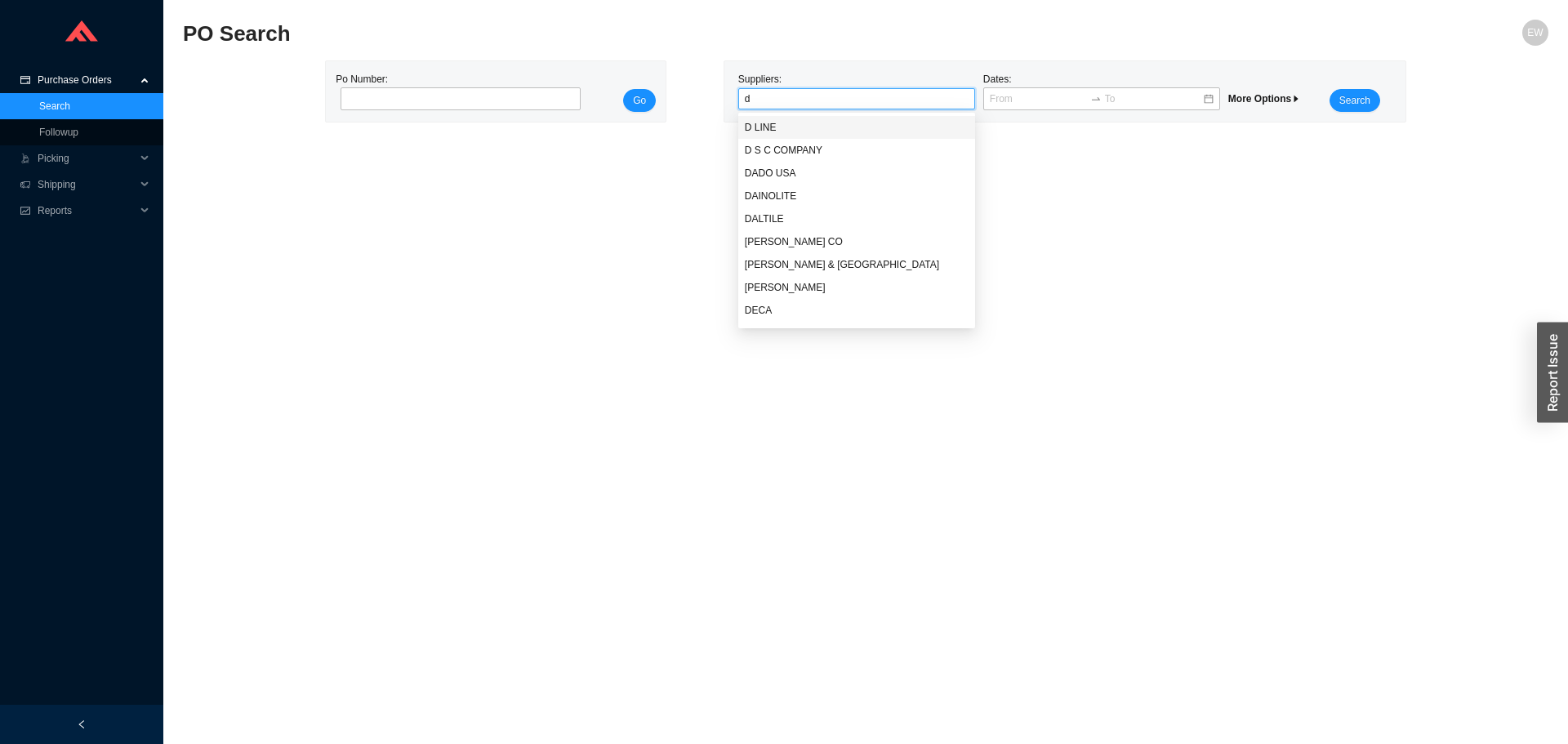 type on "do" 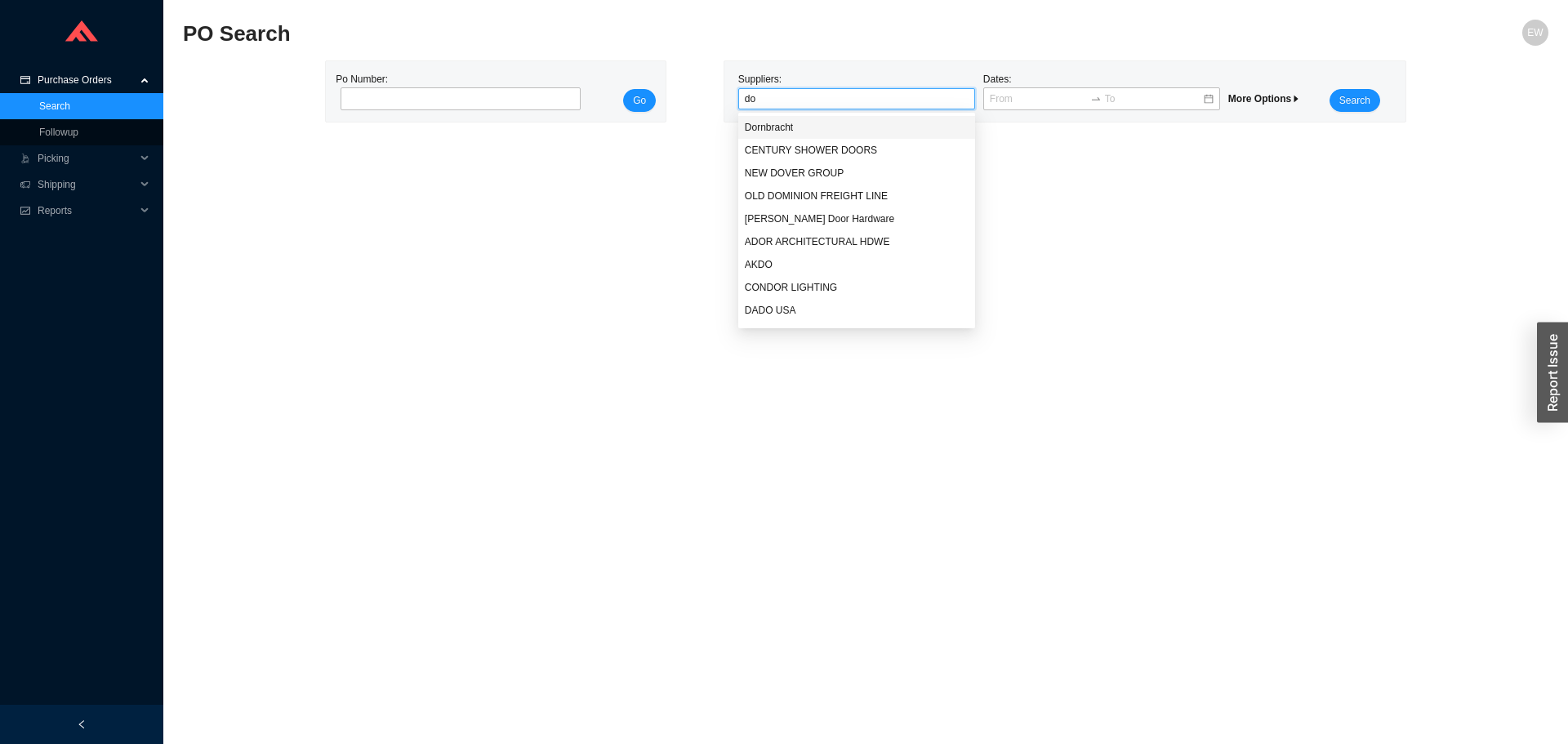 click on "Dornbracht" at bounding box center (857, 127) 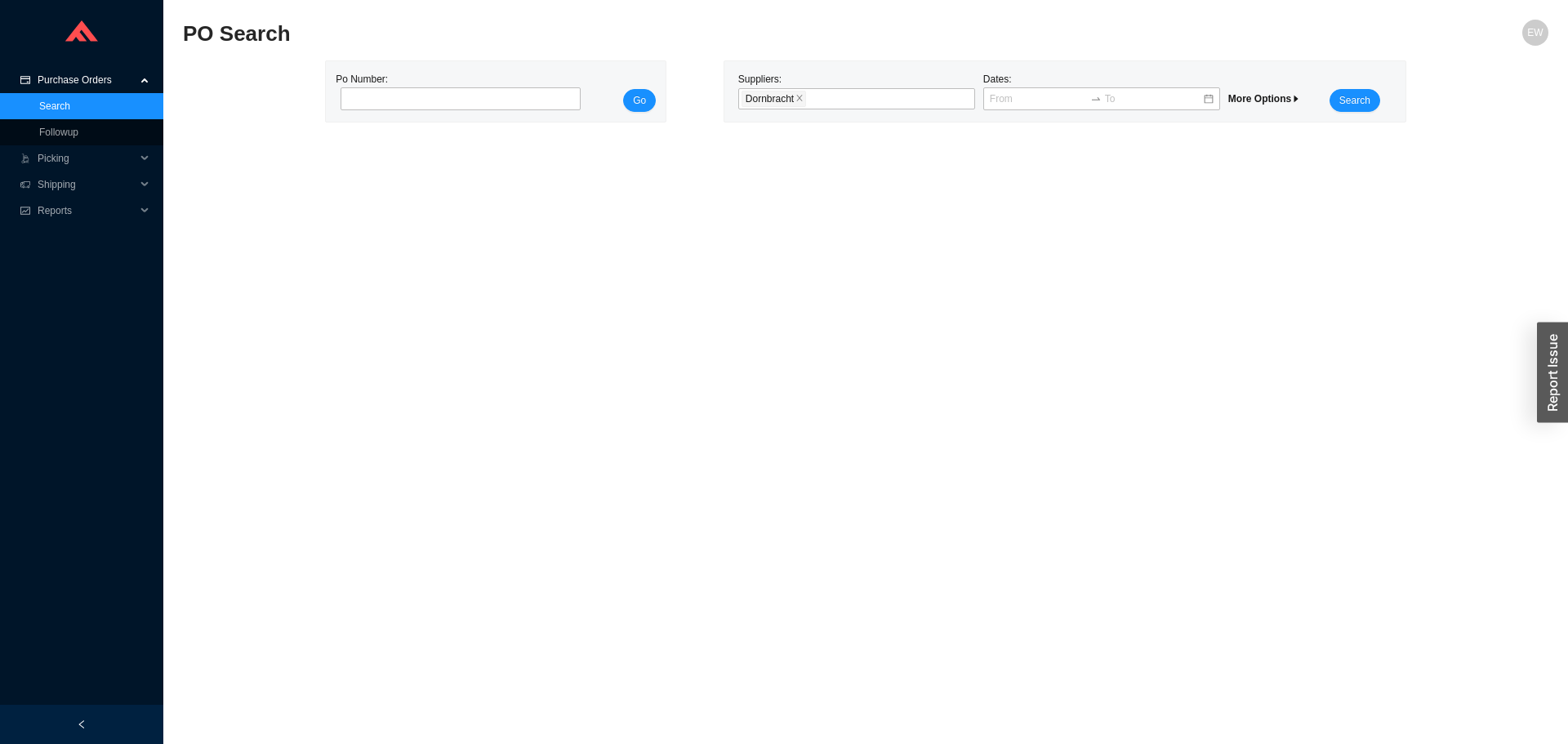 click on "Search" at bounding box center (1355, 91) 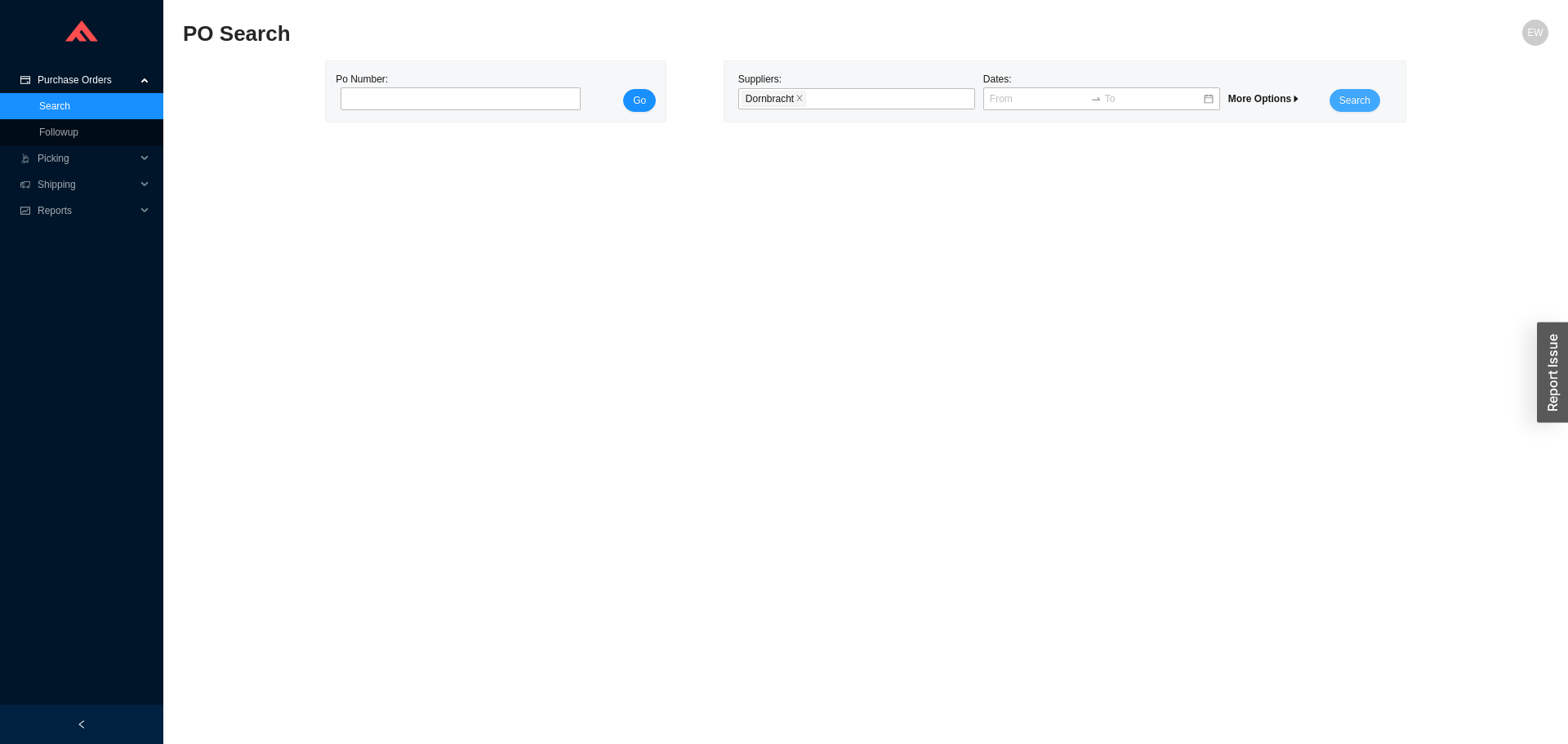 click on "Search" at bounding box center (1355, 100) 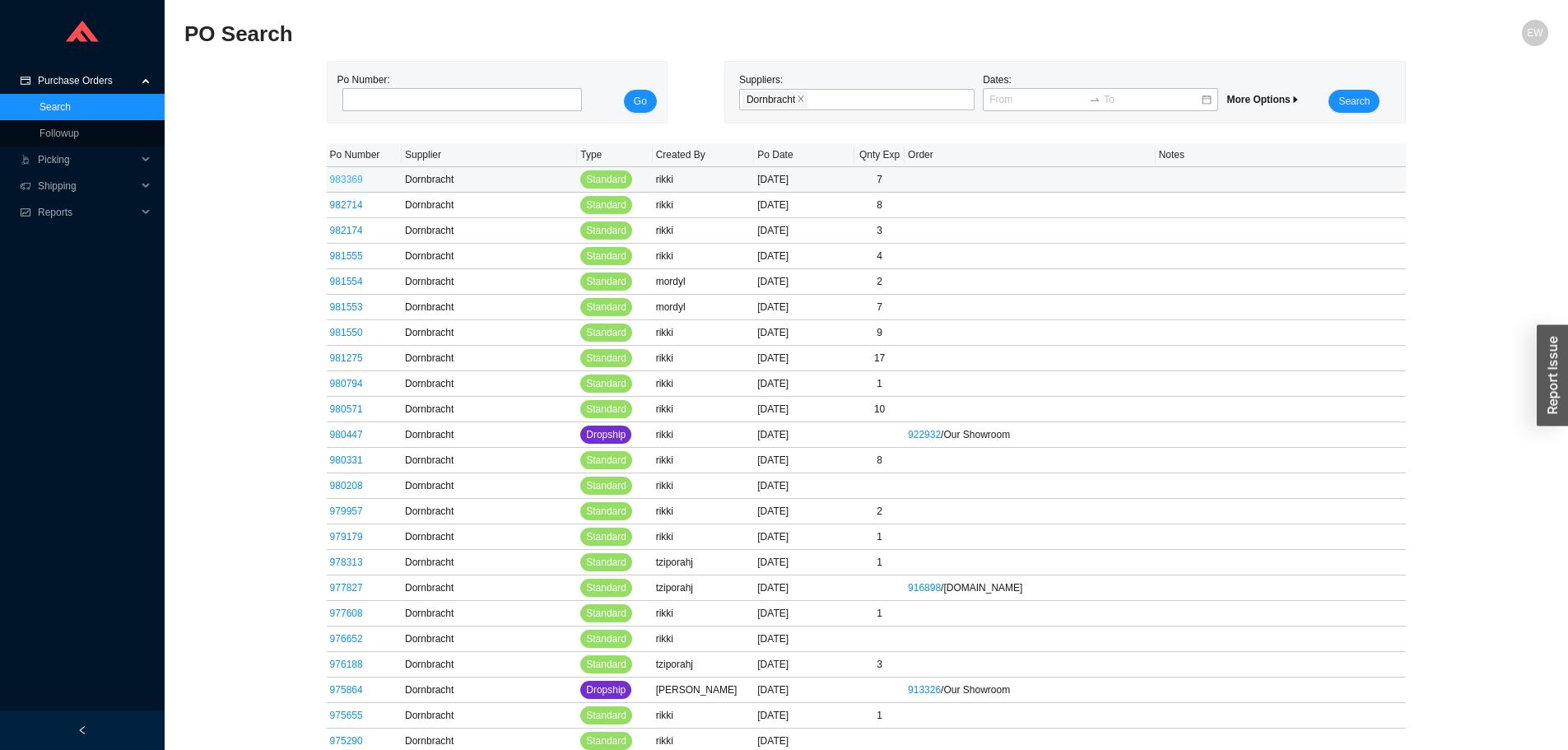 click on "983369" at bounding box center (347, 179) 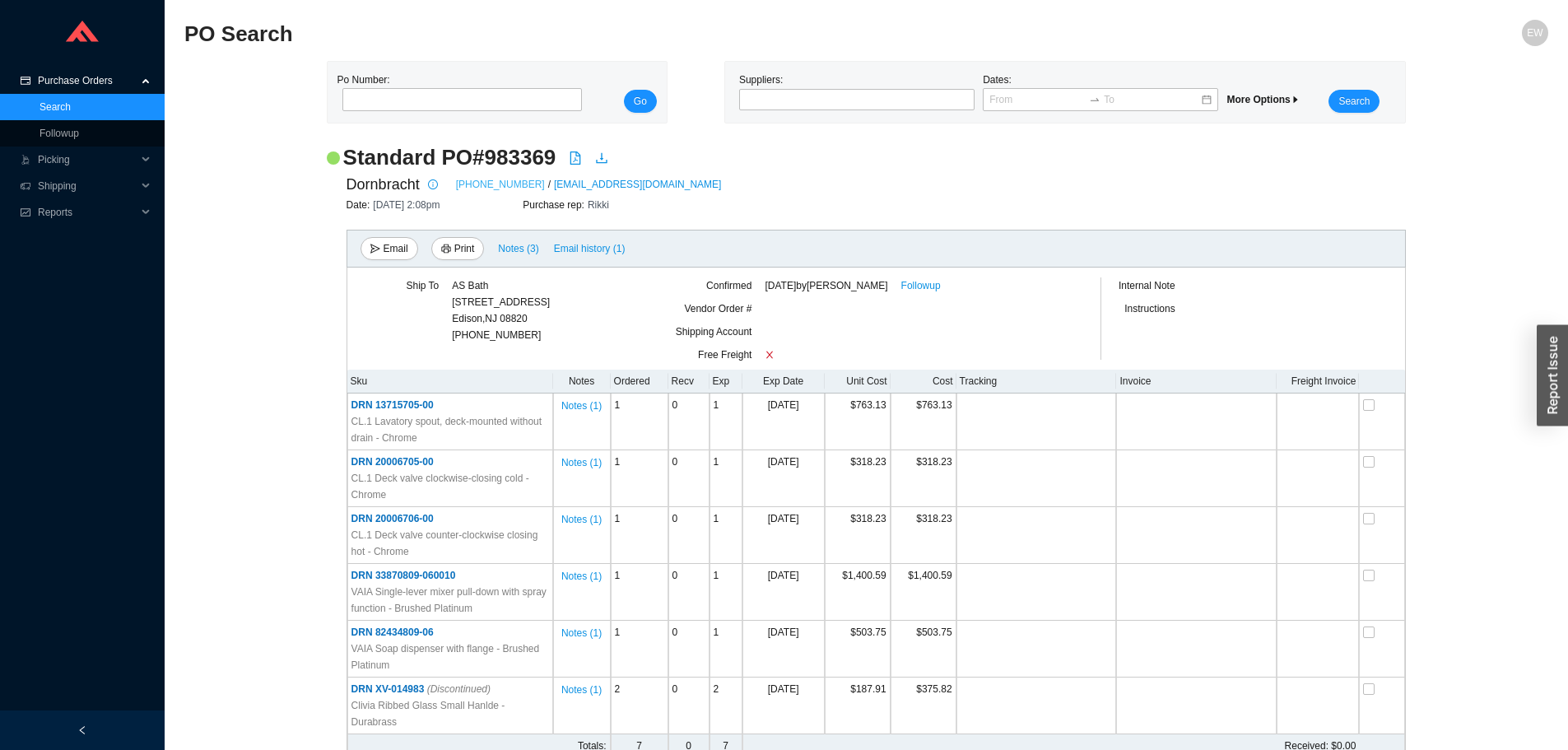 click on "[PHONE_NUMBER]" at bounding box center [500, 184] 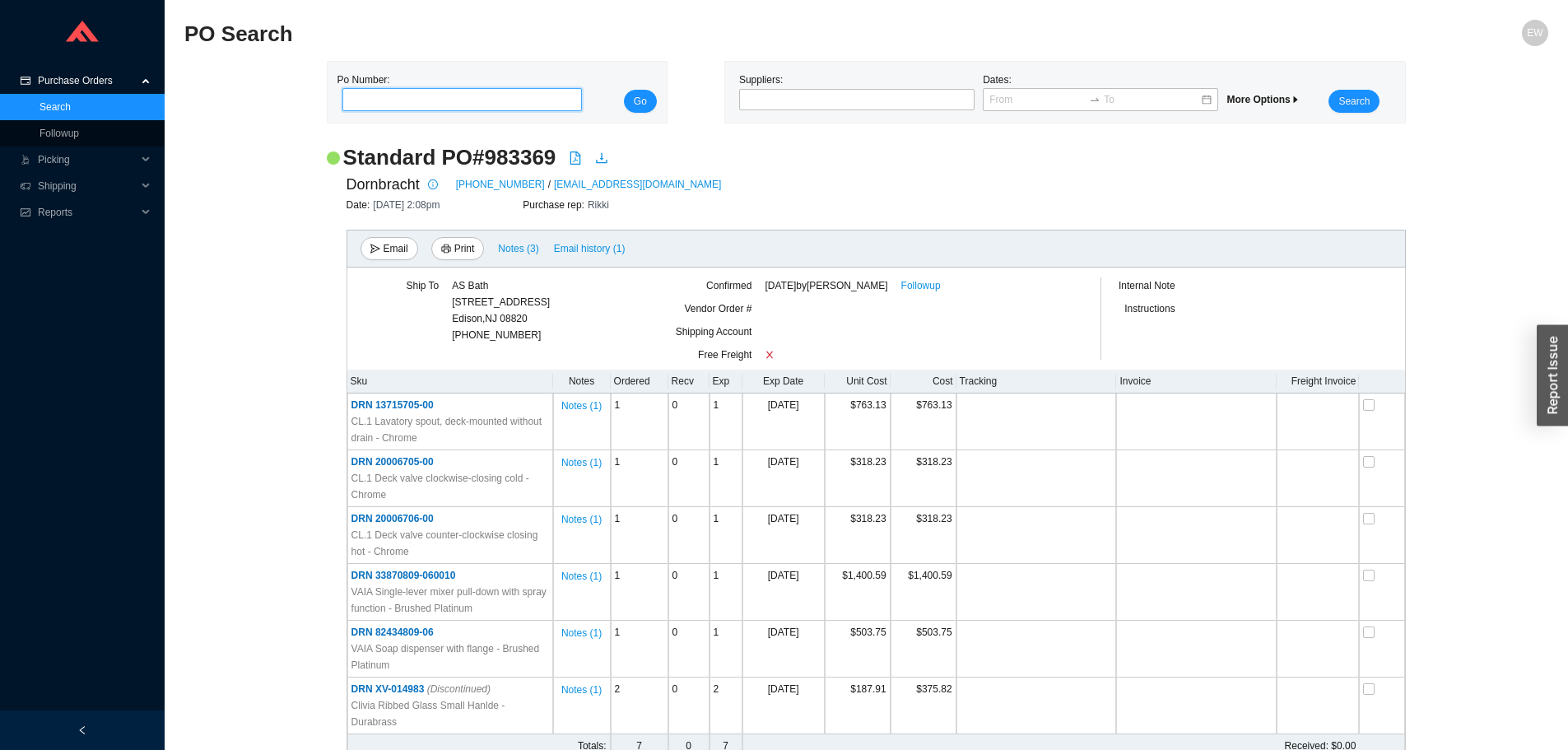 paste on "983730" 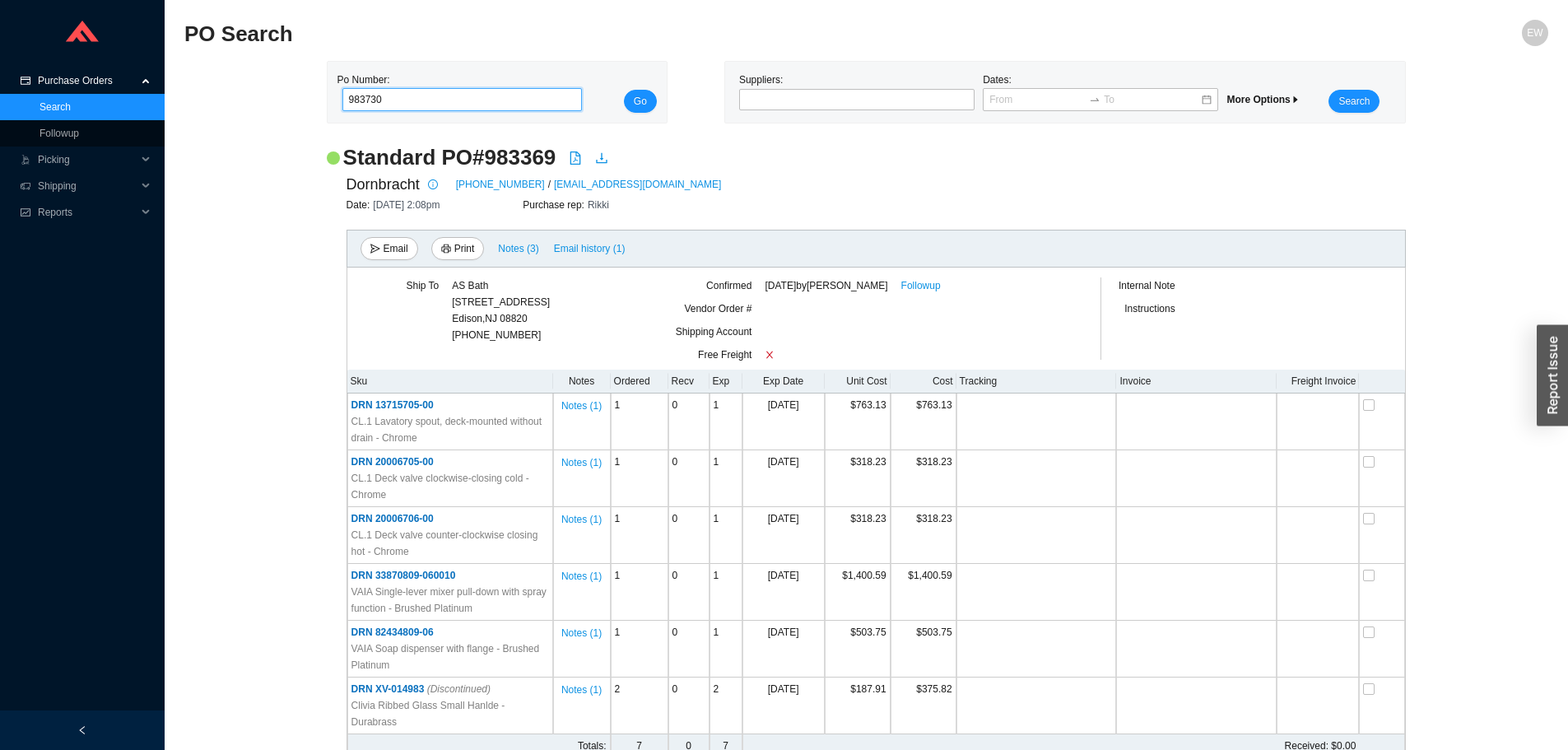 type on "983730" 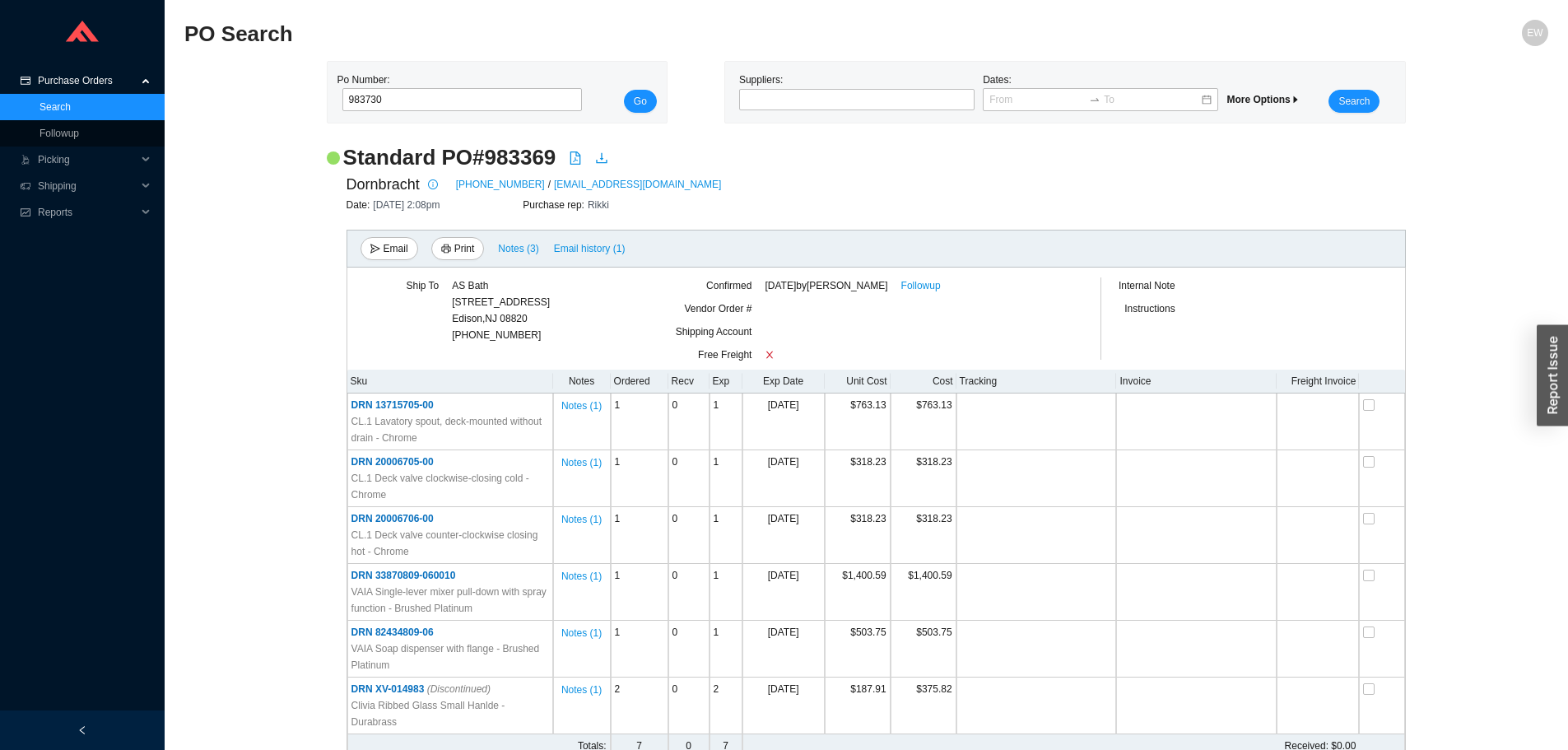 drag, startPoint x: 630, startPoint y: 79, endPoint x: 633, endPoint y: 89, distance: 10.440307 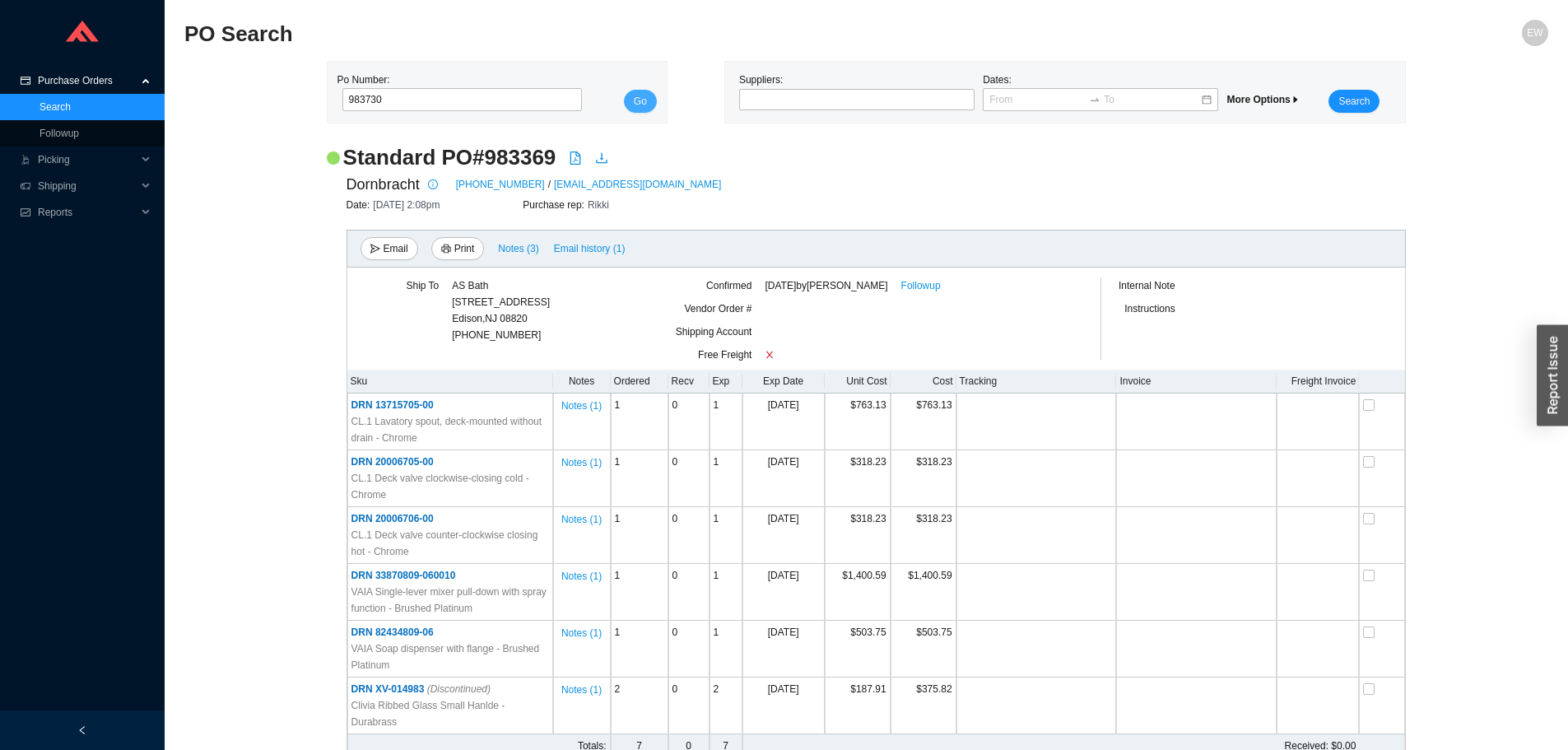 click on "Go" at bounding box center (640, 101) 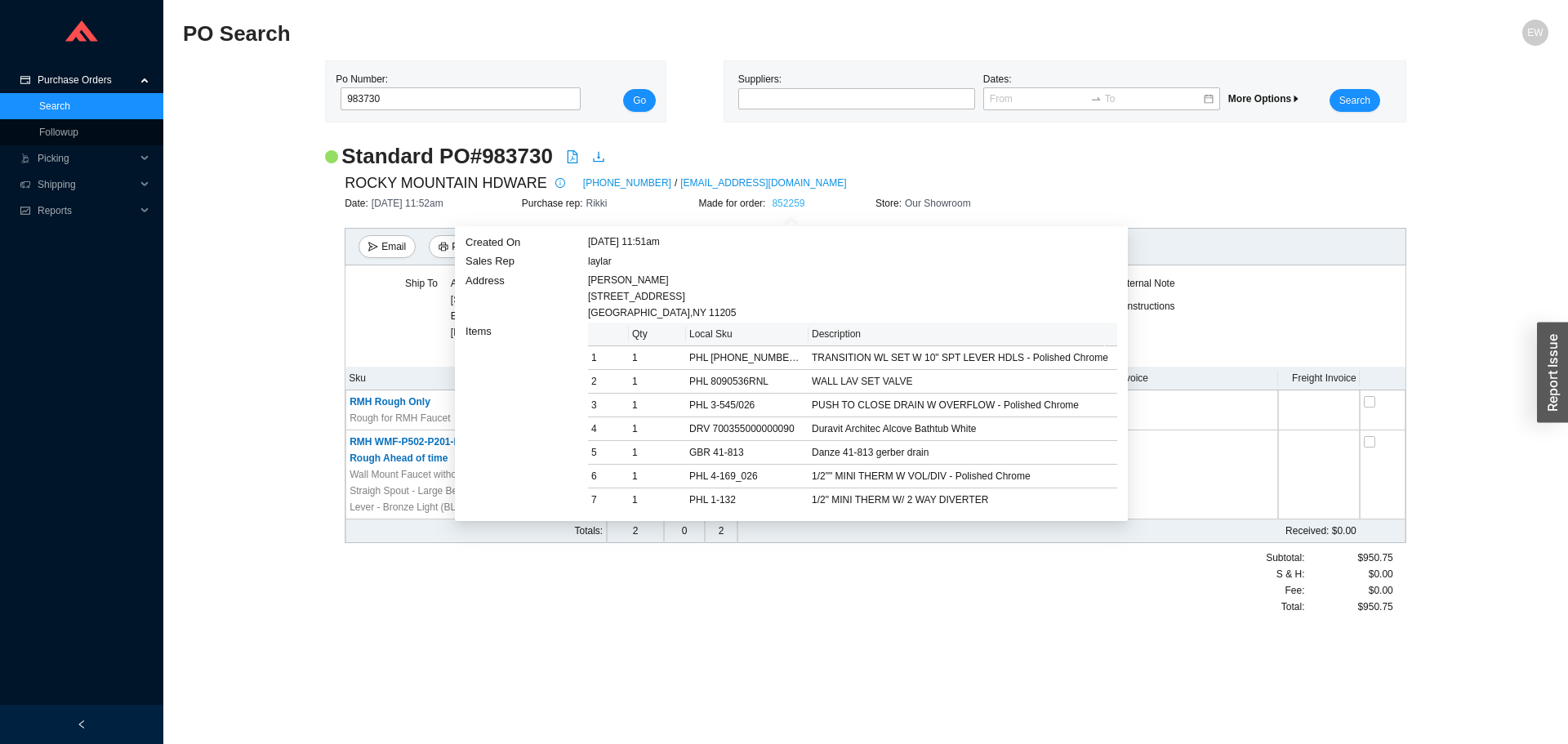 click on "852259" at bounding box center (788, 203) 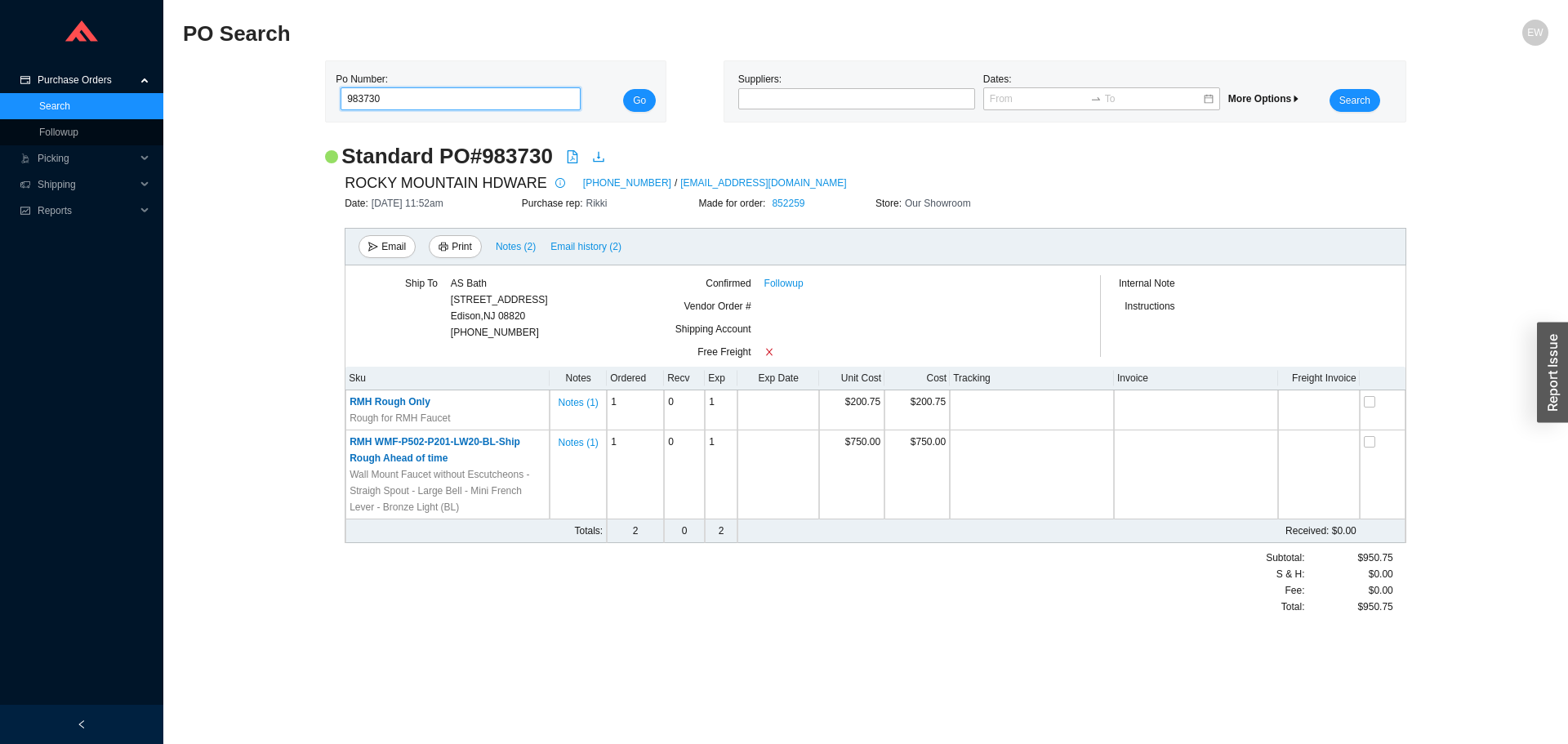 drag, startPoint x: 390, startPoint y: 100, endPoint x: 313, endPoint y: 113, distance: 78.08969 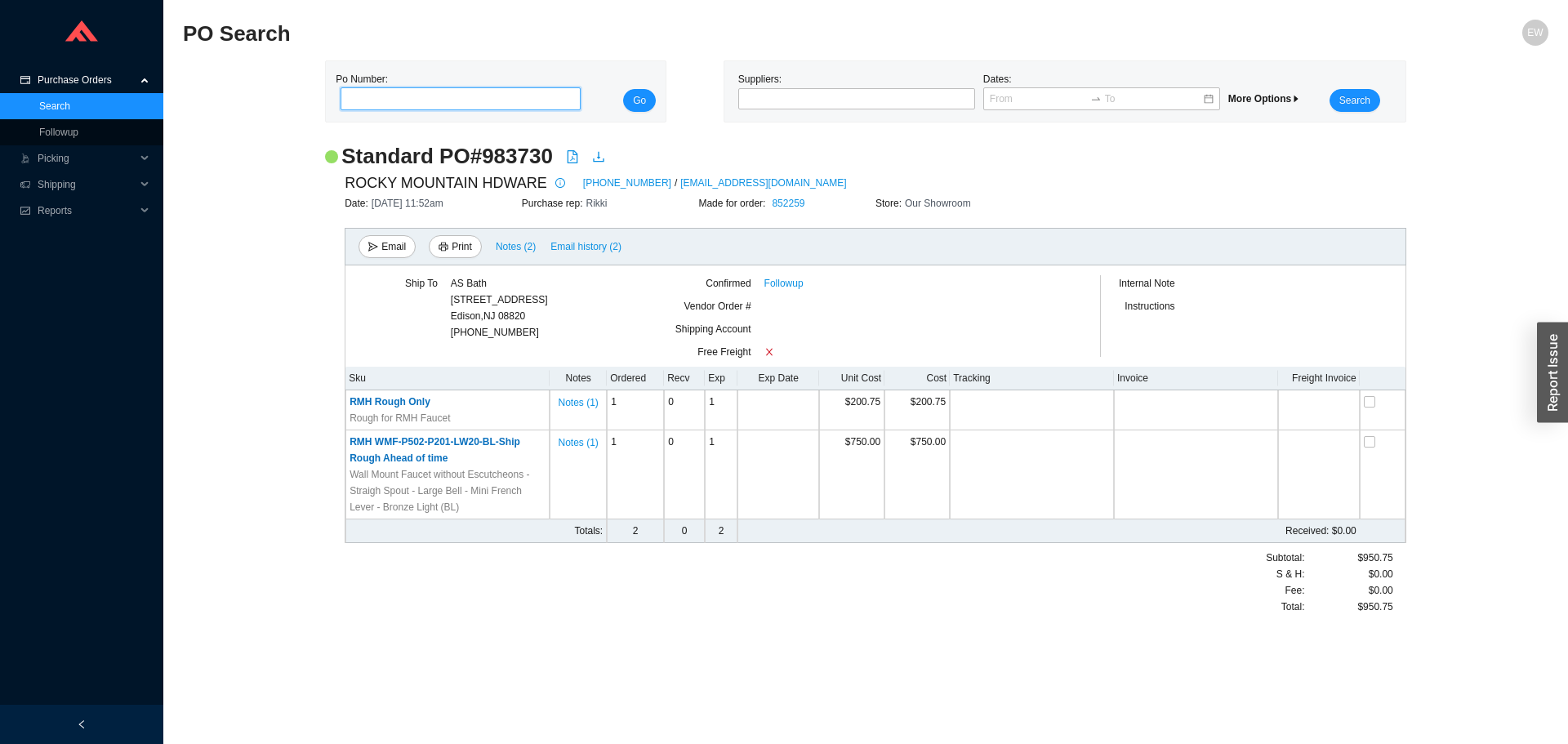 paste on "983475" 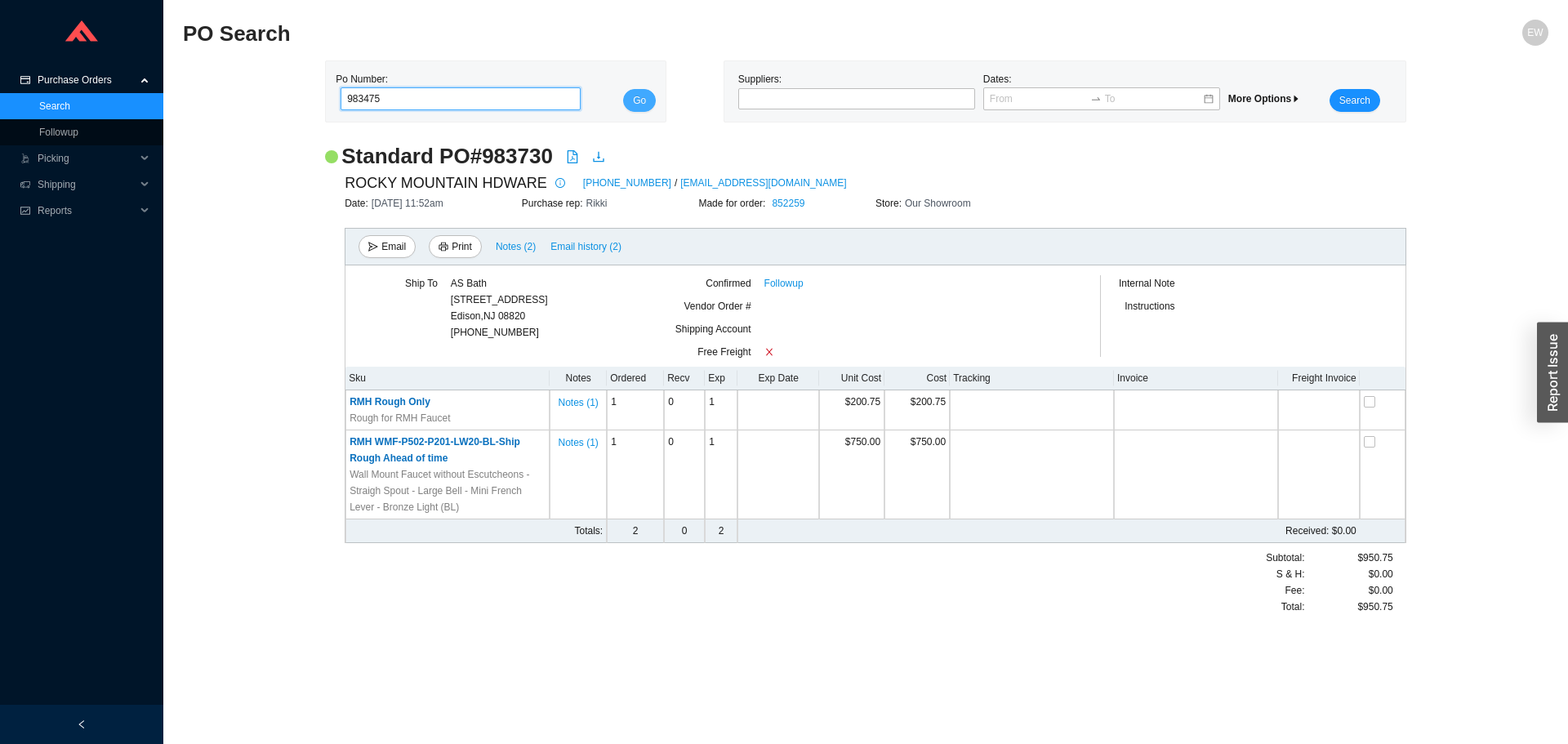 type on "983475" 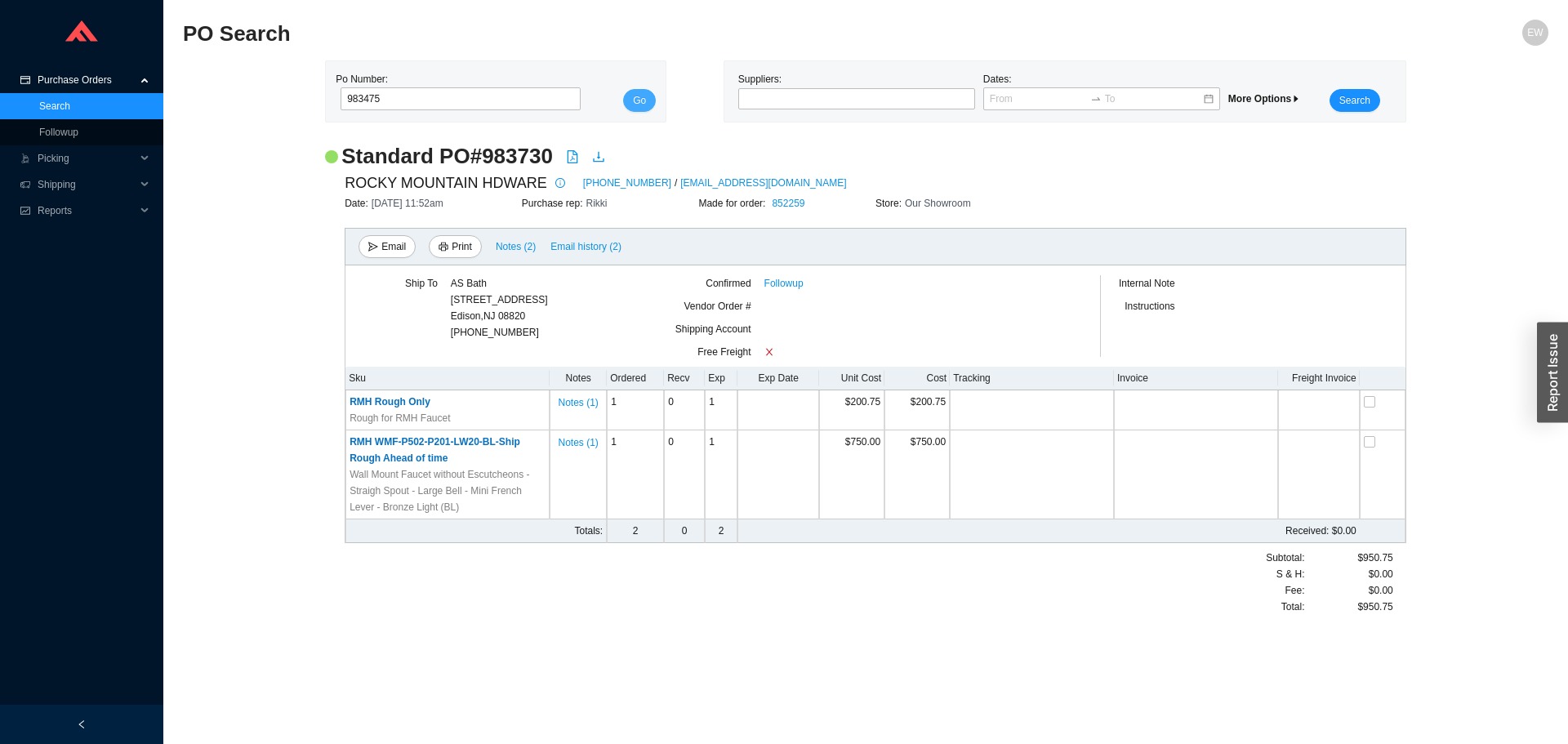 click on "Go" at bounding box center [639, 100] 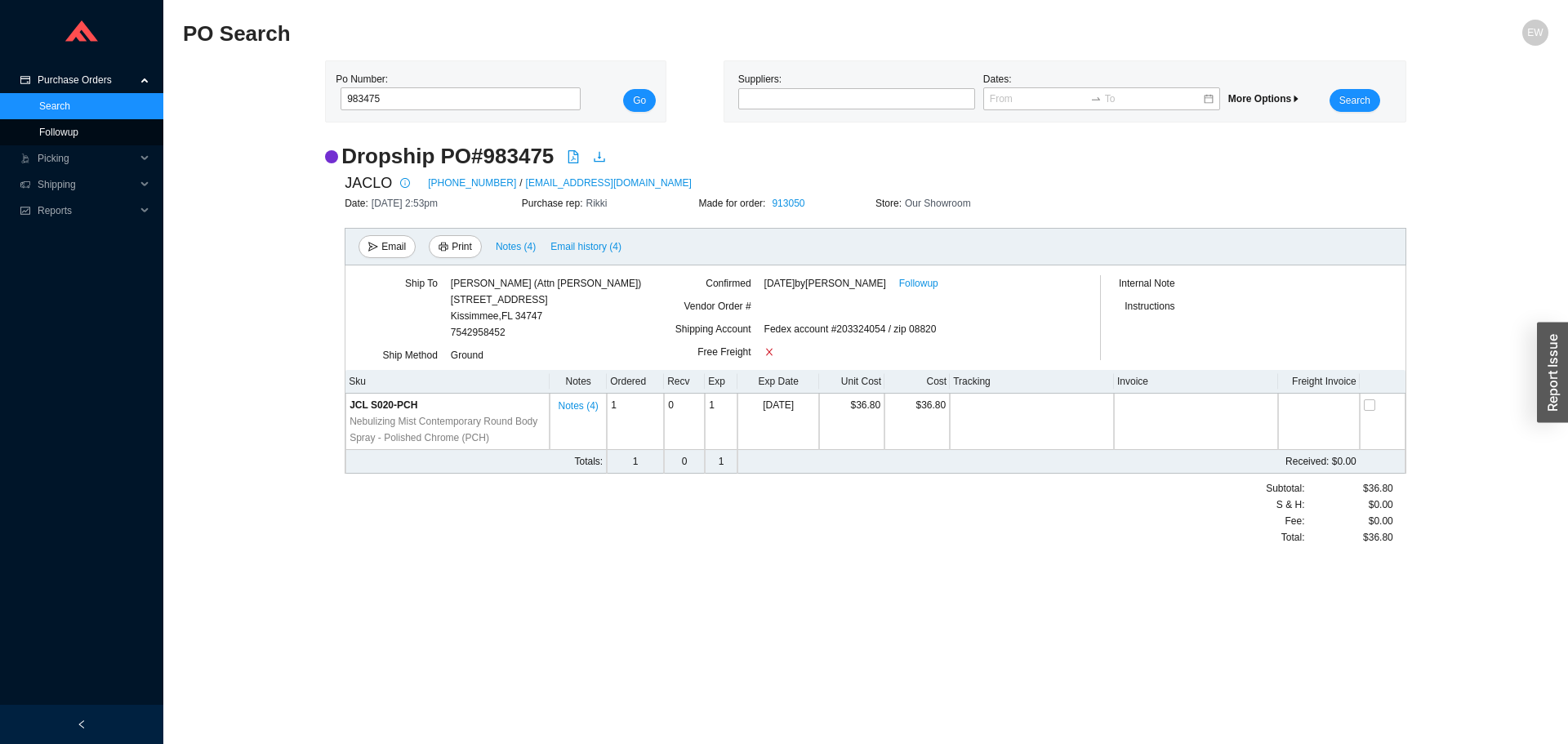 click on "Followup" at bounding box center [59, 132] 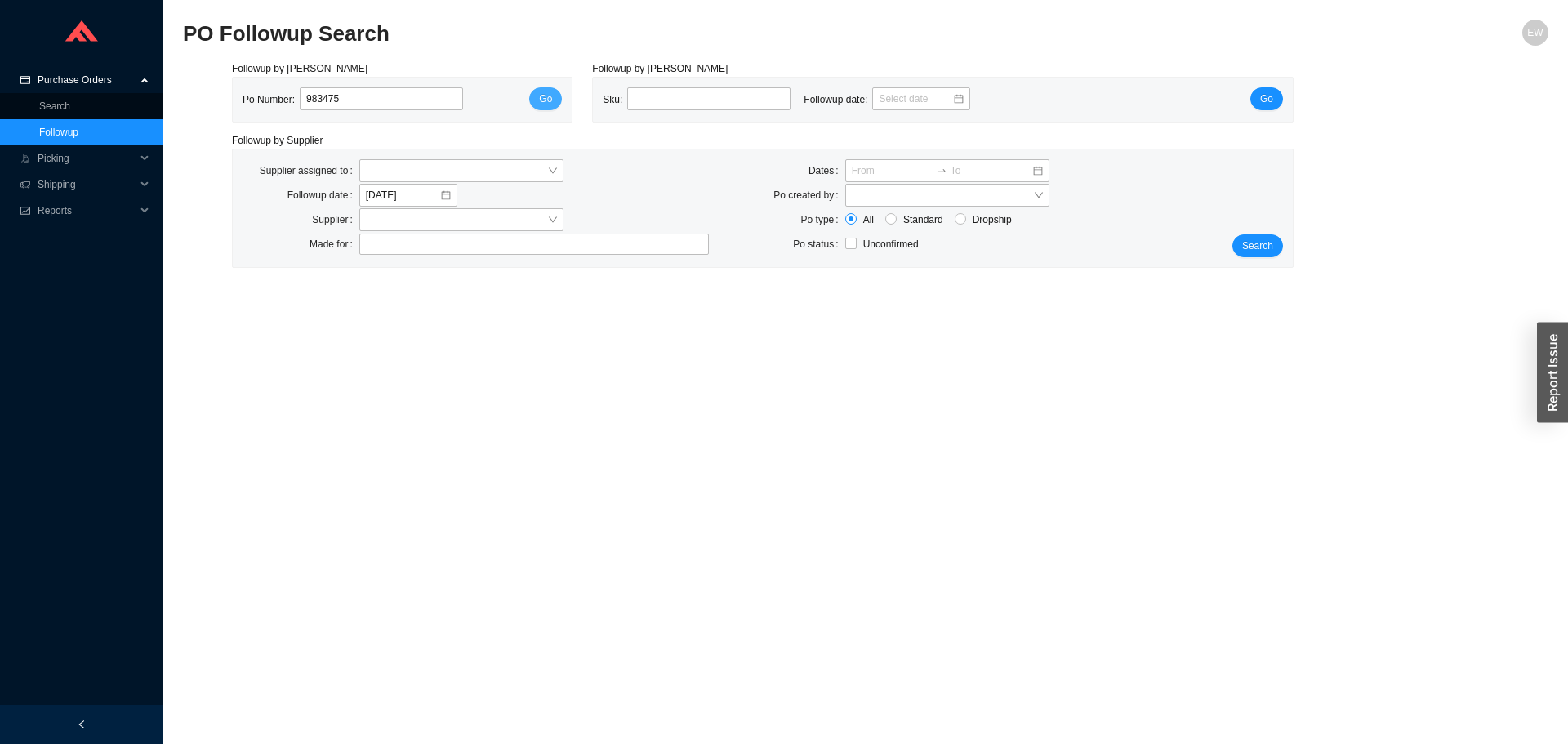 type on "983475" 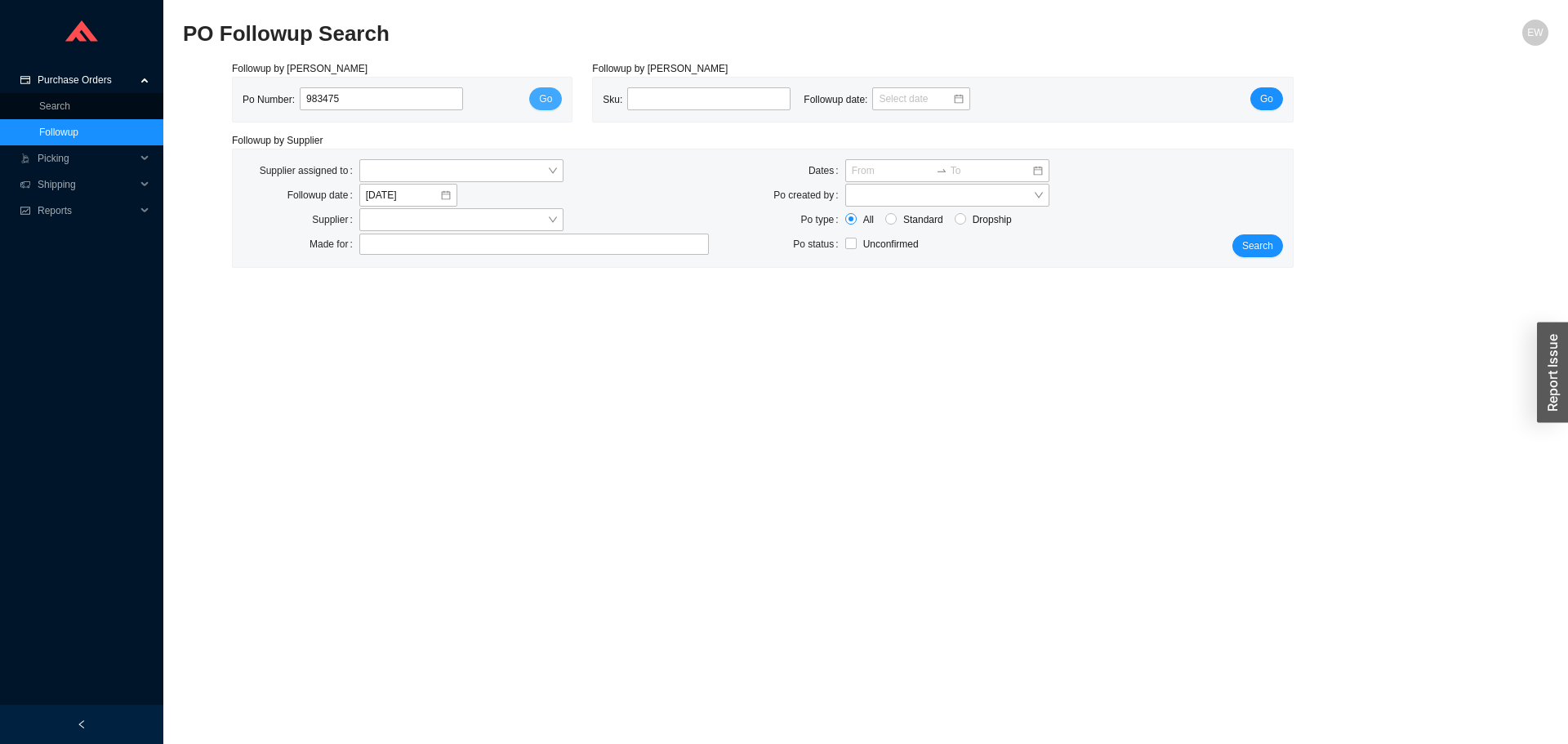 click on "Go" at bounding box center (546, 99) 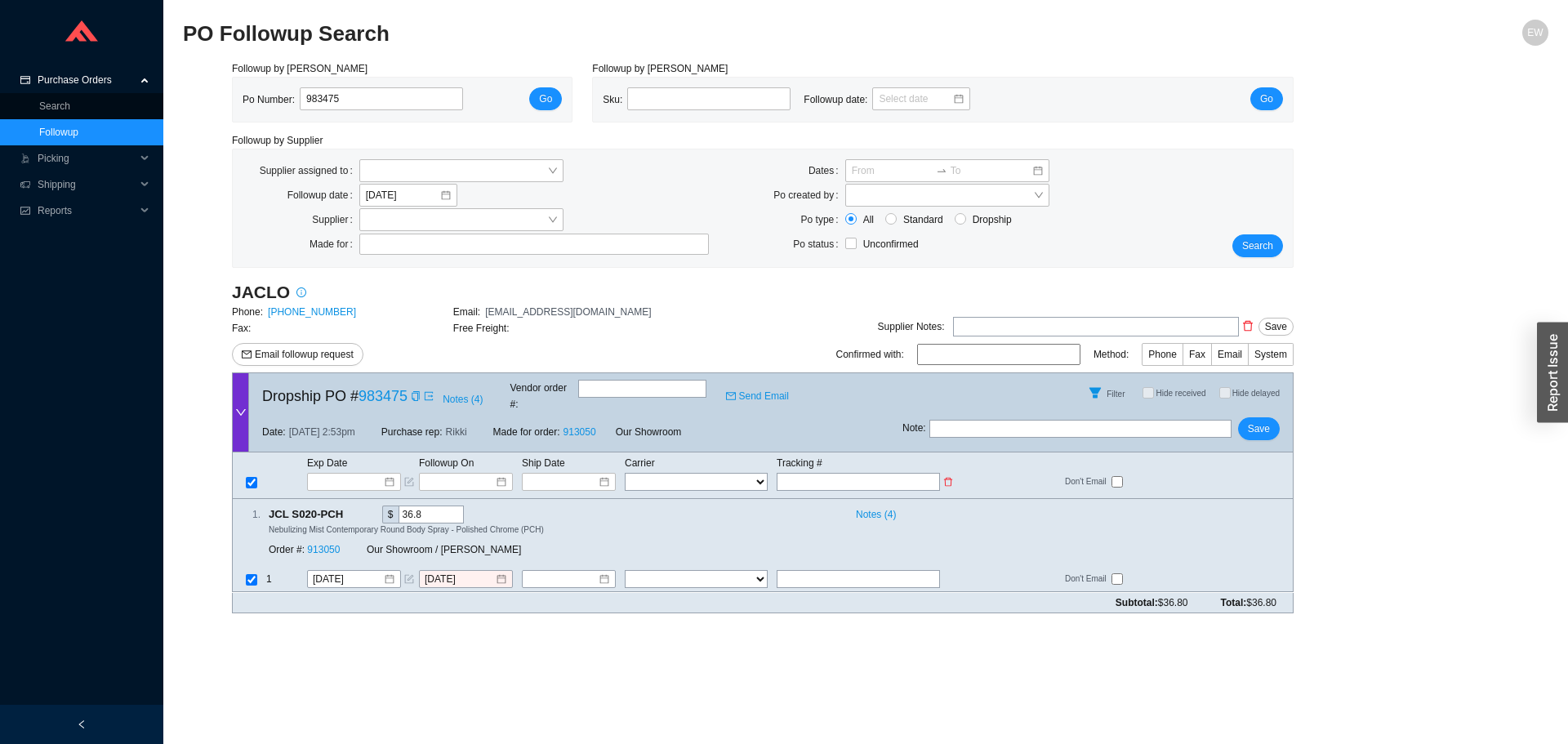 click on "FedEx UPS ---------------- 2 Day Transportation INC A&B Freight A. Duie Pyle AAA Cooper ABF Freight System Accurate Transport  AIT Worldwide Alliance AM Trucking Amstan Logistics Averitt Express AWEST B.E. Logistics Benton Express Best Overnite Express Bullet Freight Bullet Transportation Services C.H Robinson Campbell’s Express Canada Post Canpar Courrier Central Freight Lines Central Transport CEVA Clark Transport Concord Conway coyote Cross Country Freight CSA Transportation Custom Companies Inc. Custom Global Logistics Customer Pickup Customer Pickup - Showroom Customer Pickup - Warehouse dachser Dats Trucking Day and Ross Daylight Trucking Dayton Freight  DB Schenker Dependable Highway Express DHL DICOM EAST Dohrn Dot Line Drug Transport Inc Echo Global Logistics EDI Express Elite Express Estes FedEx FedEx Ground FedEx LTL Forward Air FRONTLINE Freight Systems Globaltranz Gold Coast Hercules Freight Howards Express JJT Logistics JP Express Kuehne Nagel Landair Express LaserShip Mainfreight Maisliner" at bounding box center [696, 482] 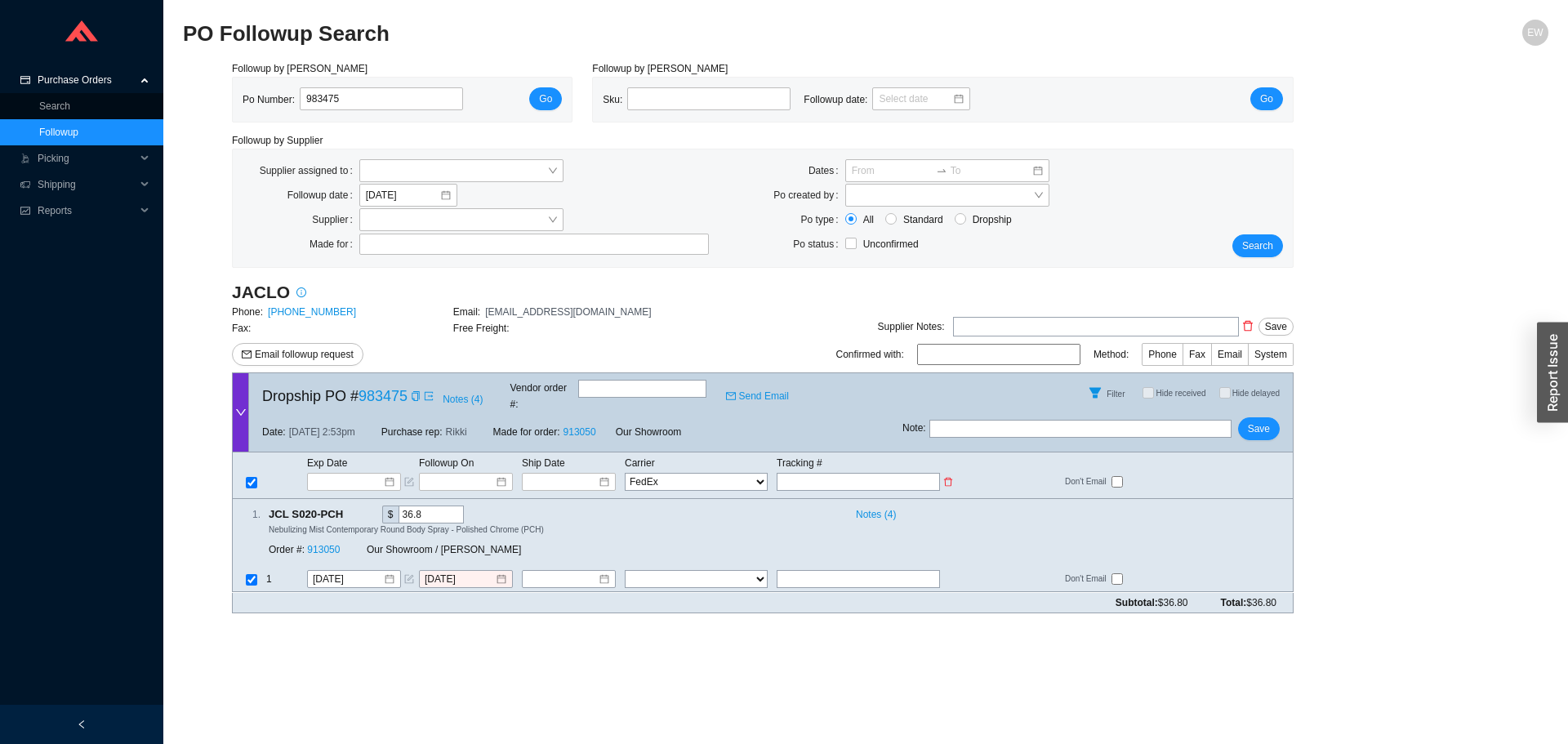 click on "FedEx UPS ---------------- 2 Day Transportation INC A&B Freight A. Duie Pyle AAA Cooper ABF Freight System Accurate Transport  AIT Worldwide Alliance AM Trucking Amstan Logistics Averitt Express AWEST B.E. Logistics Benton Express Best Overnite Express Bullet Freight Bullet Transportation Services C.H Robinson Campbell’s Express Canada Post Canpar Courrier Central Freight Lines Central Transport CEVA Clark Transport Concord Conway coyote Cross Country Freight CSA Transportation Custom Companies Inc. Custom Global Logistics Customer Pickup Customer Pickup - Showroom Customer Pickup - Warehouse dachser Dats Trucking Day and Ross Daylight Trucking Dayton Freight  DB Schenker Dependable Highway Express DHL DICOM EAST Dohrn Dot Line Drug Transport Inc Echo Global Logistics EDI Express Elite Express Estes FedEx FedEx Ground FedEx LTL Forward Air FRONTLINE Freight Systems Globaltranz Gold Coast Hercules Freight Howards Express JJT Logistics JP Express Kuehne Nagel Landair Express LaserShip Mainfreight Maisliner" at bounding box center [696, 482] 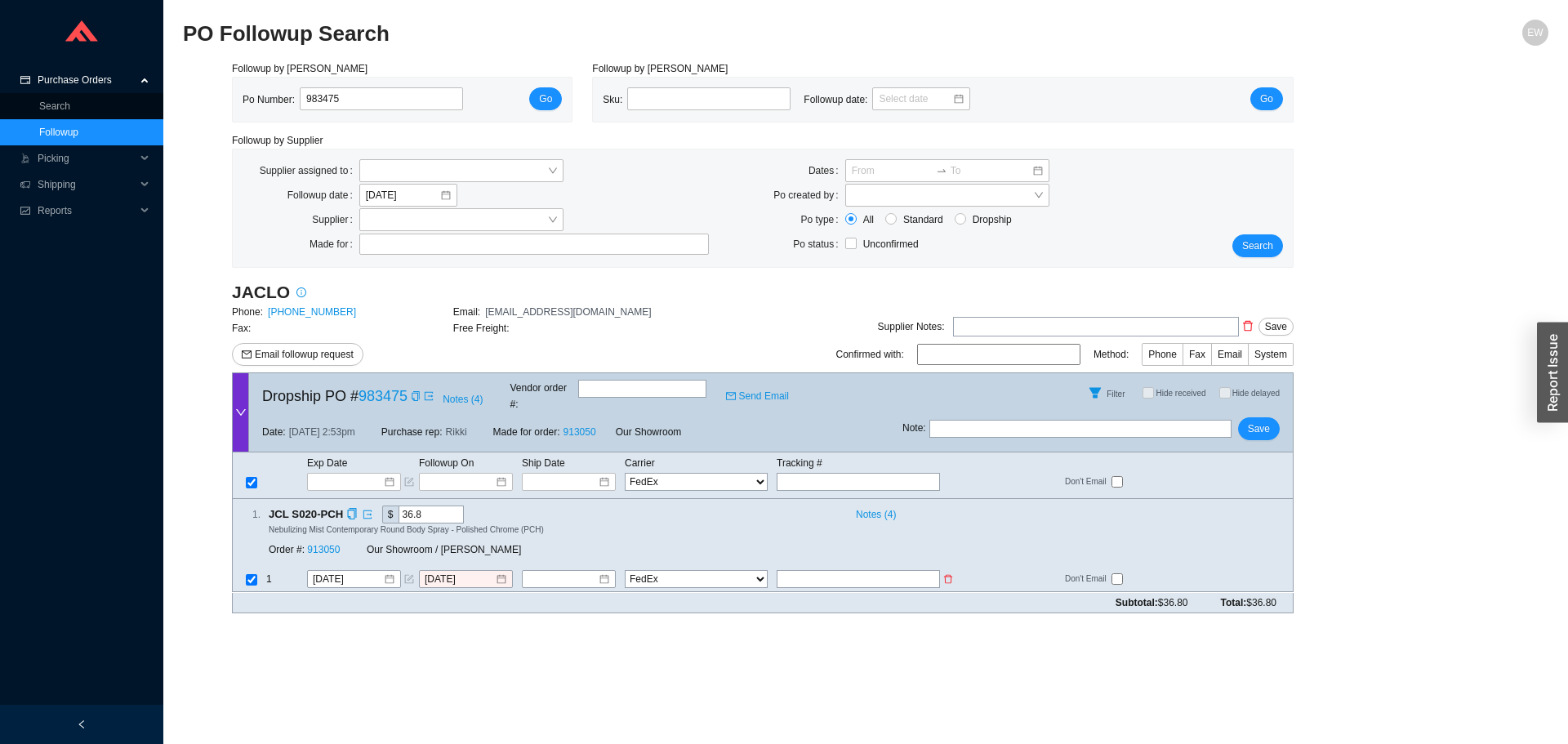 paste on "447839190540" 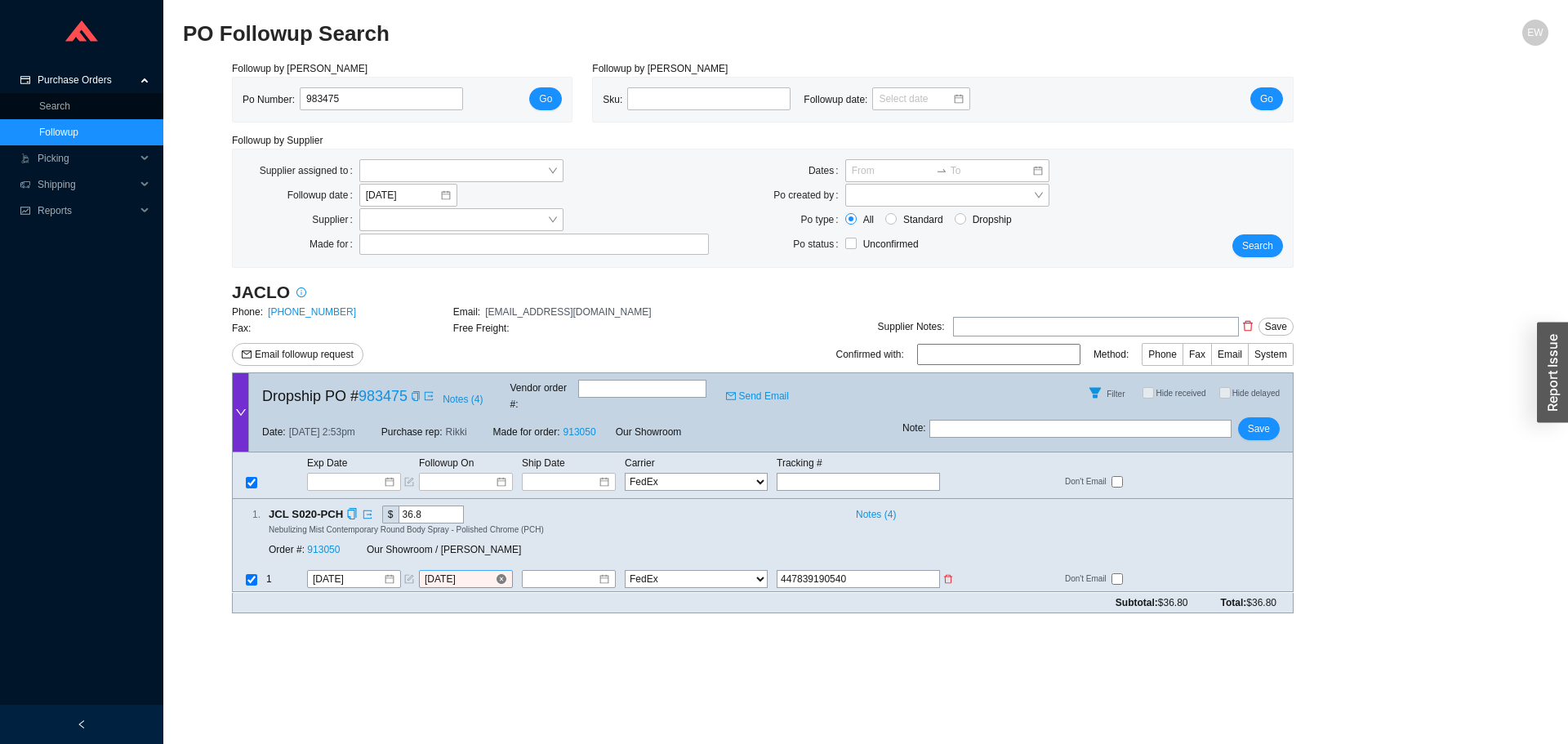 type 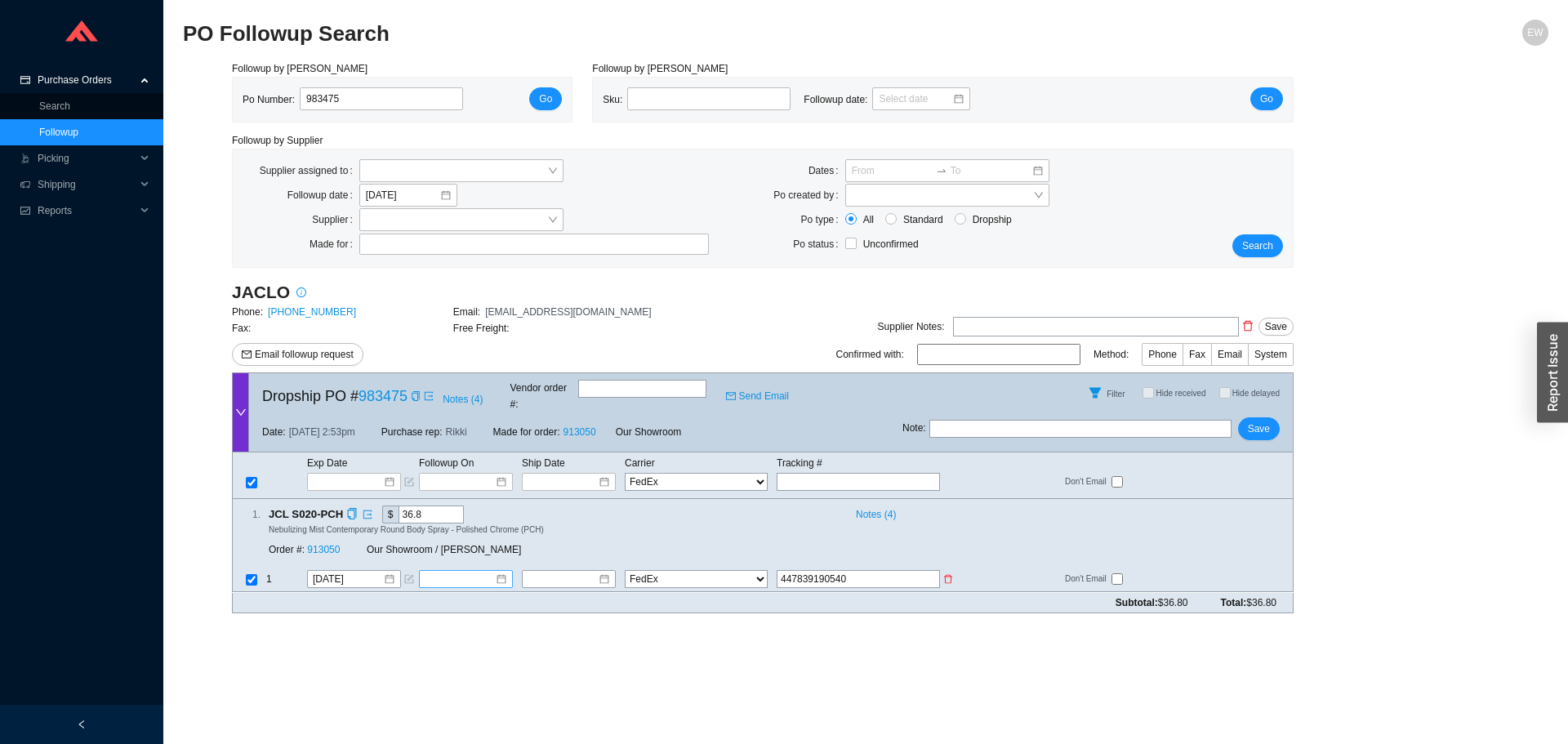type on "447839190540" 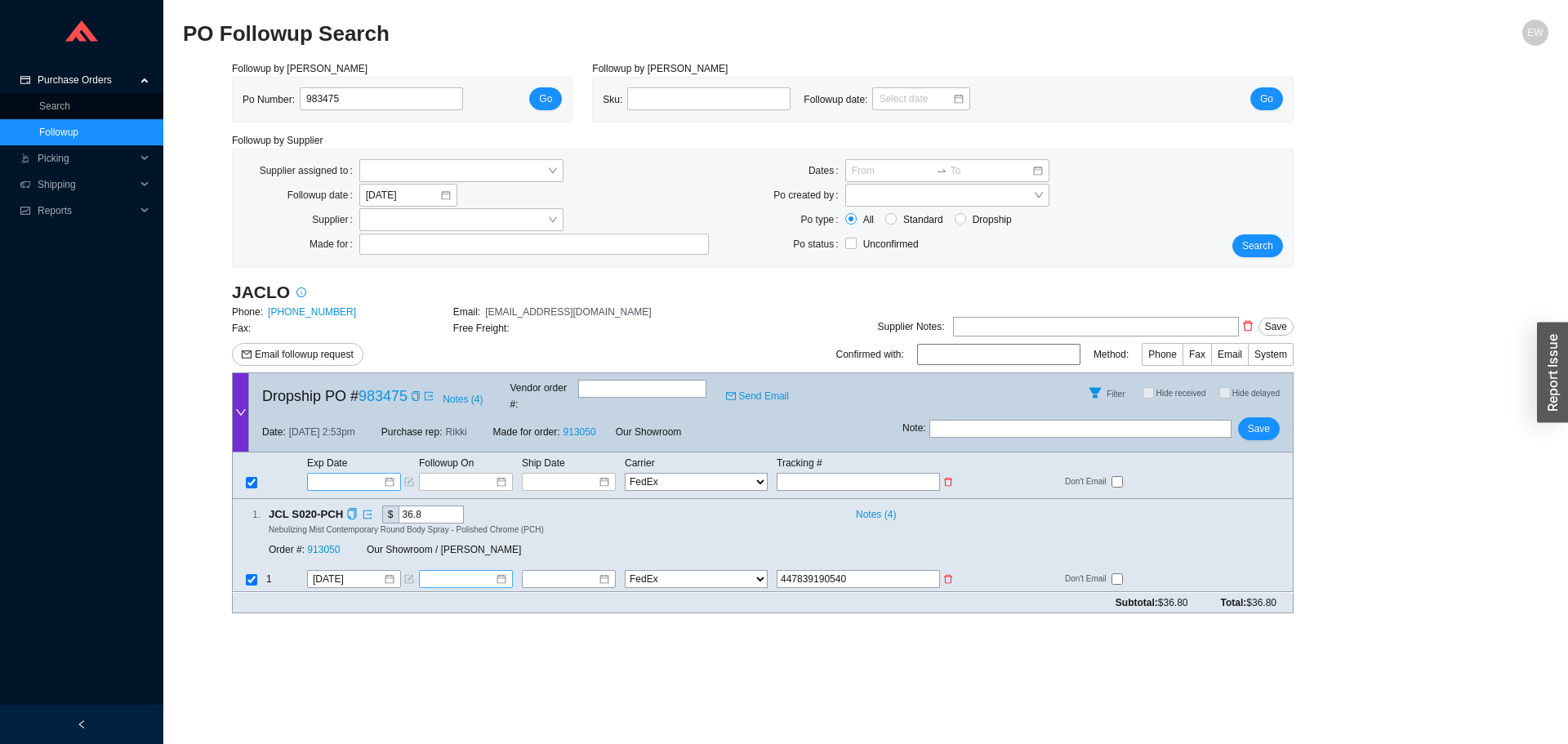 click at bounding box center [354, 482] 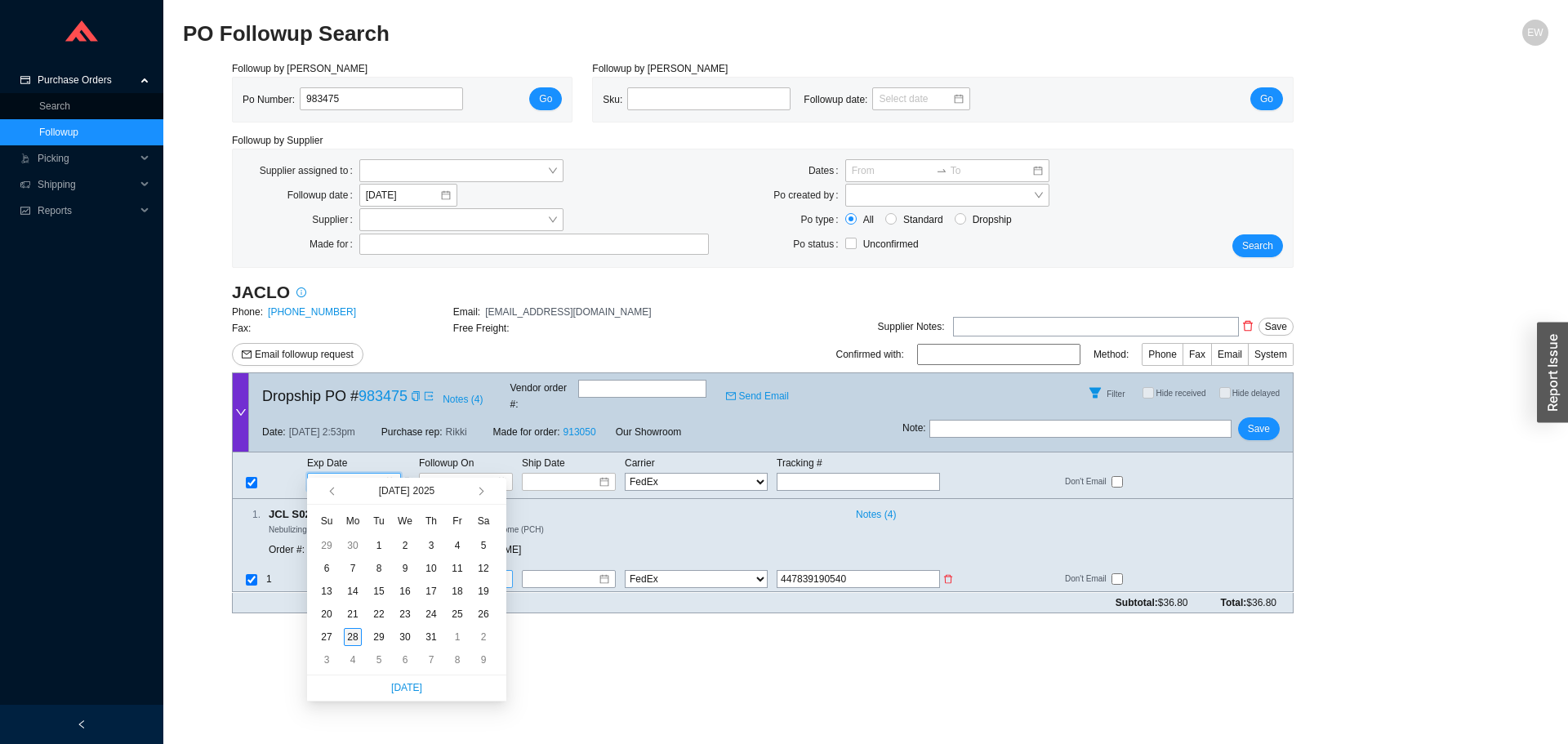 type on "[DATE]" 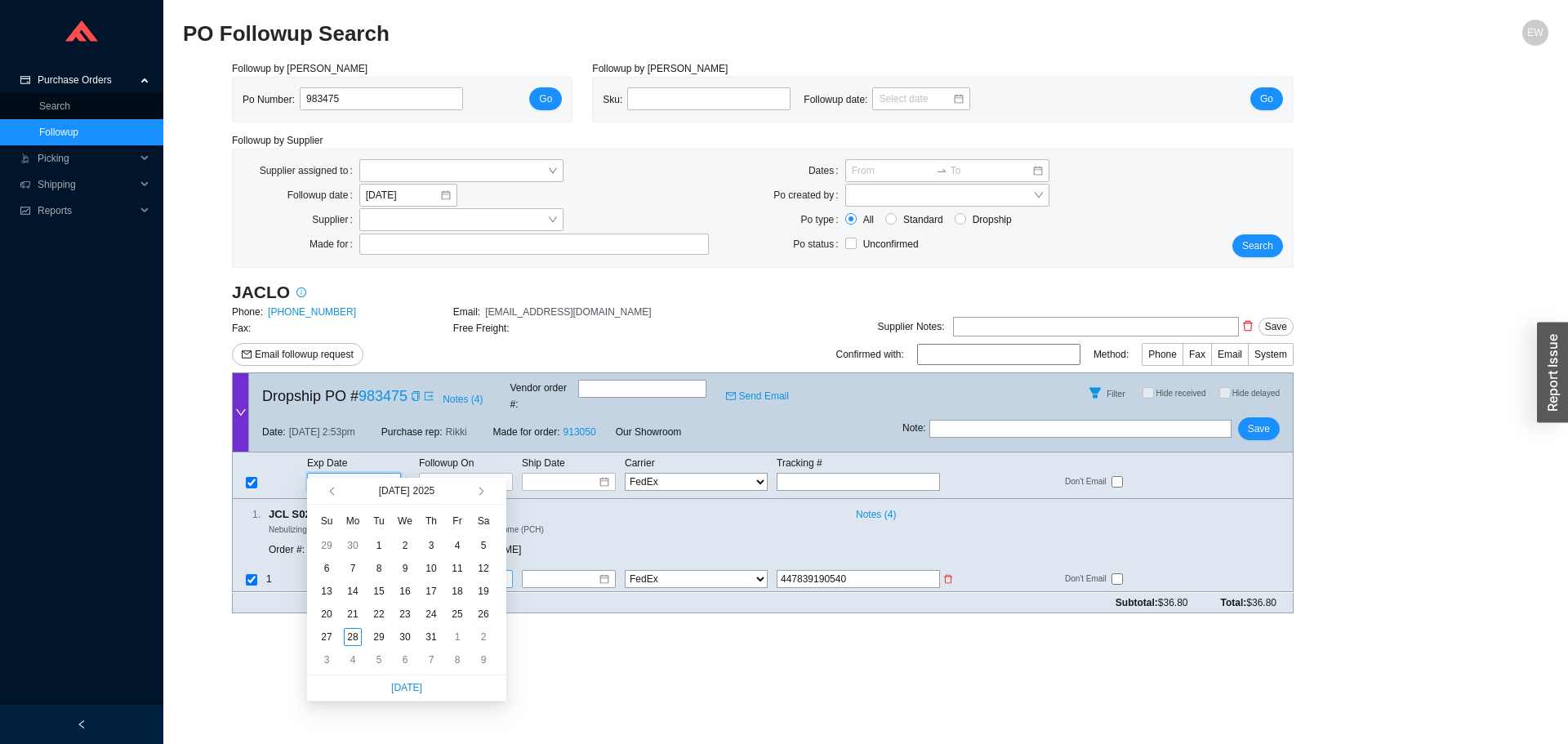 drag, startPoint x: 355, startPoint y: 636, endPoint x: 353, endPoint y: 645, distance: 9.219544 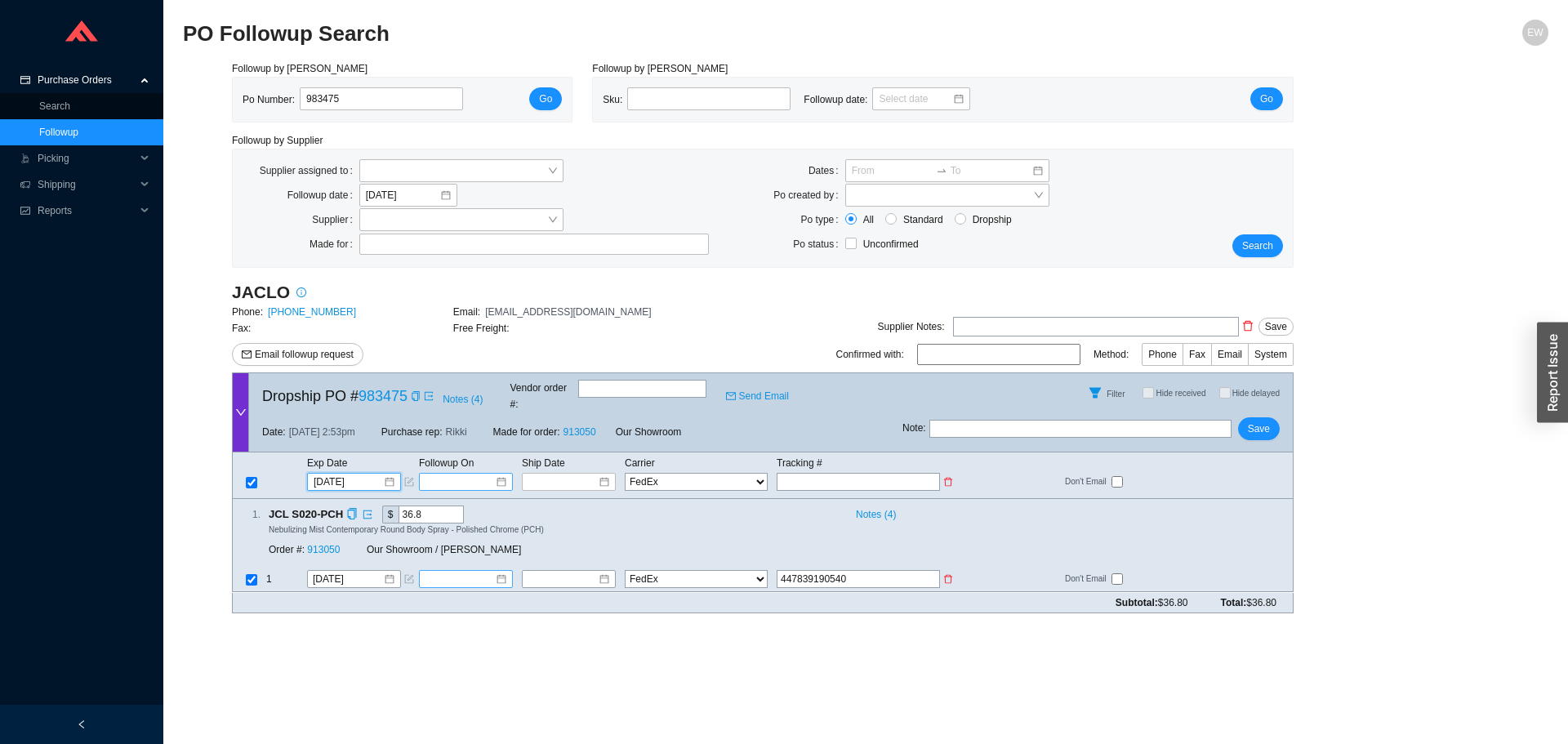 click at bounding box center (466, 482) 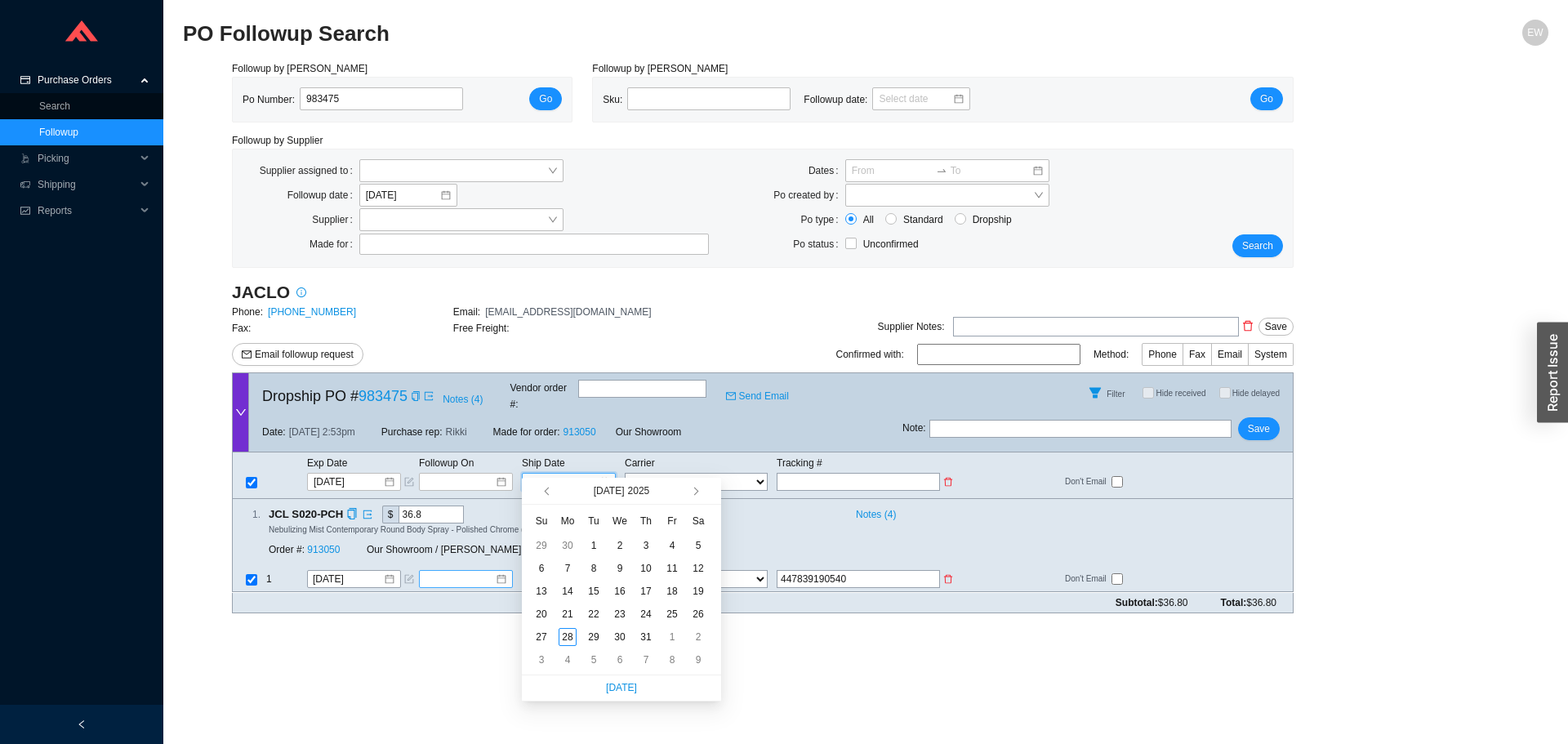 click at bounding box center [563, 482] 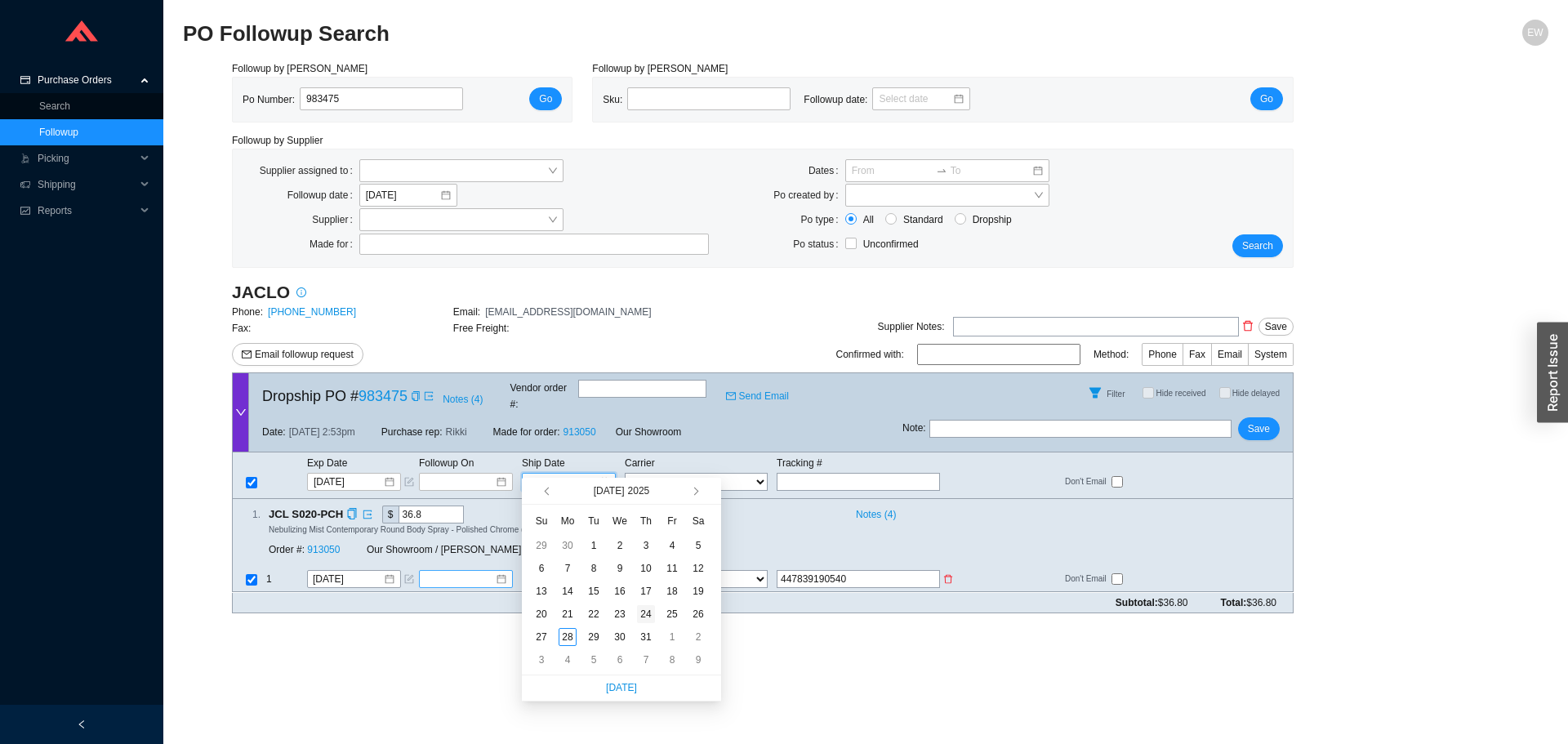 type on "7/24/2025" 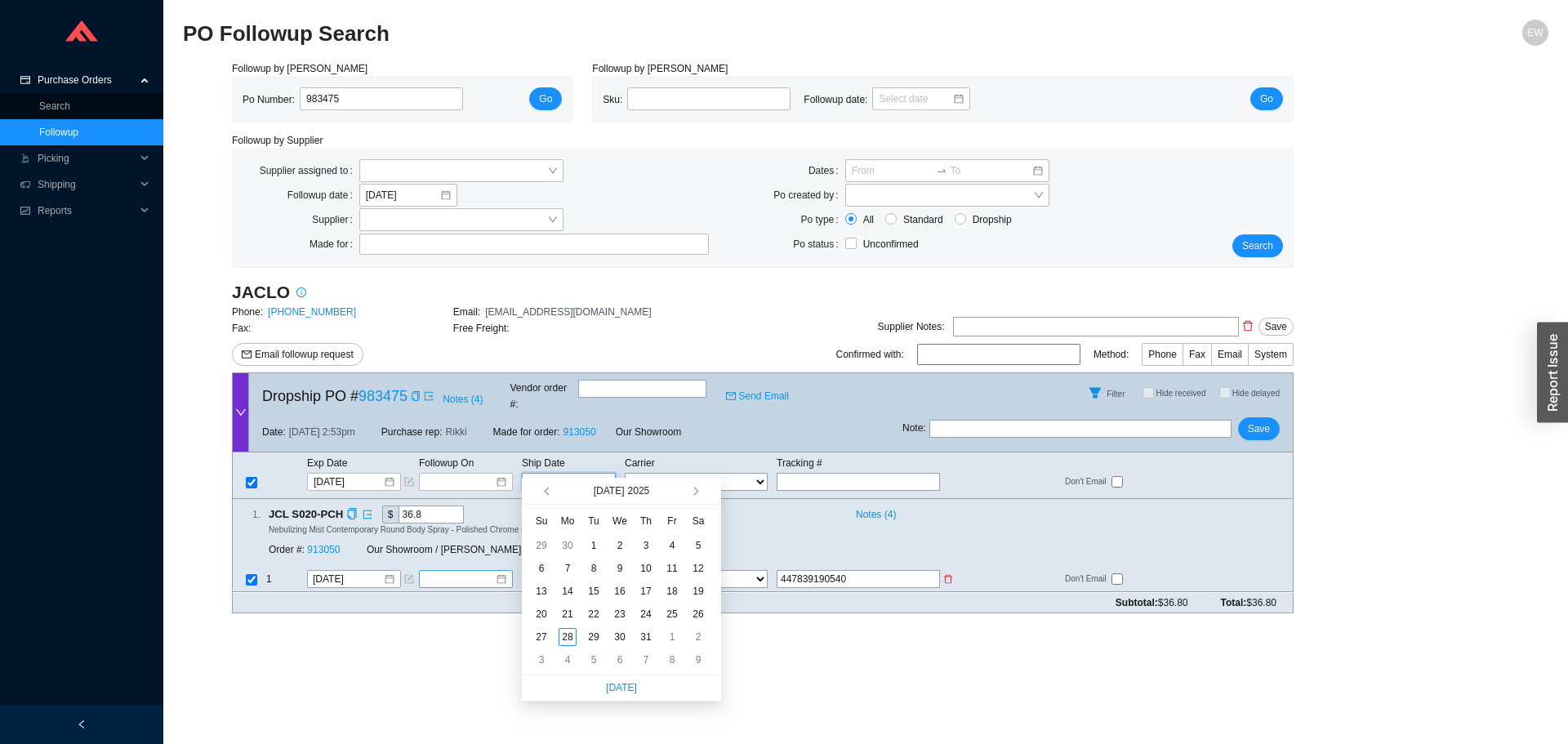 click on "24" at bounding box center (646, 614) 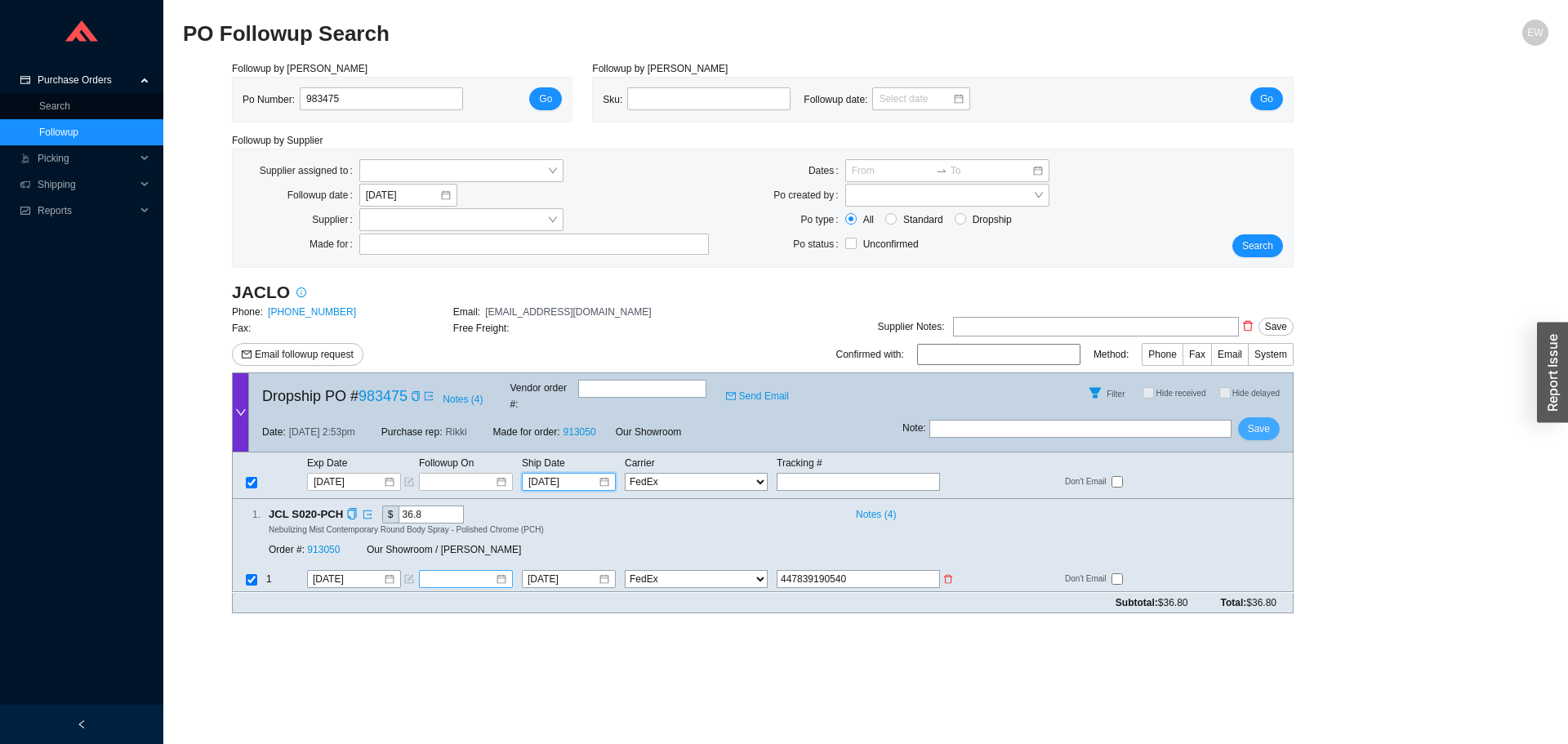 click on "Save" at bounding box center [1258, 429] 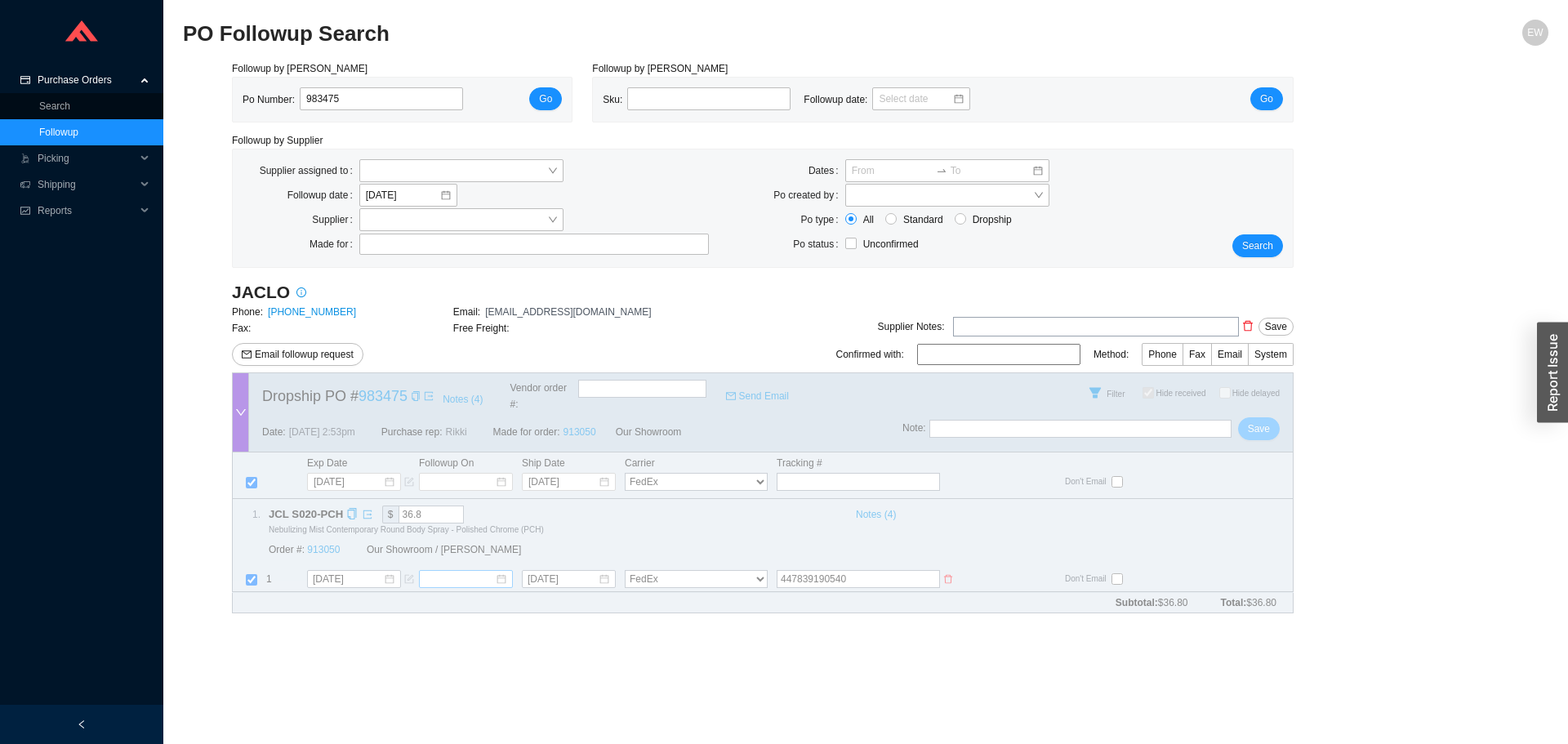 checkbox on "true" 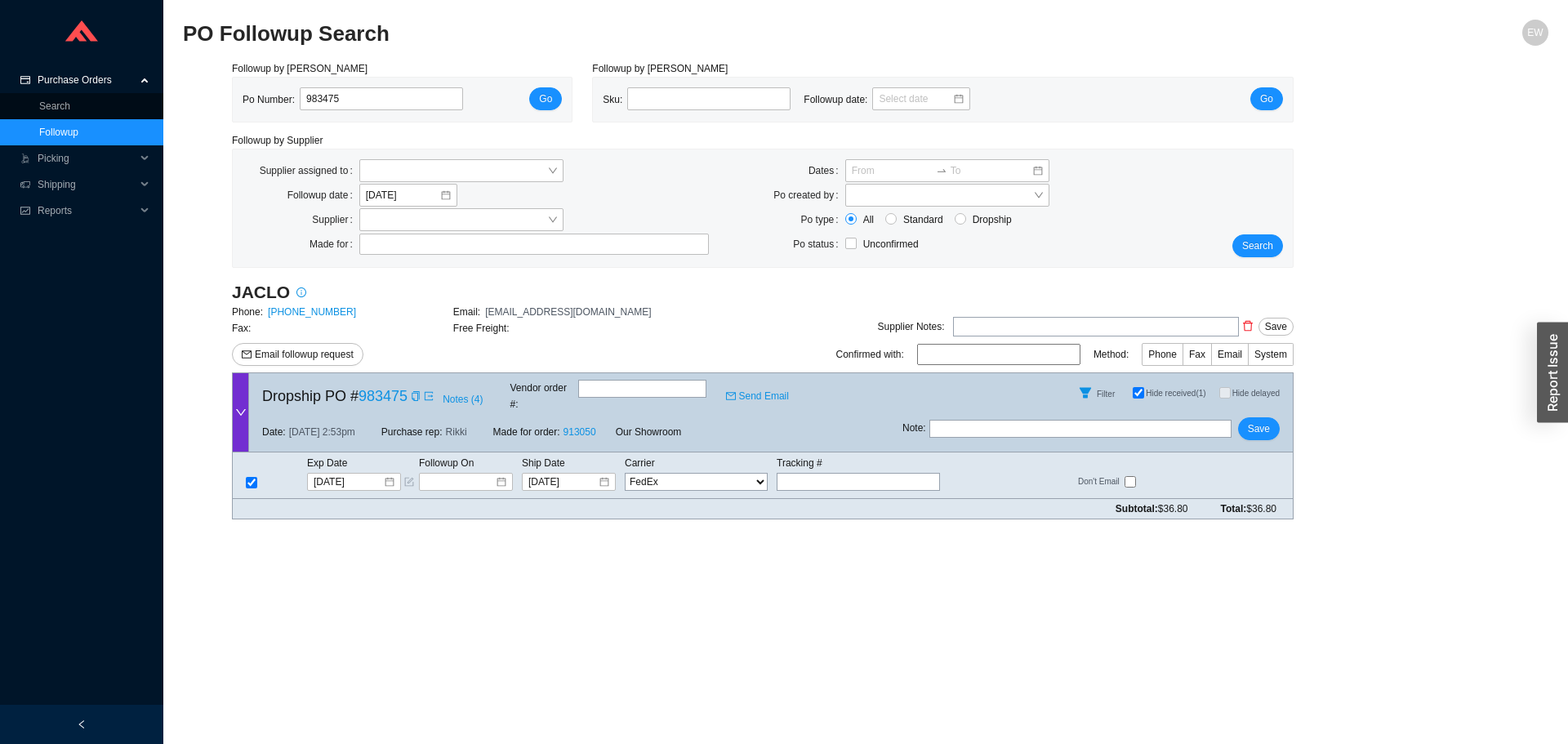 drag, startPoint x: 387, startPoint y: 87, endPoint x: 296, endPoint y: 96, distance: 91.44397 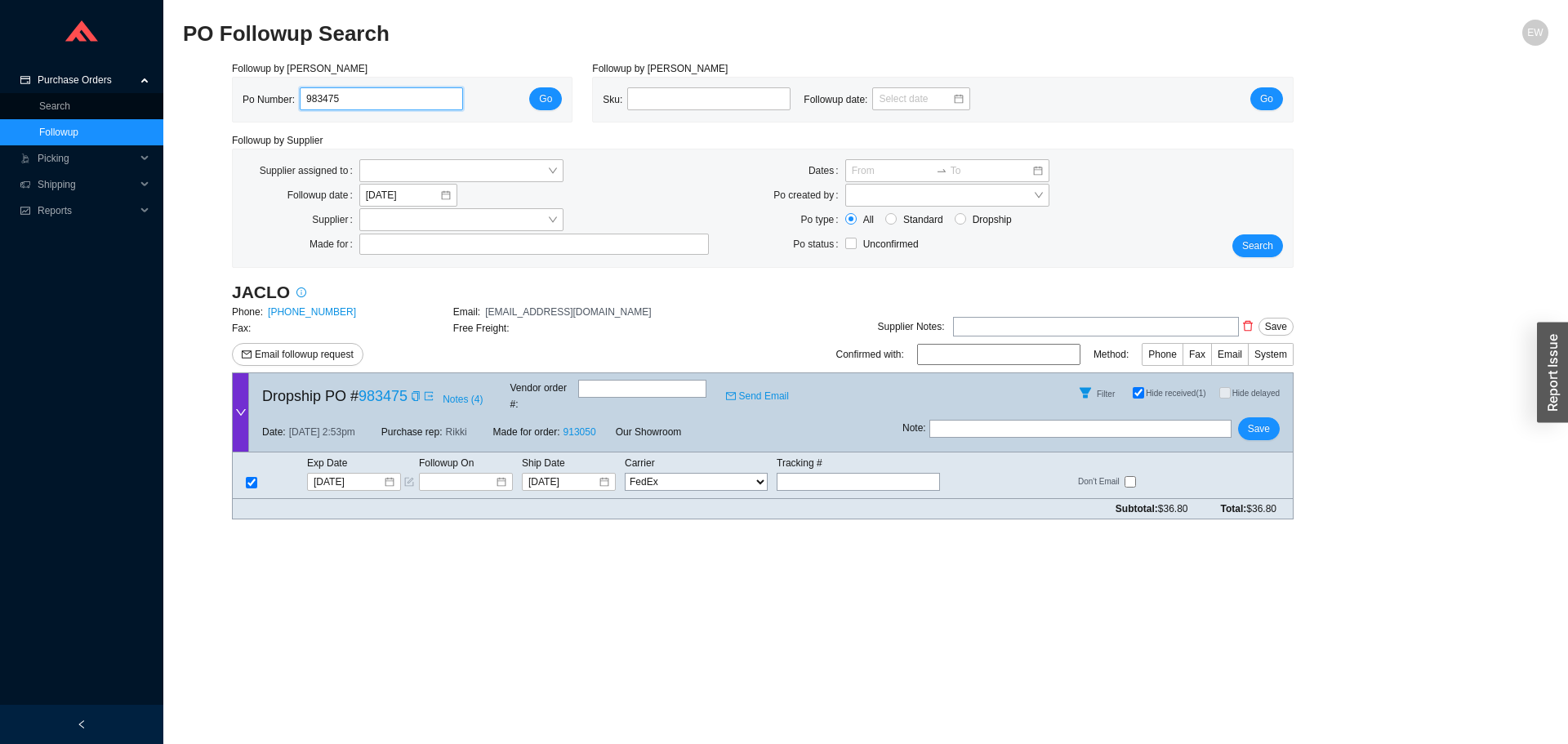 drag, startPoint x: 323, startPoint y: 100, endPoint x: 304, endPoint y: 101, distance: 19.026298 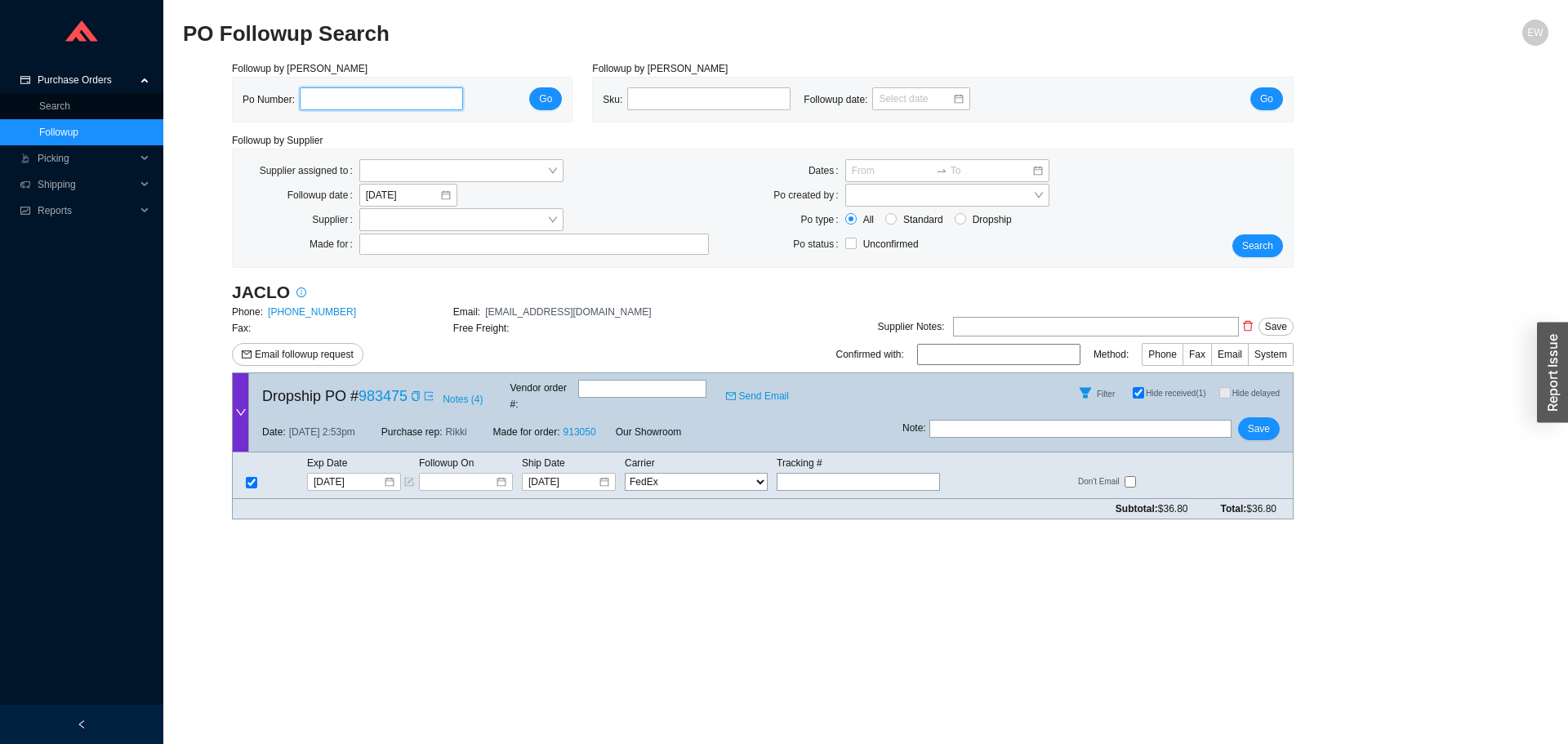 paste on "983709" 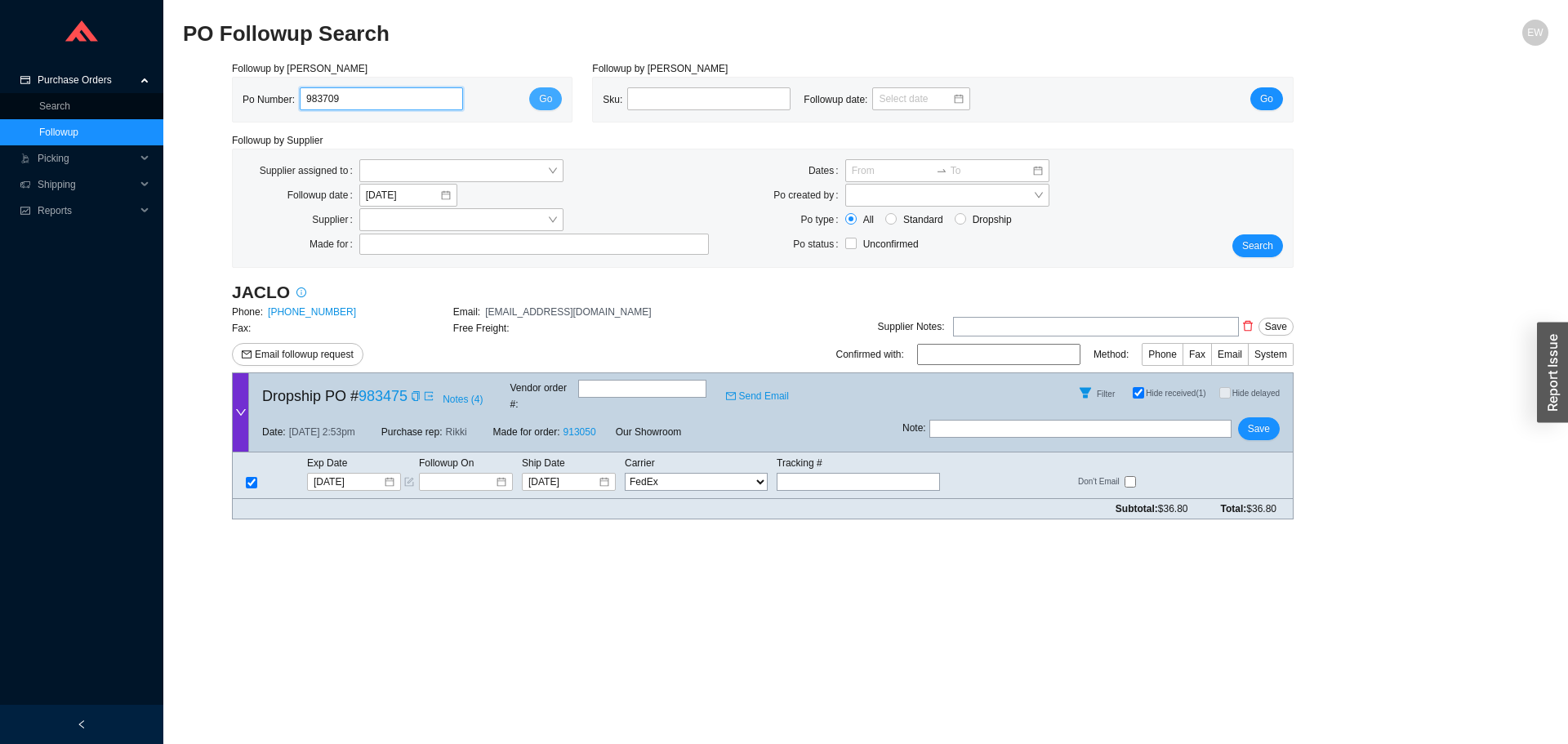 type on "983709" 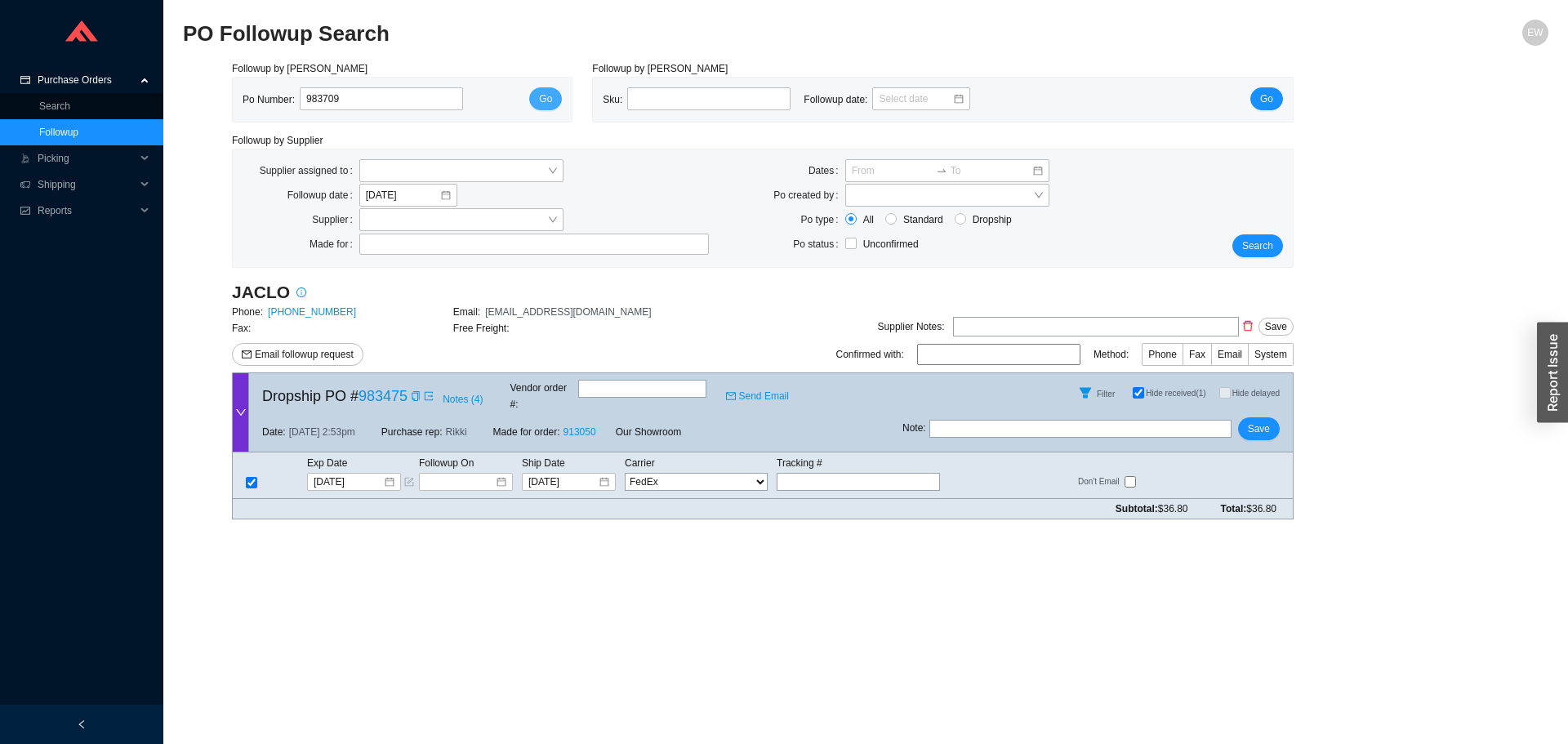 click on "Go" at bounding box center (546, 99) 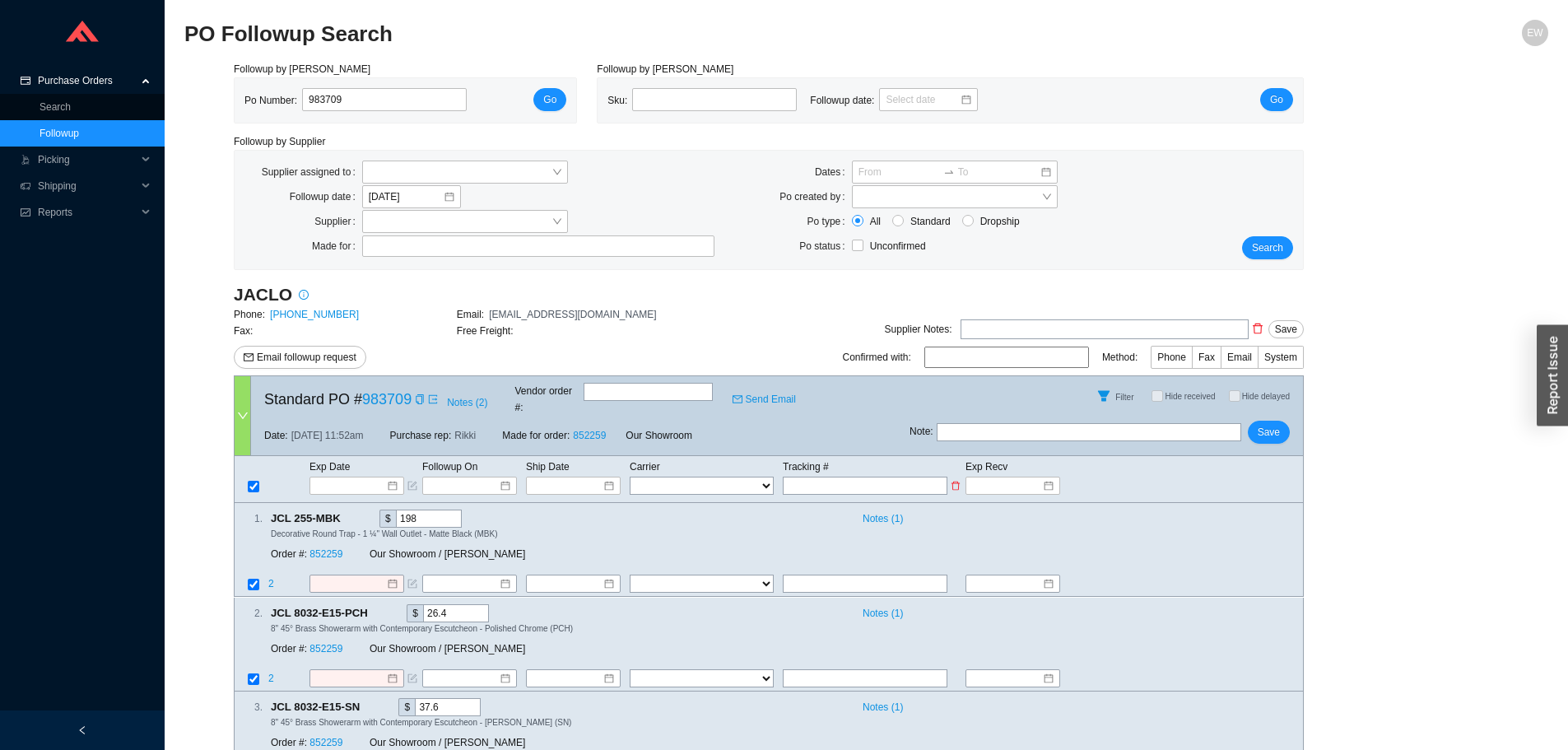 paste on "447839193744" 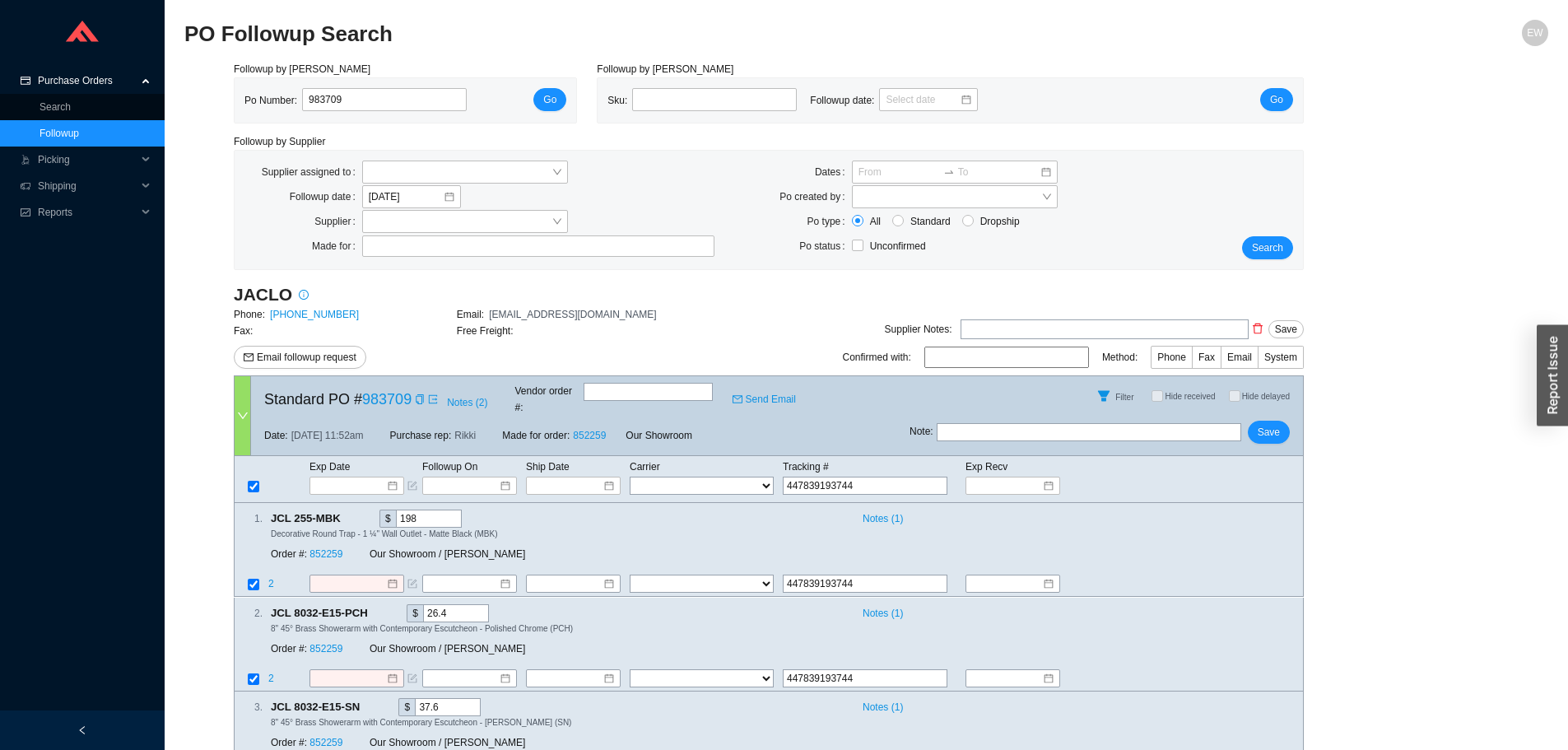 type on "447839193744" 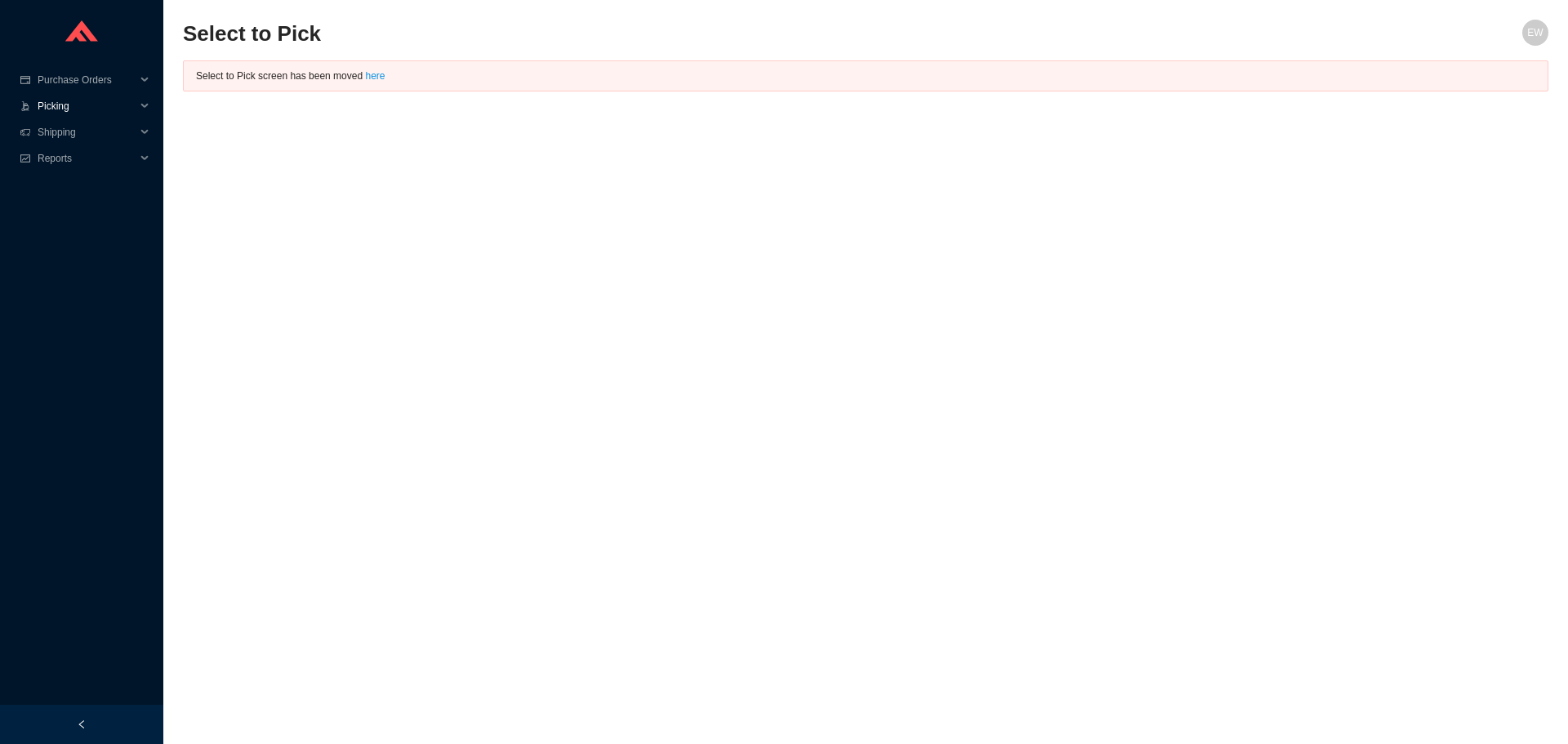 scroll, scrollTop: 0, scrollLeft: 0, axis: both 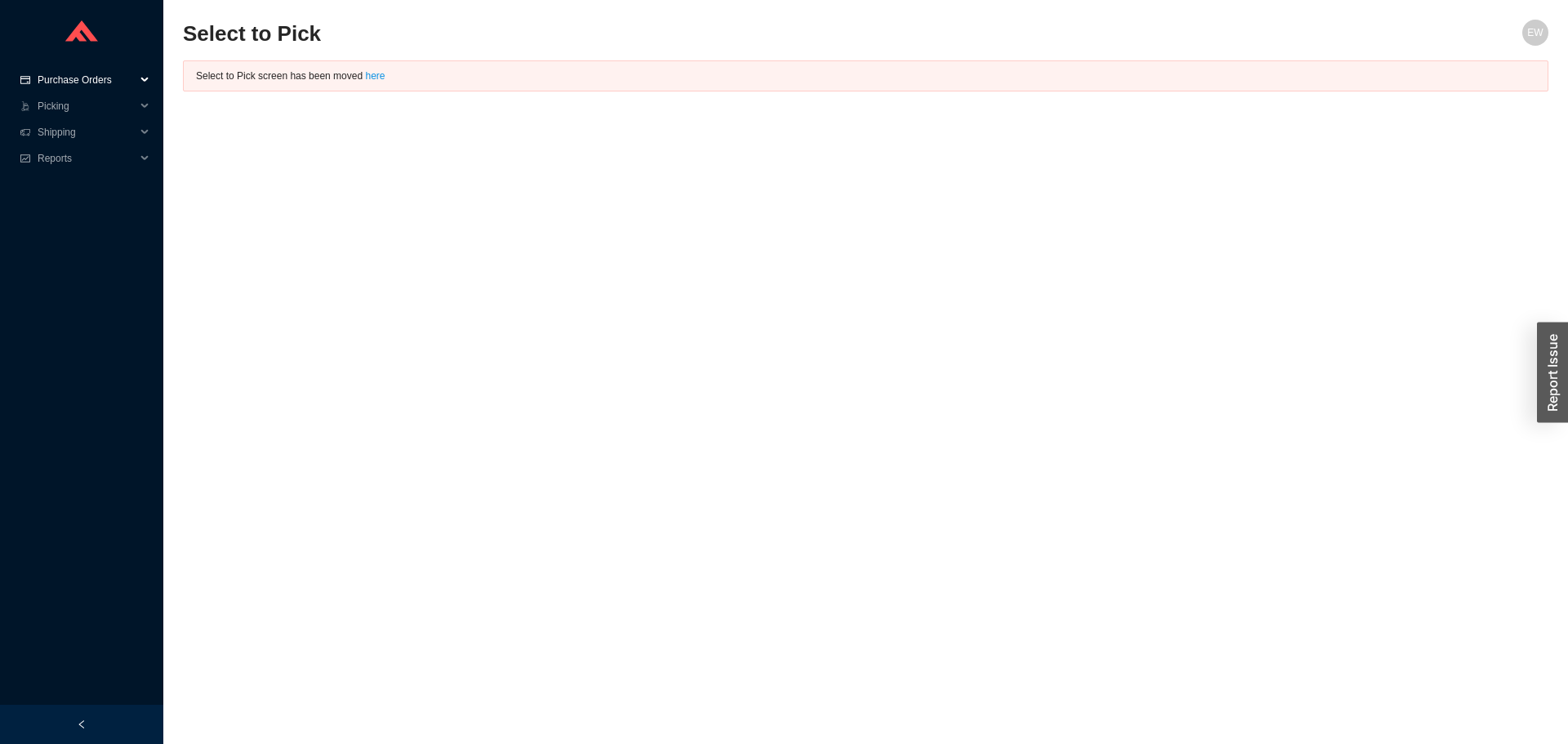 click on "Purchase Orders" at bounding box center (87, 80) 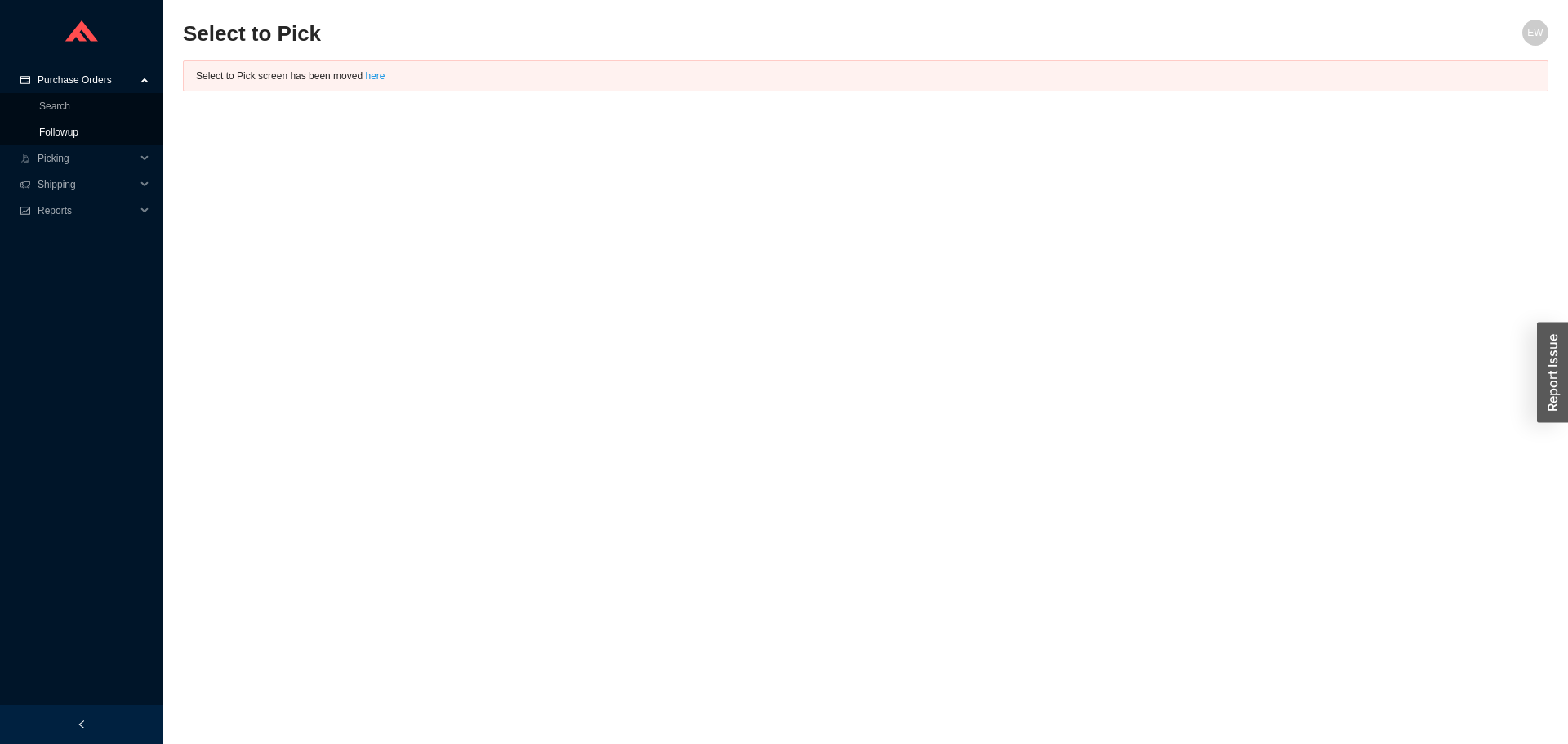 click on "Followup" at bounding box center (59, 132) 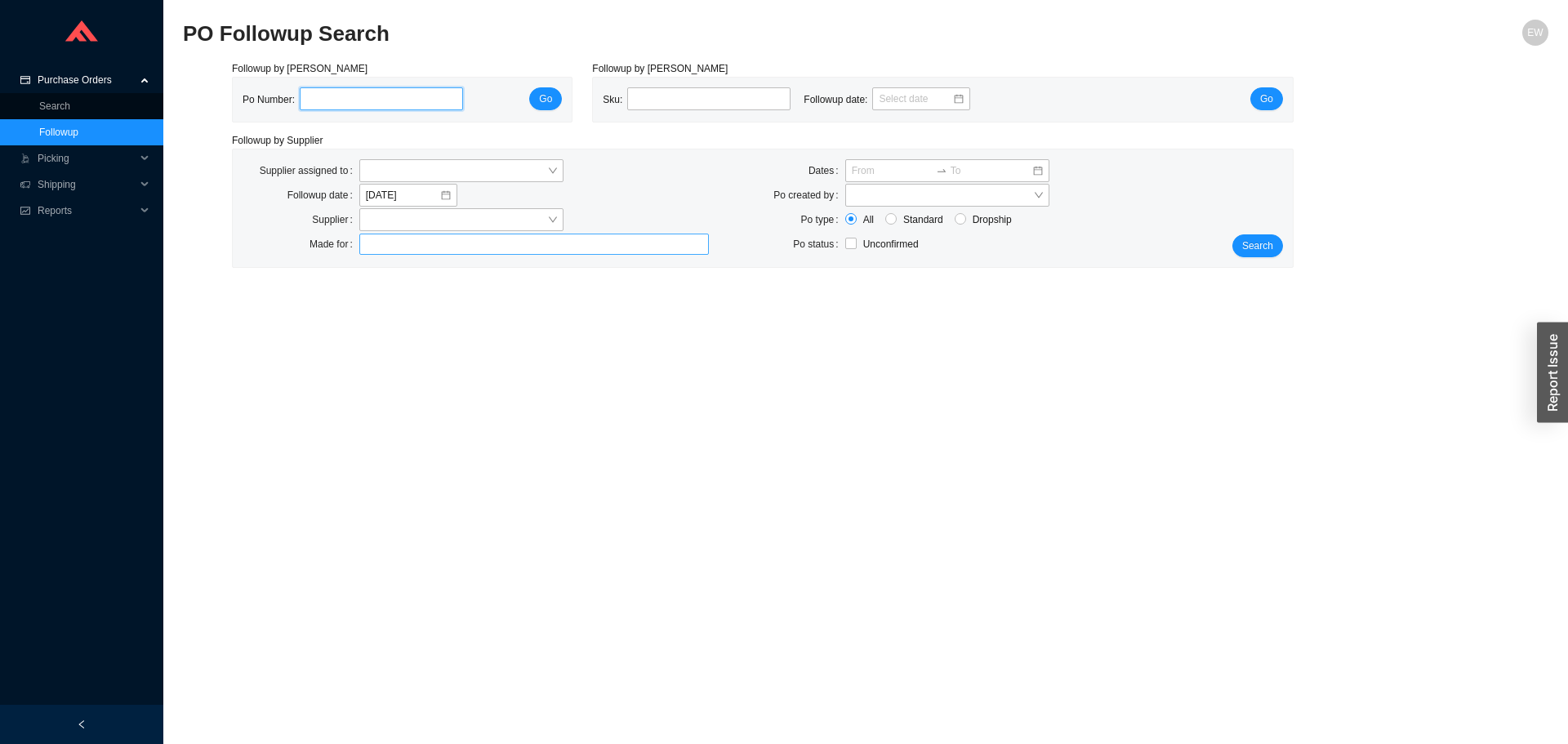 click at bounding box center (527, 244) 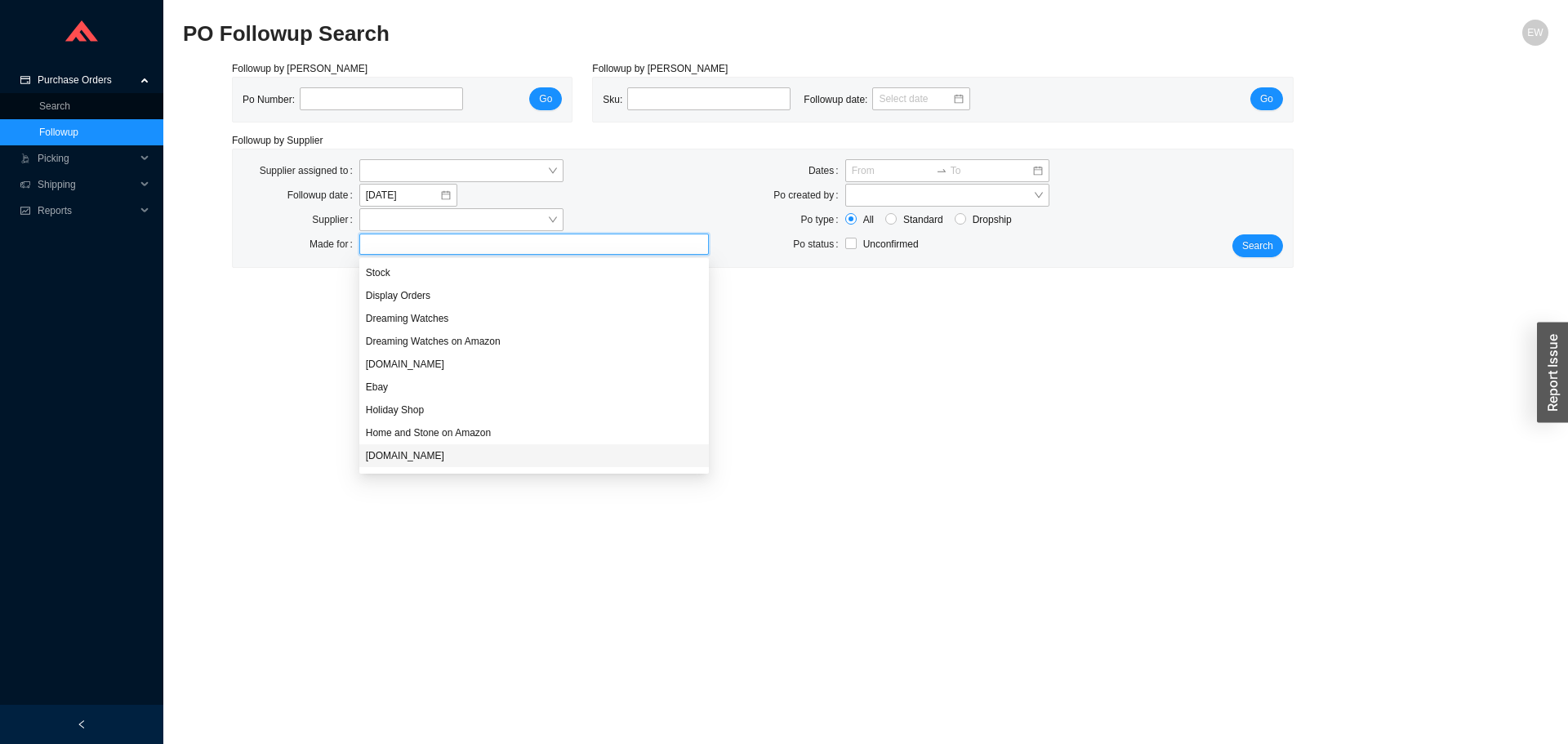 click on "HomeAndStone.Com" at bounding box center (534, 456) 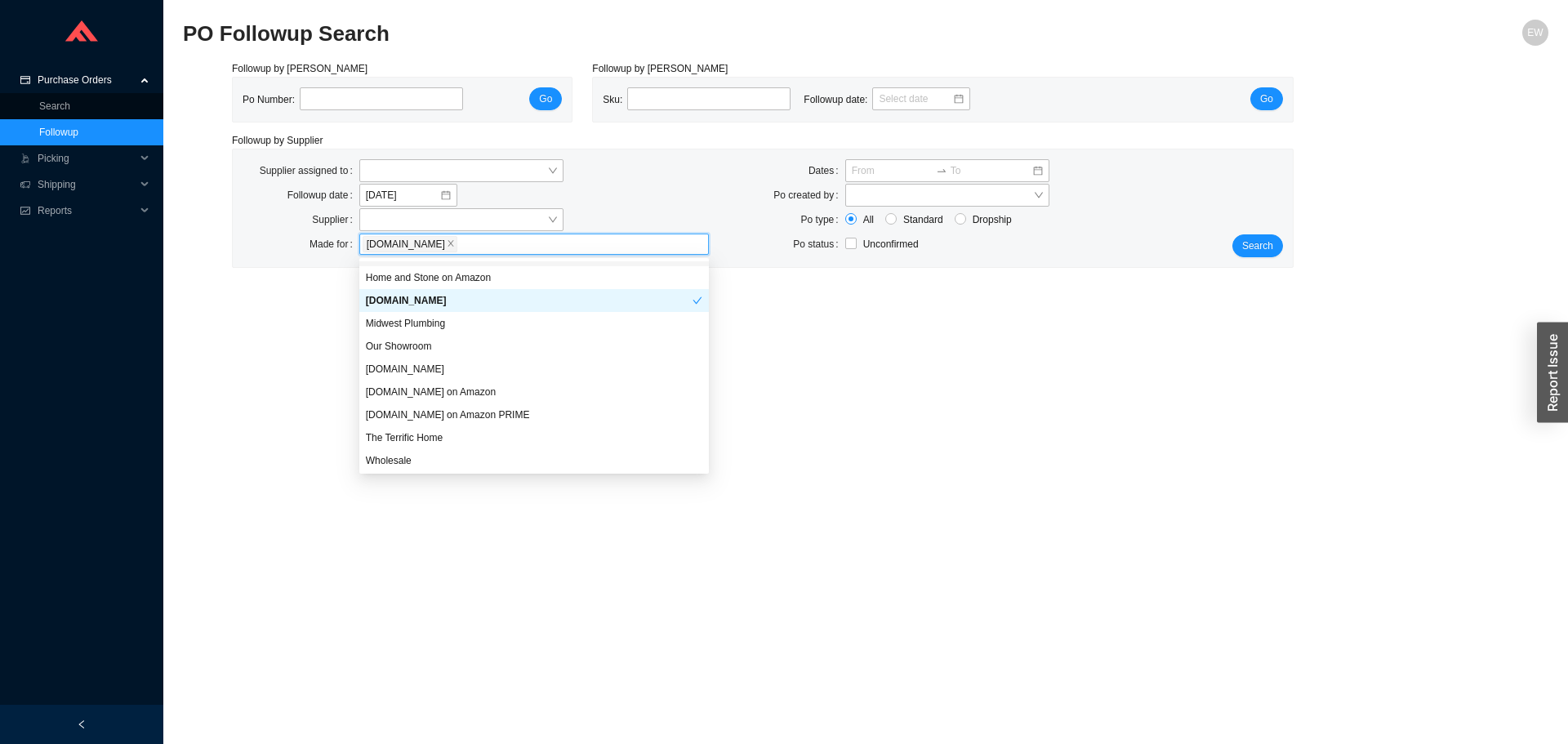 scroll, scrollTop: 157, scrollLeft: 0, axis: vertical 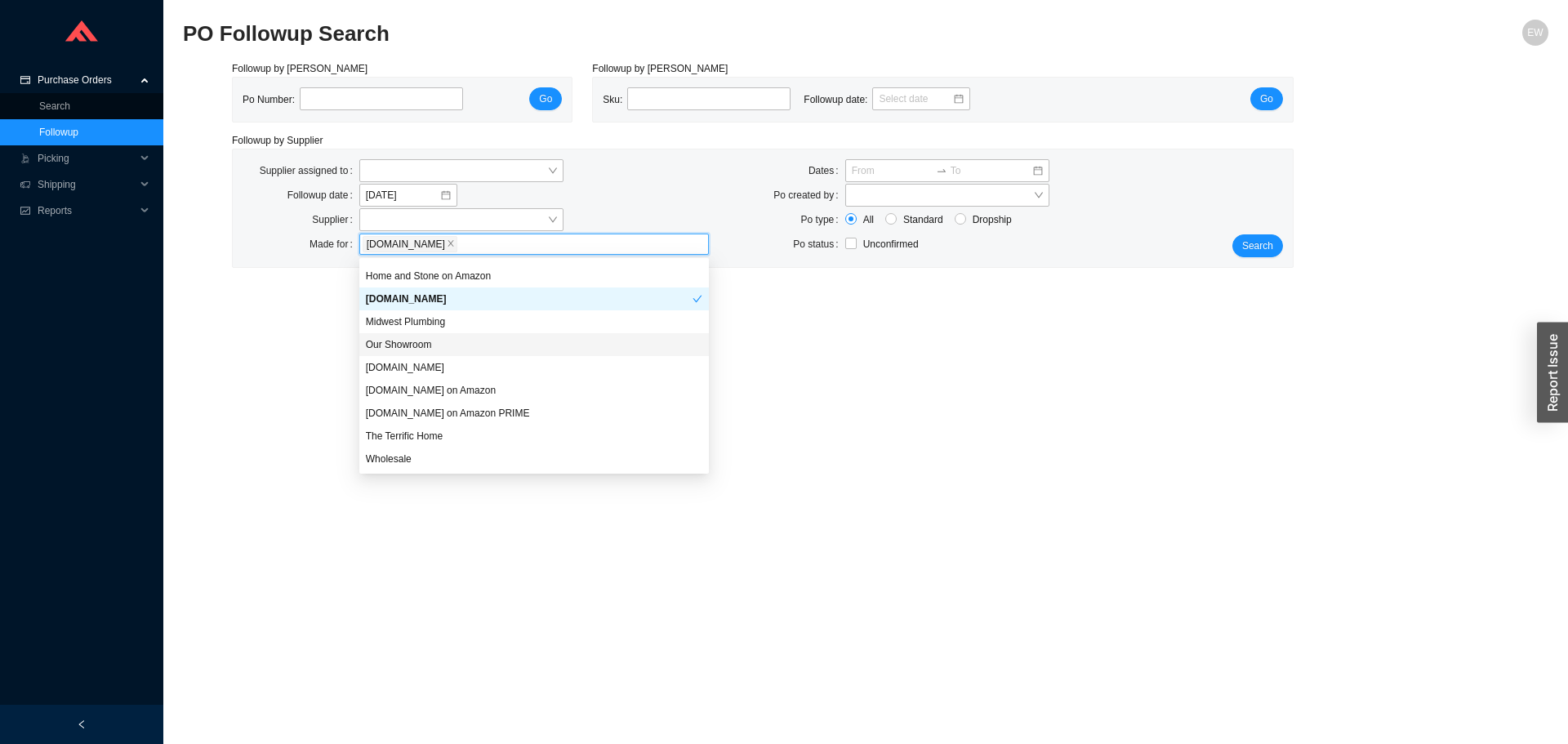 click on "Our Showroom" at bounding box center [534, 345] 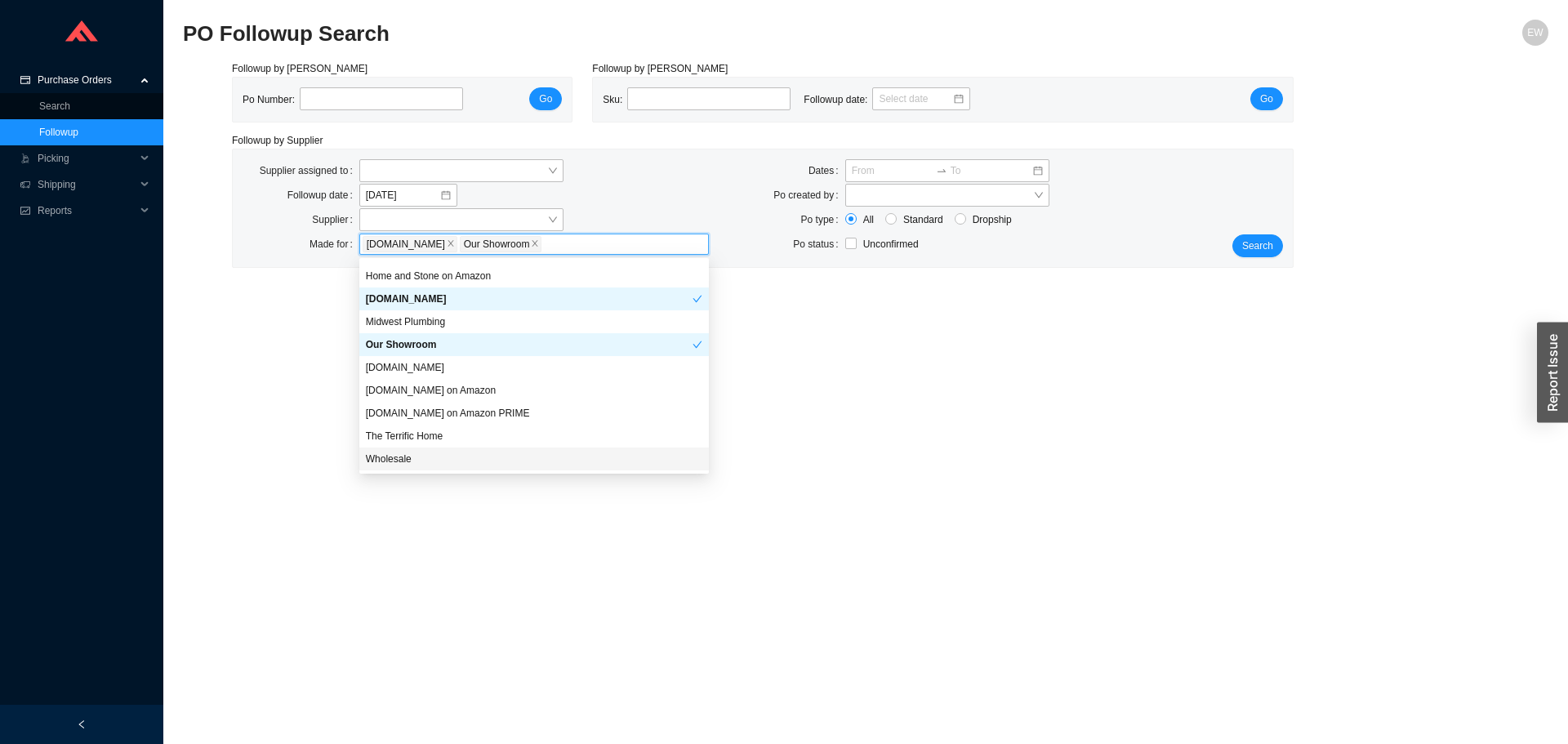 click on "Wholesale" at bounding box center (534, 459) 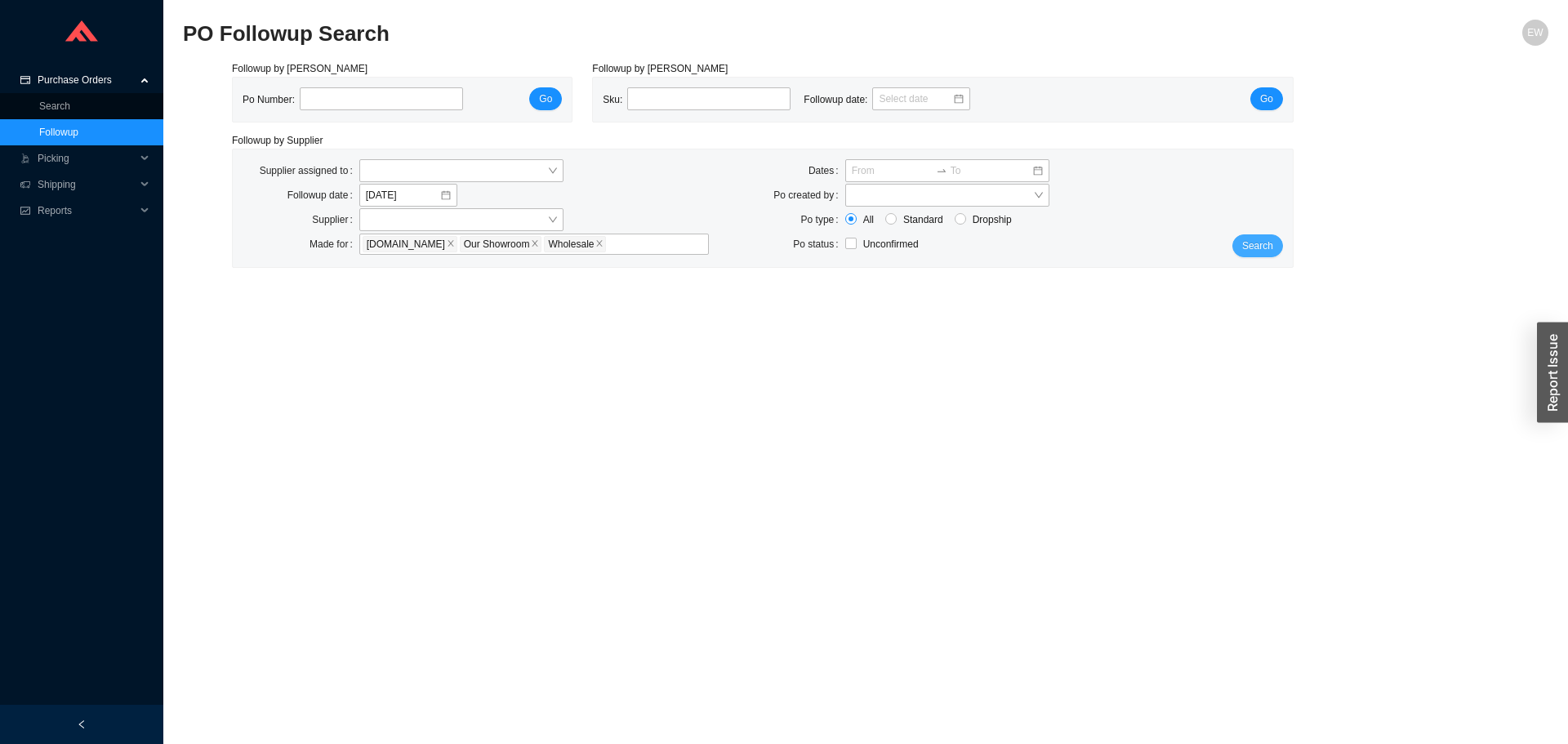 click on "Search" at bounding box center (1258, 246) 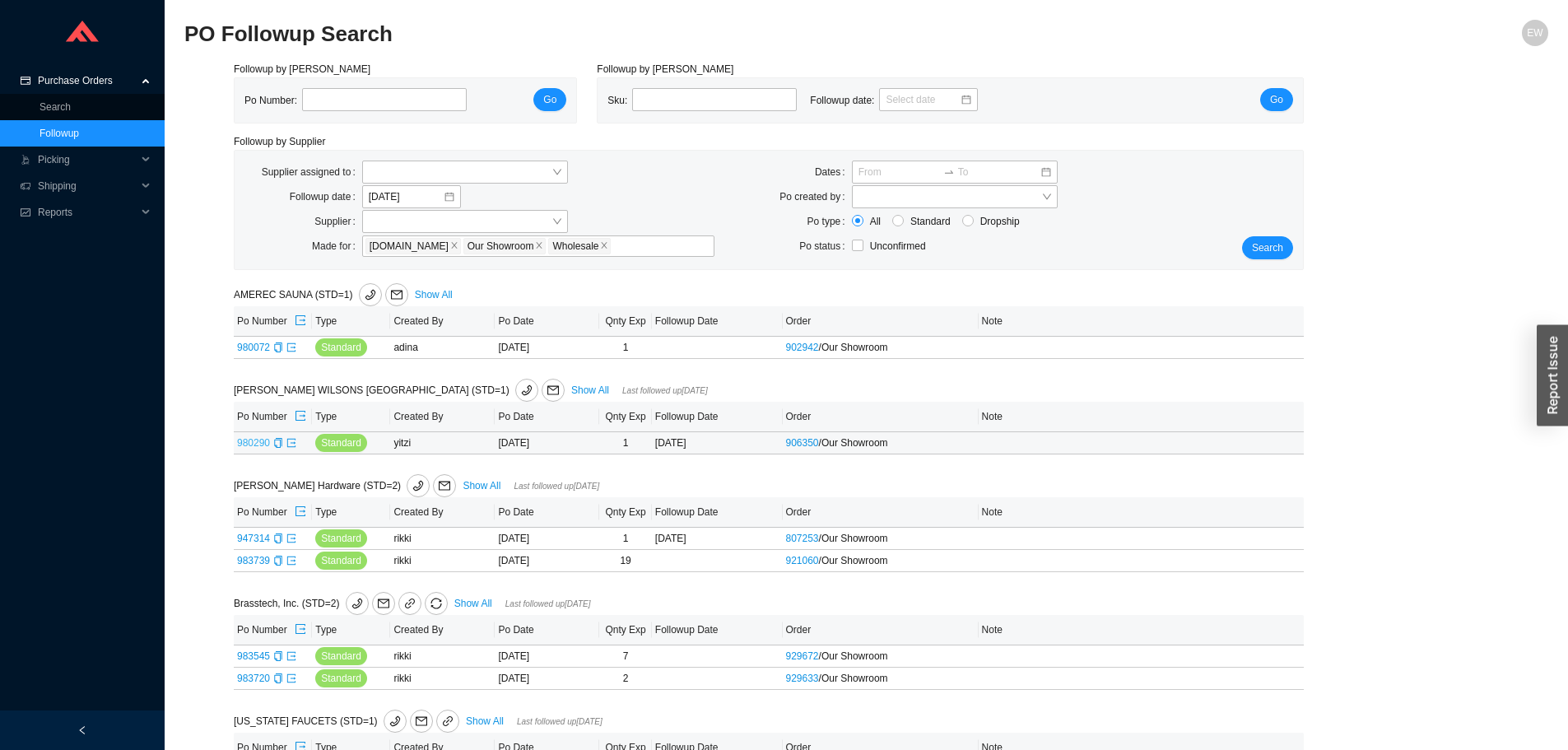 click on "980290" at bounding box center (254, 443) 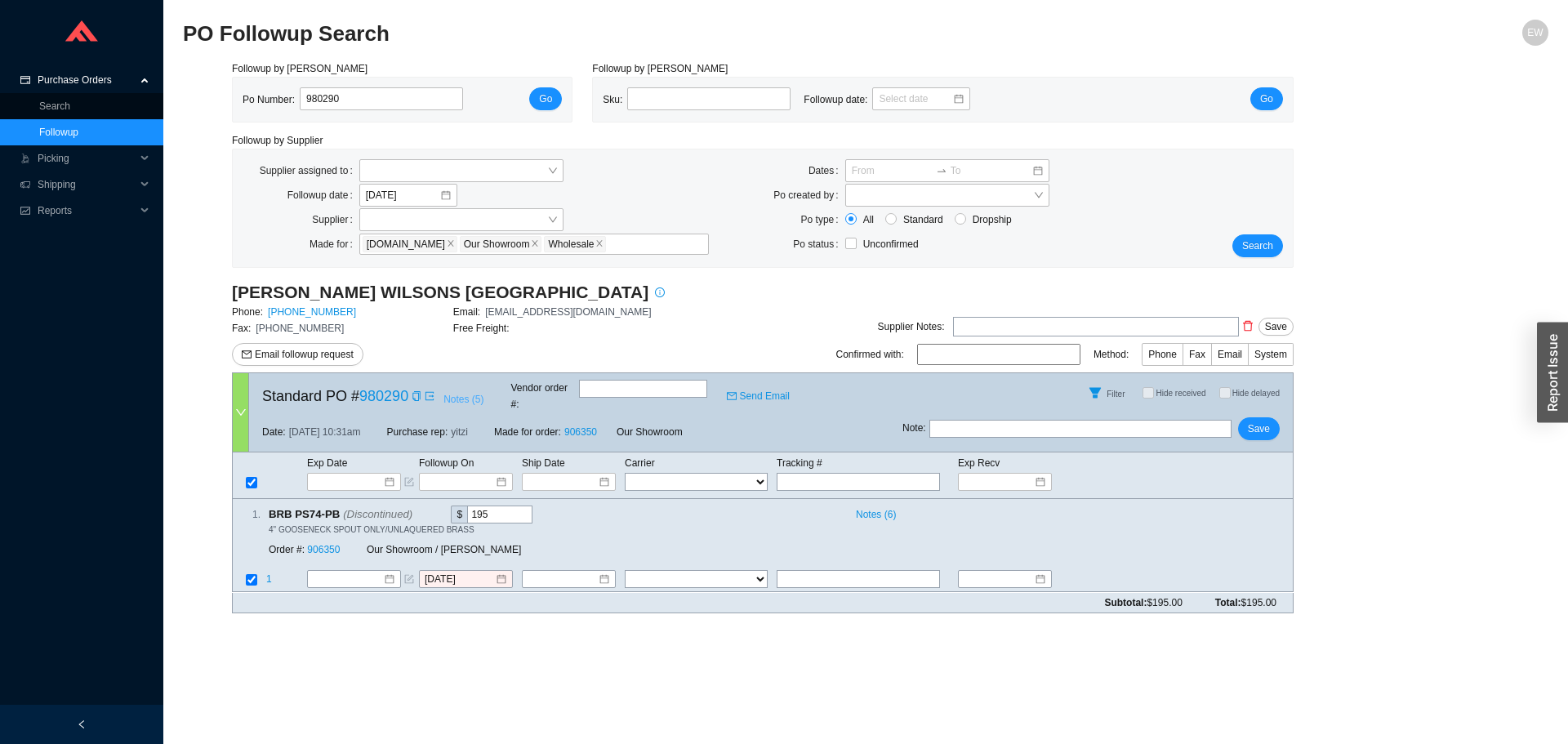 click on "Notes ( 5 )" at bounding box center (463, 399) 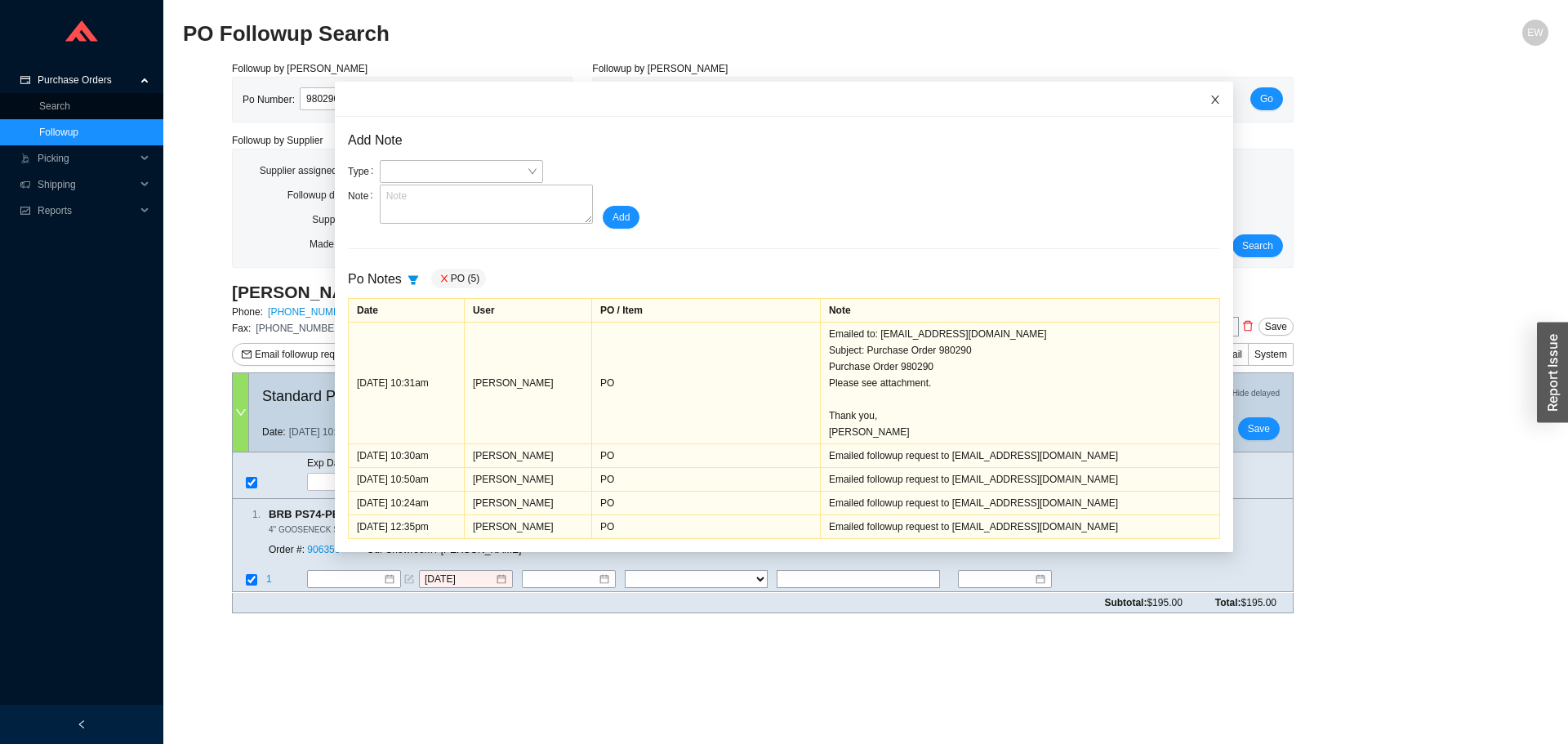 click 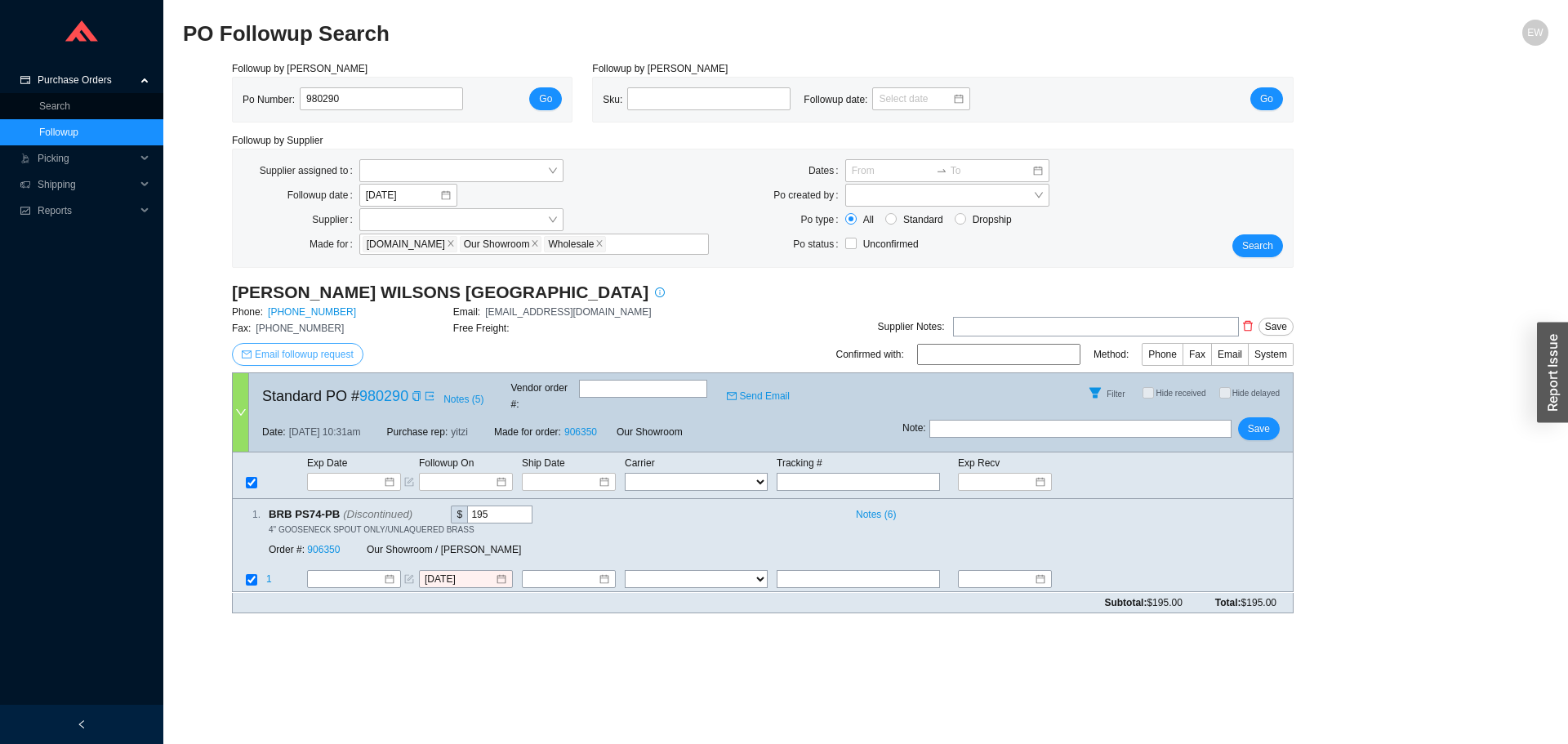 click on "Email followup request" at bounding box center (304, 354) 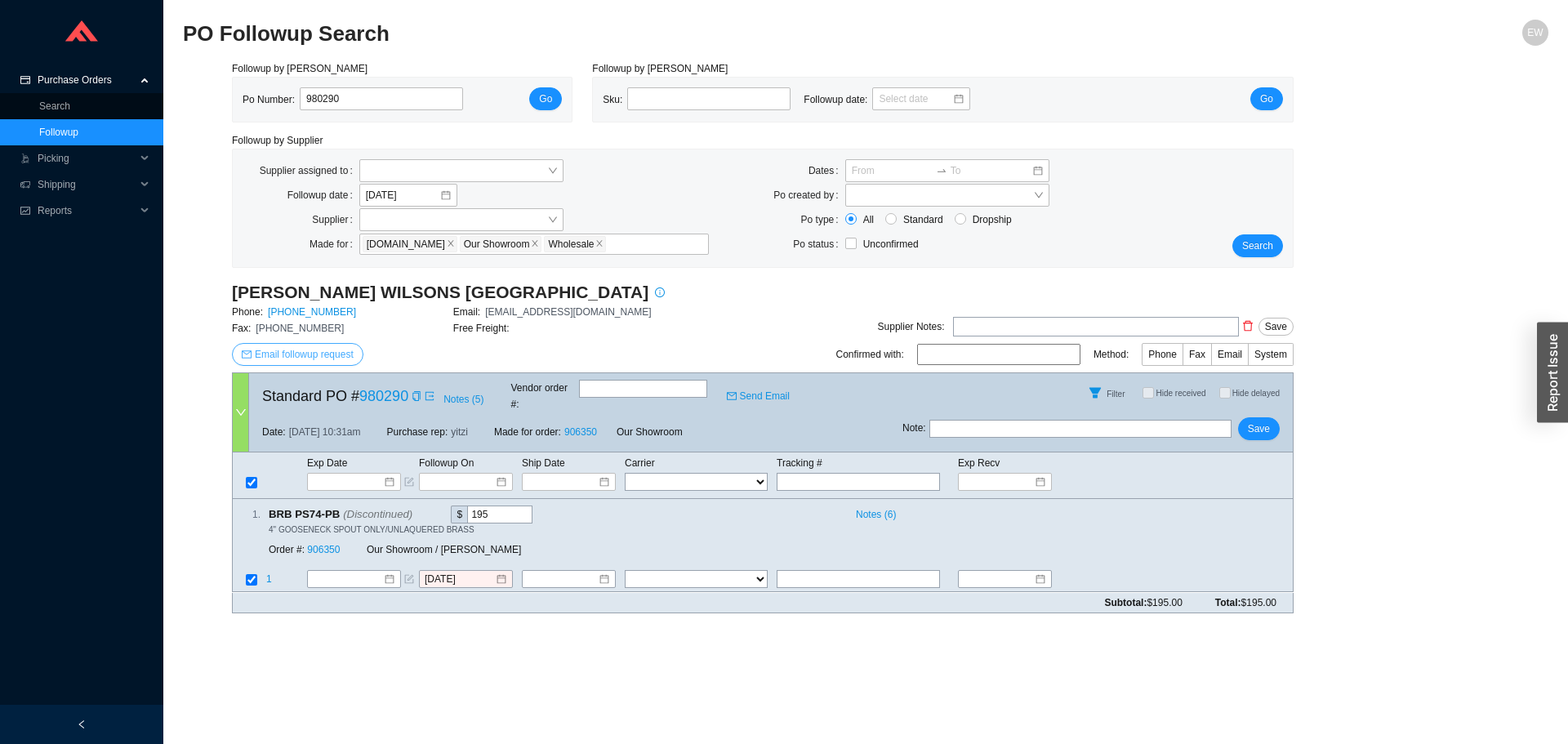 scroll, scrollTop: 0, scrollLeft: 0, axis: both 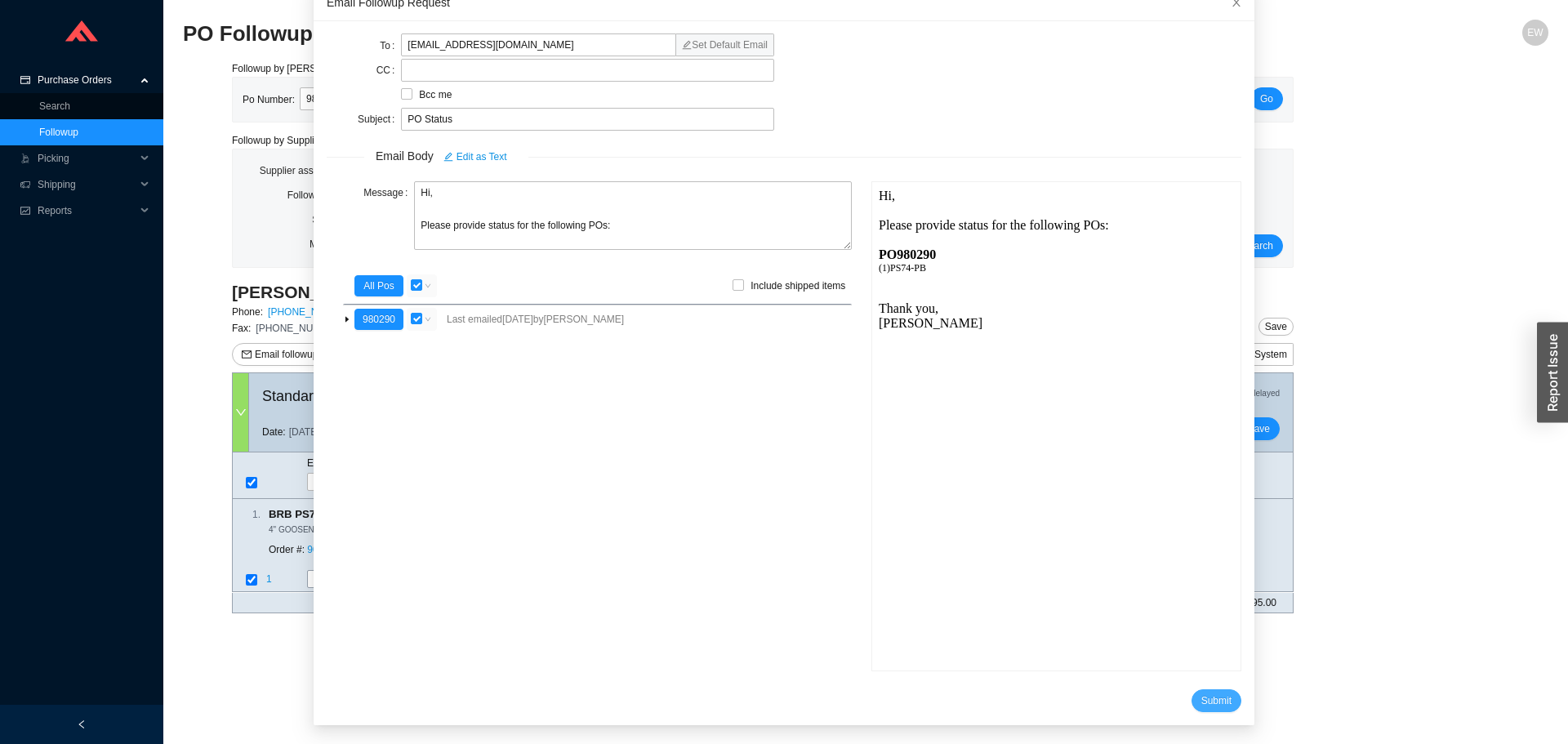 click on "Submit" at bounding box center (1216, 701) 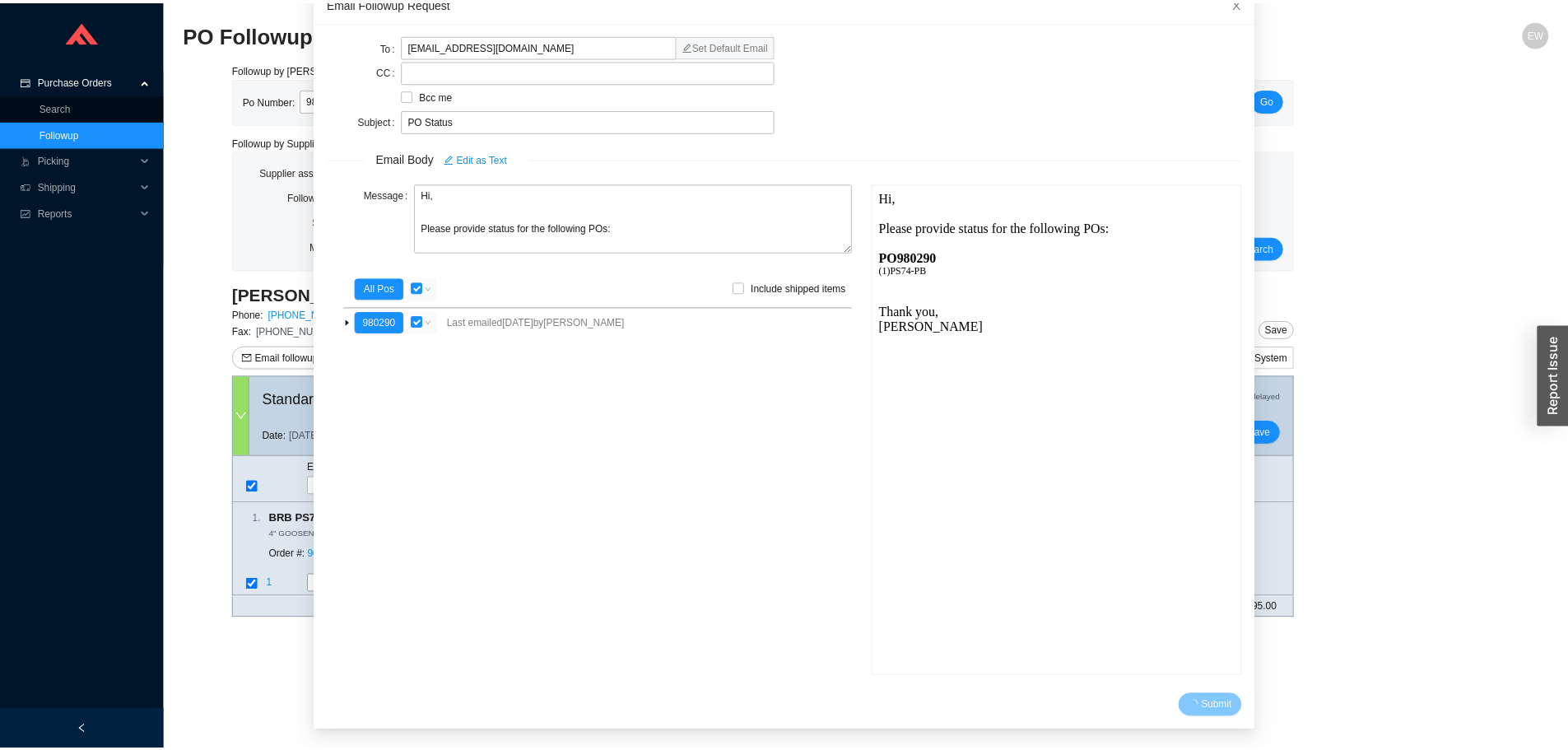 scroll, scrollTop: 16, scrollLeft: 0, axis: vertical 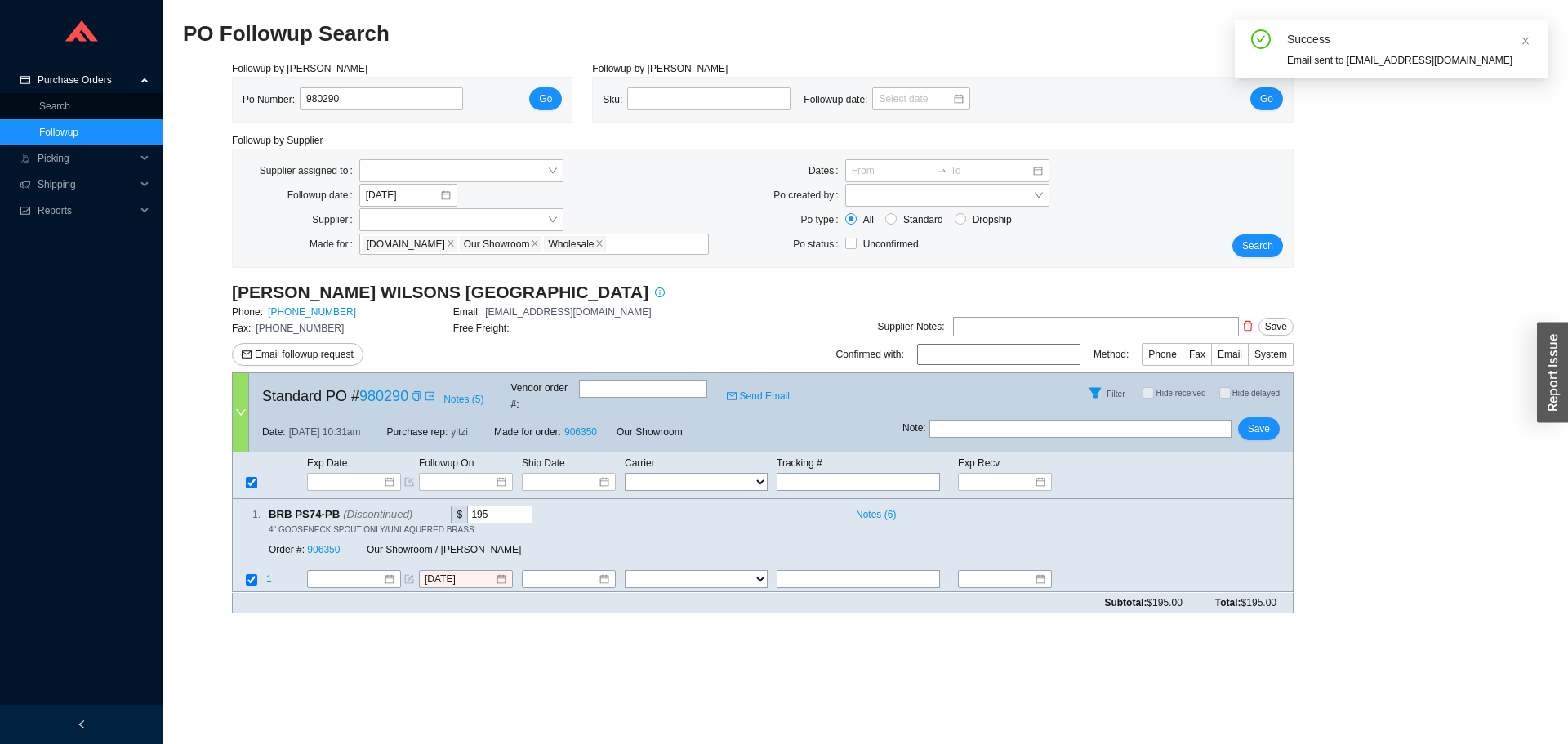 type 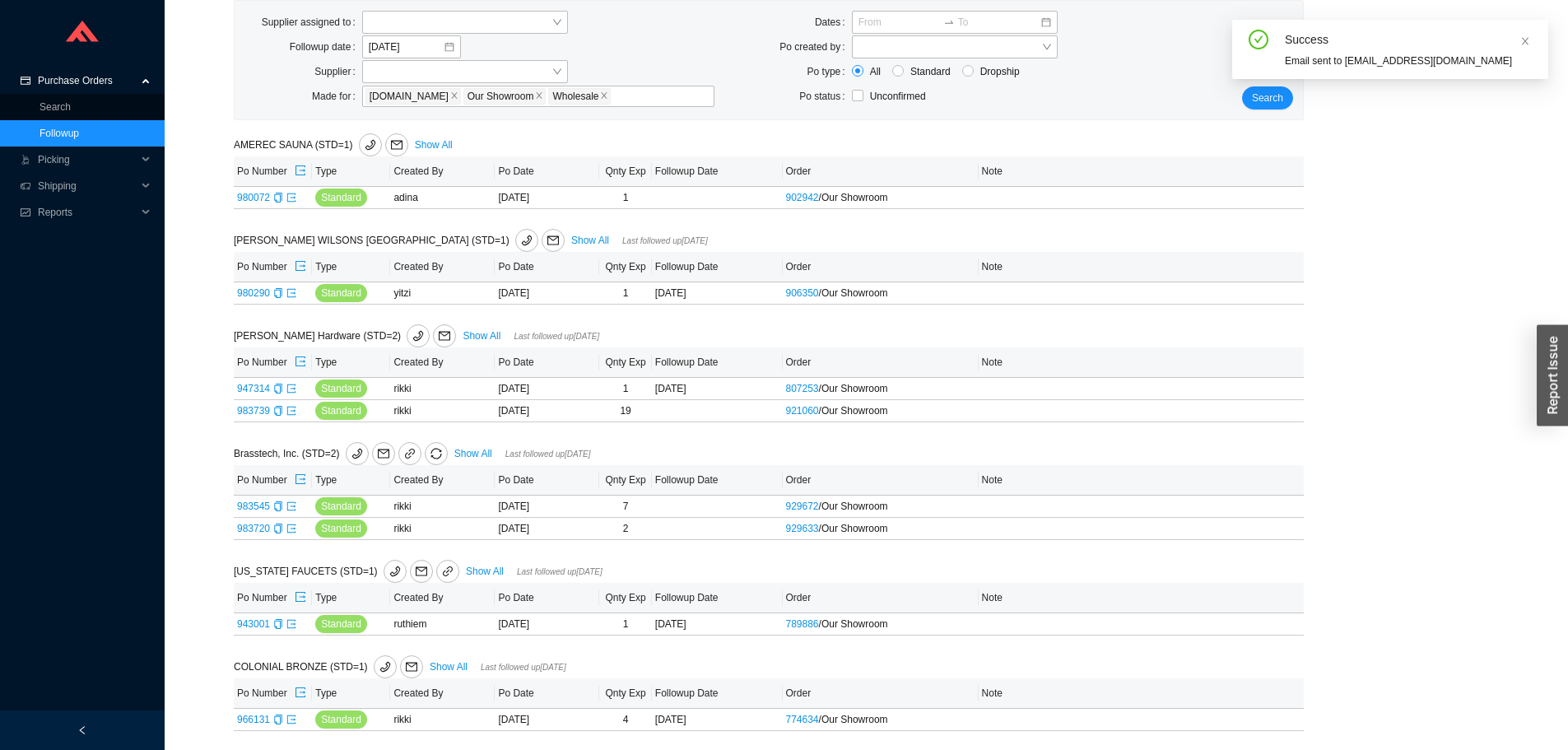 scroll, scrollTop: 165, scrollLeft: 0, axis: vertical 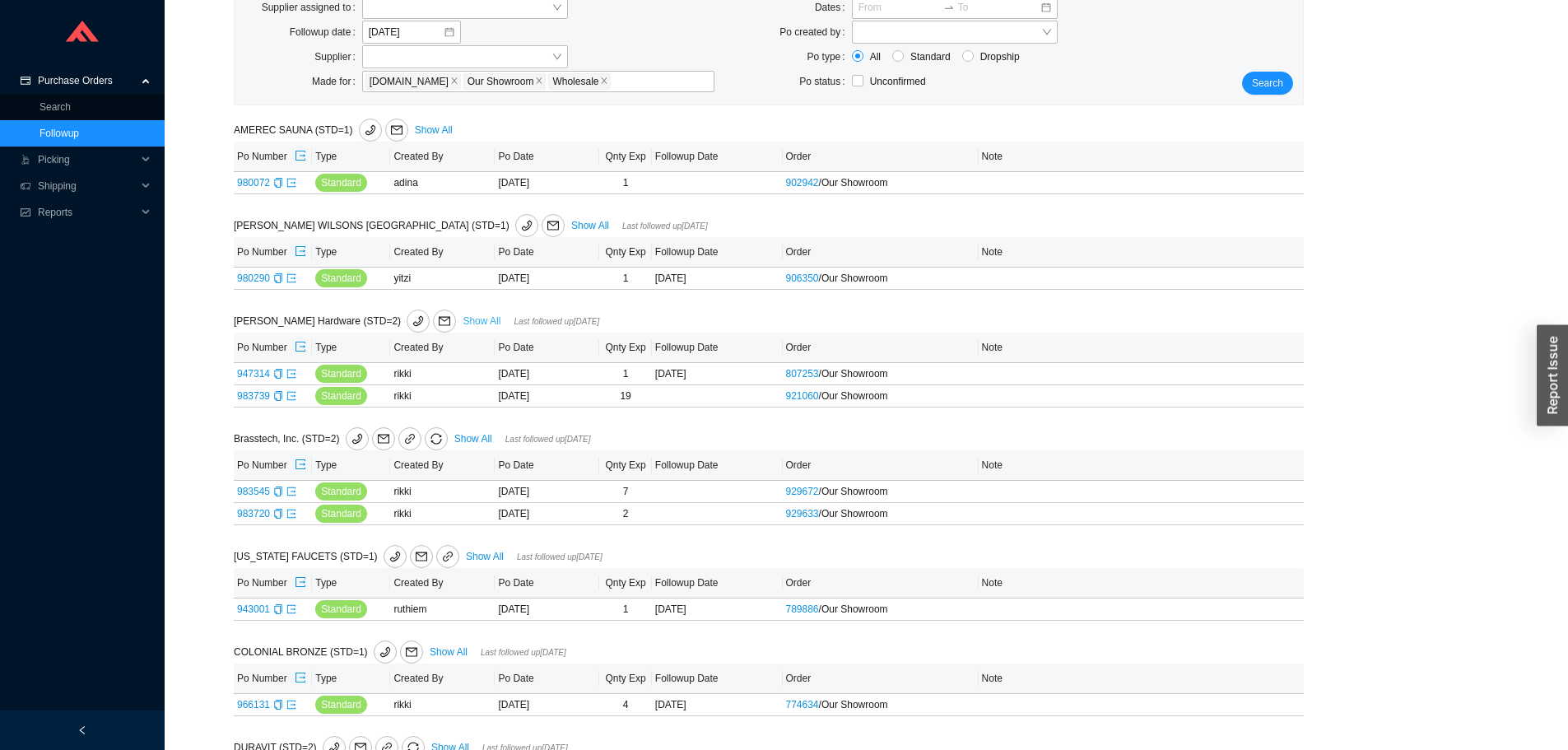 click on "Show All" at bounding box center (482, 321) 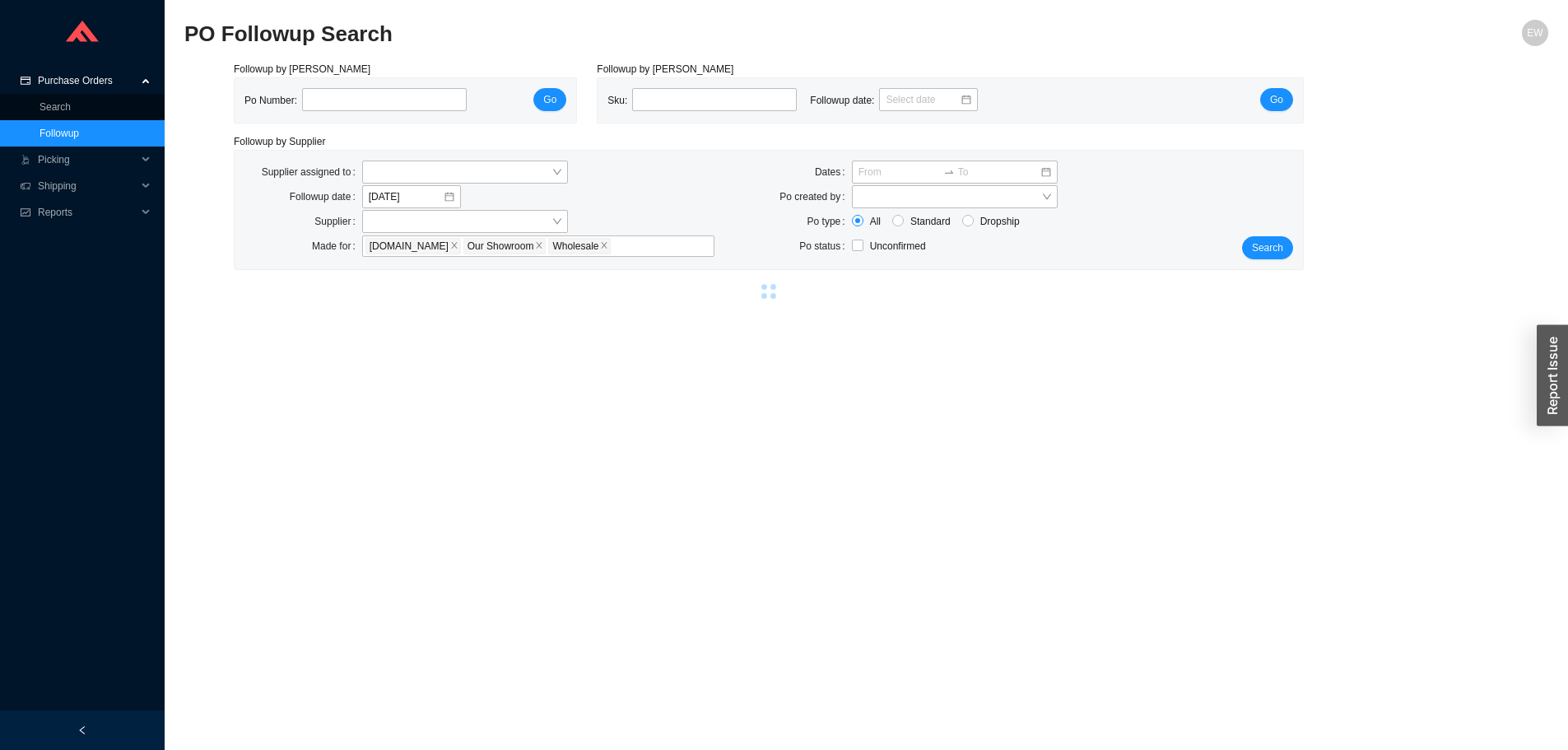 scroll, scrollTop: 0, scrollLeft: 0, axis: both 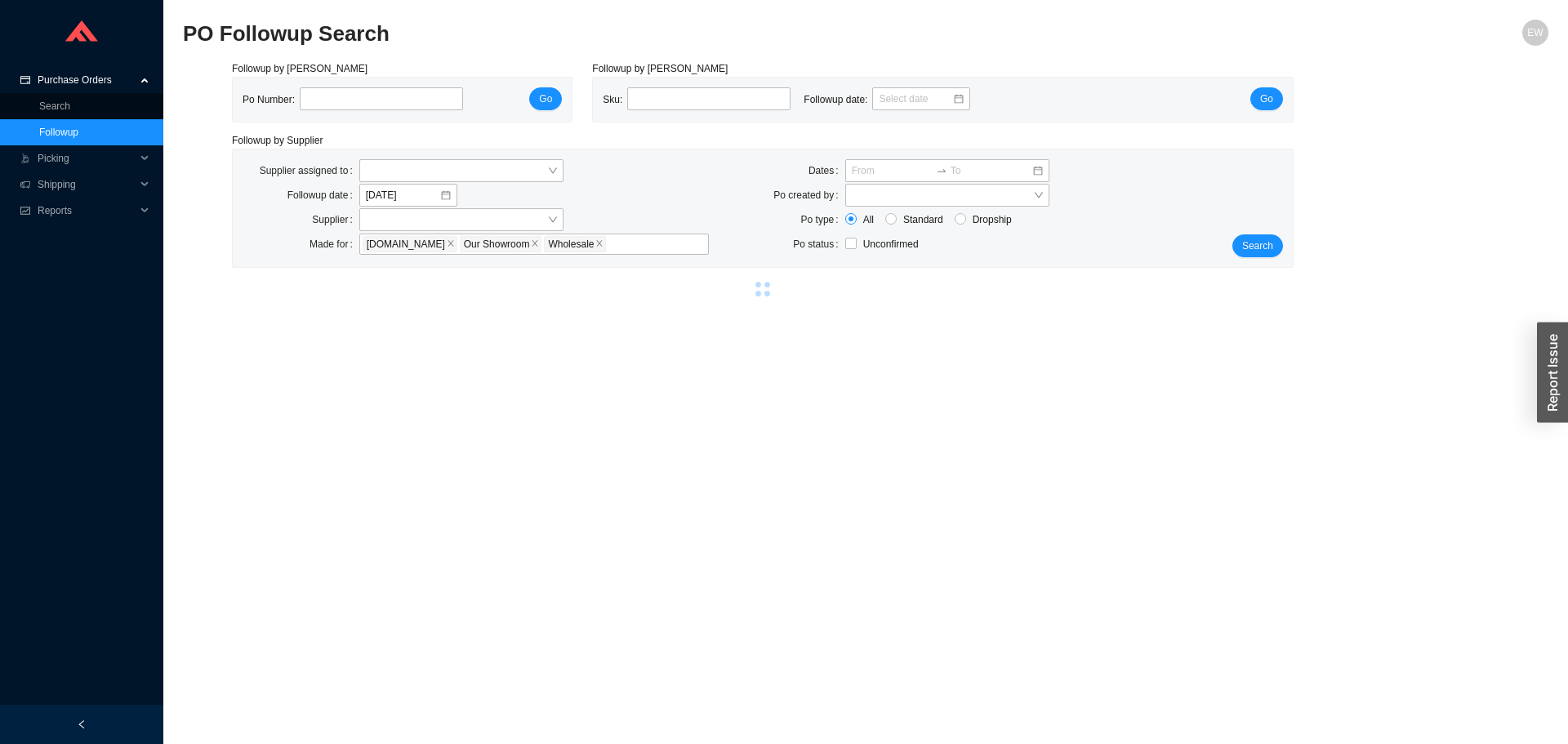 select on "2" 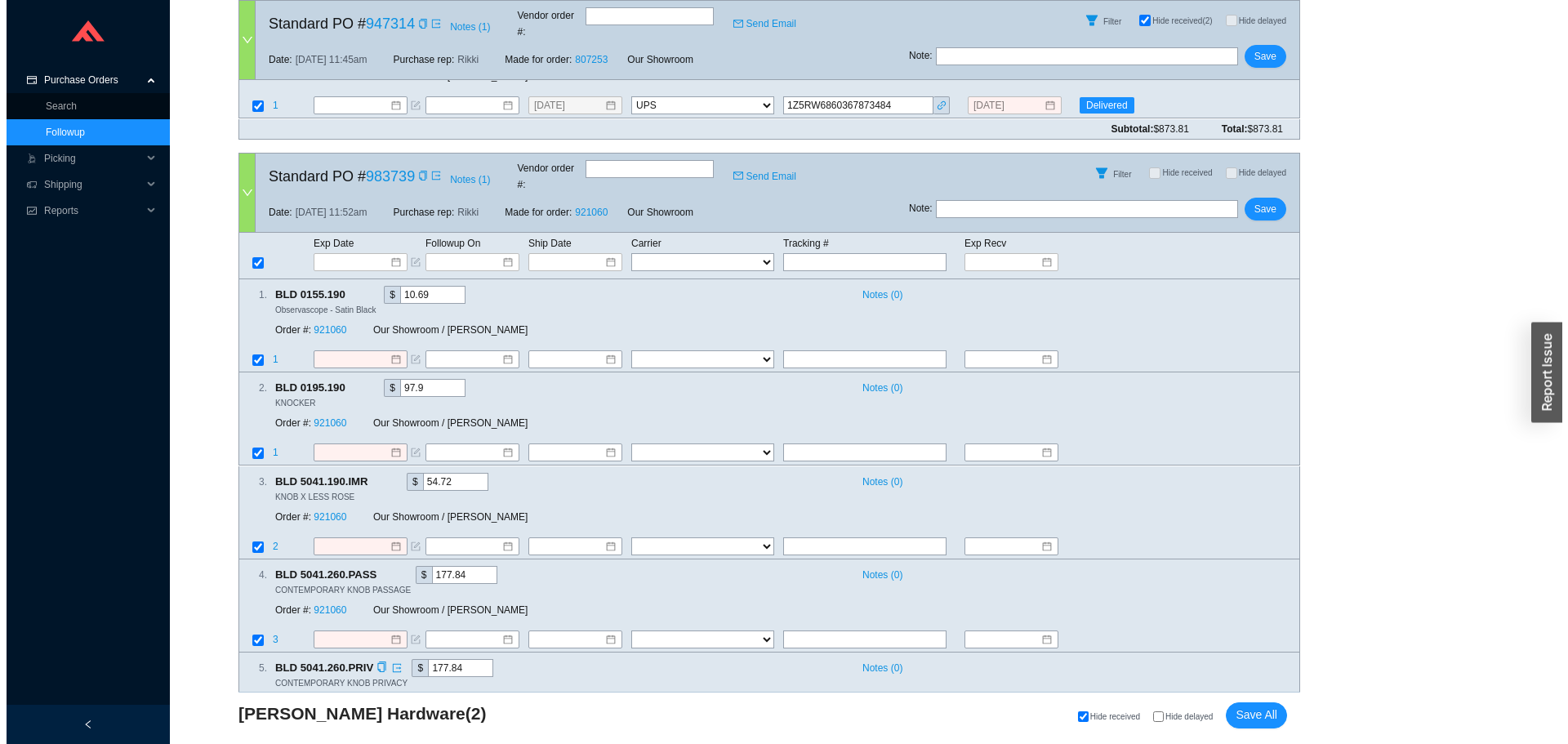 scroll, scrollTop: 245, scrollLeft: 0, axis: vertical 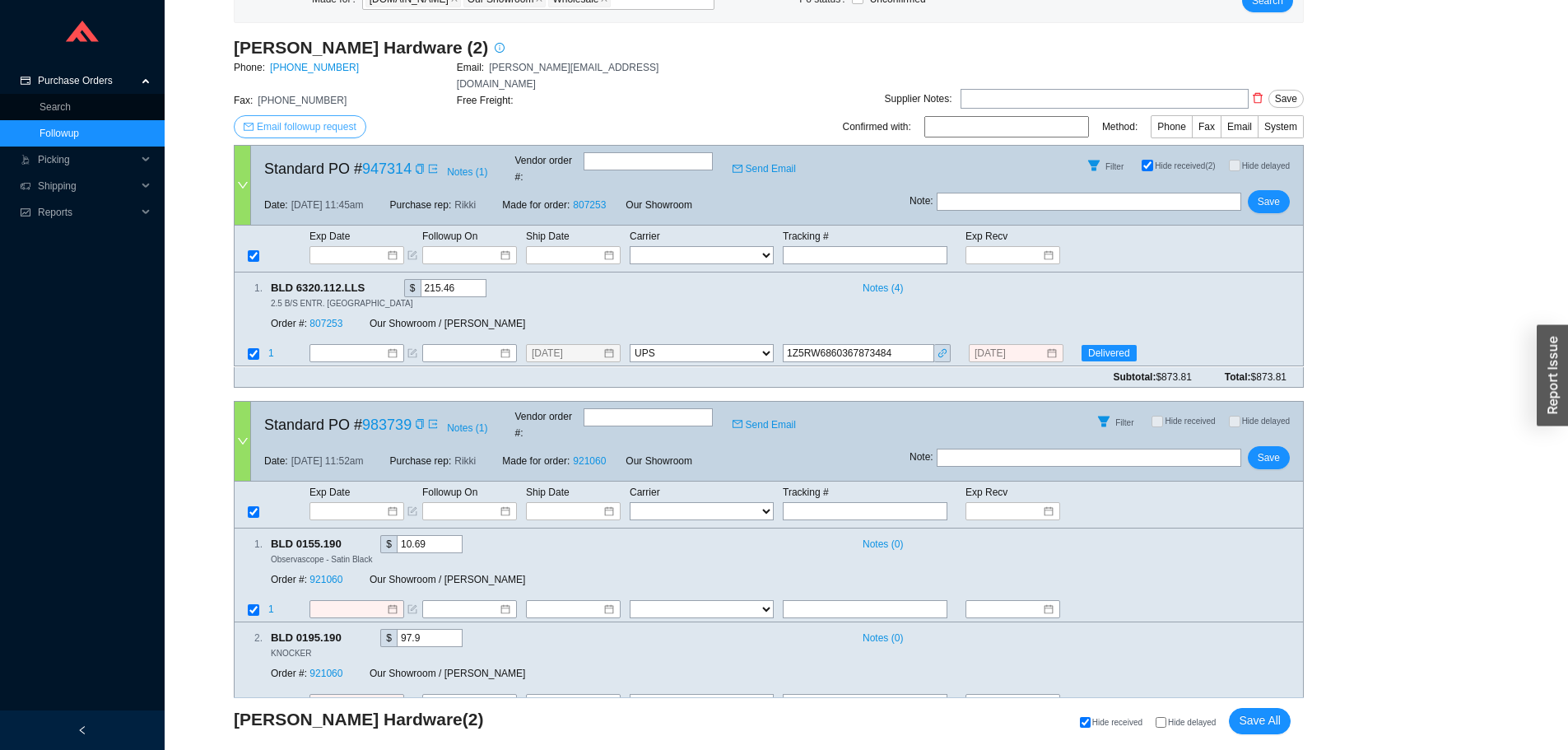 click on "Email followup request" at bounding box center [306, 127] 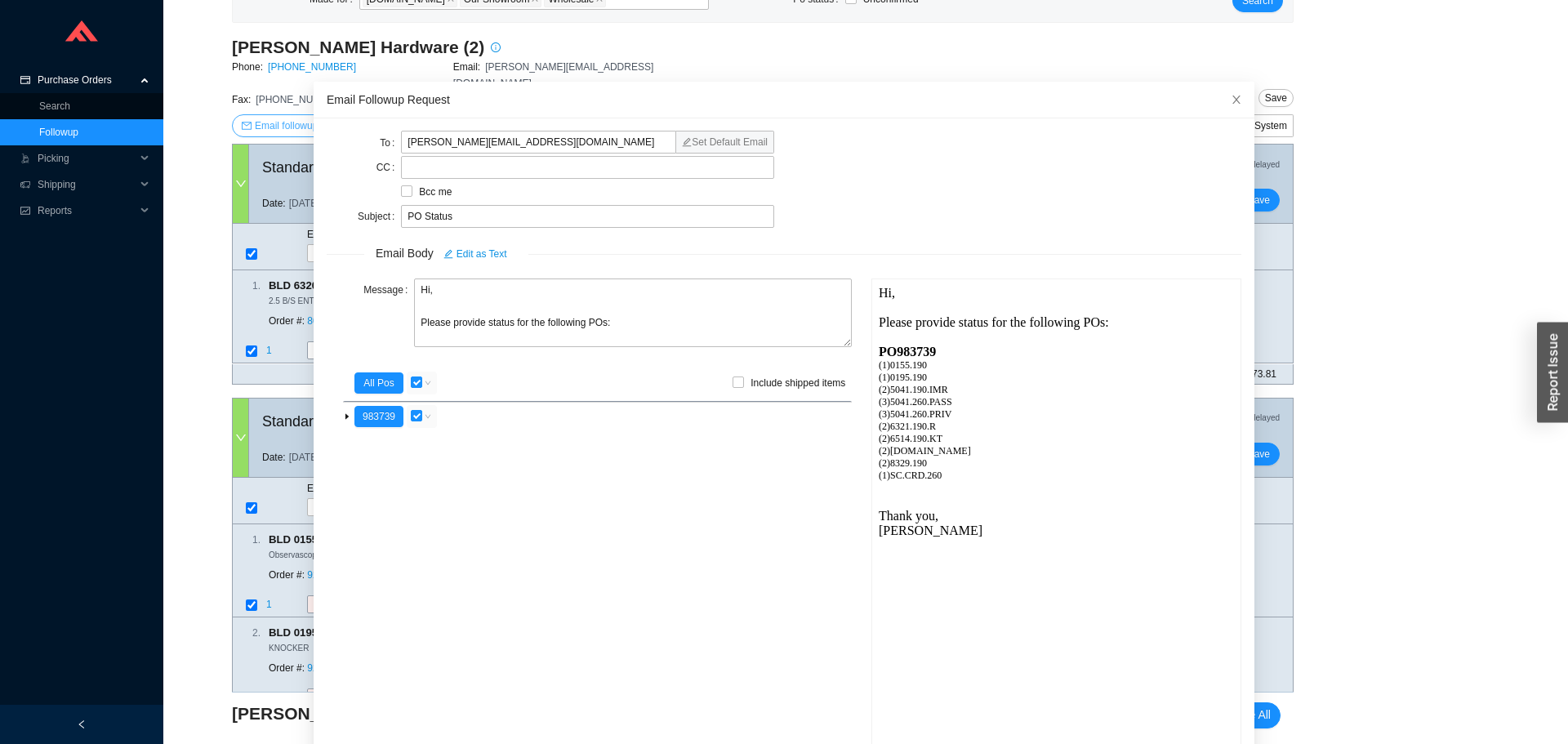 scroll, scrollTop: 0, scrollLeft: 0, axis: both 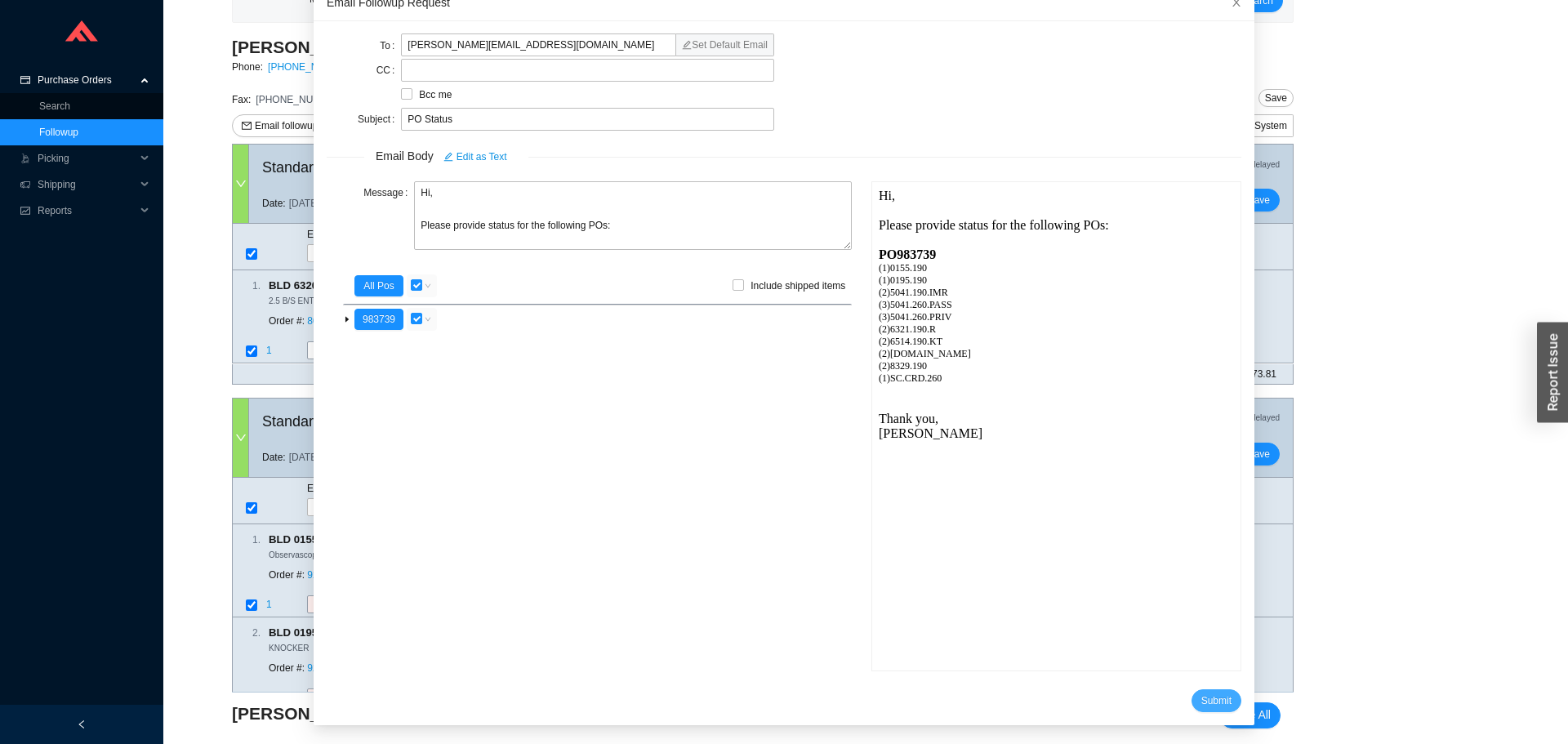 click on "Submit" at bounding box center (1216, 701) 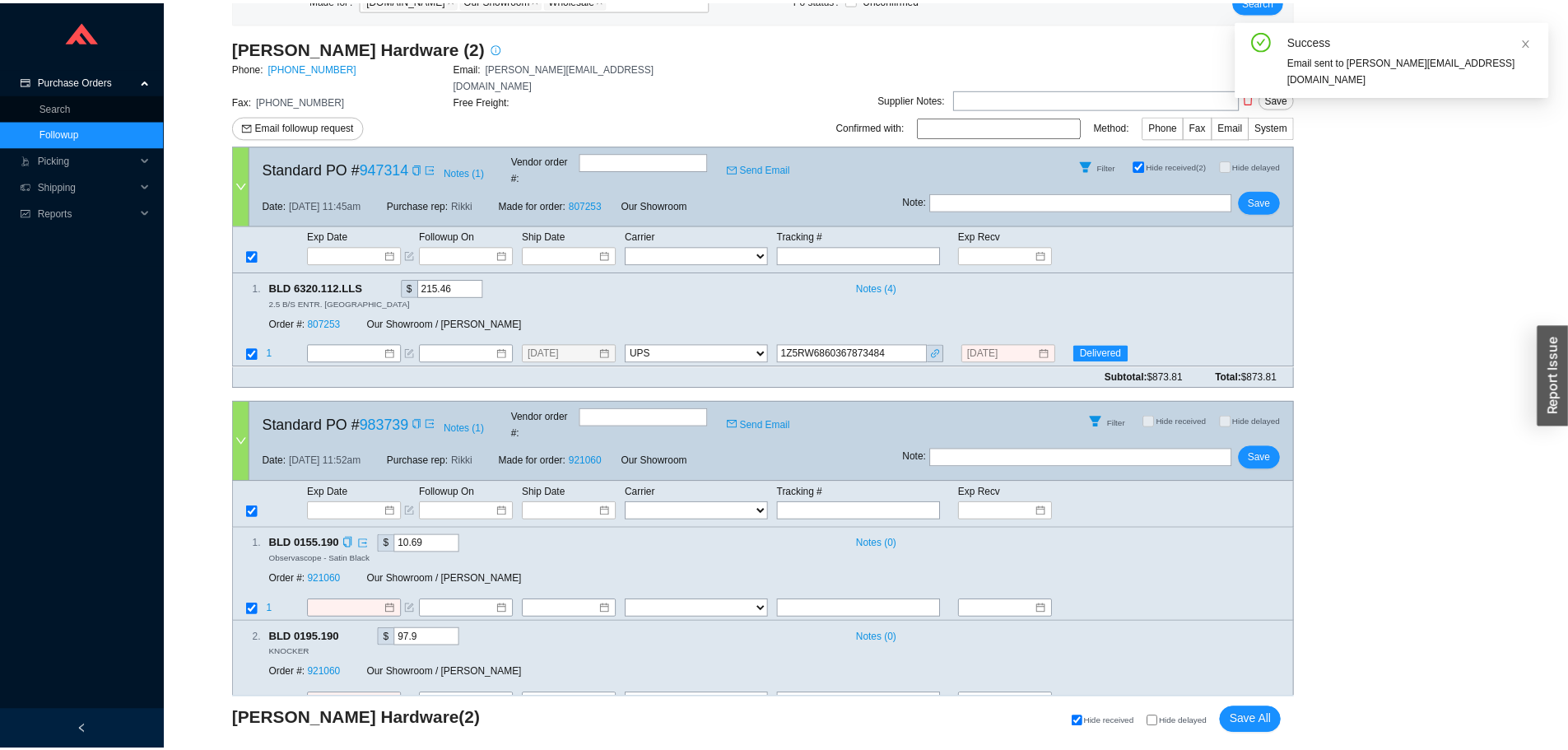 scroll, scrollTop: 16, scrollLeft: 0, axis: vertical 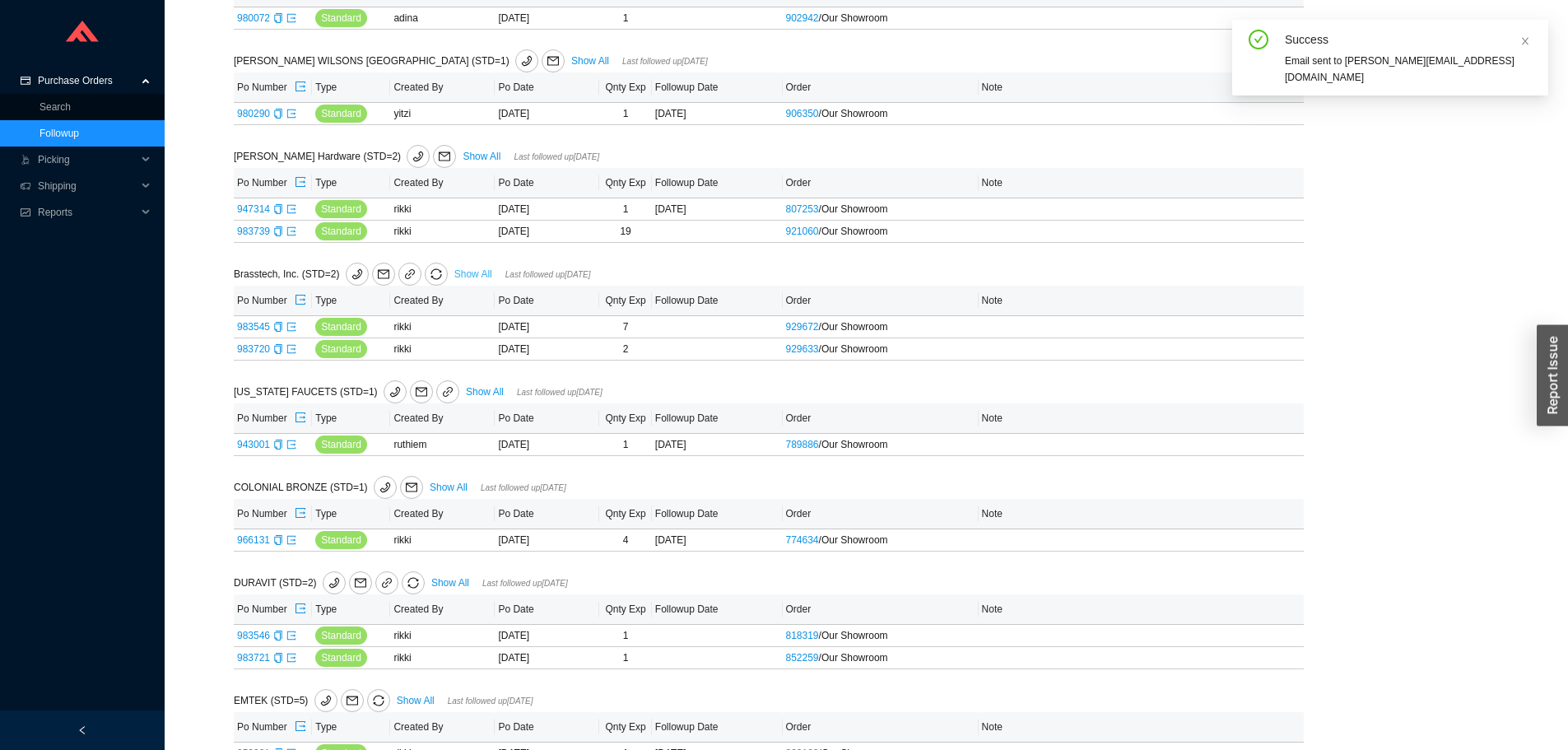 click on "Show All" at bounding box center [473, 274] 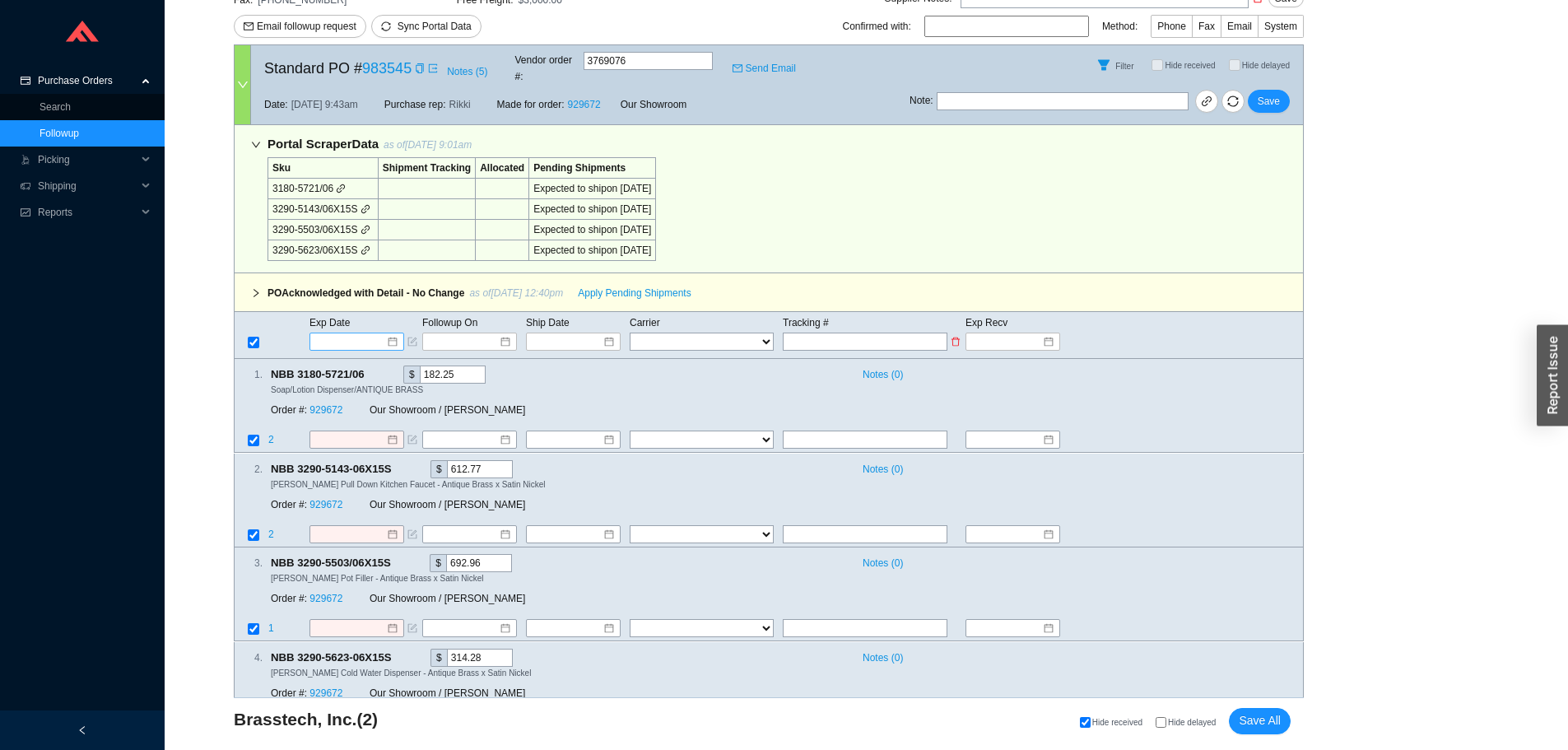scroll, scrollTop: 329, scrollLeft: 0, axis: vertical 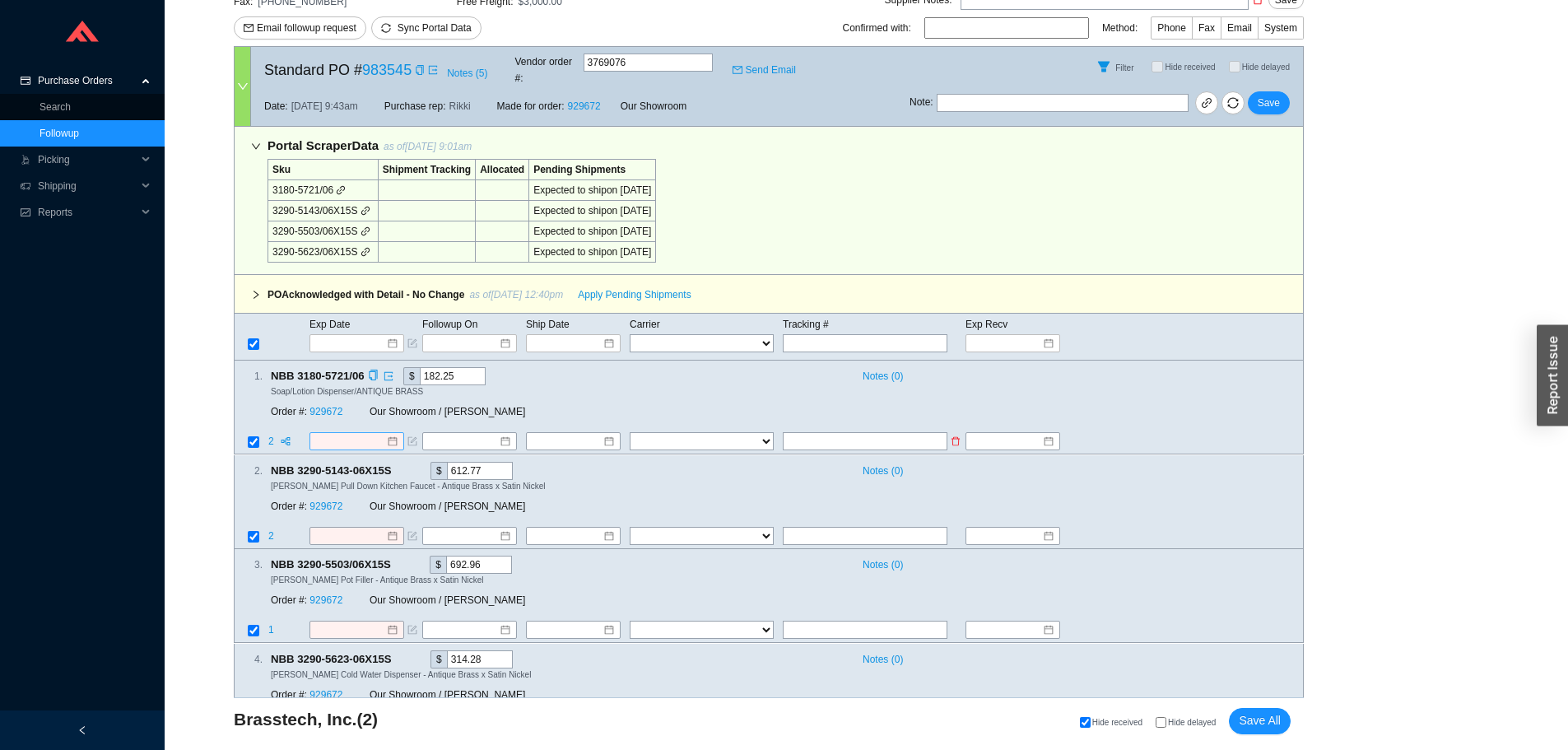 click at bounding box center (356, 442) 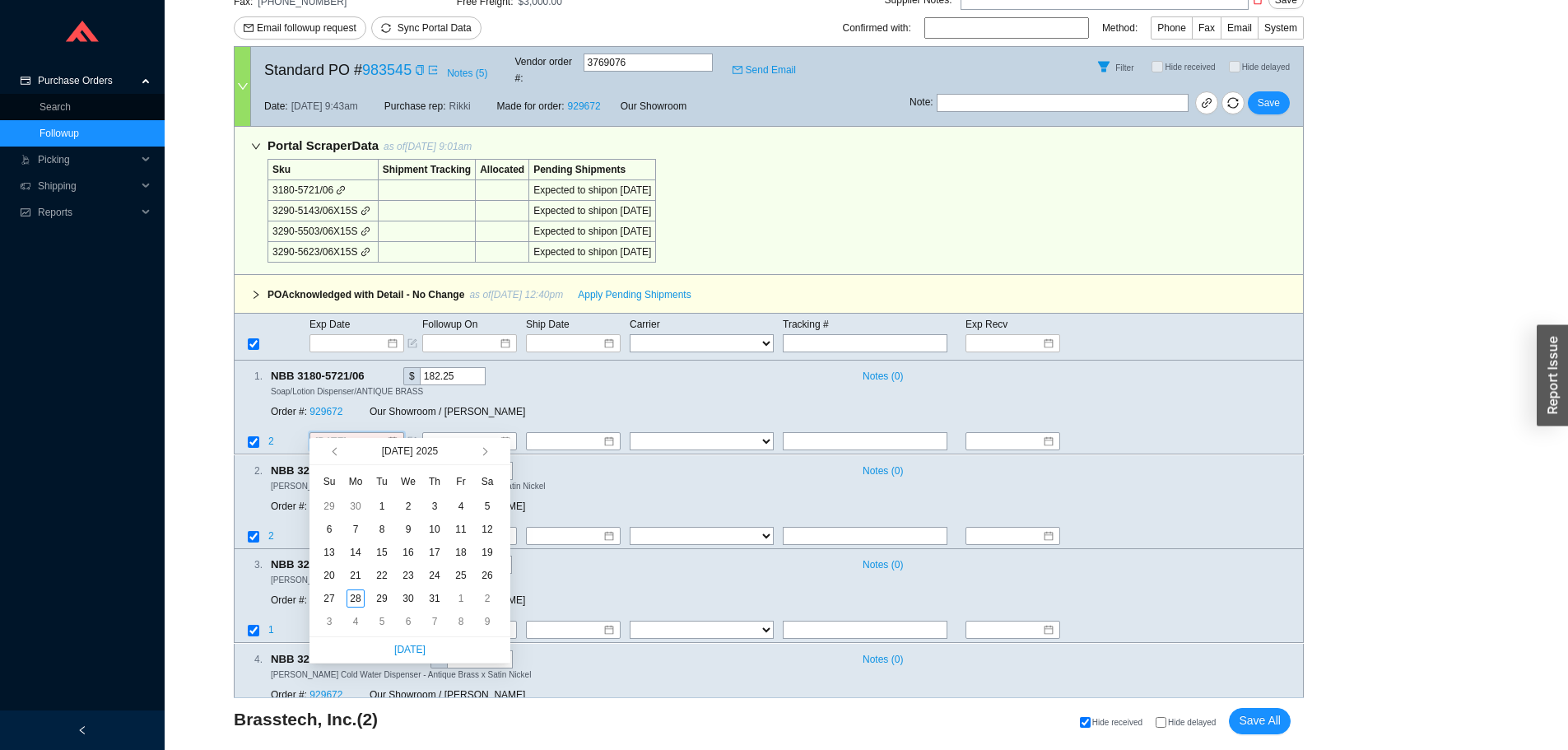 type on "7/4/2025" 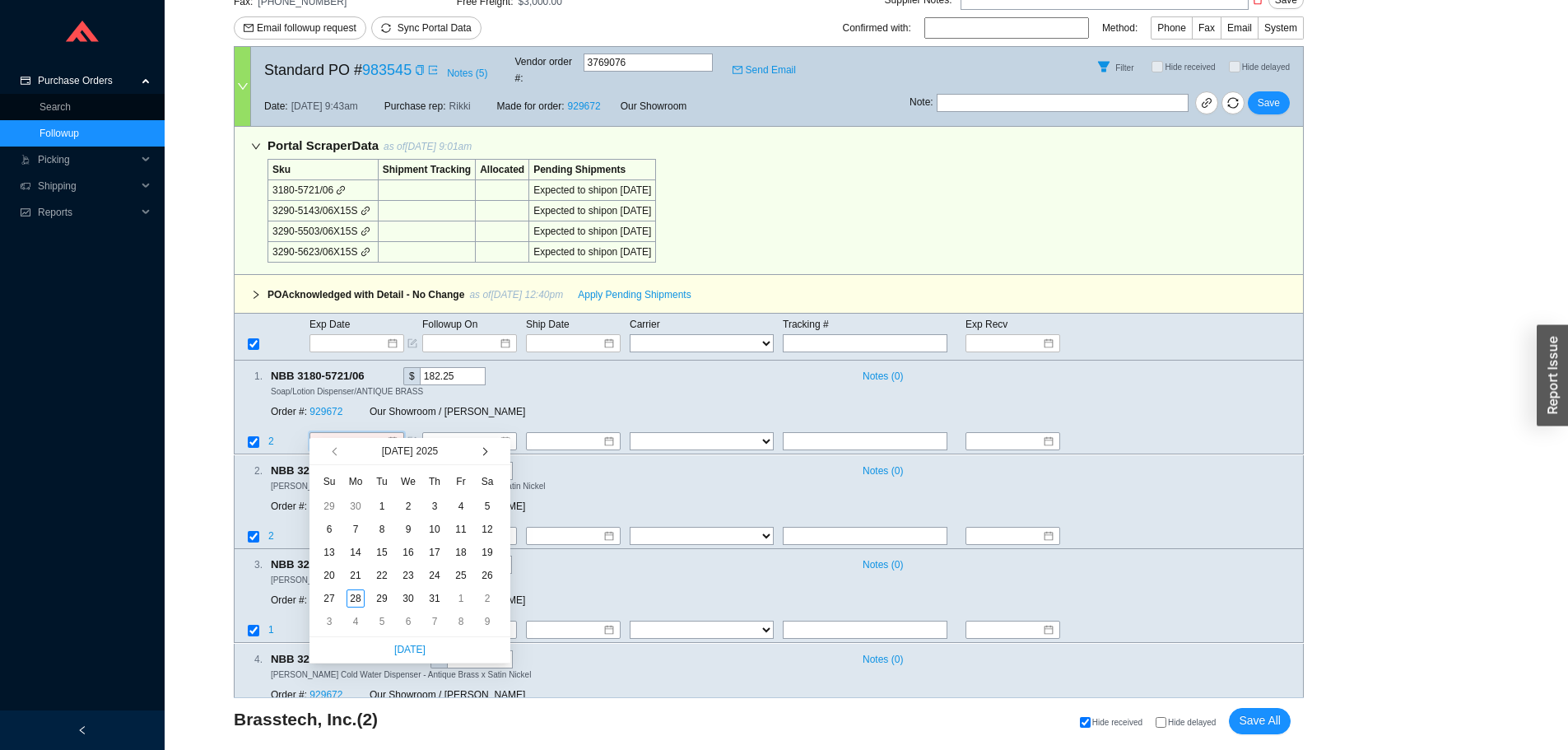 click at bounding box center (483, 451) 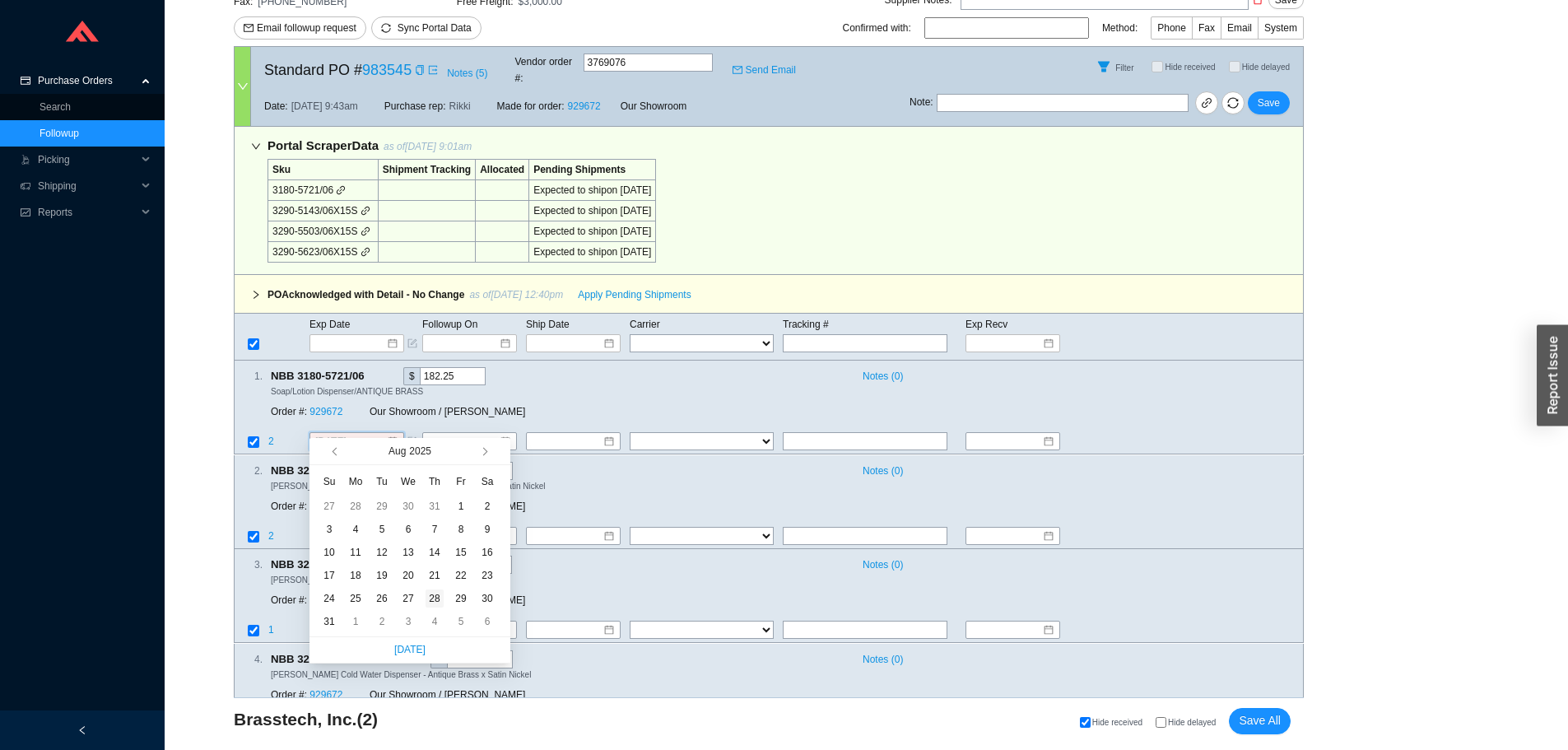 type on "8/28/2025" 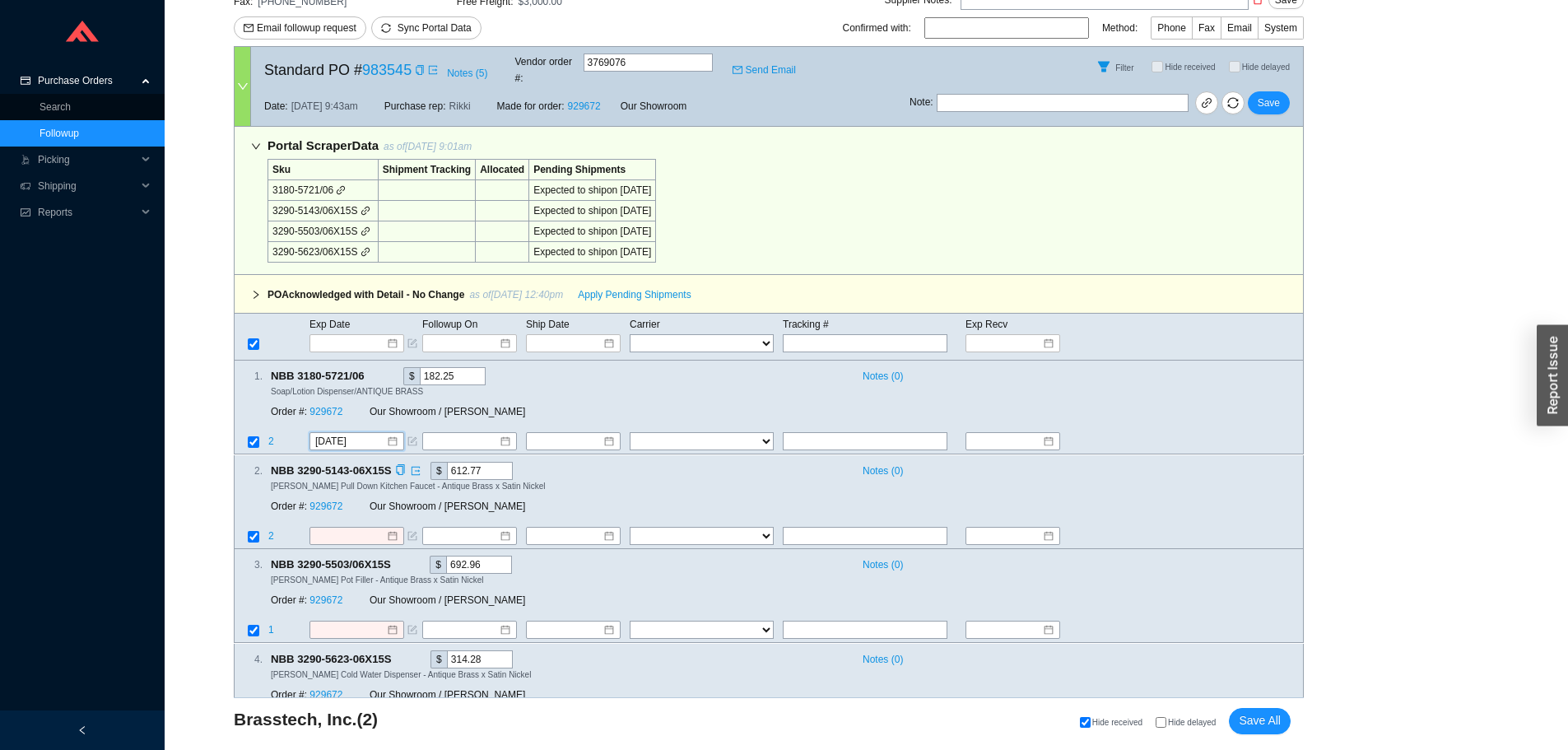 click on "2 . NBB 3290-5143-06X15S $ 612.77 Notes ( 0 ) Muncy Pull Down Kitchen Faucet - Antique Brass x Satin Nickel Order #:   929672 Our Showroom   / Adina Golomb 2     FedEx UPS ---------------- 2 Day Transportation INC A&B Freight A. Duie Pyle AAA Cooper ABF Freight System Accurate Transport  AIT Worldwide Alliance AM Trucking Amstan Logistics Averitt Express AWEST B.E. Logistics Benton Express Best Overnite Express Bullet Freight Bullet Transportation Services C.H Robinson Campbell’s Express Canada Post Canpar Courrier Central Freight Lines Central Transport CEVA Clark Transport Concord Conway coyote Cross Country Freight CSA Transportation Custom Companies Inc. Custom Global Logistics Customer Pickup Customer Pickup - Showroom Customer Pickup - Warehouse dachser Dats Trucking Day and Ross Daylight Trucking Dayton Freight  DB Schenker Dependable Highway Express DHL DICOM EAST Dohrn Dot Line Drug Transport Inc Echo Global Logistics EDI Express Elite Express Estes FedEx FedEx Ground FedEx LTL Forward Air MANNA" at bounding box center [769, 502] 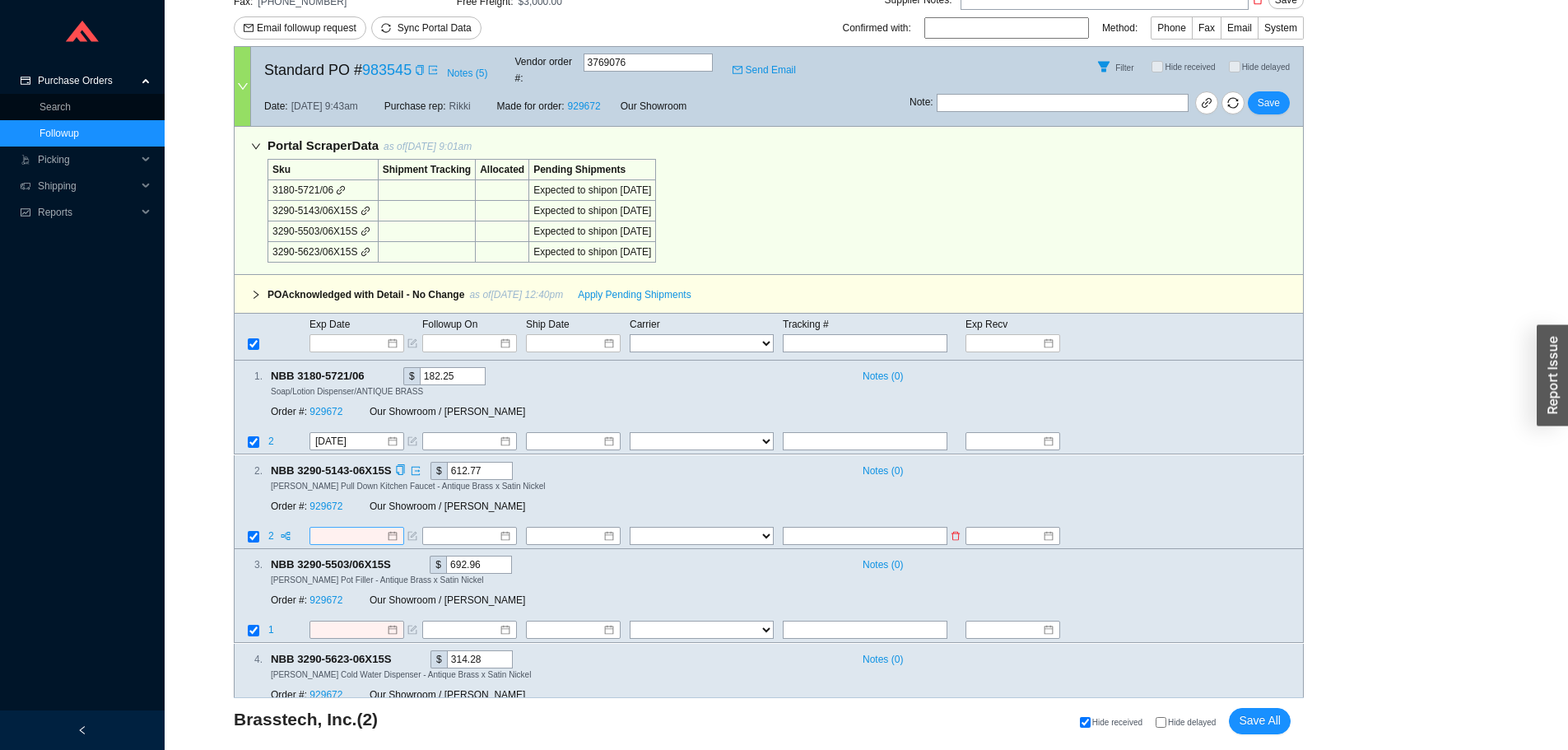 click at bounding box center (351, 536) 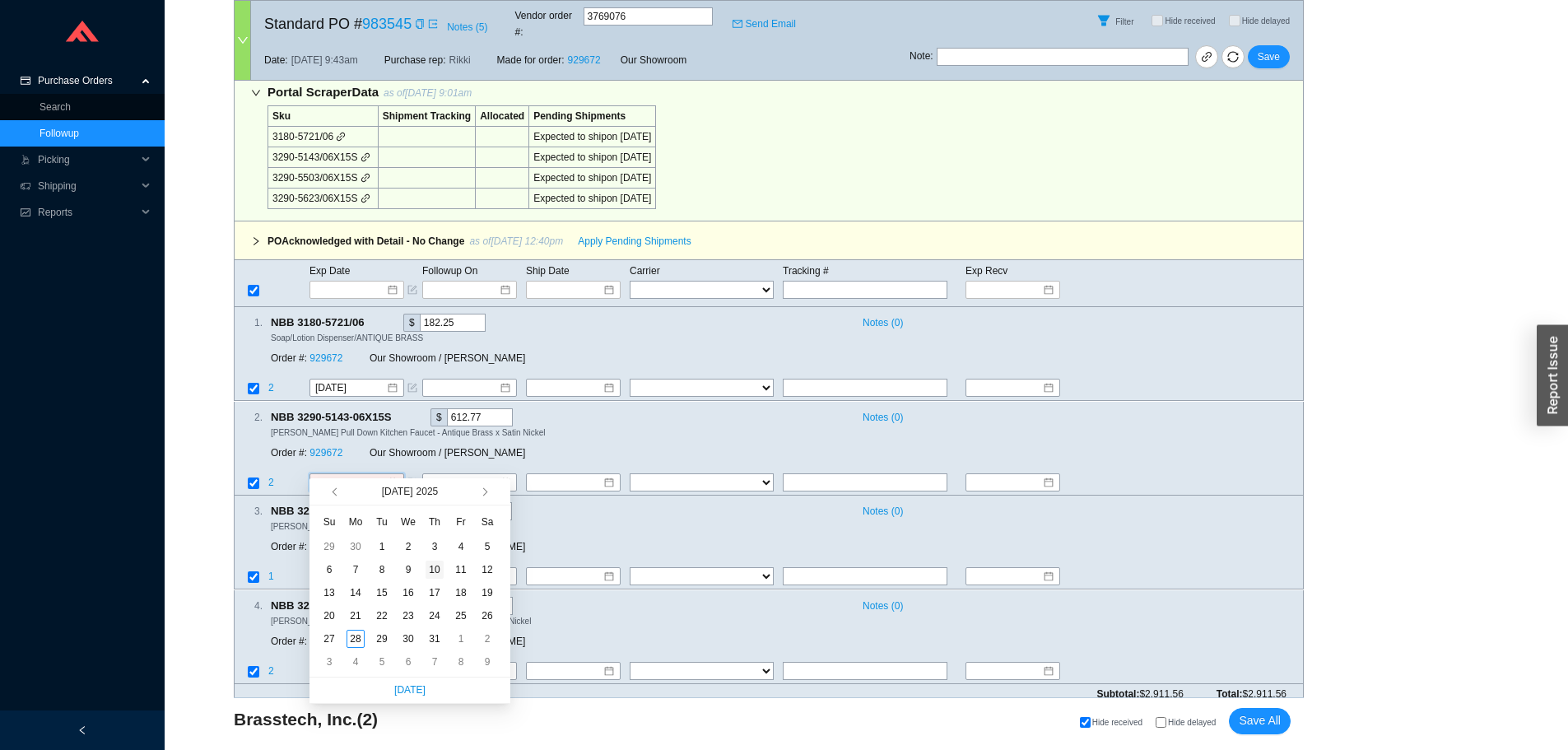 scroll, scrollTop: 412, scrollLeft: 0, axis: vertical 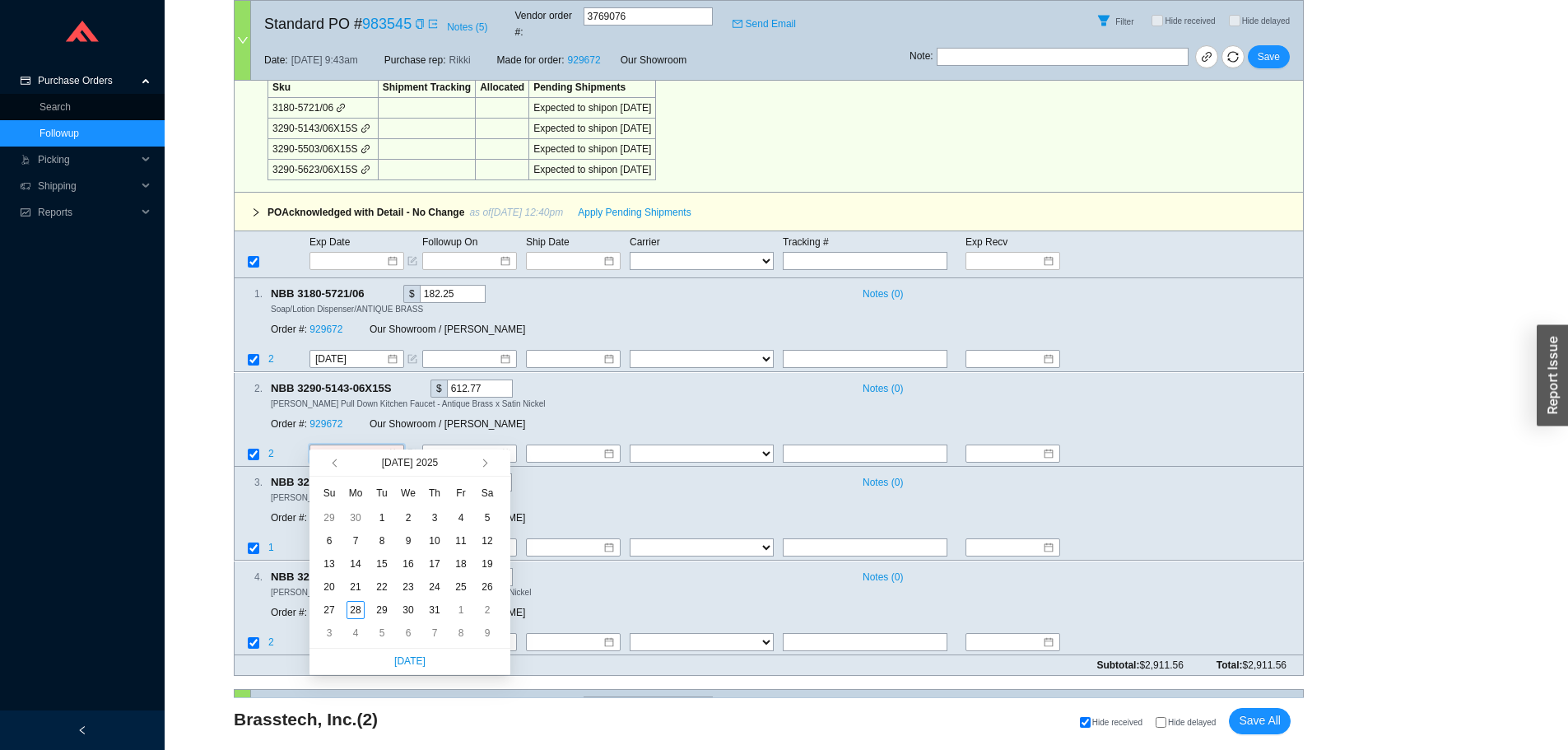 type on "8/5/2025" 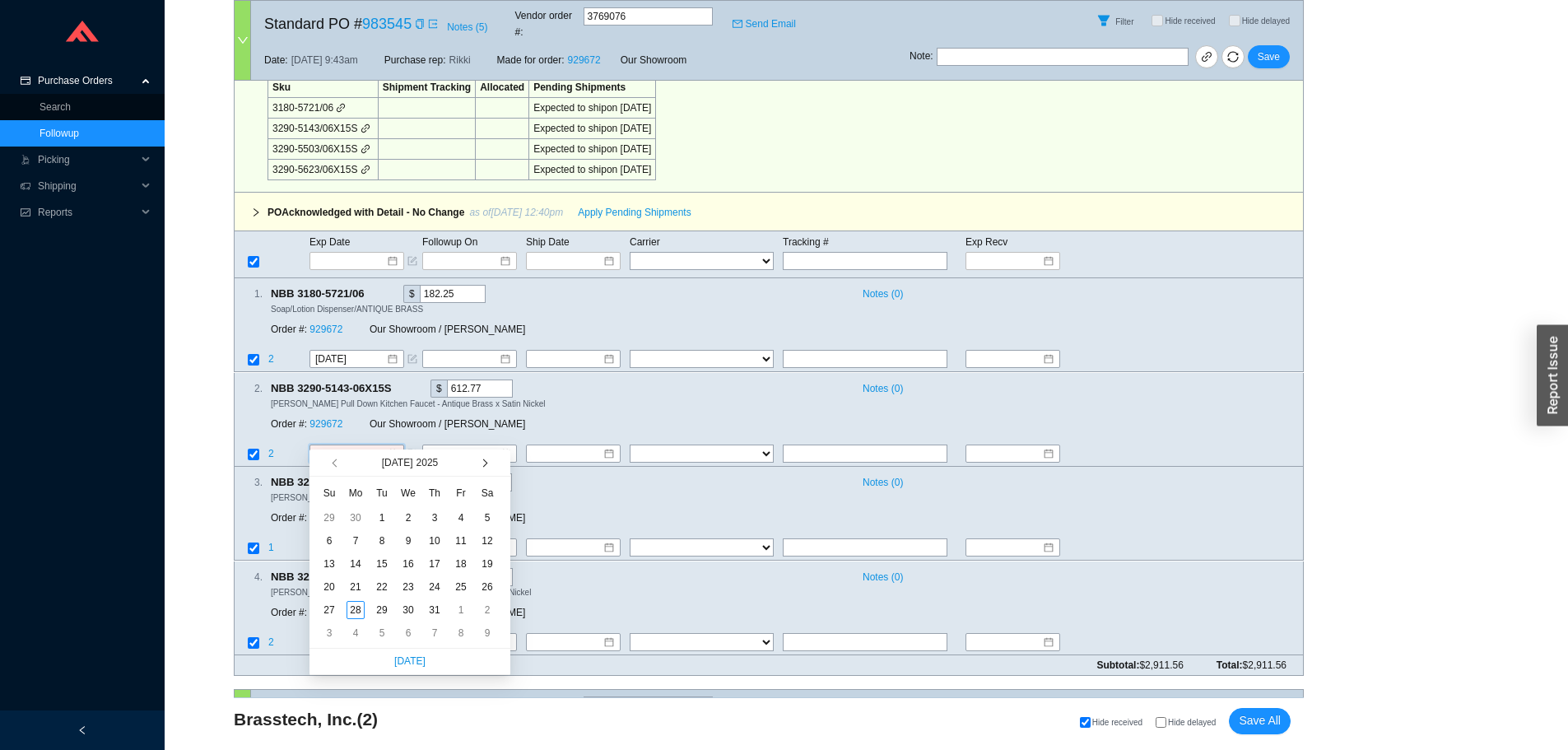 click at bounding box center [483, 463] 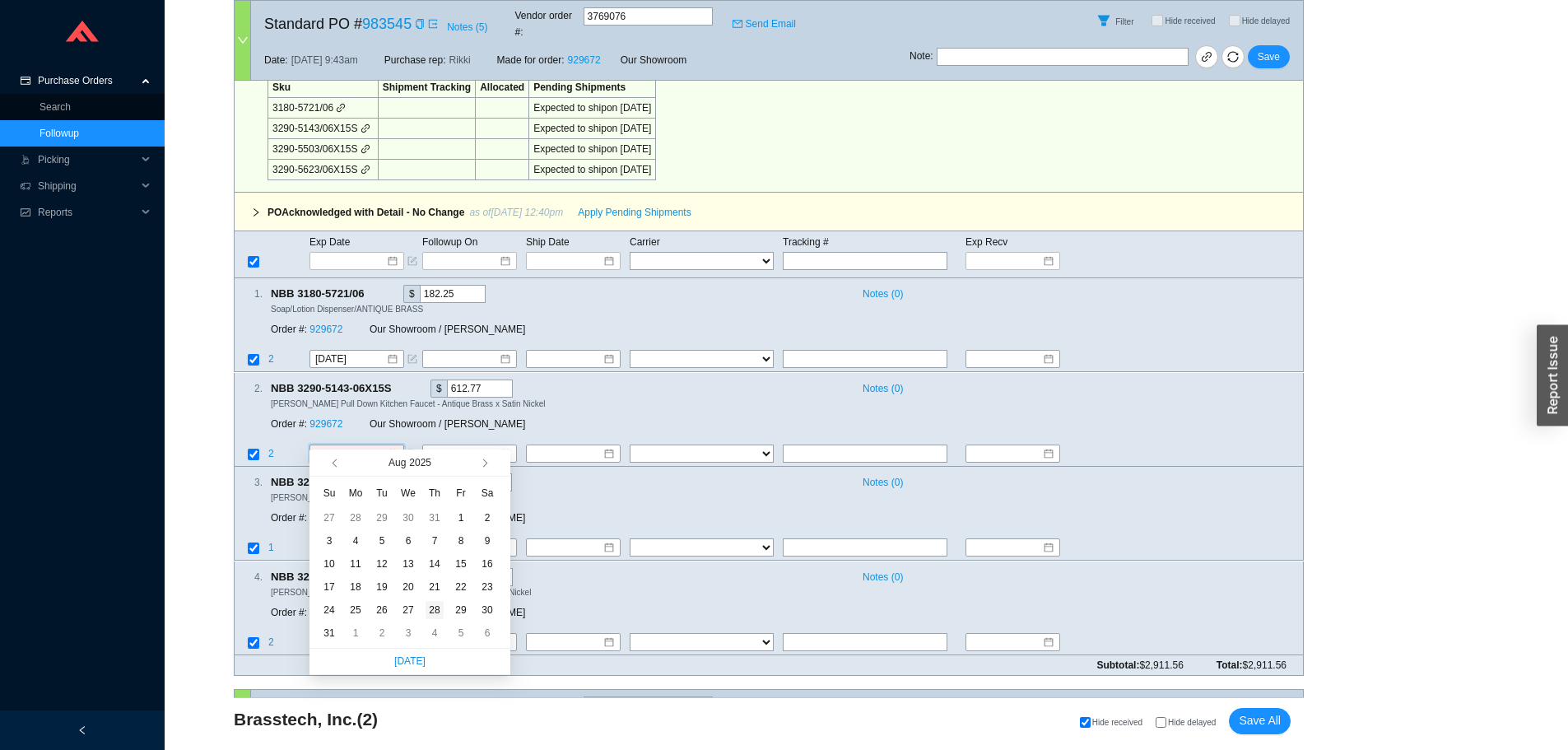 type on "8/28/2025" 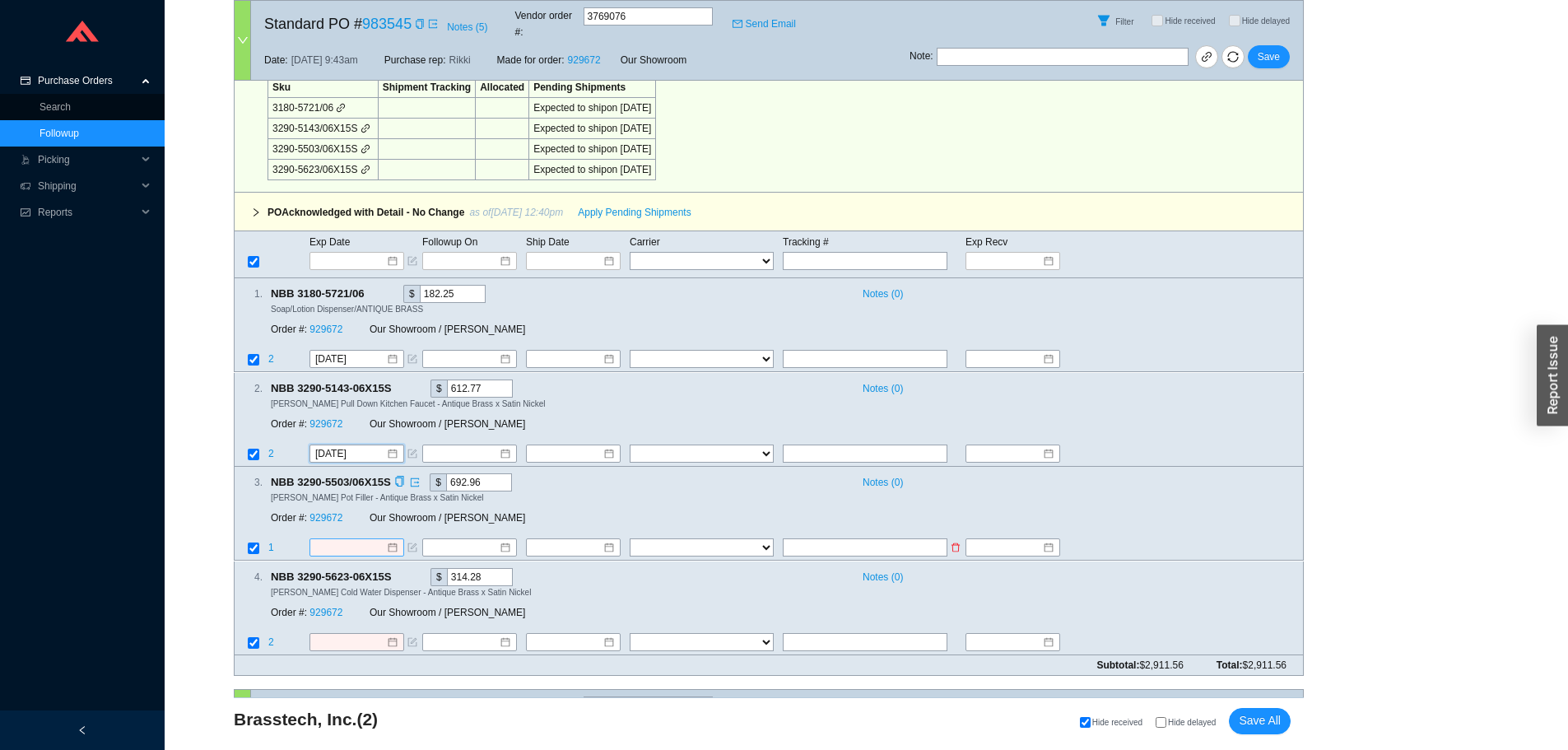 click at bounding box center (356, 548) 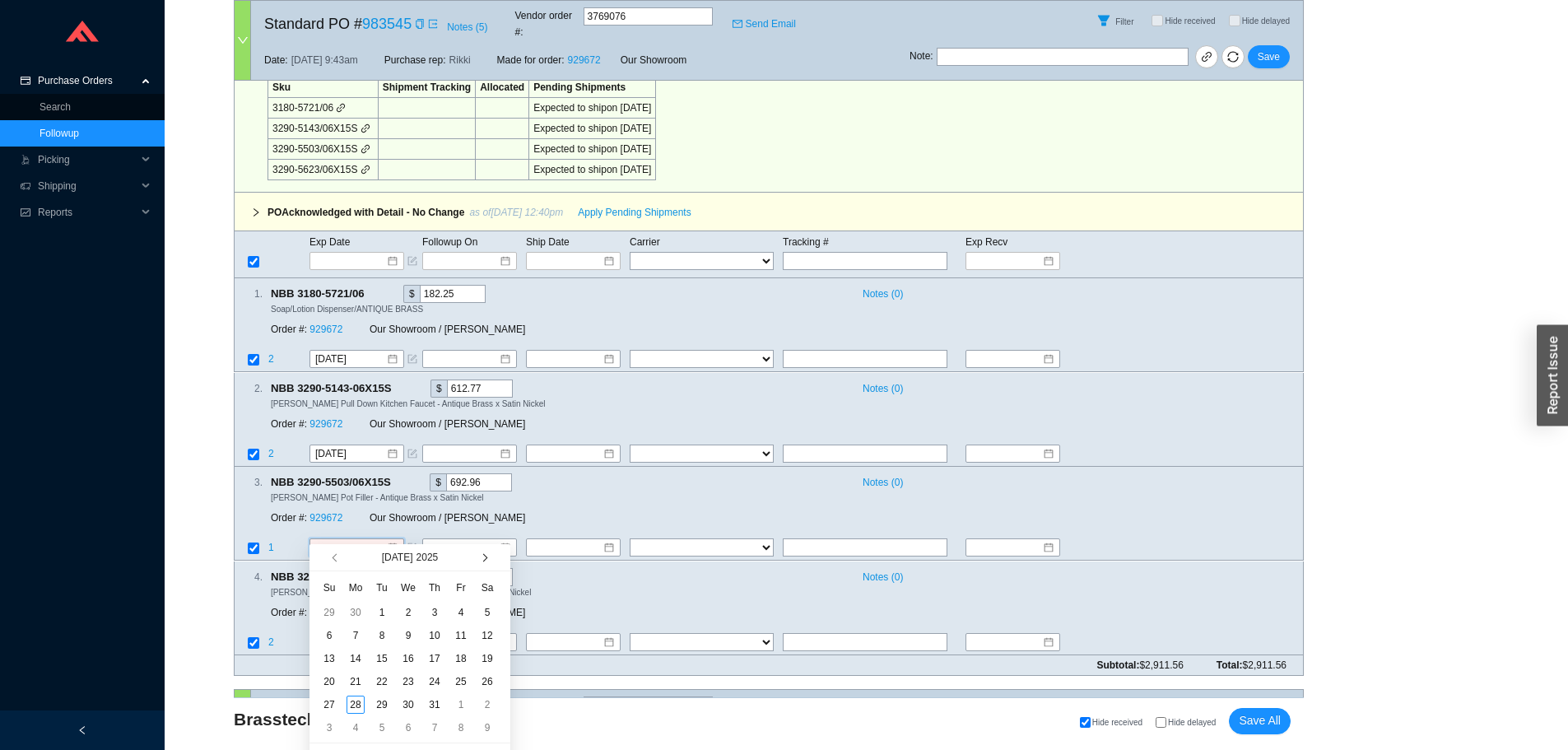 click at bounding box center (483, 557) 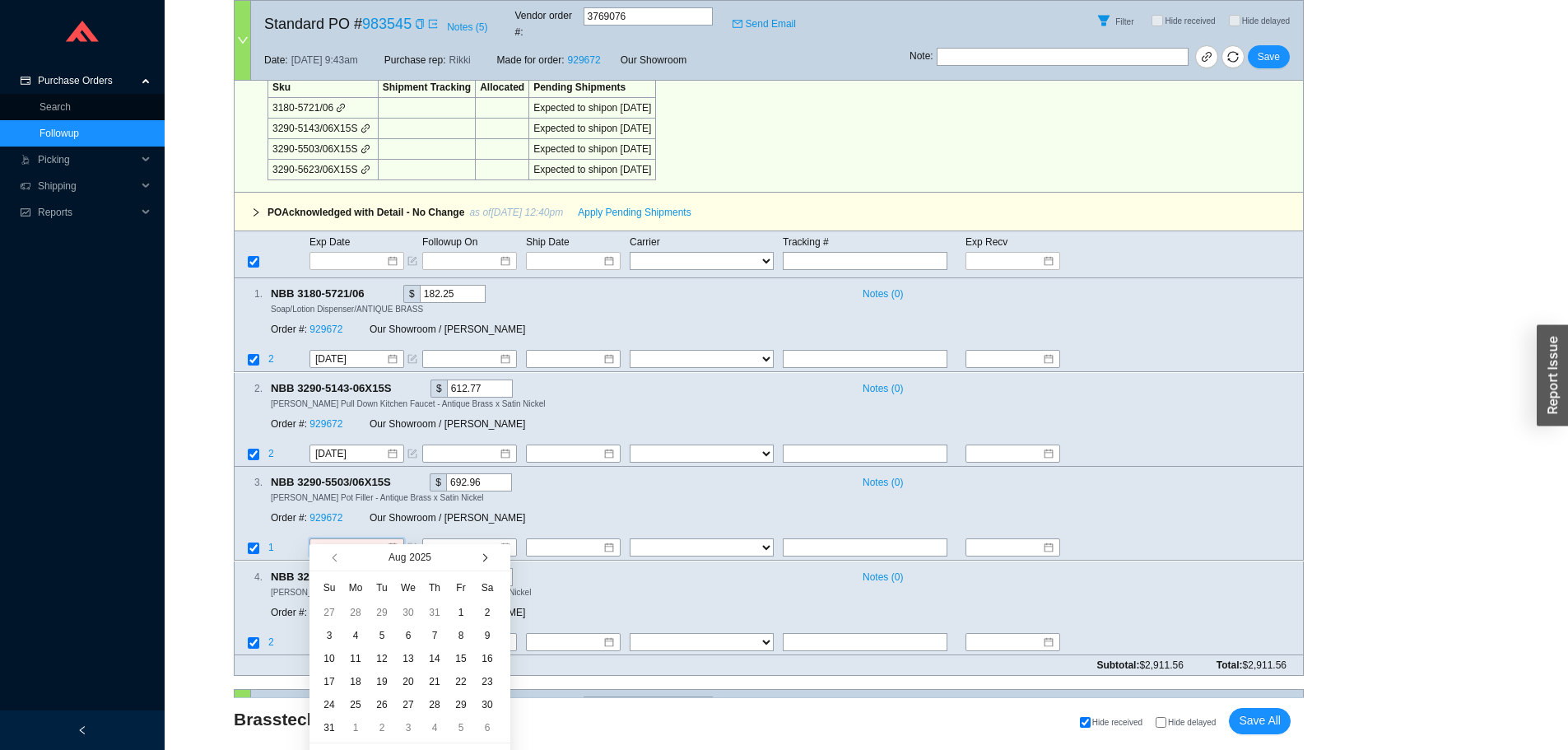 click at bounding box center (483, 557) 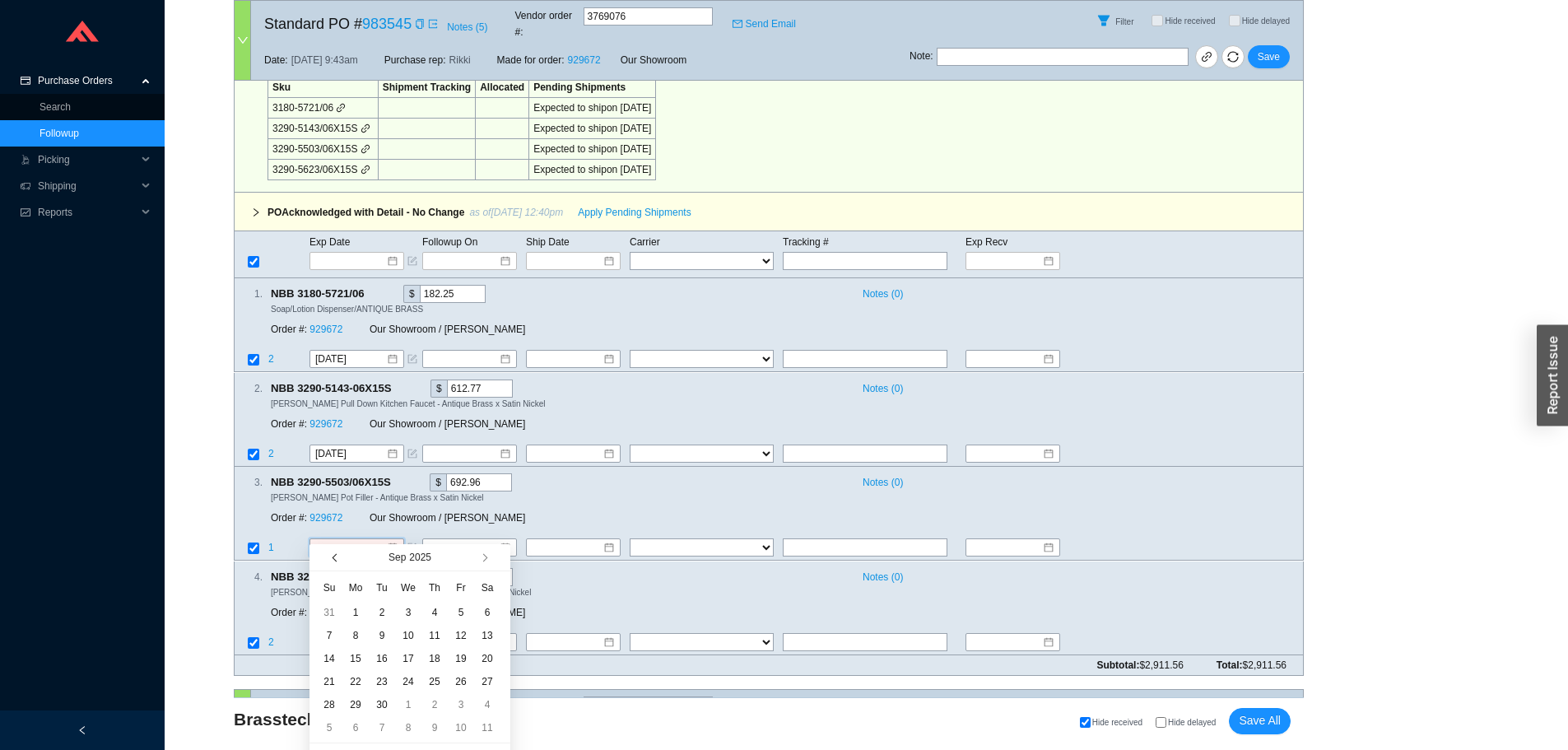 click at bounding box center [336, 557] 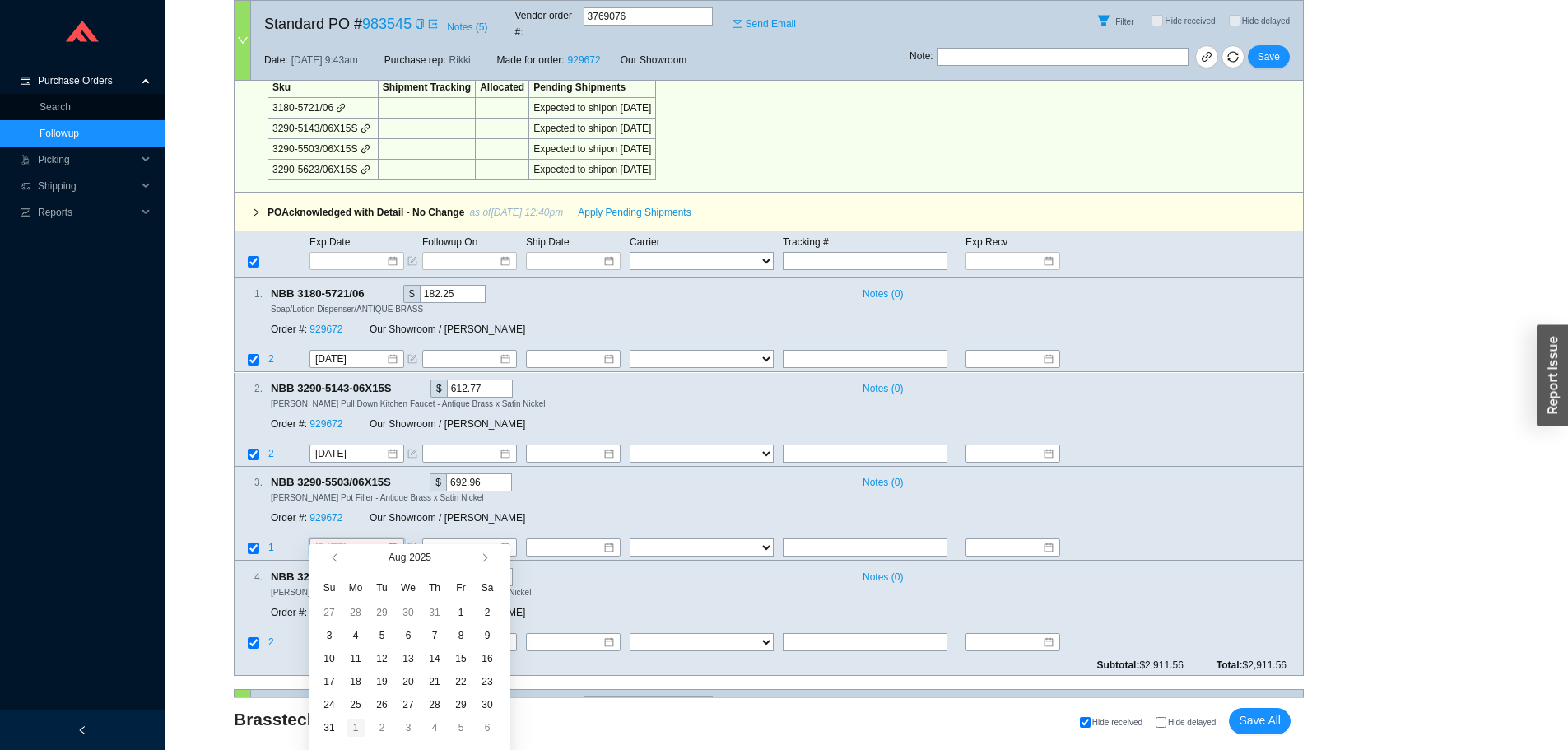 type on "9/1/2025" 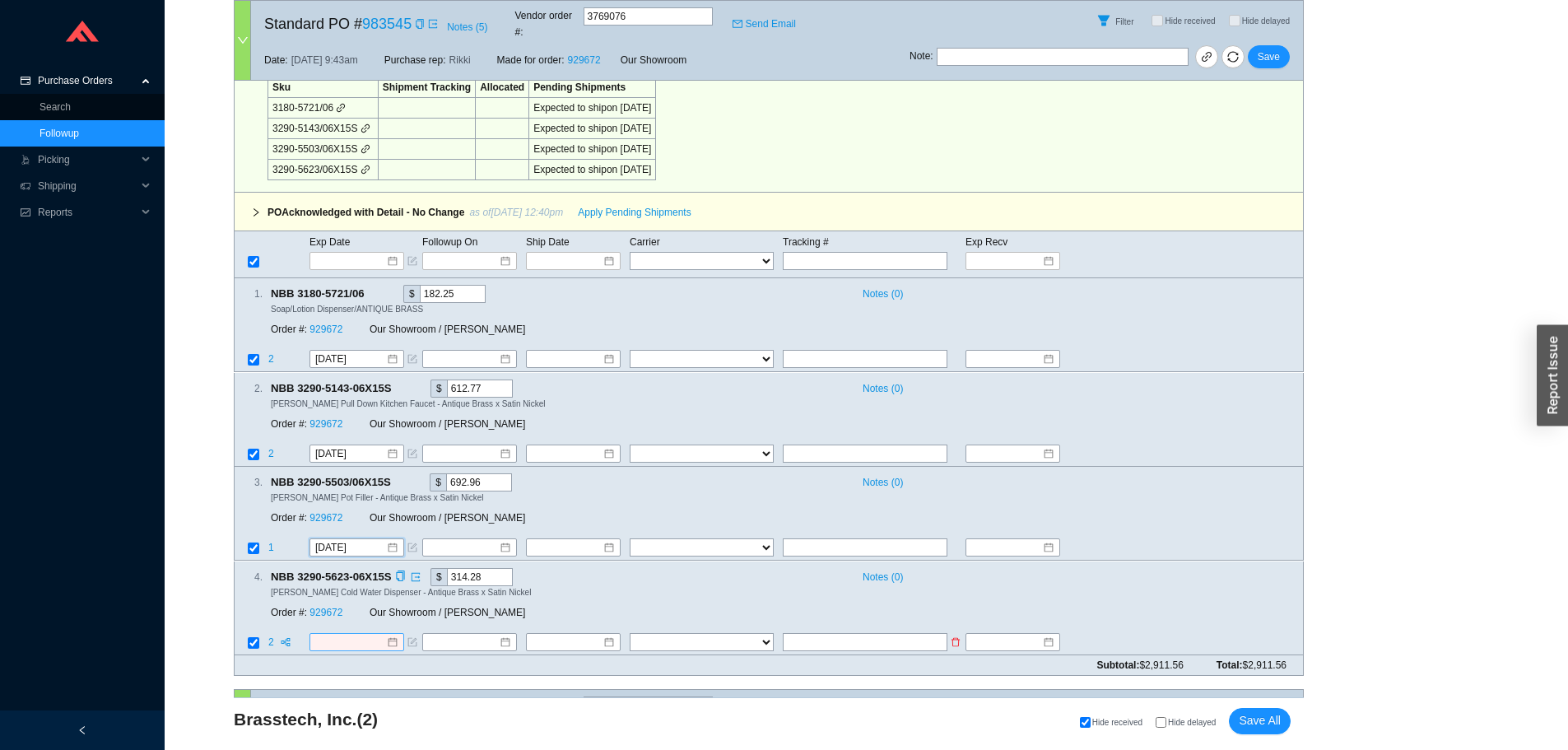 click at bounding box center (356, 642) 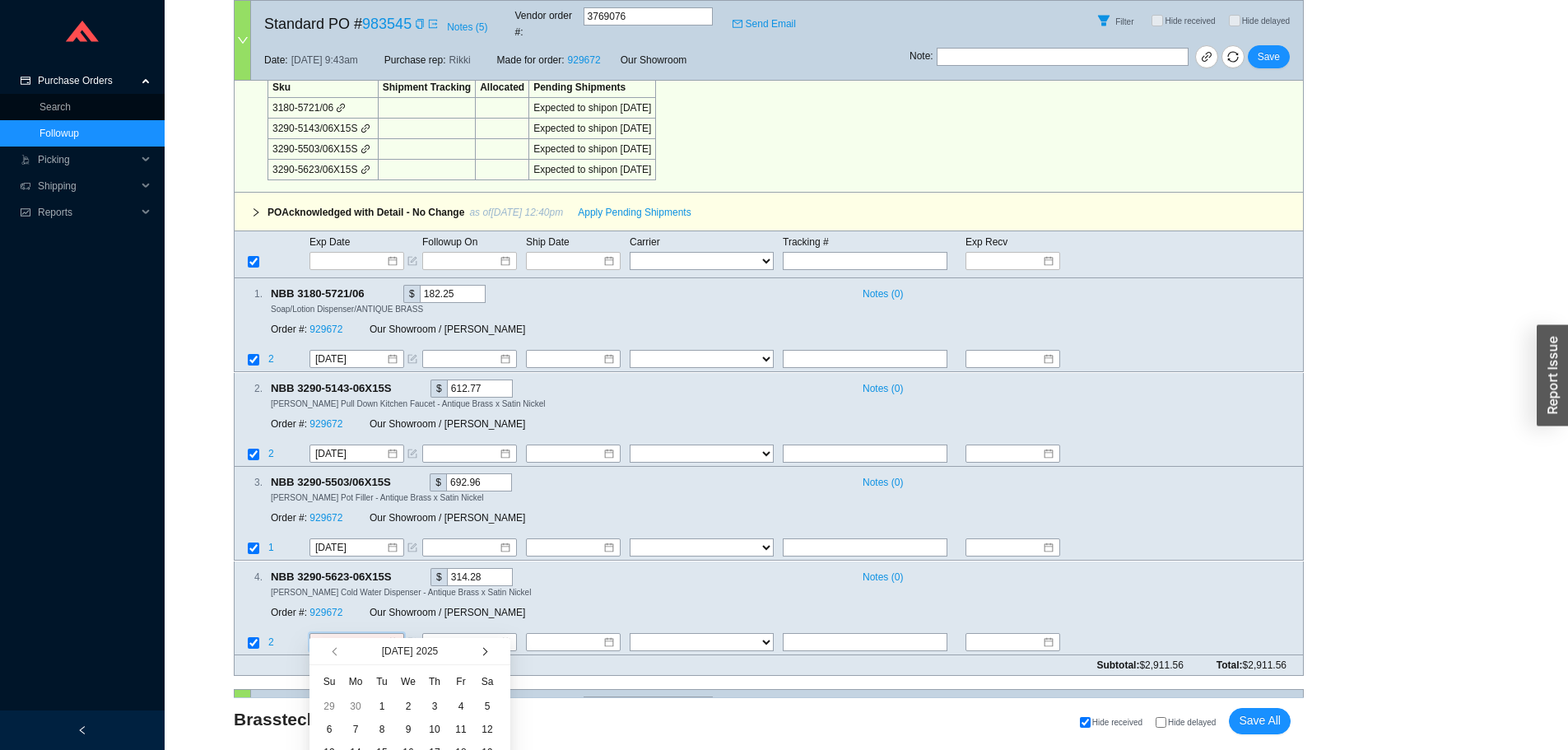 click at bounding box center [483, 652] 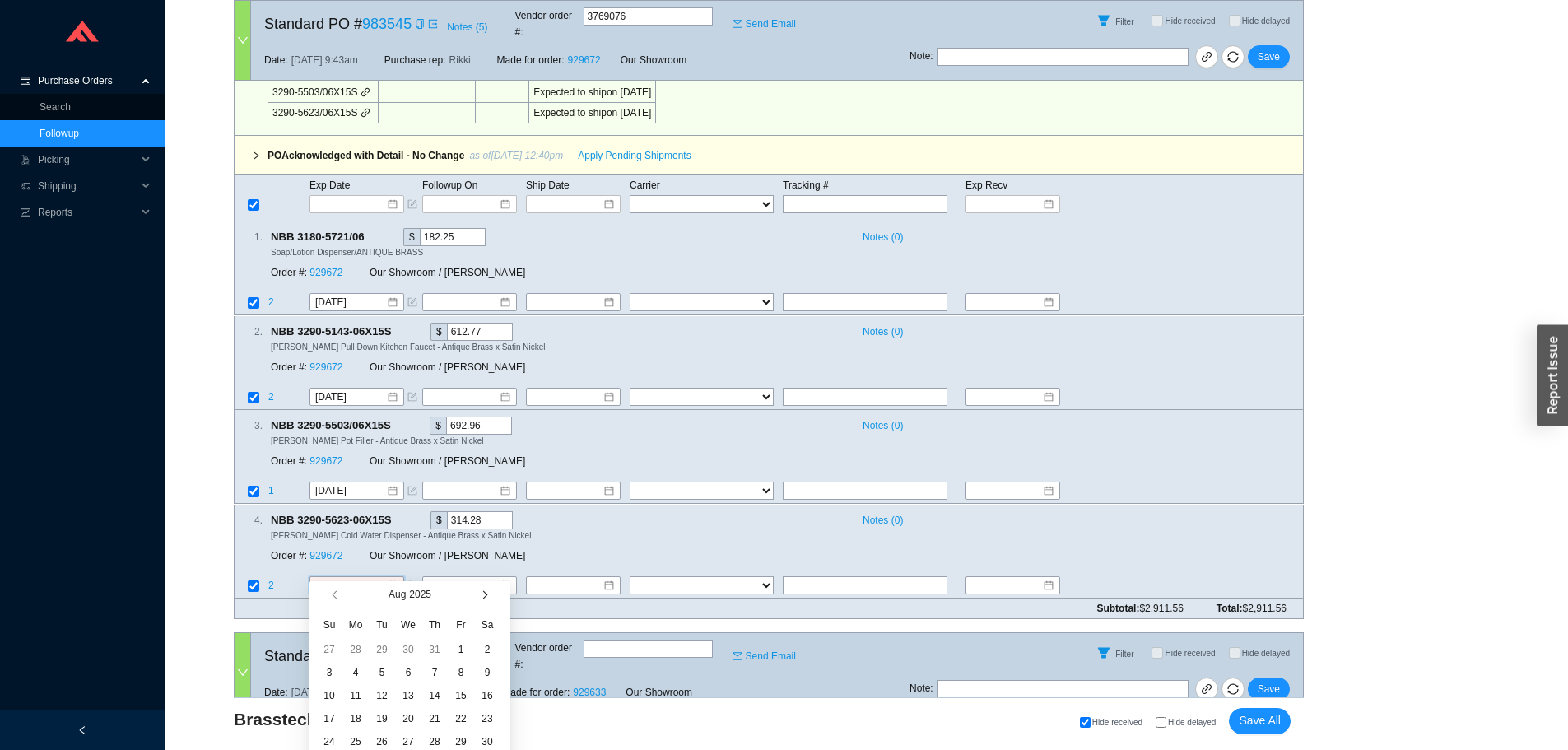 scroll, scrollTop: 494, scrollLeft: 0, axis: vertical 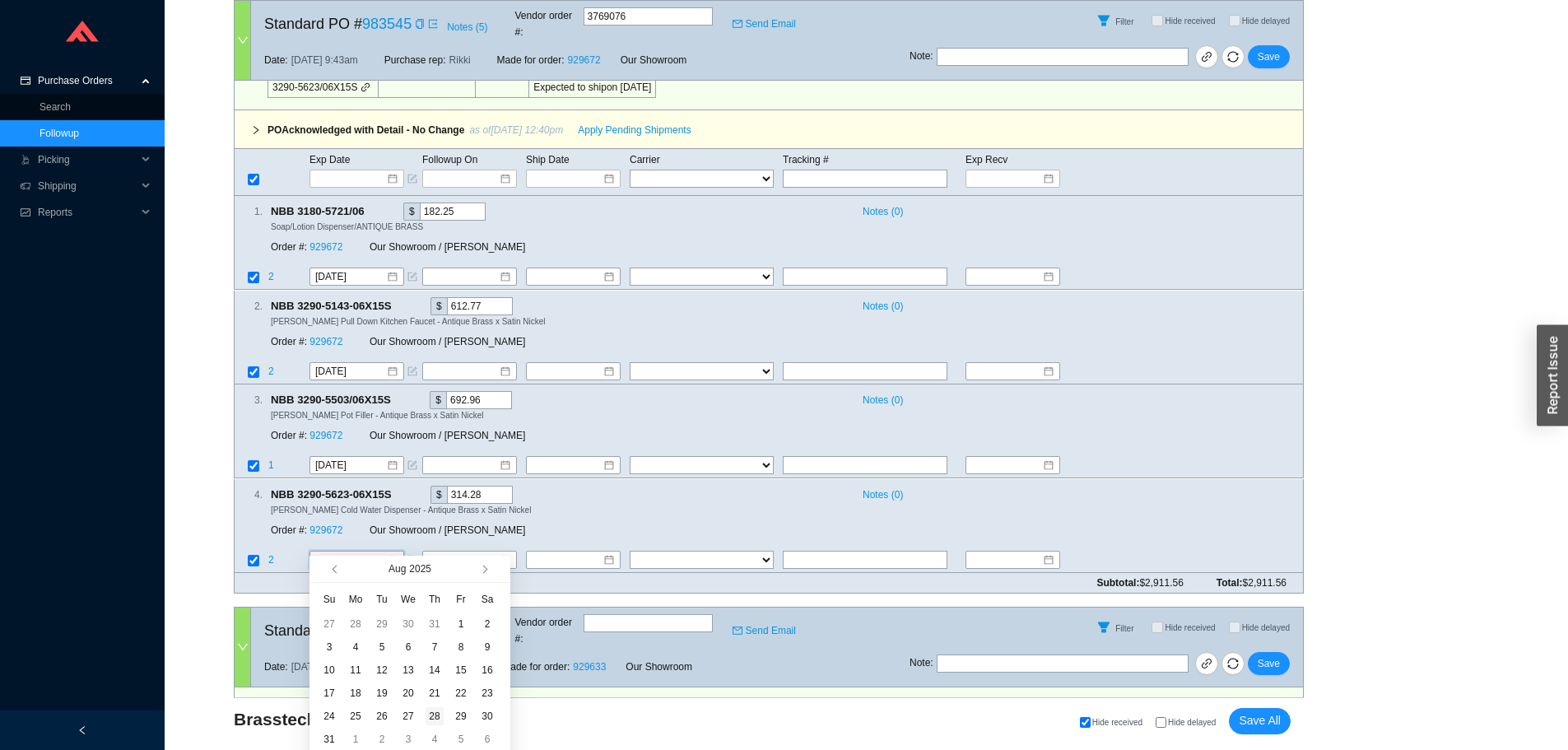 type on "8/28/2025" 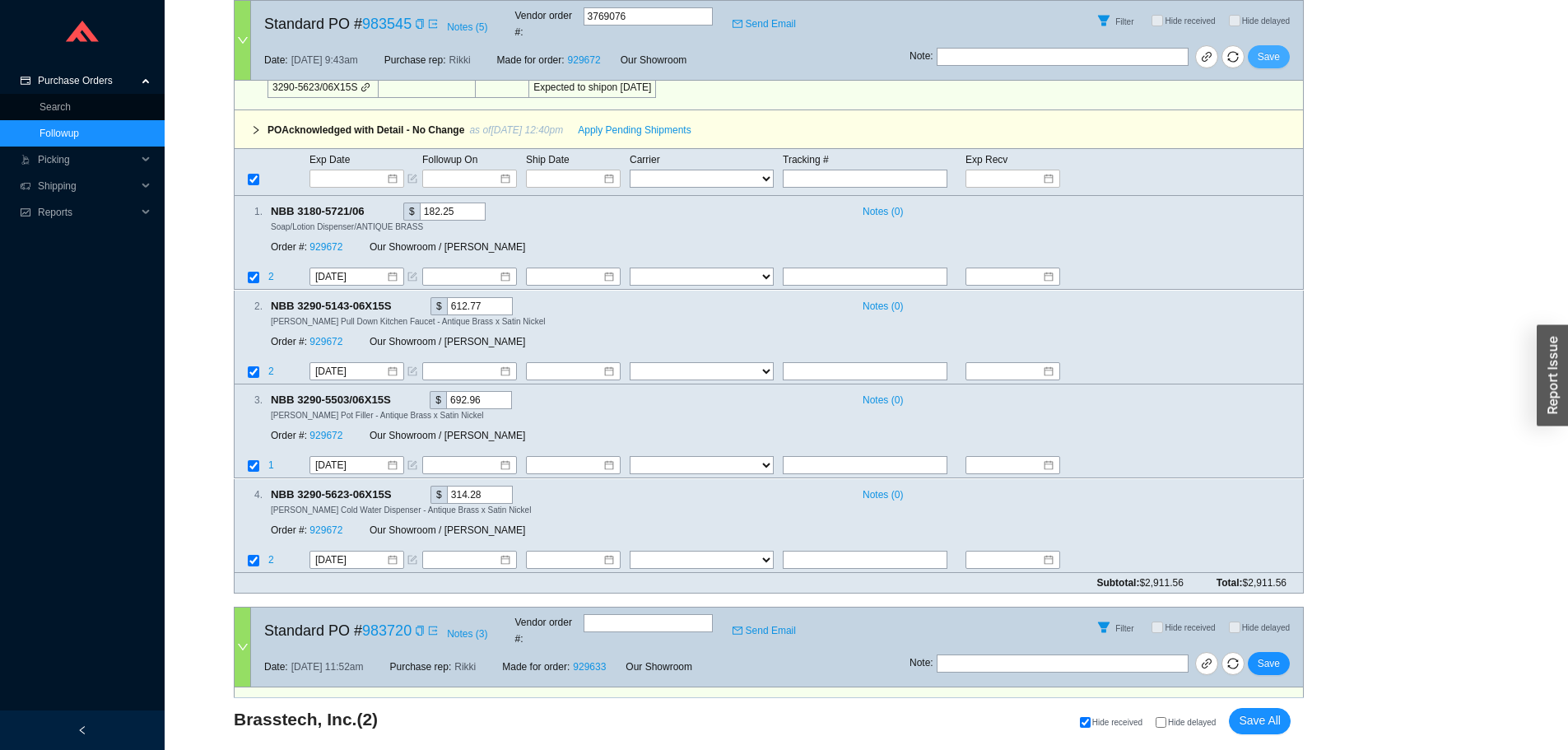 click on "Save" at bounding box center [1268, 57] 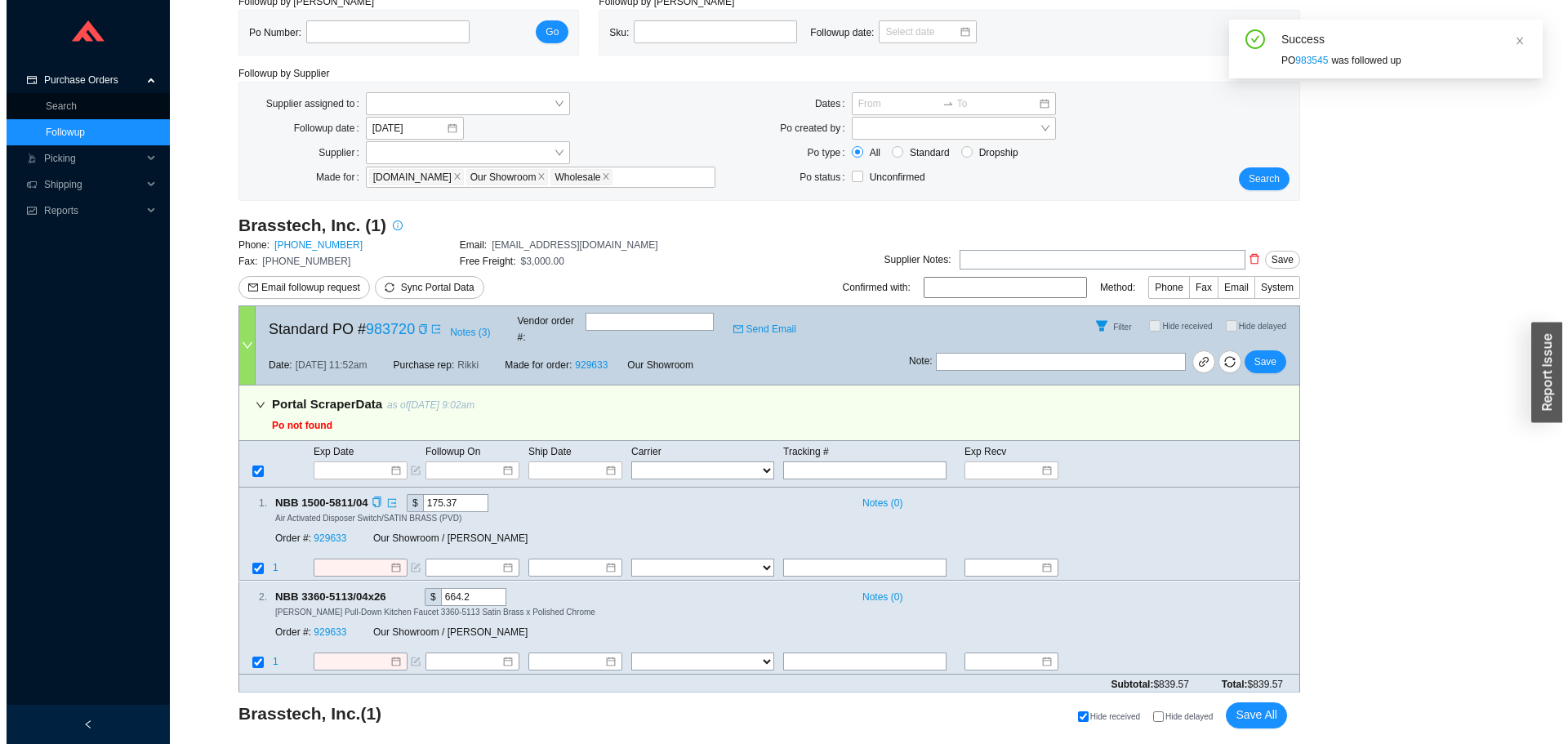 scroll, scrollTop: 0, scrollLeft: 0, axis: both 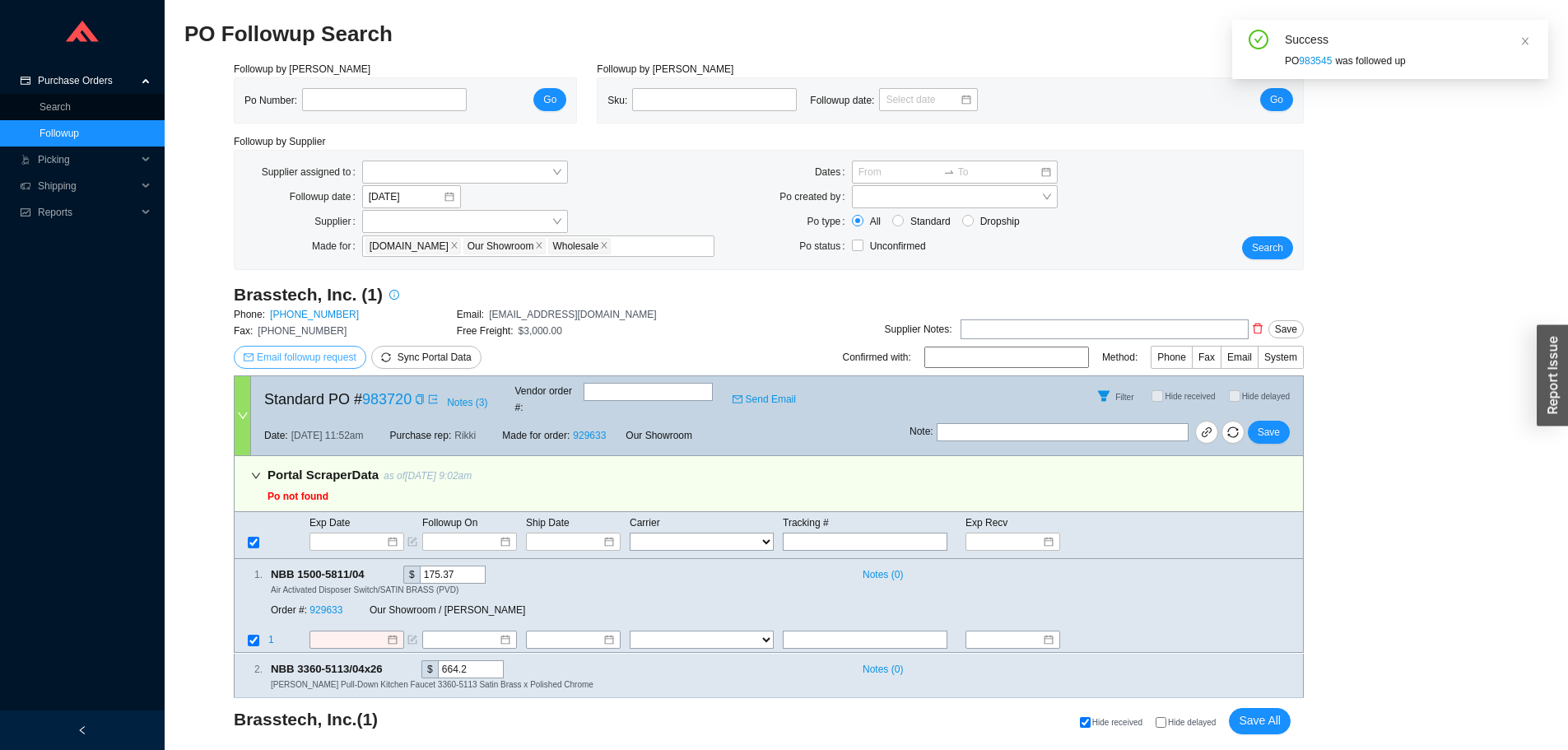 click on "Email followup request" at bounding box center [306, 357] 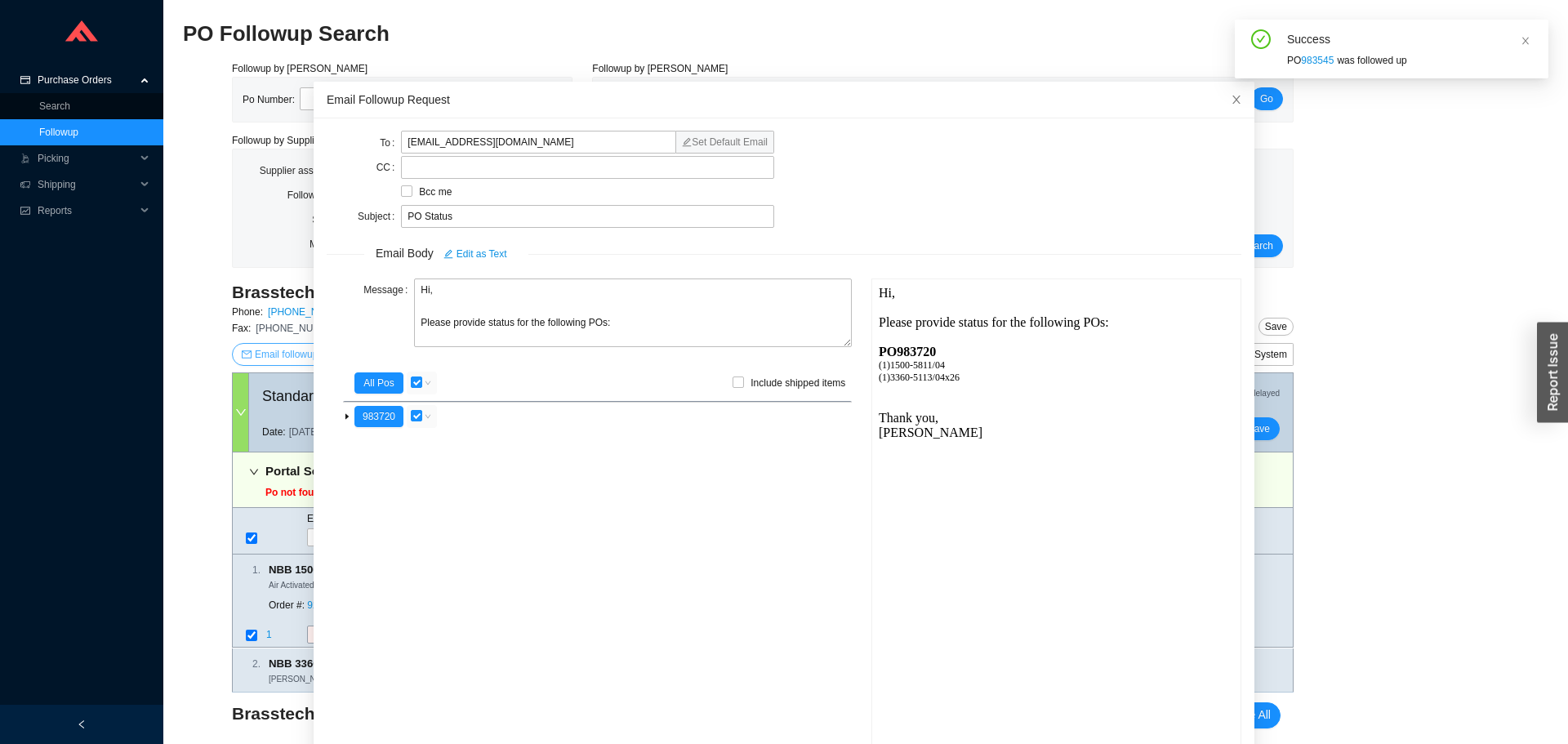 scroll, scrollTop: 0, scrollLeft: 0, axis: both 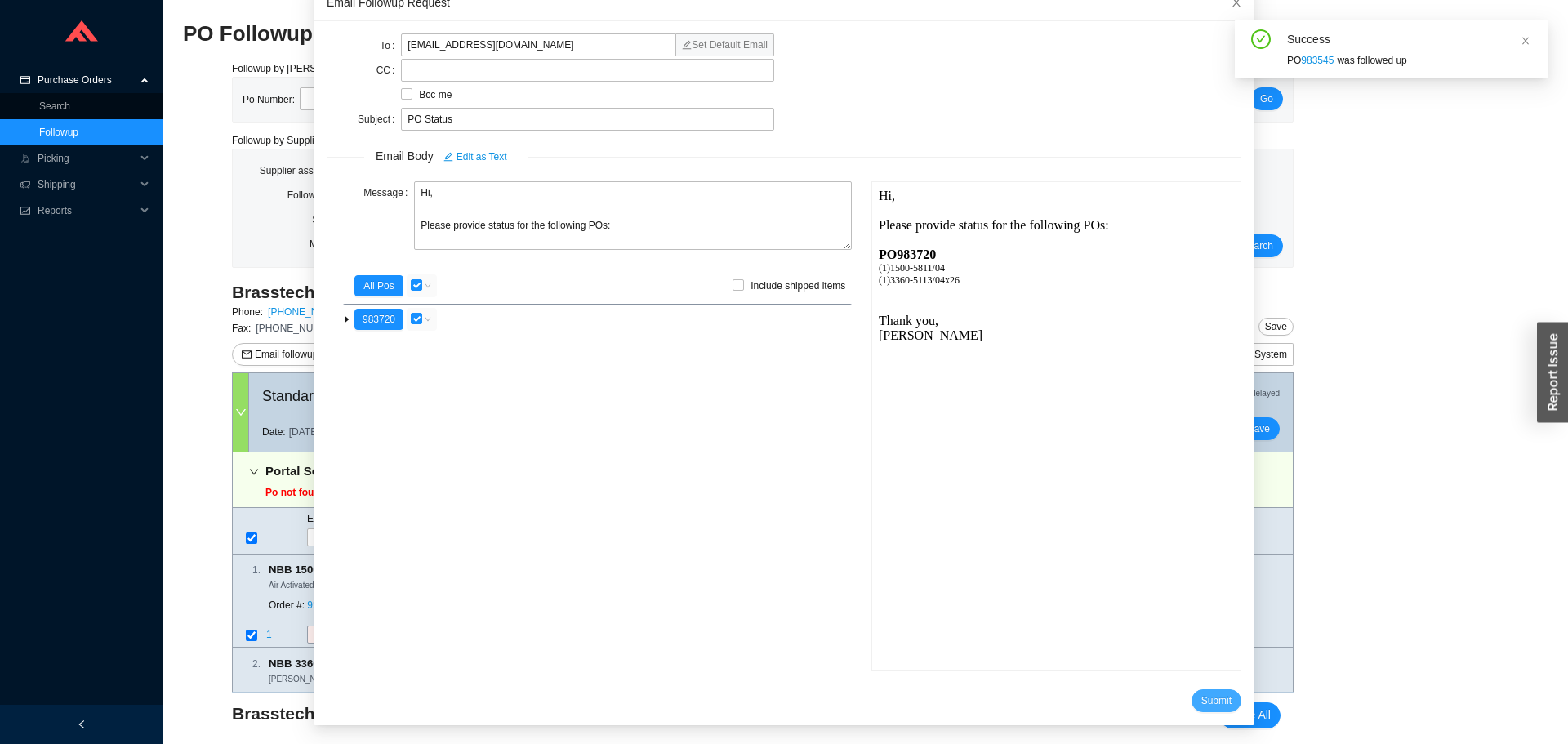 click on "Submit" at bounding box center (1216, 701) 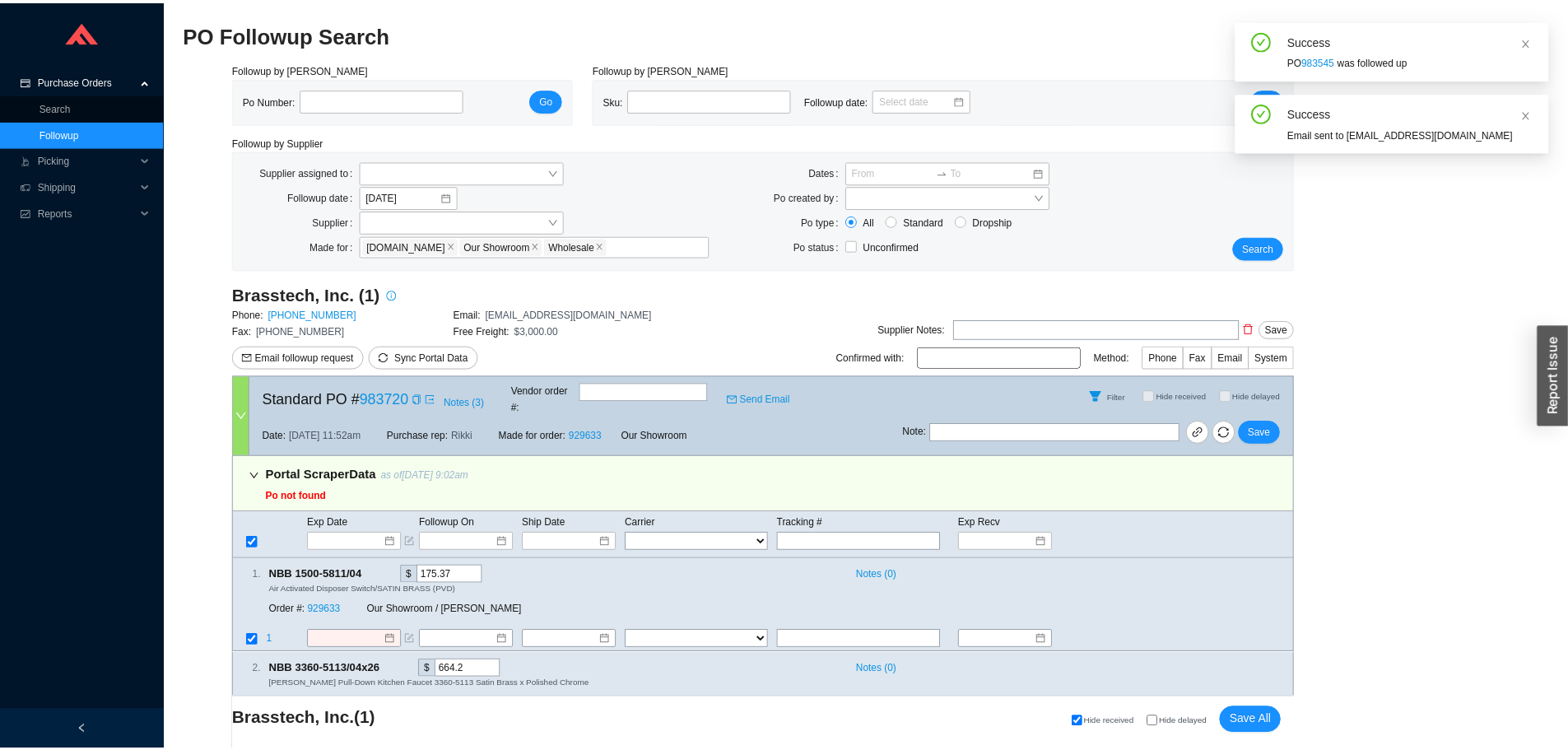 scroll, scrollTop: 16, scrollLeft: 0, axis: vertical 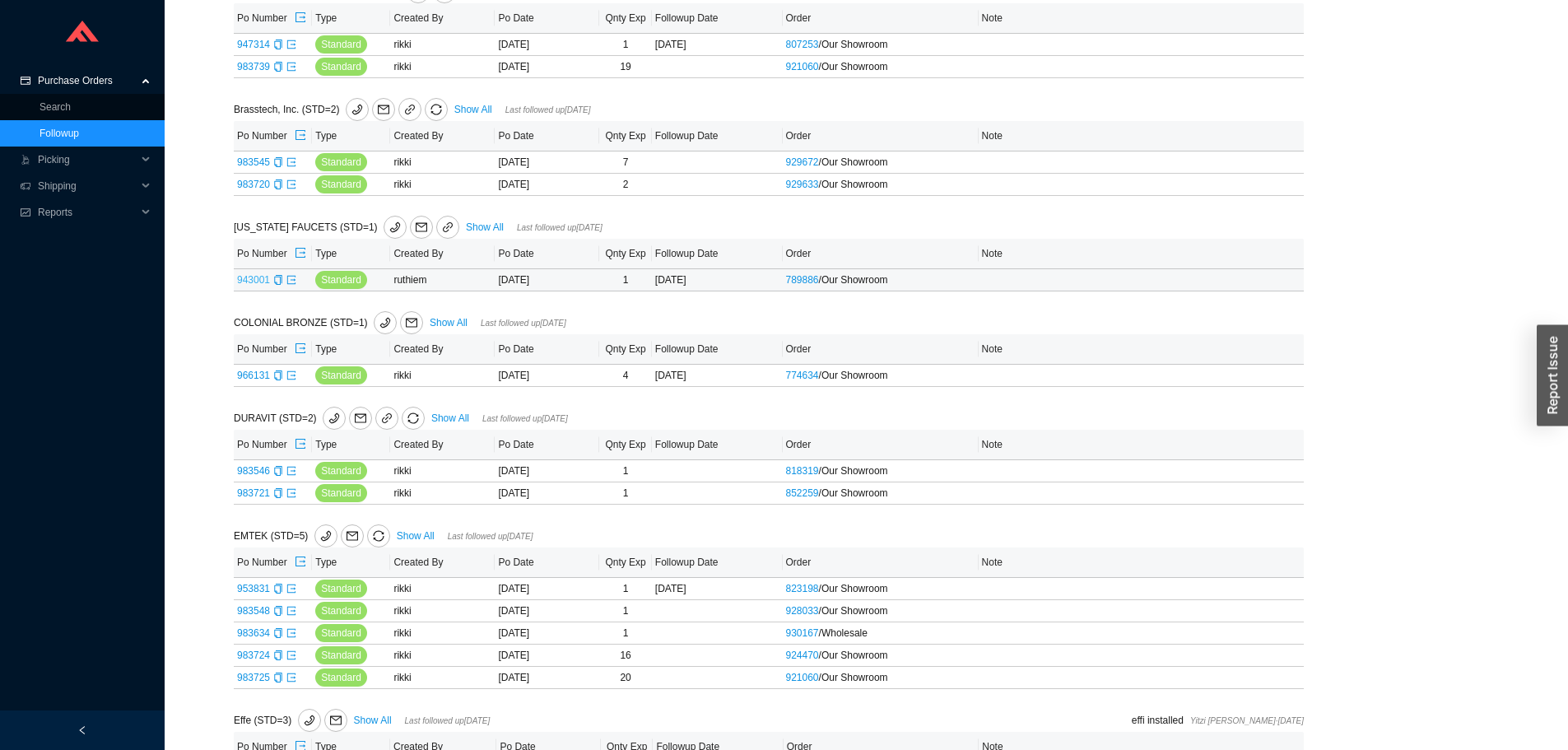 click on "943001" at bounding box center [254, 280] 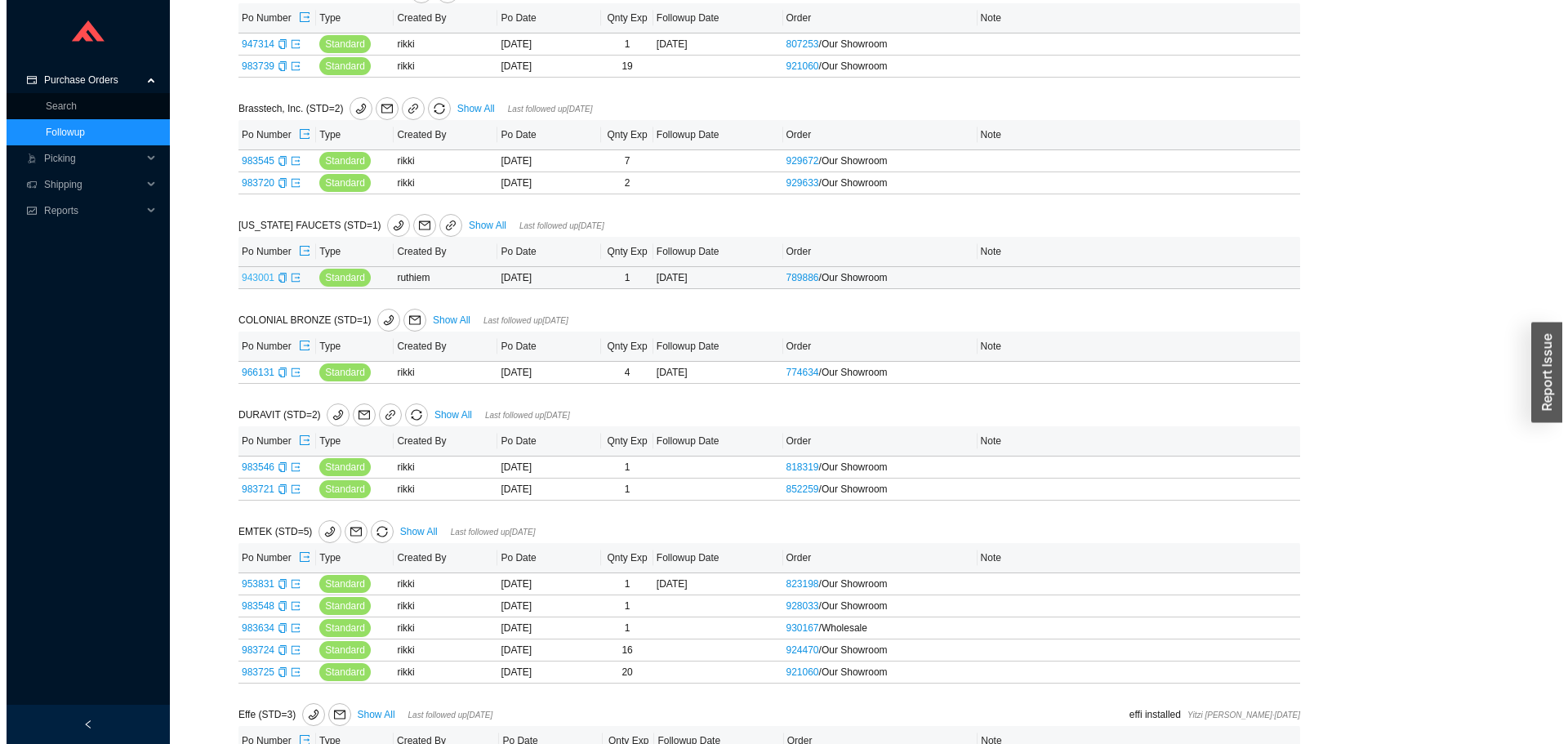 scroll, scrollTop: 0, scrollLeft: 0, axis: both 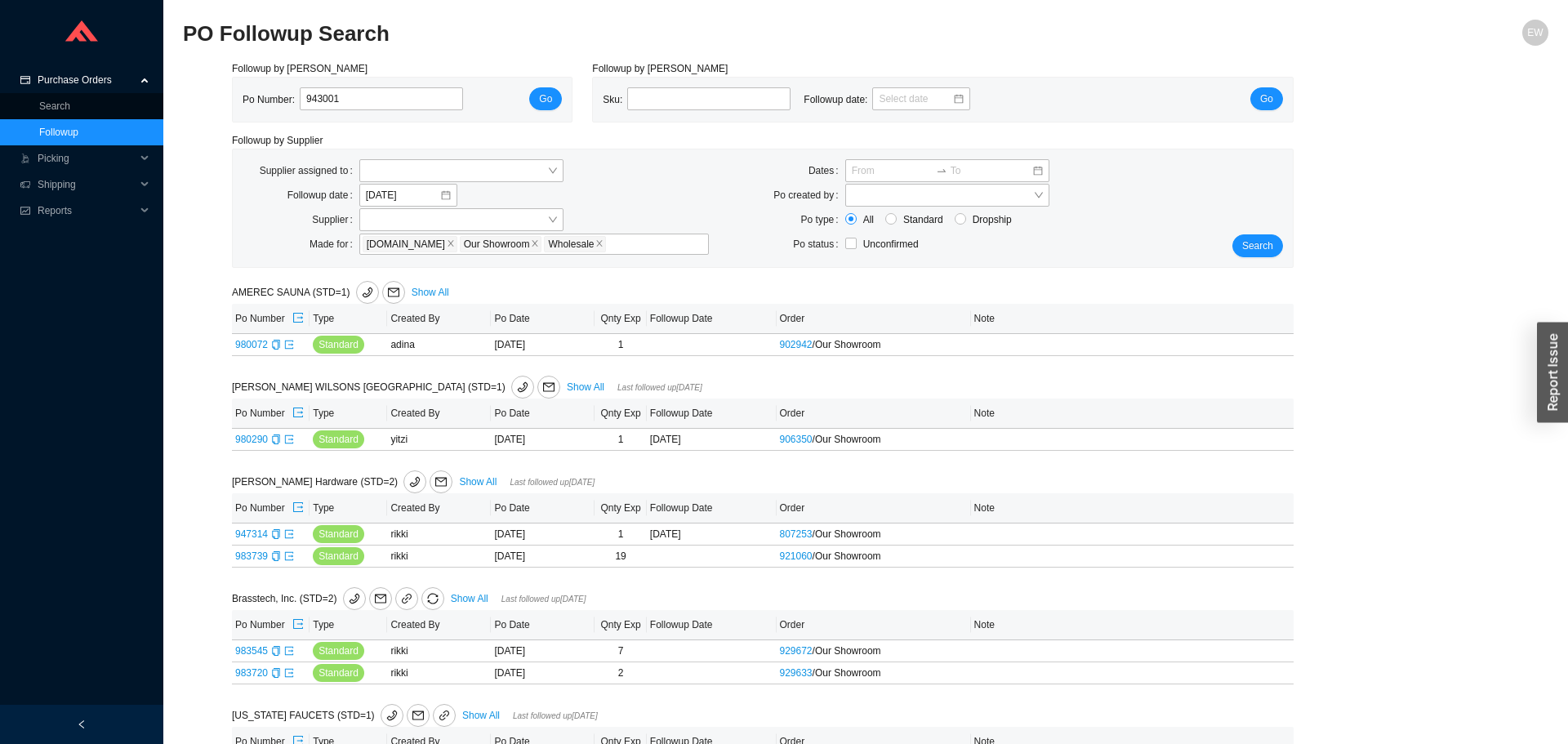 select on "2" 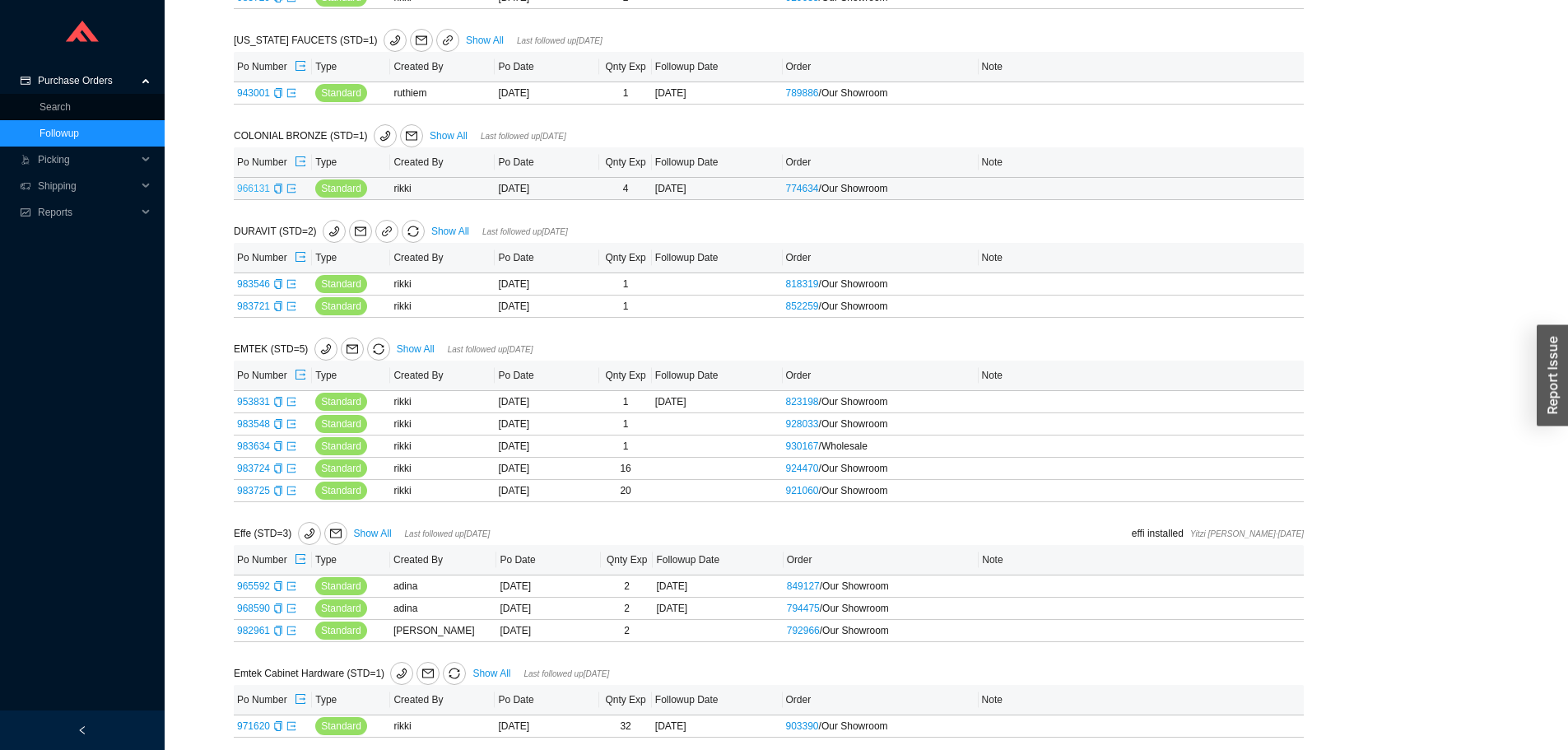 click on "AMEREC SAUNA    (STD=1)   Show All Po Number Type Created By Po Date Qnty Exp Followup Date Order Note 980072 Standard adina 06/12/2025 1 902942  /  Our Showroom Add note BARBER WILSONS NORTH AMERICA    (STD=1)   Show All Last followed up  07/22/2025 Po Number Type Created By Po Date Qnty Exp Followup Date Order Note 980290 Standard yitzi 06/16/2025 1 07/28/2025 906350  /  Our Showroom Add note Baldwin Hardware    (STD=2)   Show All Last followed up  05/13/2024 Po Number Type Created By Po Date Qnty Exp Followup Date Order Note 947314 Standard rikki 05/10/2024 1 05/20/2024 807253  /  Our Showroom Add note 983739 Standard rikki 07/25/2025 19 921060  /  Our Showroom Add note Brasstech, Inc.    (STD=1)   Show All Po Number Type Created By Po Date Qnty Exp Followup Date Order Note 983720 Standard rikki 07/25/2025 2 929633  /  Our Showroom Add note CALIFORNIA FAUCETS    (STD=1)   Show All Last followed up  03/21/2024 Po Number Type Created By Po Date Qnty Exp Followup Date Order Note 943001 Standard ruthiem 1  /" at bounding box center [769, 1731] 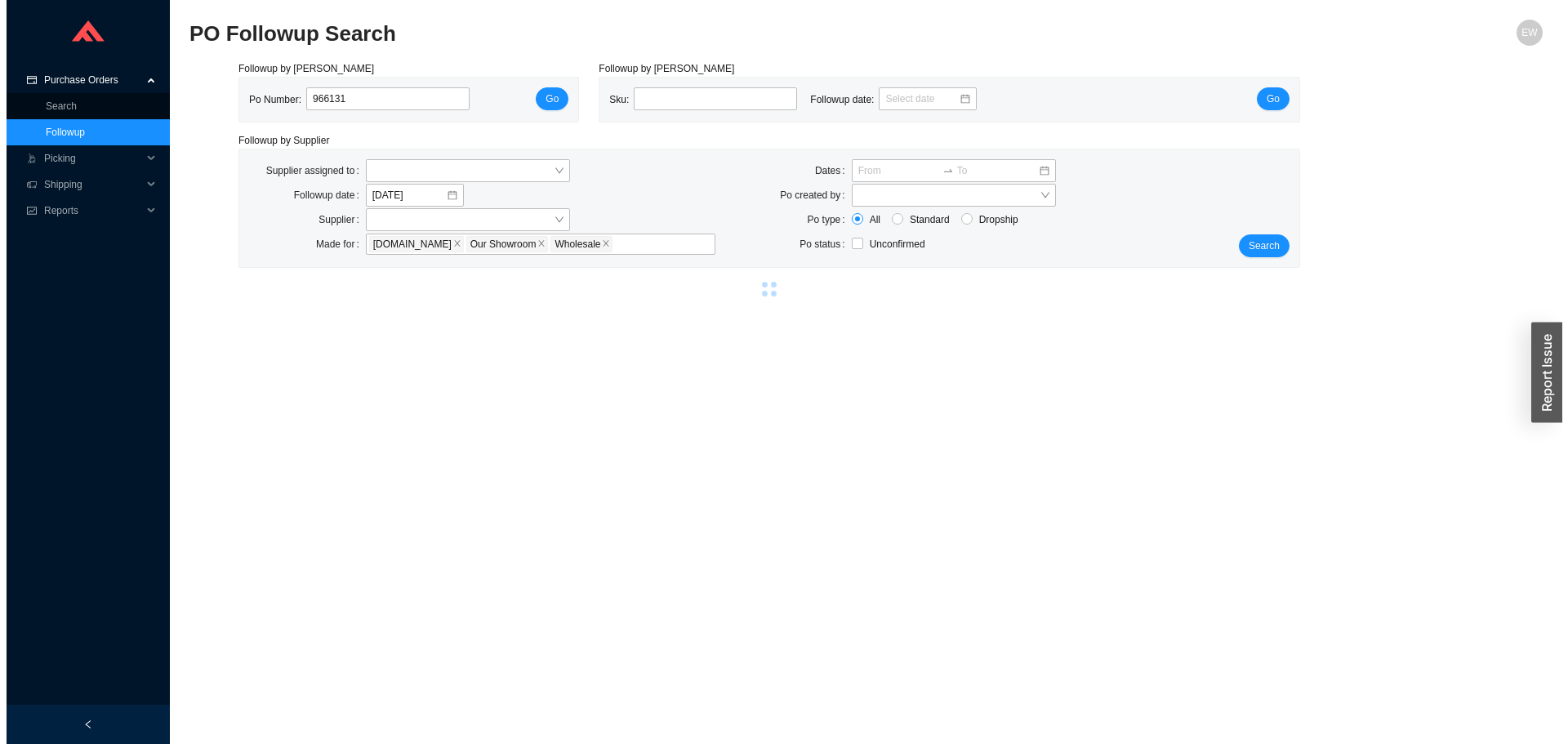 scroll, scrollTop: 0, scrollLeft: 0, axis: both 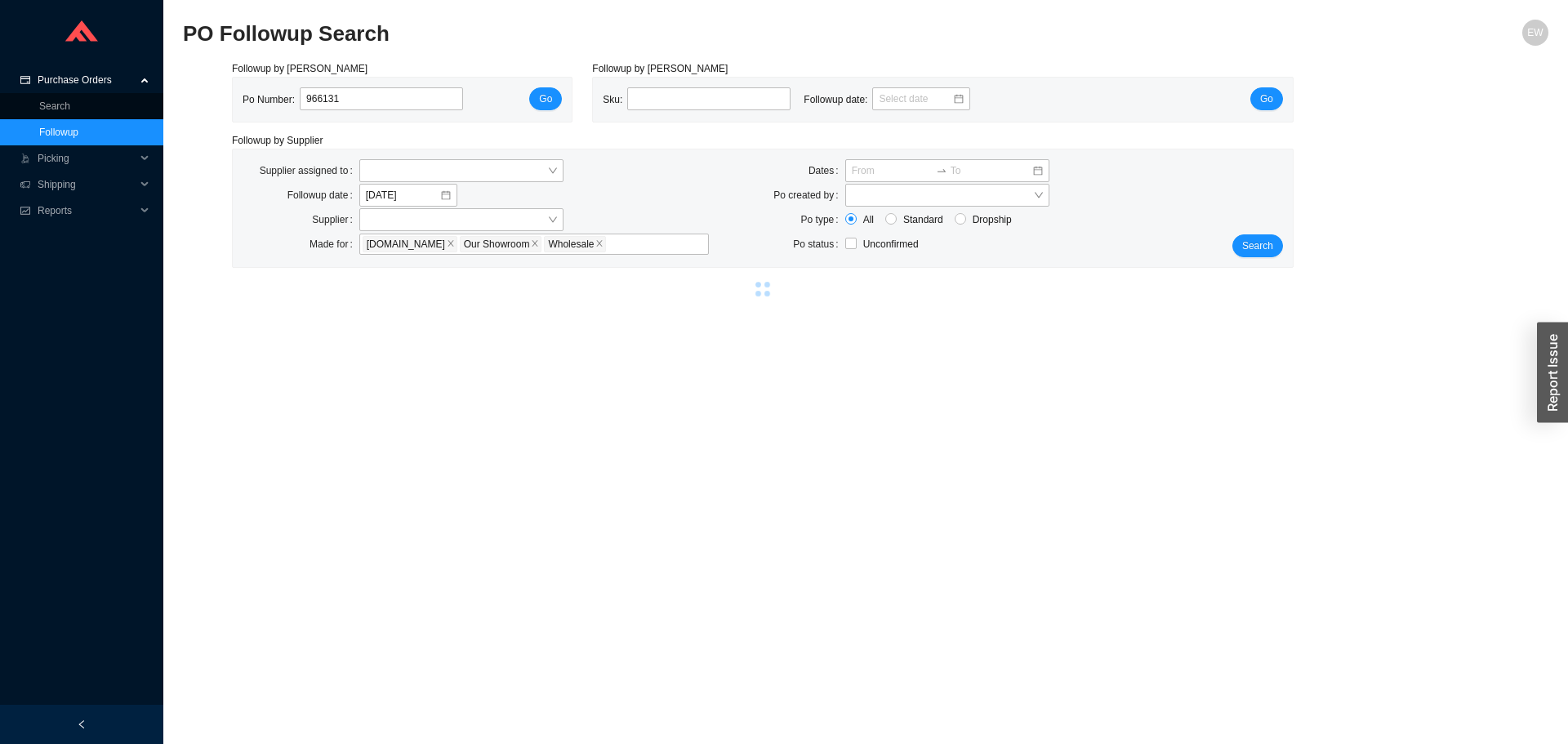 select on "1" 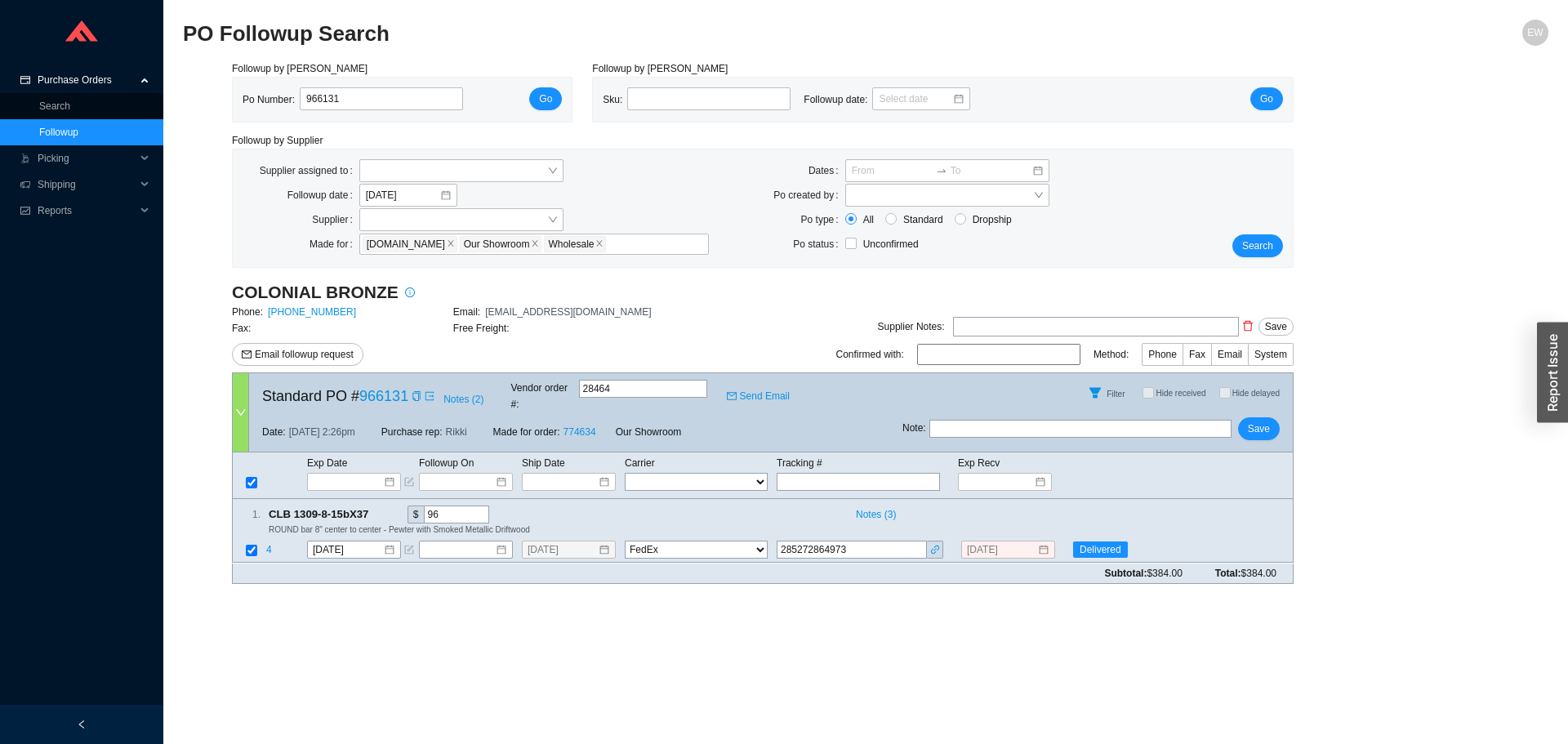 type 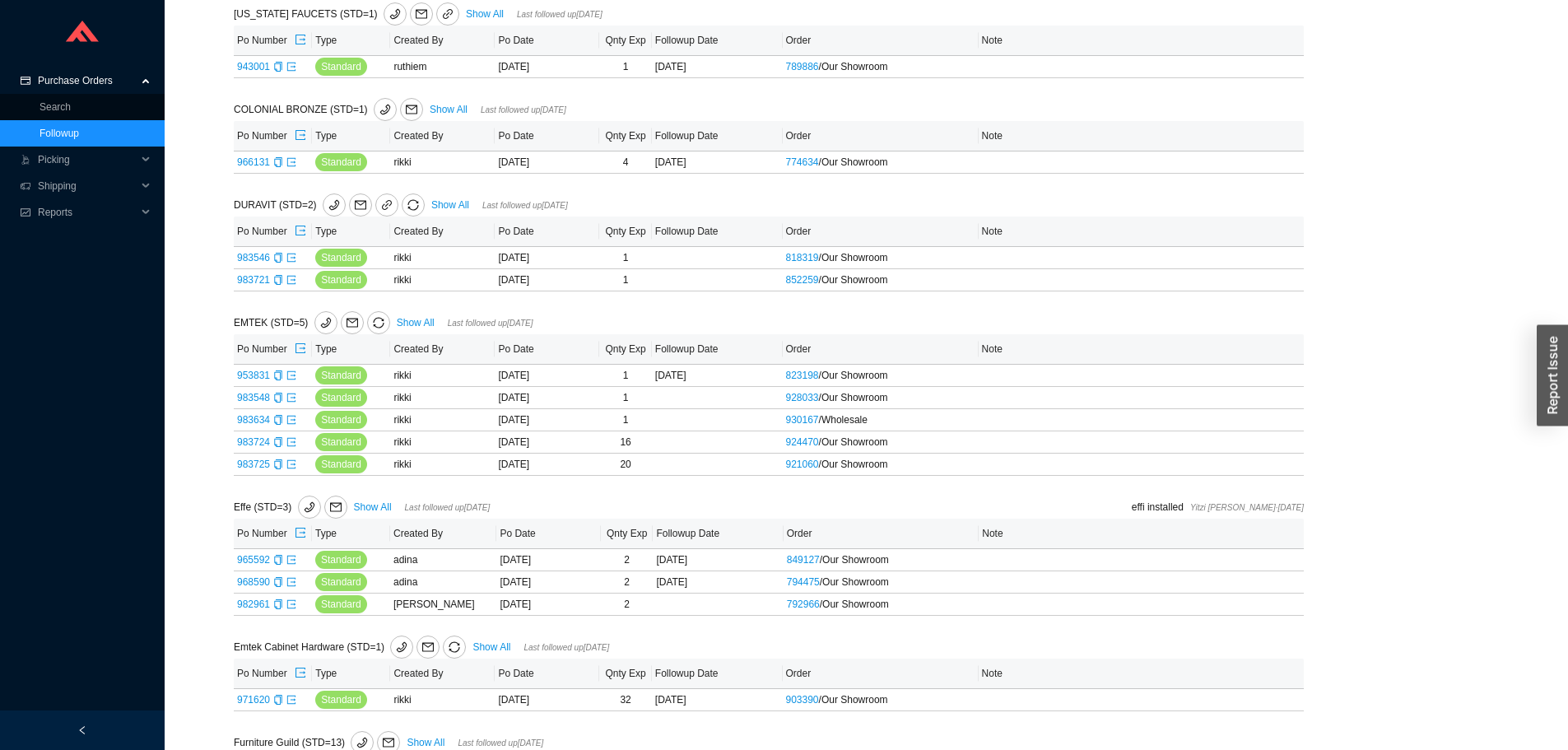 scroll, scrollTop: 659, scrollLeft: 0, axis: vertical 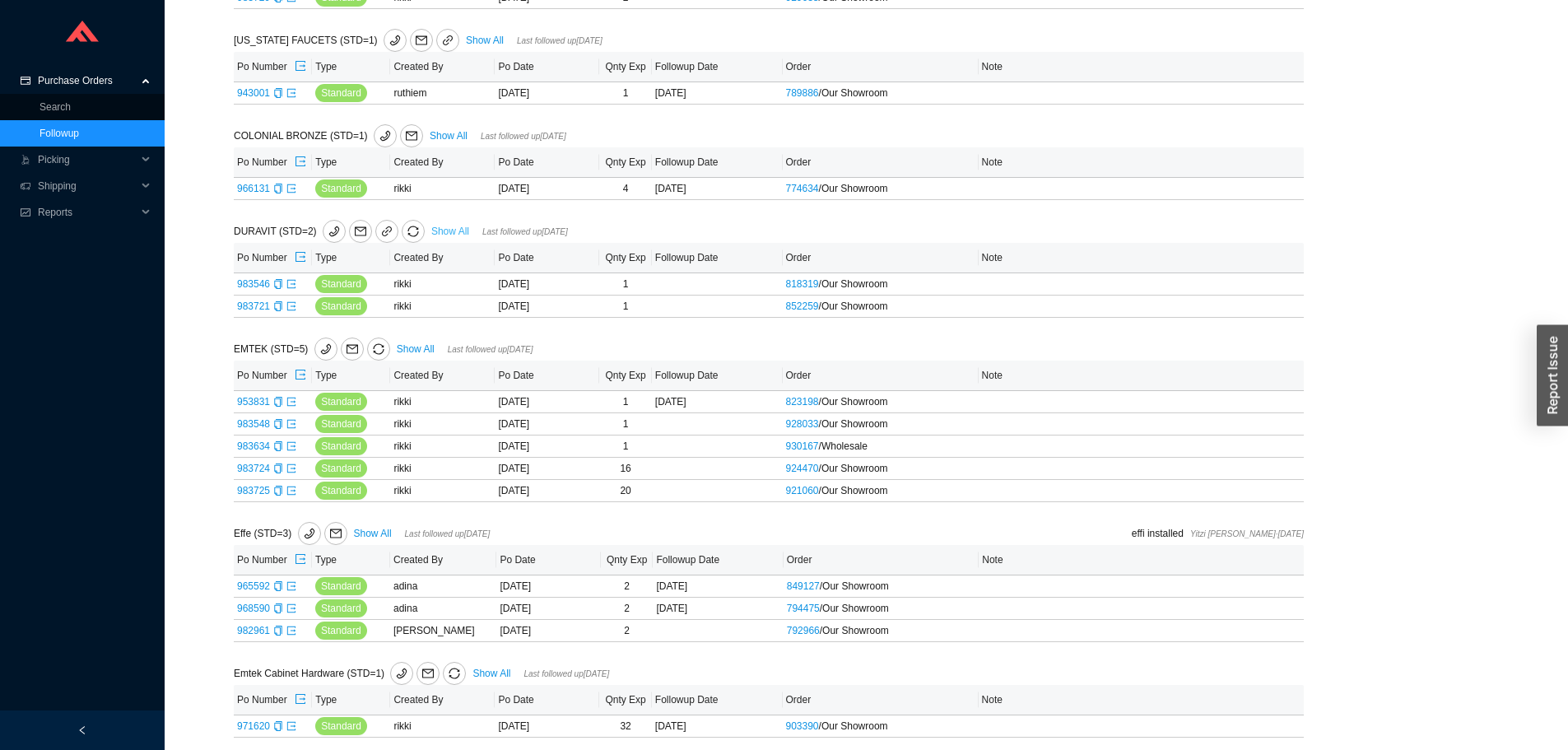 click on "Show All" at bounding box center (450, 231) 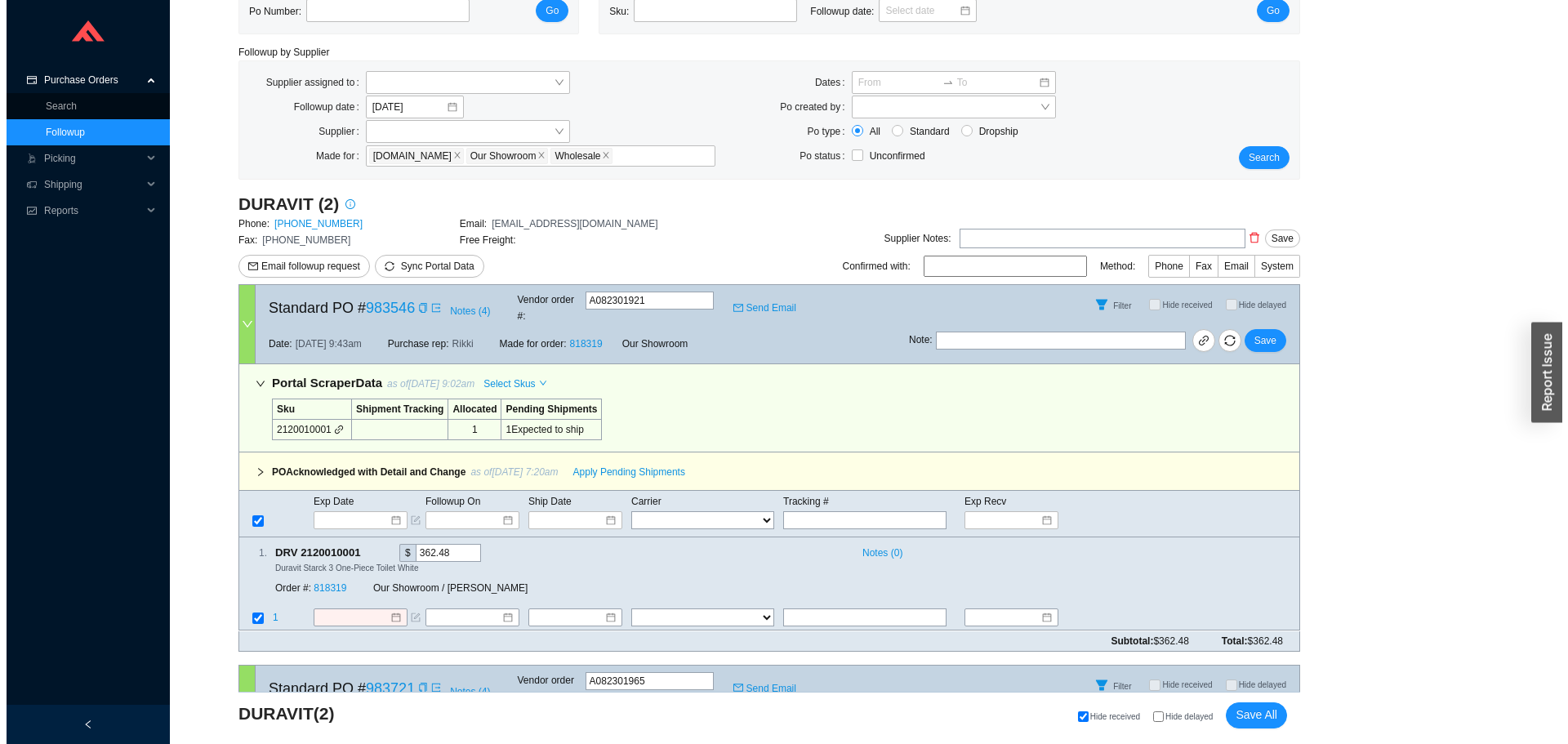 scroll, scrollTop: 82, scrollLeft: 0, axis: vertical 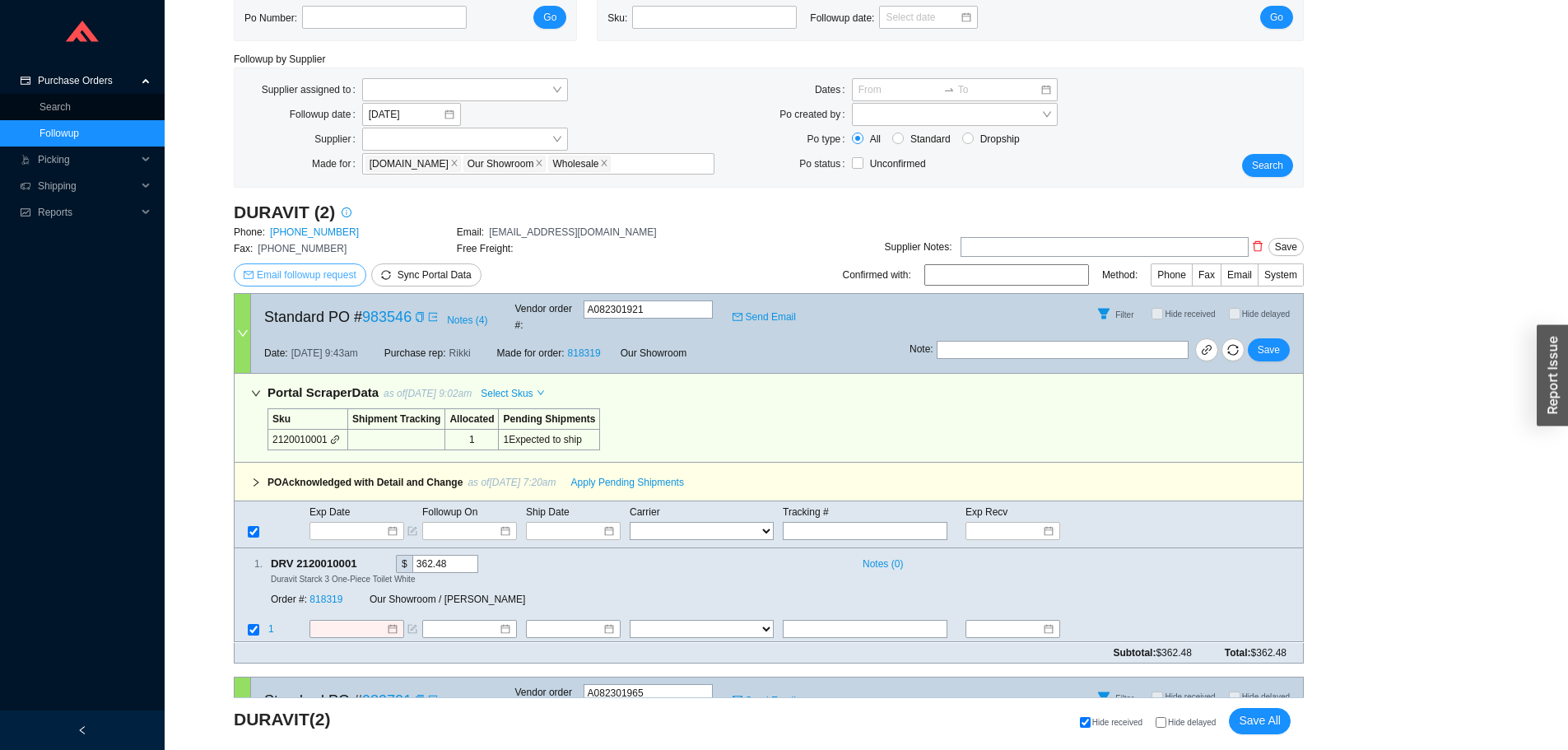 click on "Email followup request" at bounding box center (306, 275) 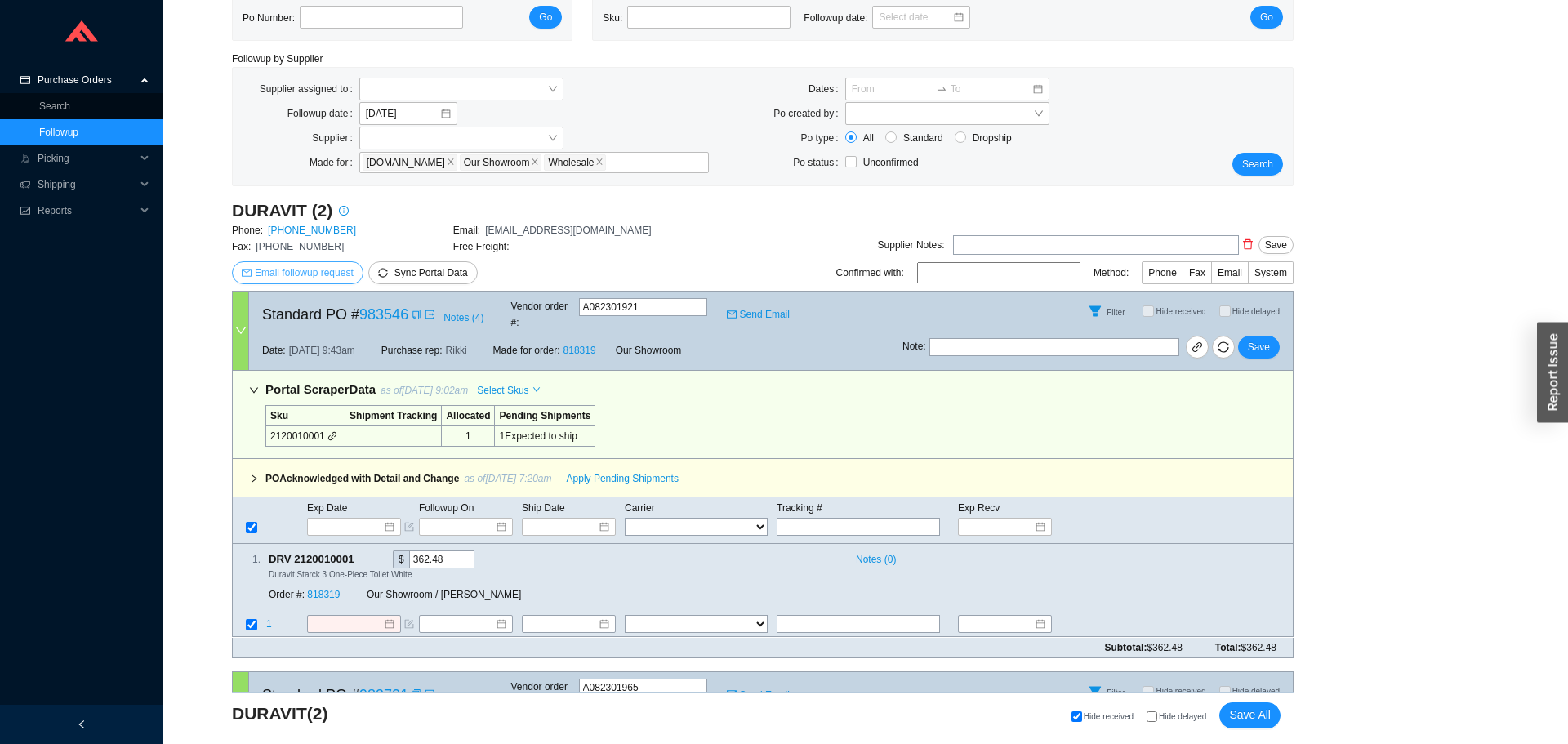 scroll, scrollTop: 0, scrollLeft: 0, axis: both 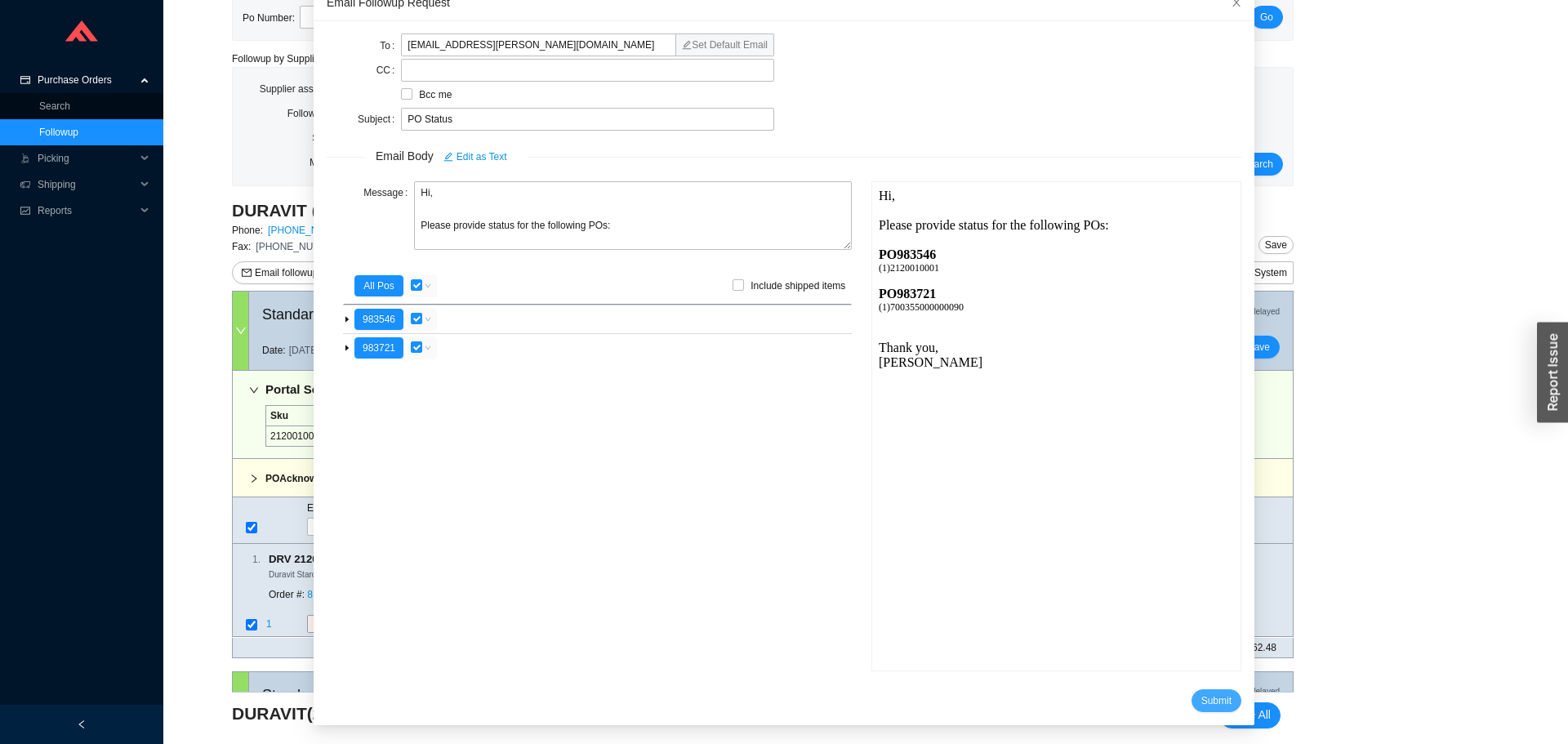click on "Submit" at bounding box center [1216, 701] 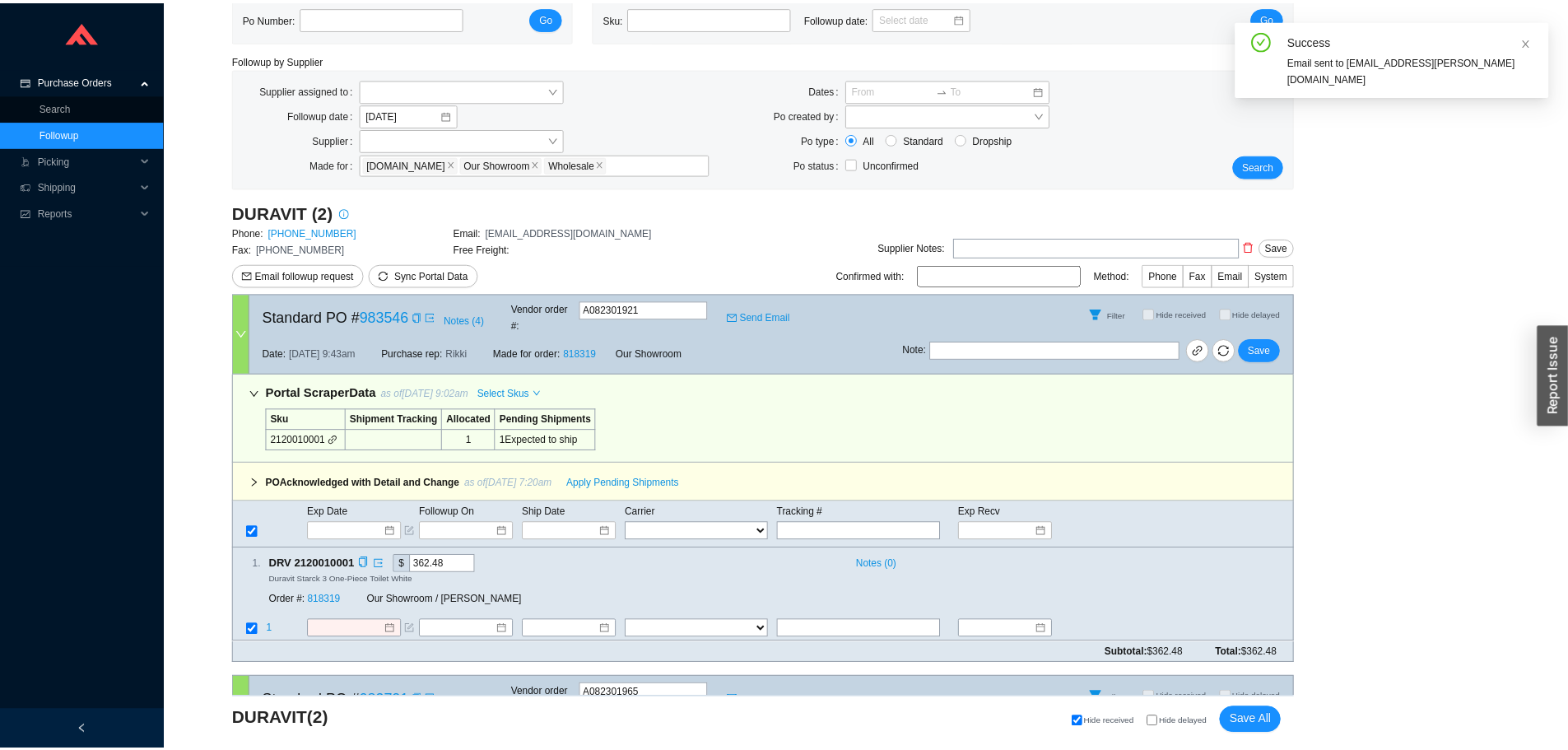 scroll, scrollTop: 16, scrollLeft: 0, axis: vertical 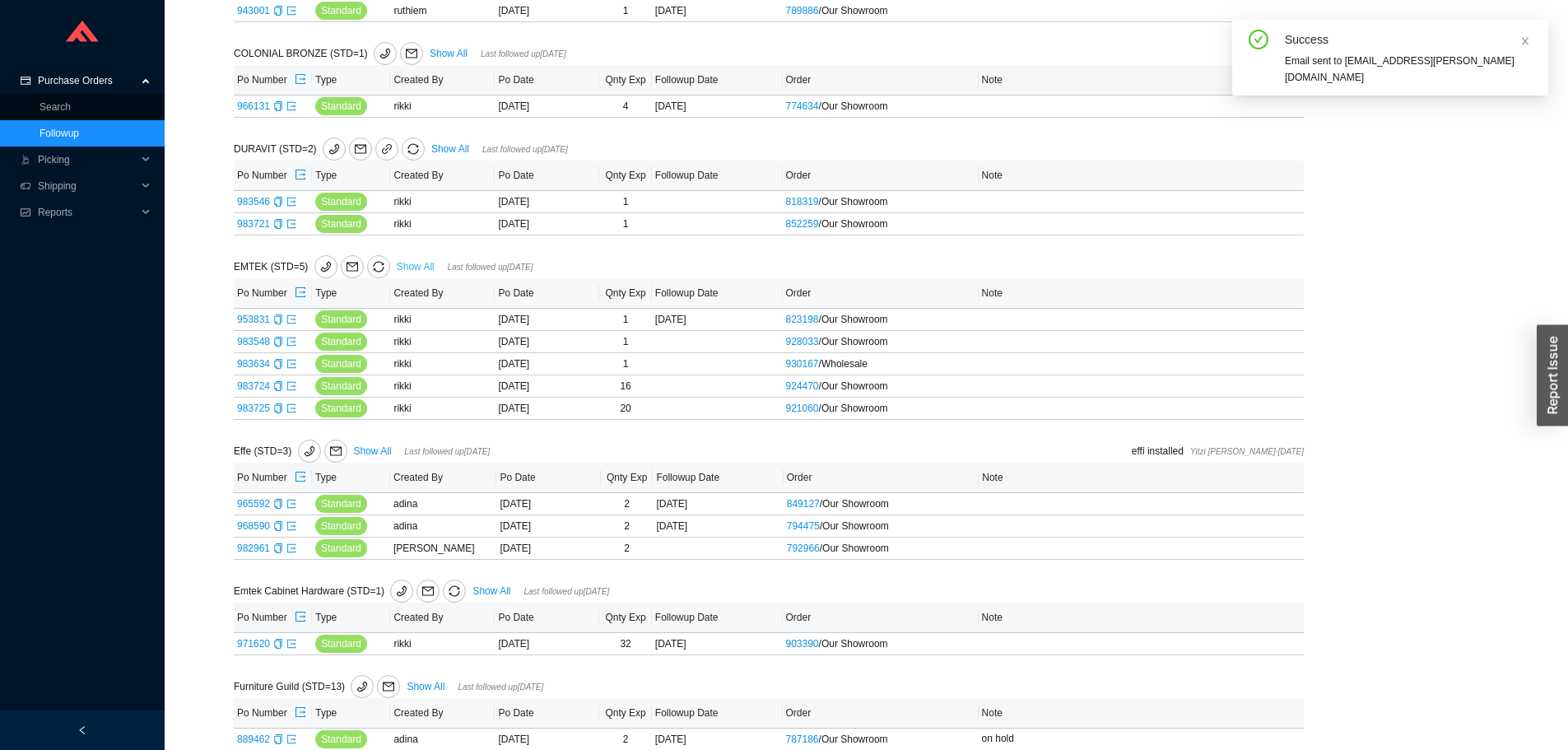 click on "Show All" at bounding box center (416, 267) 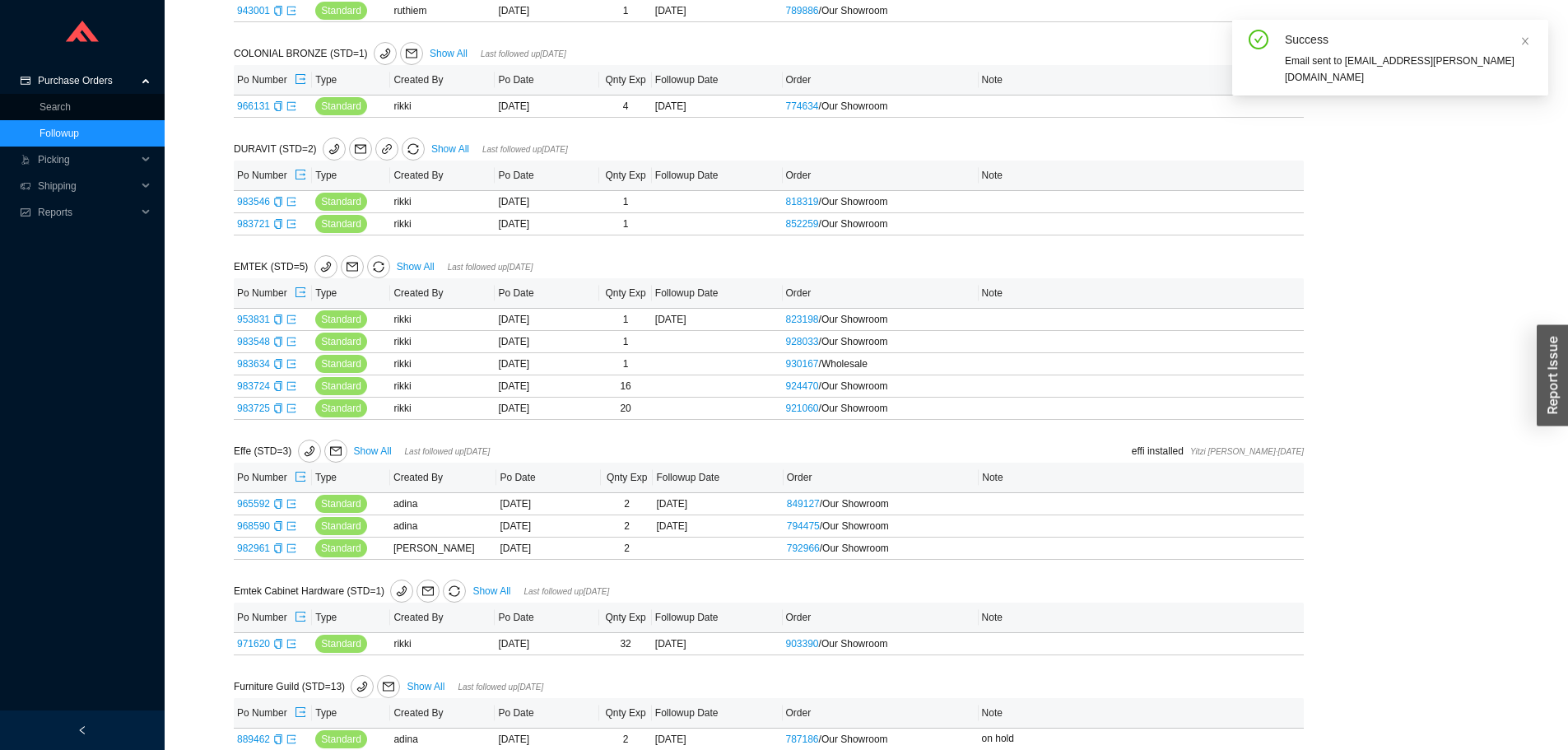 scroll, scrollTop: 0, scrollLeft: 0, axis: both 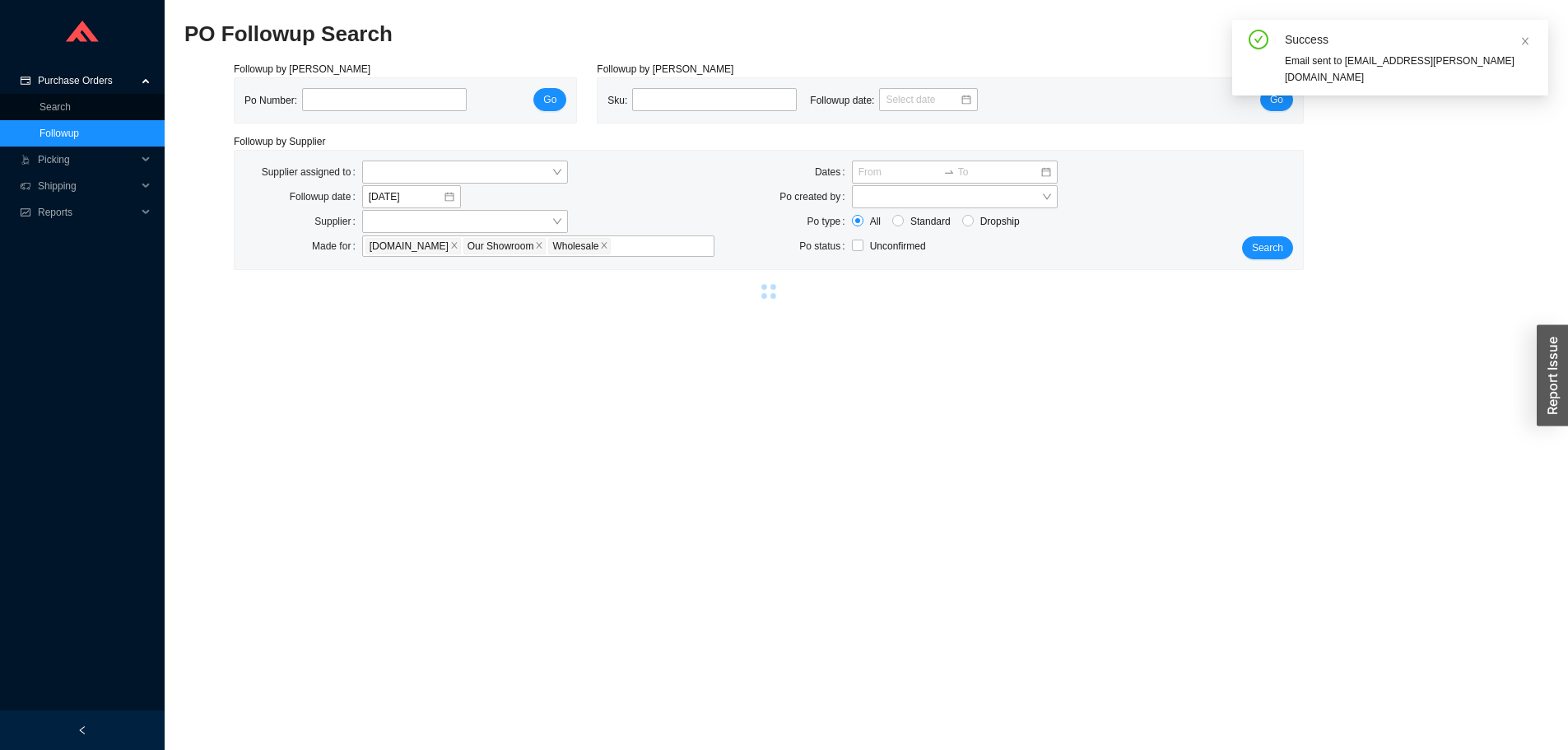 select on "2" 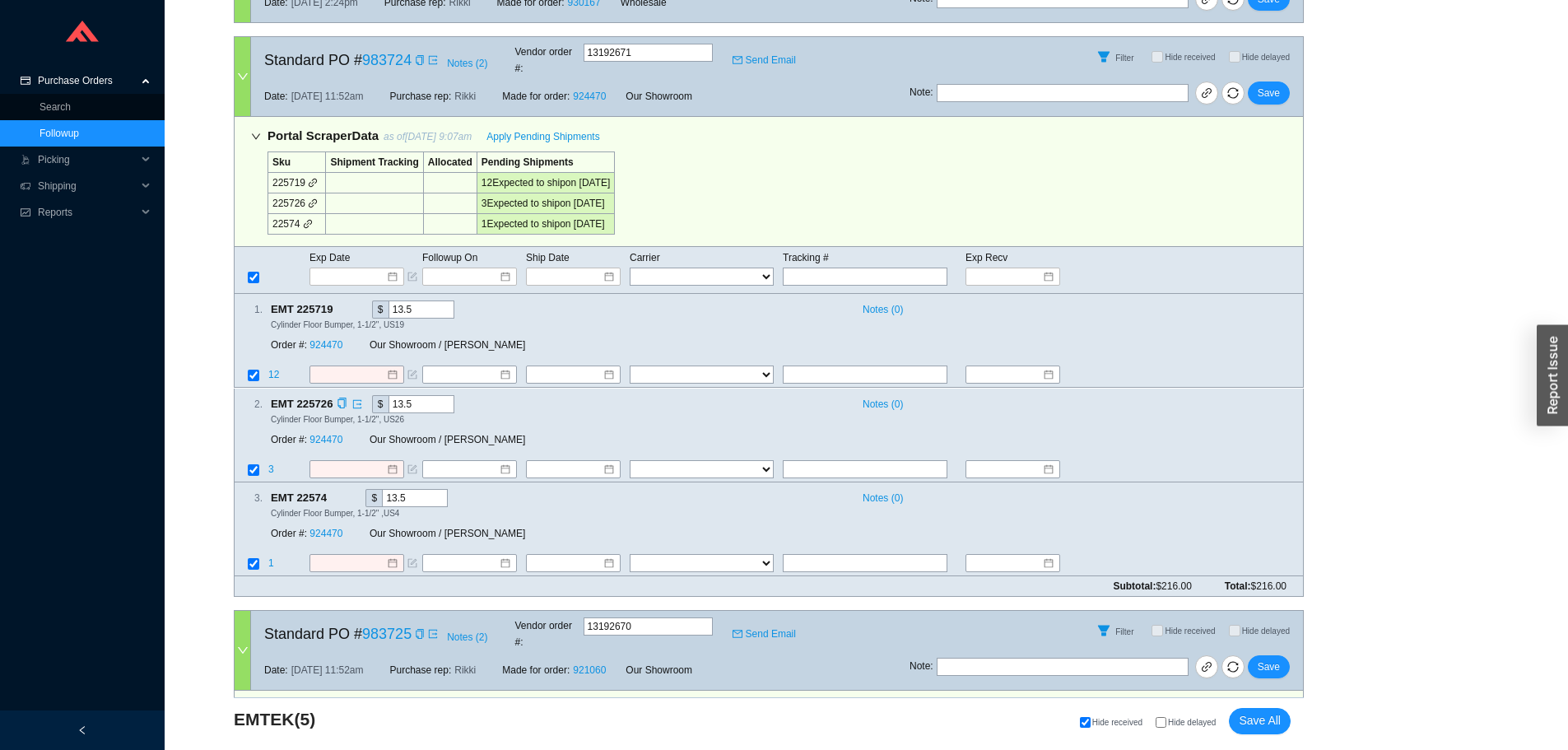 scroll, scrollTop: 1647, scrollLeft: 0, axis: vertical 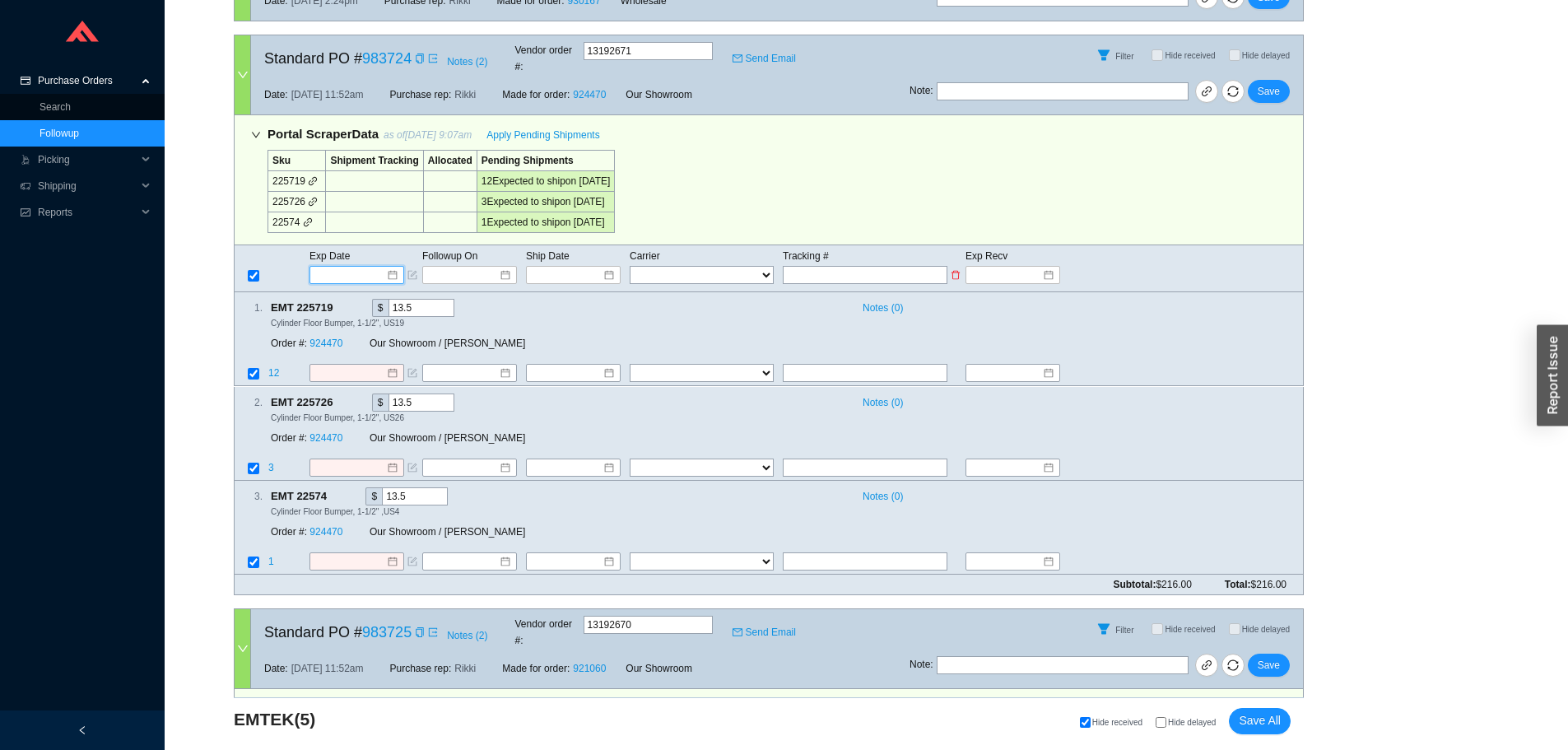 click at bounding box center (351, 275) 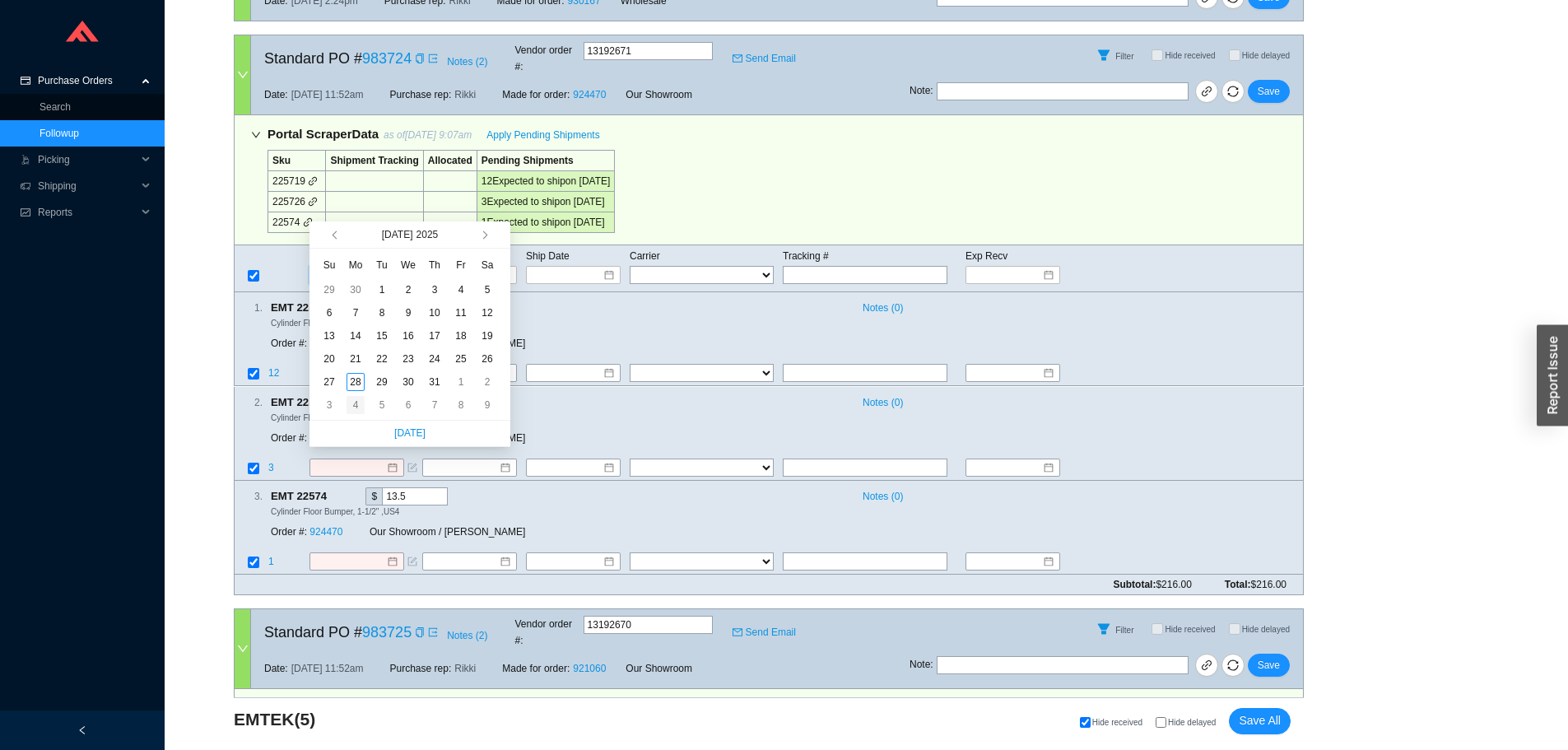type on "8/4/2025" 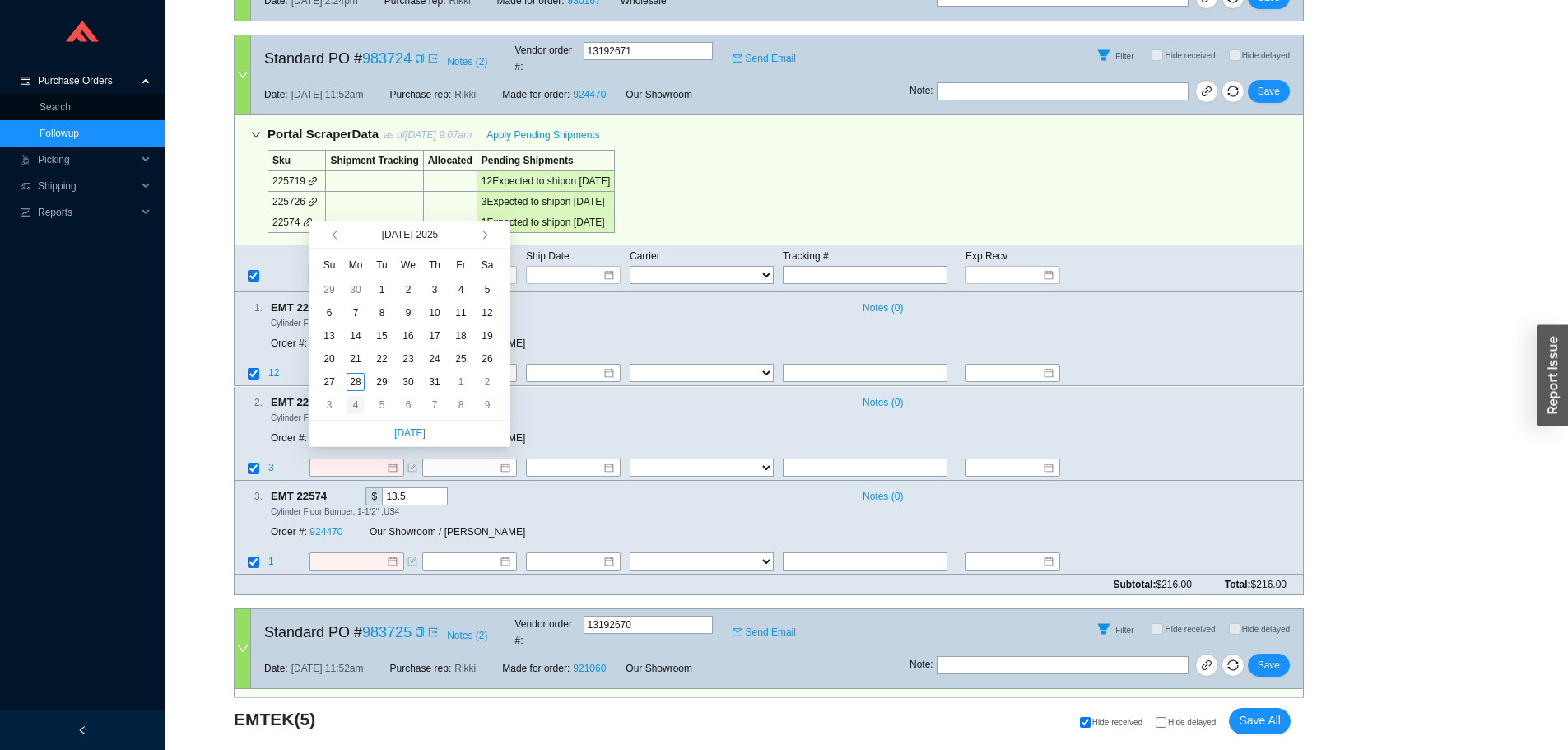 click on "4" at bounding box center [356, 405] 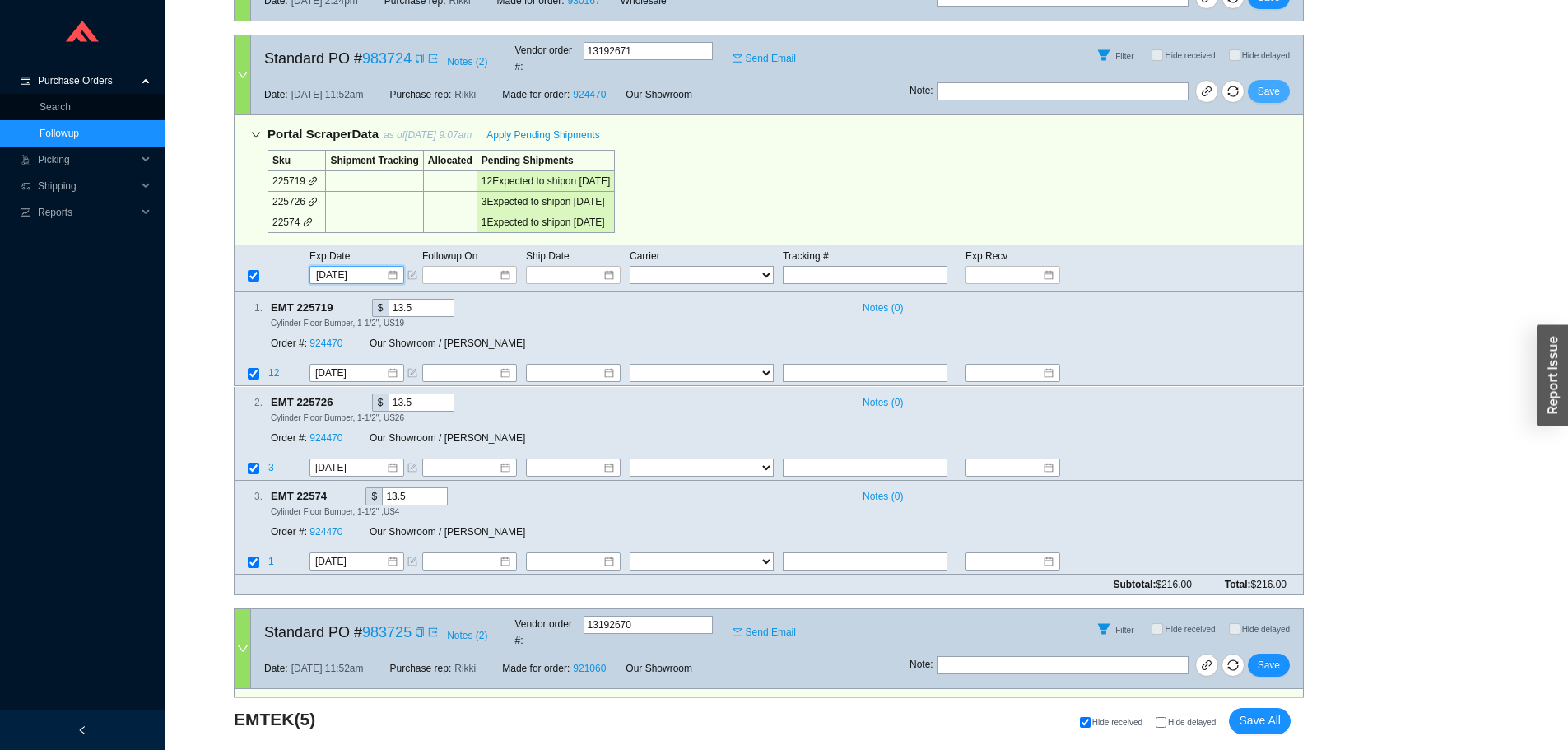 click on "Save" at bounding box center [1268, 91] 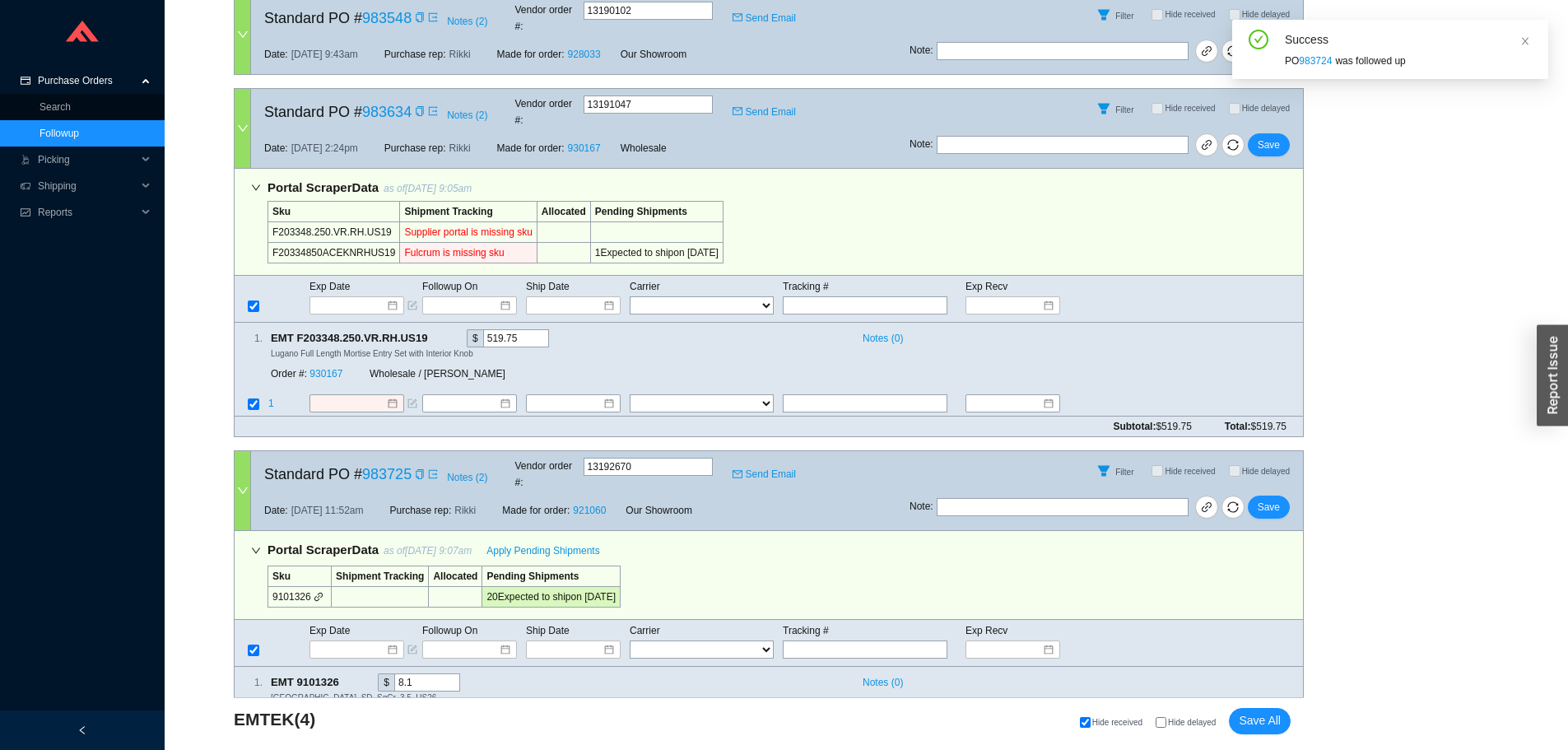 scroll, scrollTop: 1263, scrollLeft: 0, axis: vertical 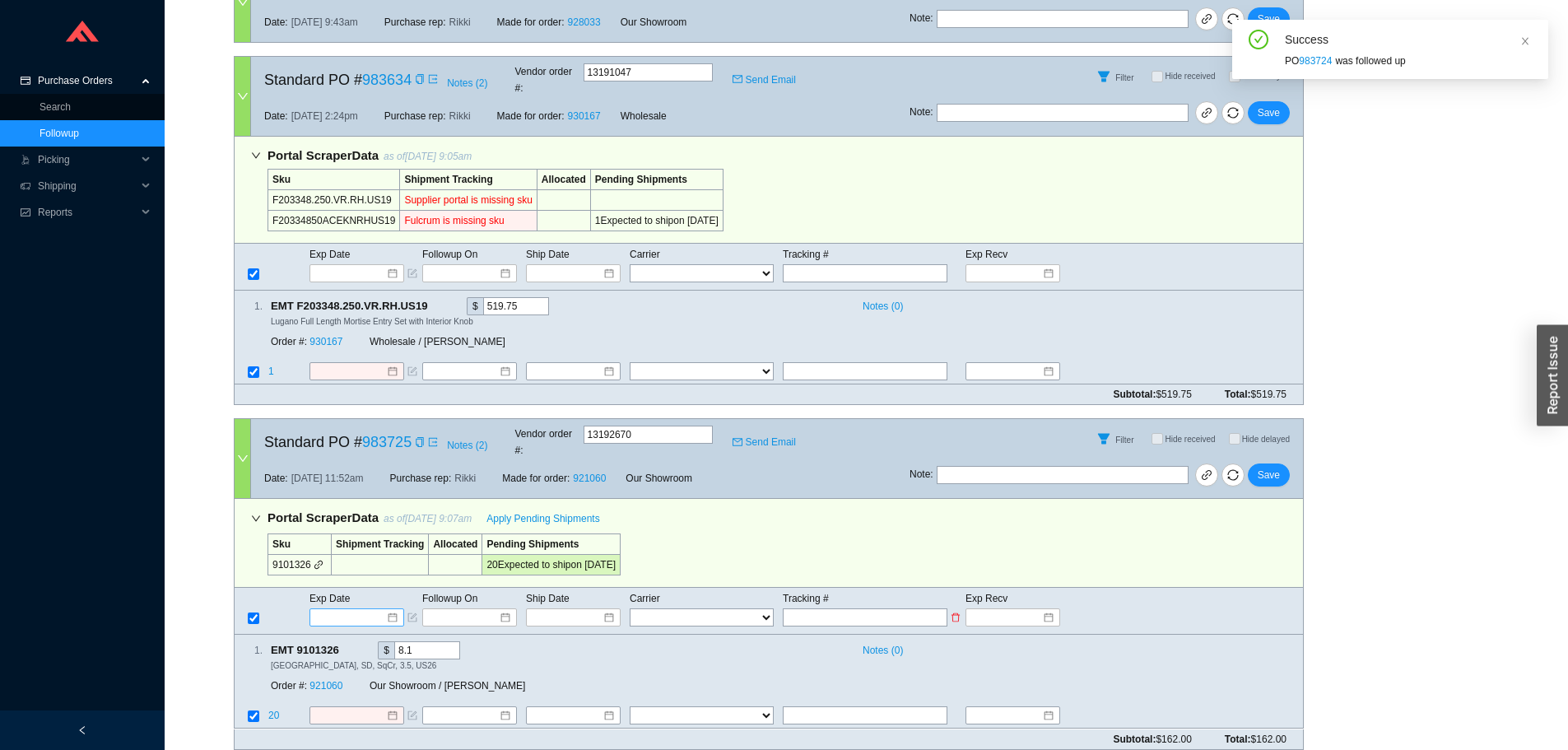 click at bounding box center [356, 617] 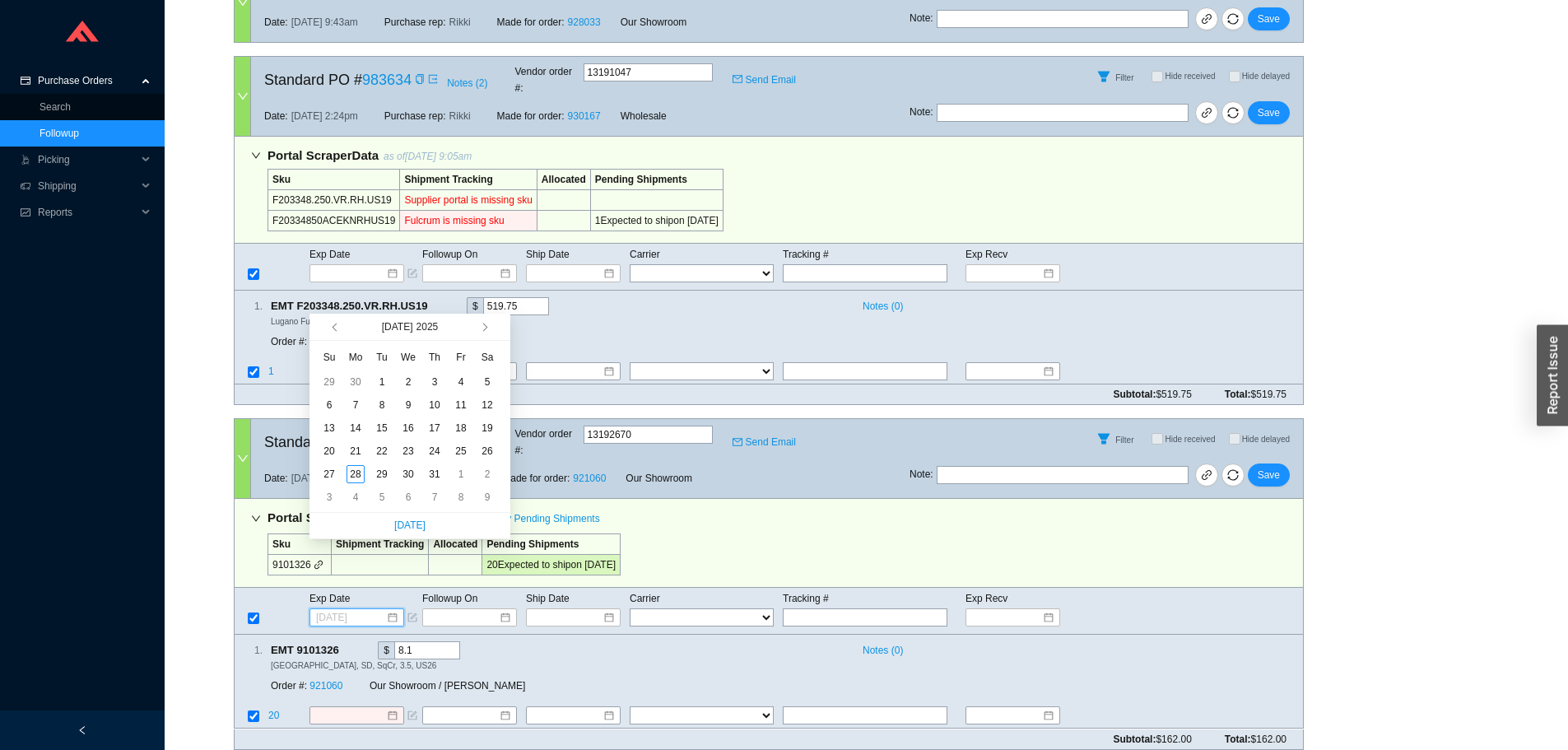 type on "7/3/2025" 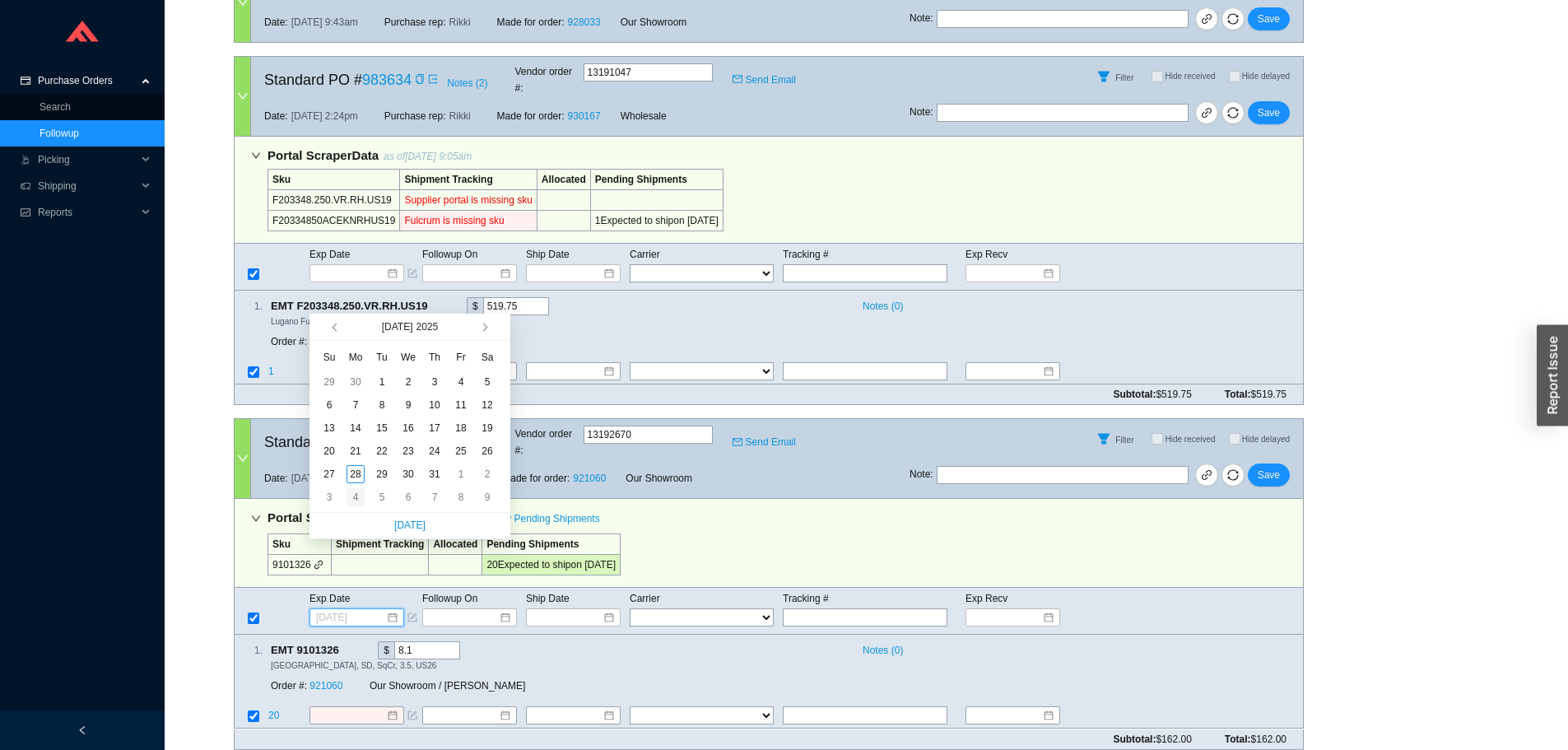 type on "8/4/2025" 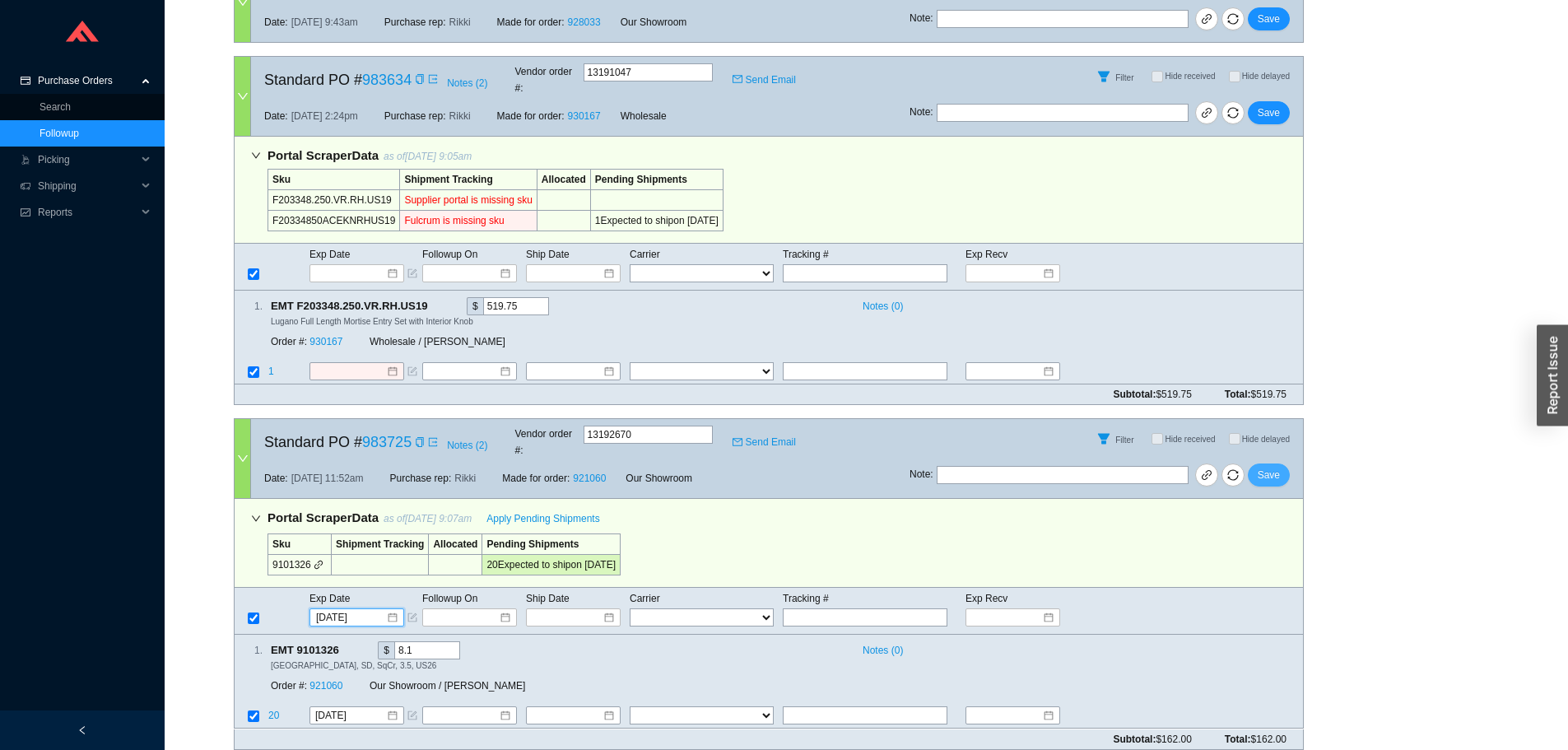 click on "Save" at bounding box center (1268, 475) 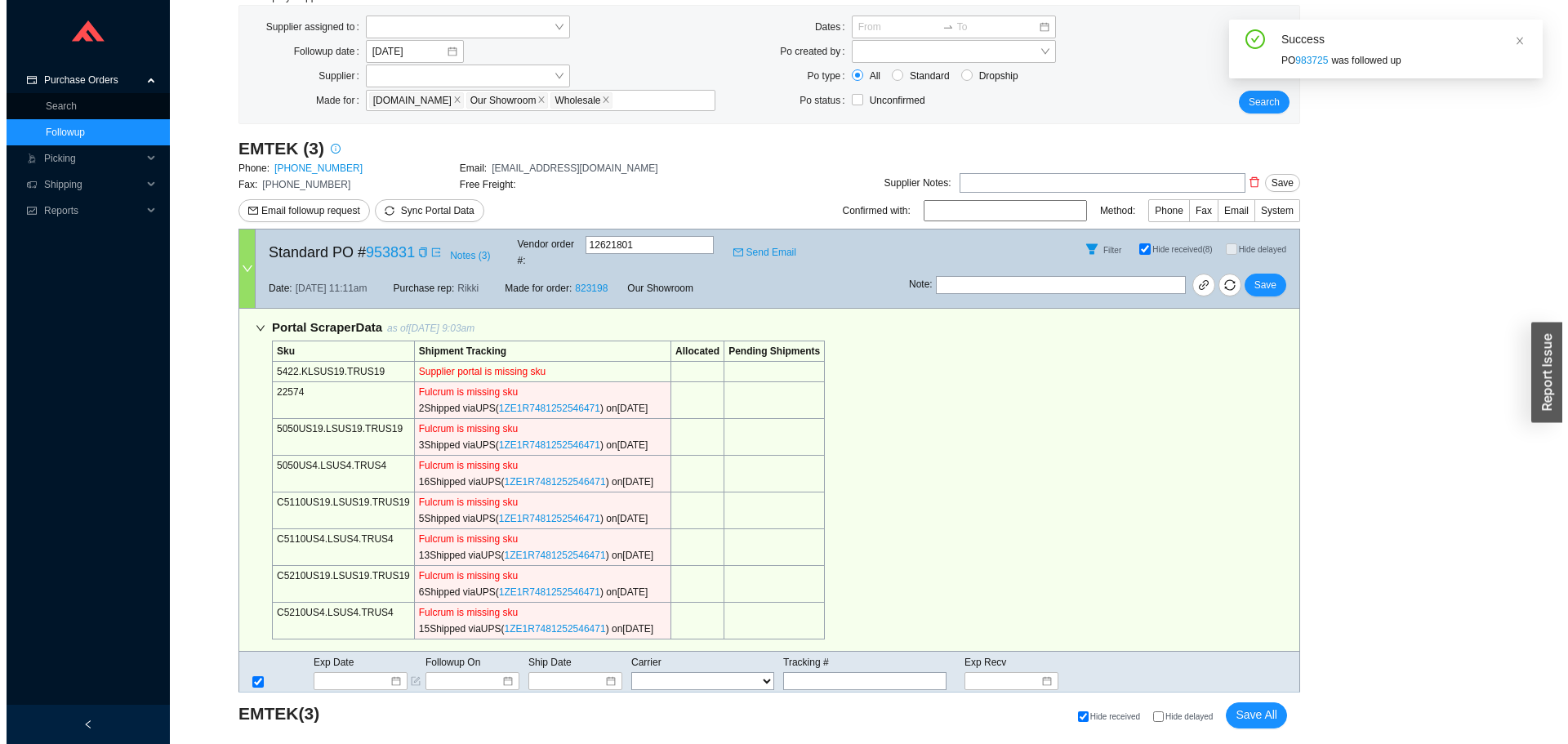 scroll, scrollTop: 0, scrollLeft: 0, axis: both 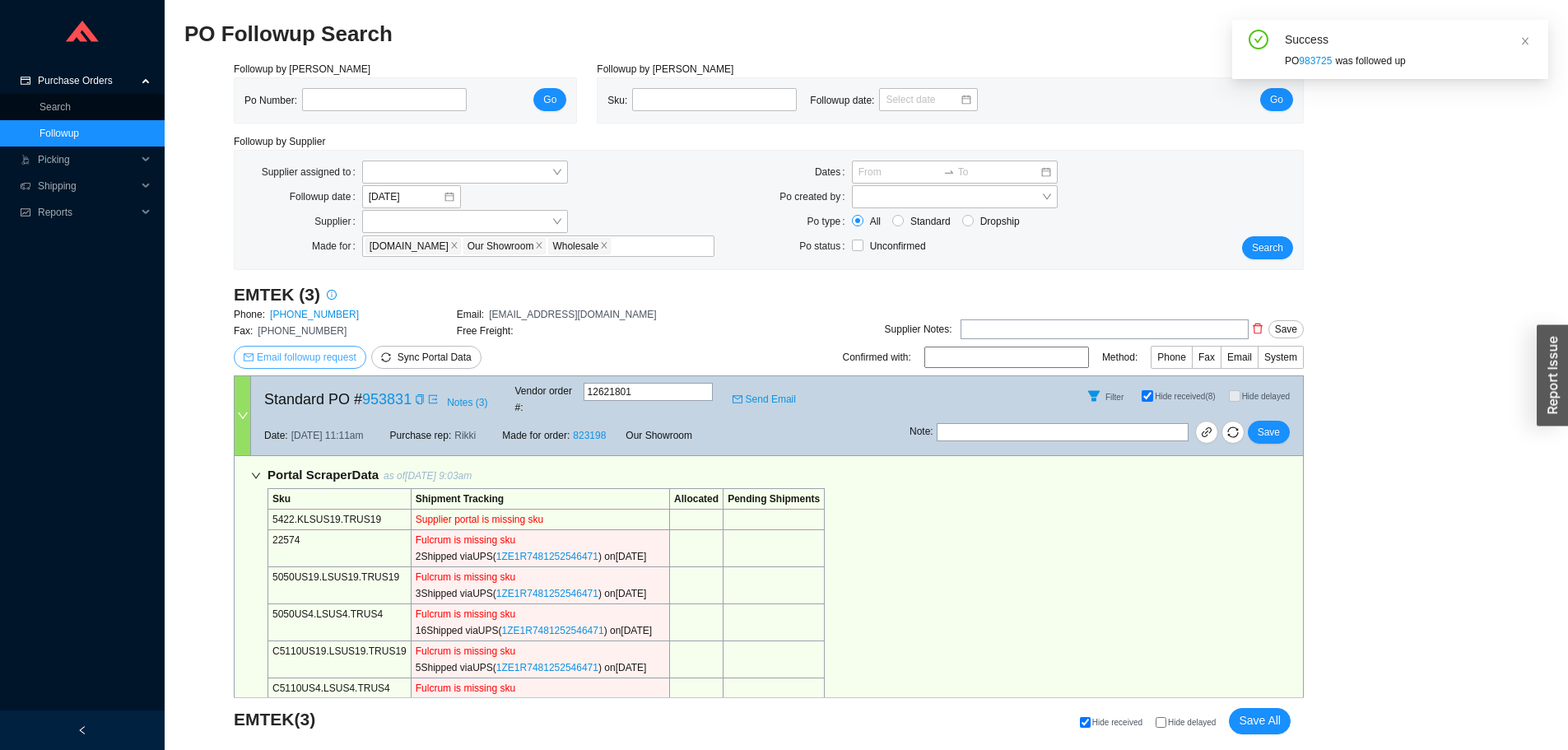 click on "Email followup request" at bounding box center (306, 357) 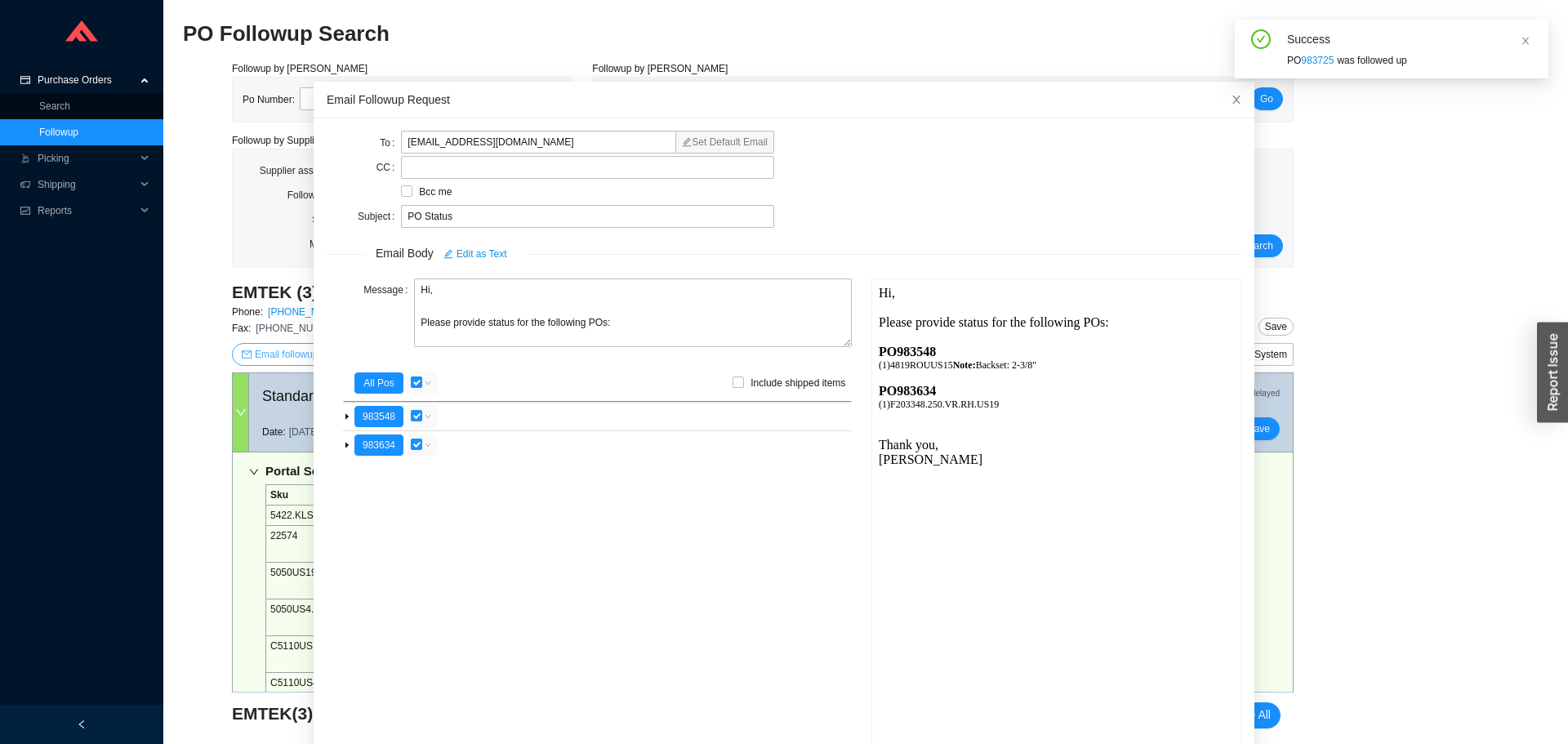 scroll, scrollTop: 0, scrollLeft: 0, axis: both 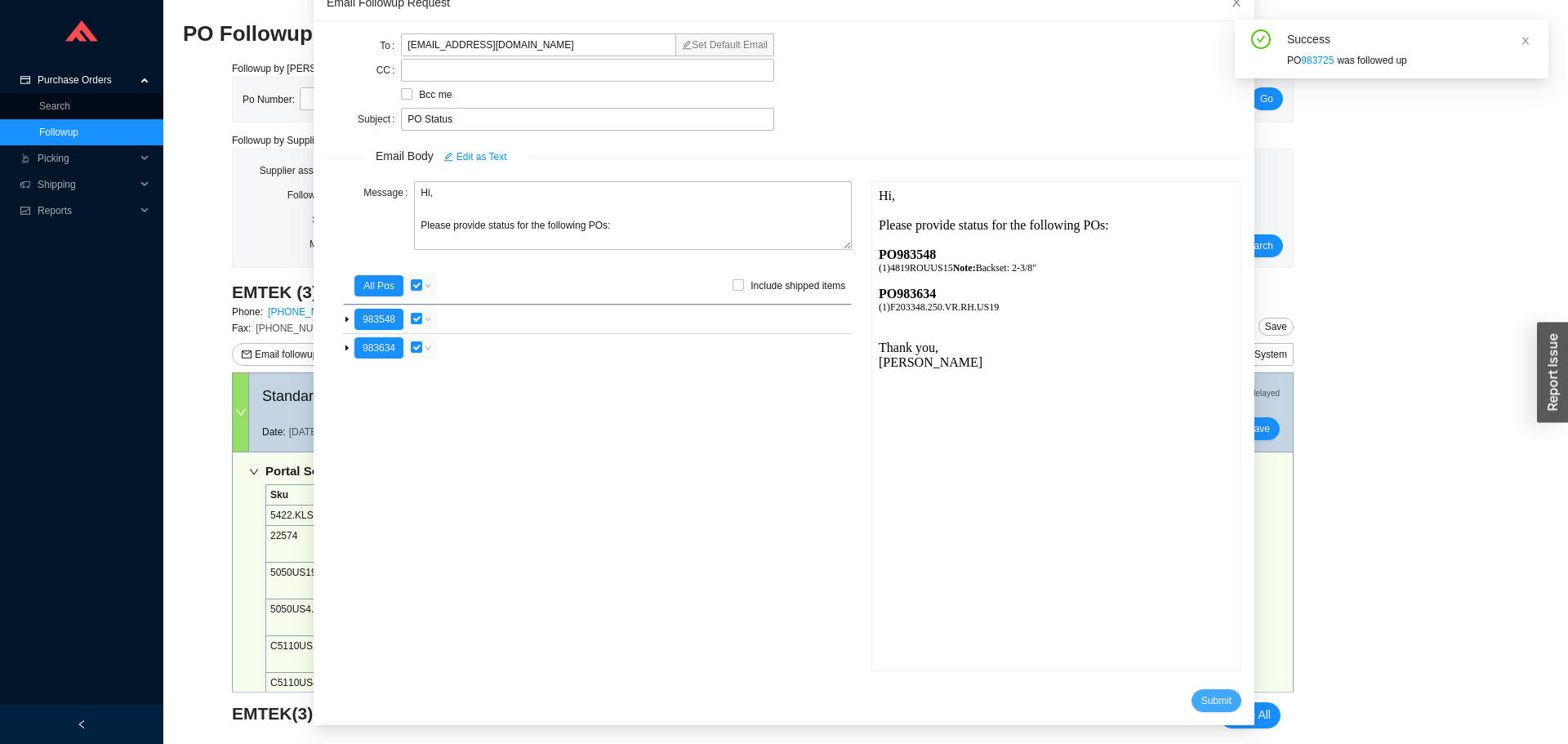 click on "Submit" at bounding box center (1216, 701) 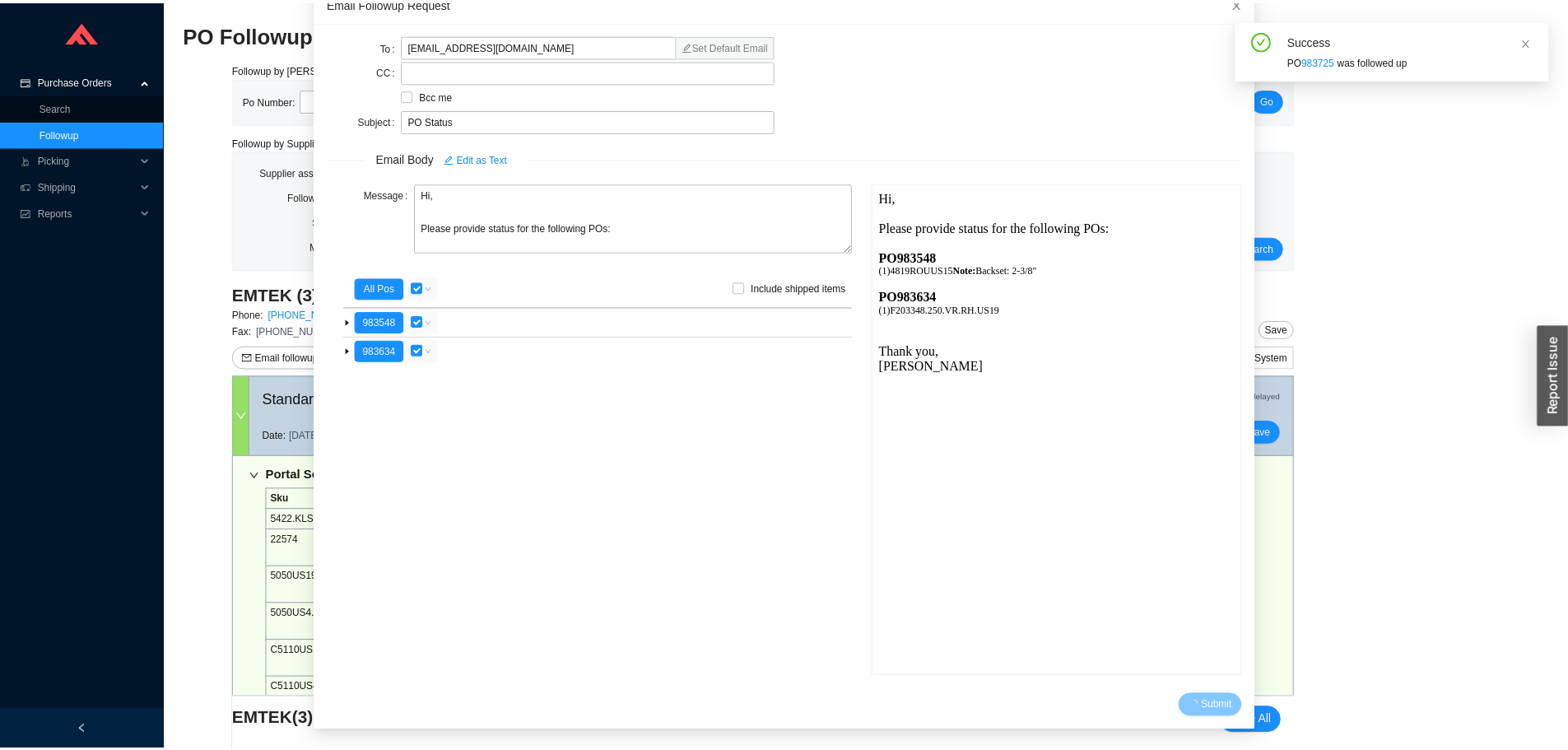 scroll, scrollTop: 16, scrollLeft: 0, axis: vertical 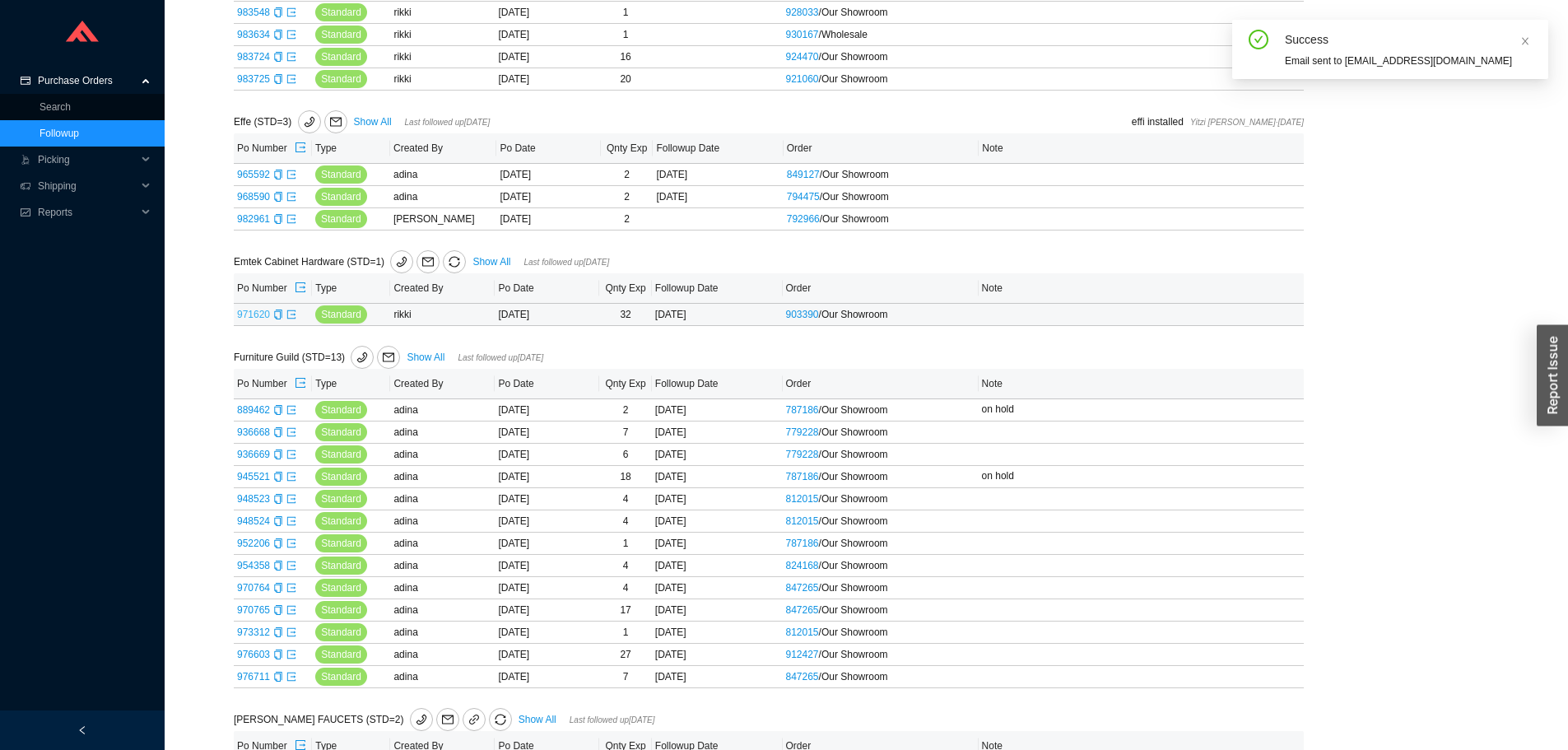 click on "971620" at bounding box center (254, 314) 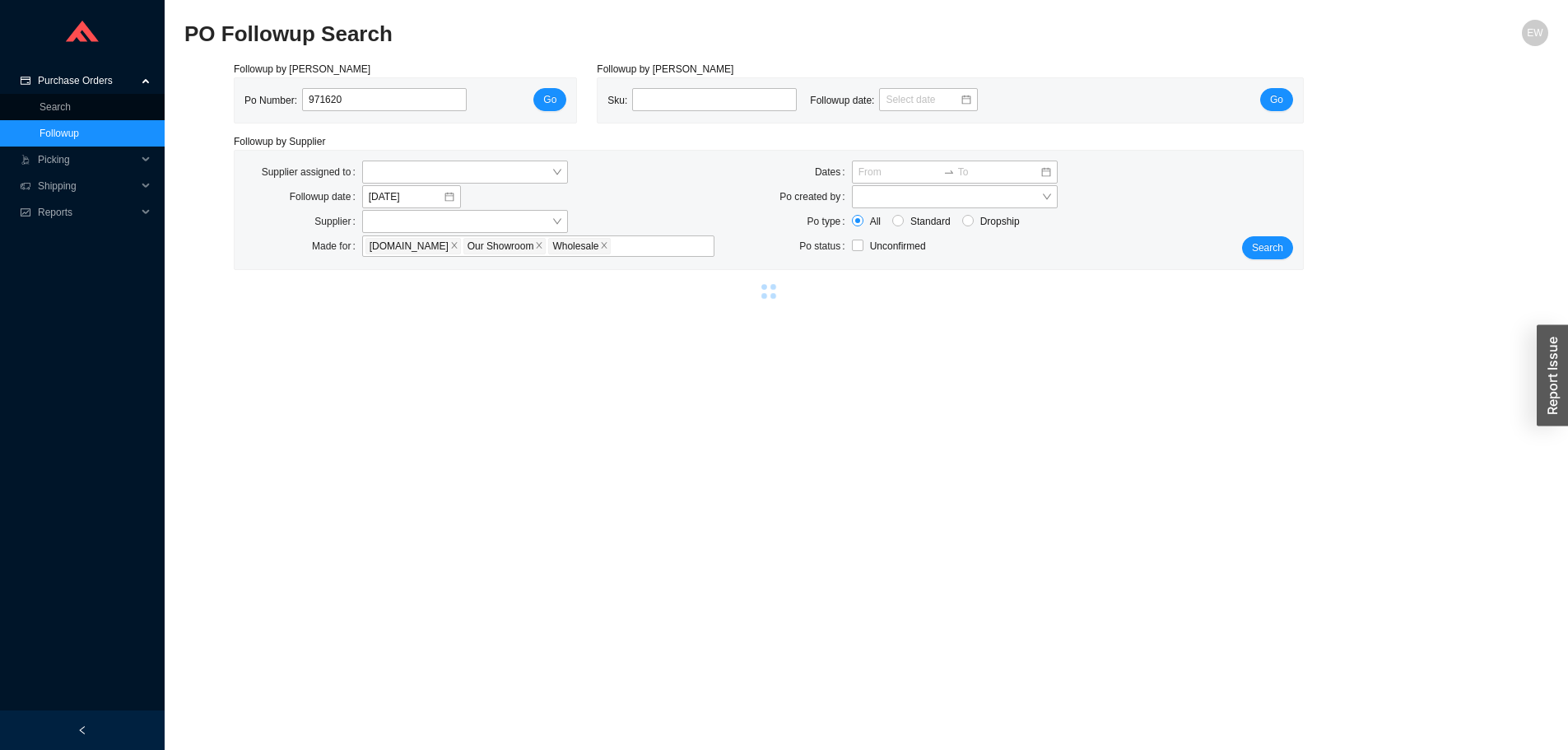scroll, scrollTop: 0, scrollLeft: 0, axis: both 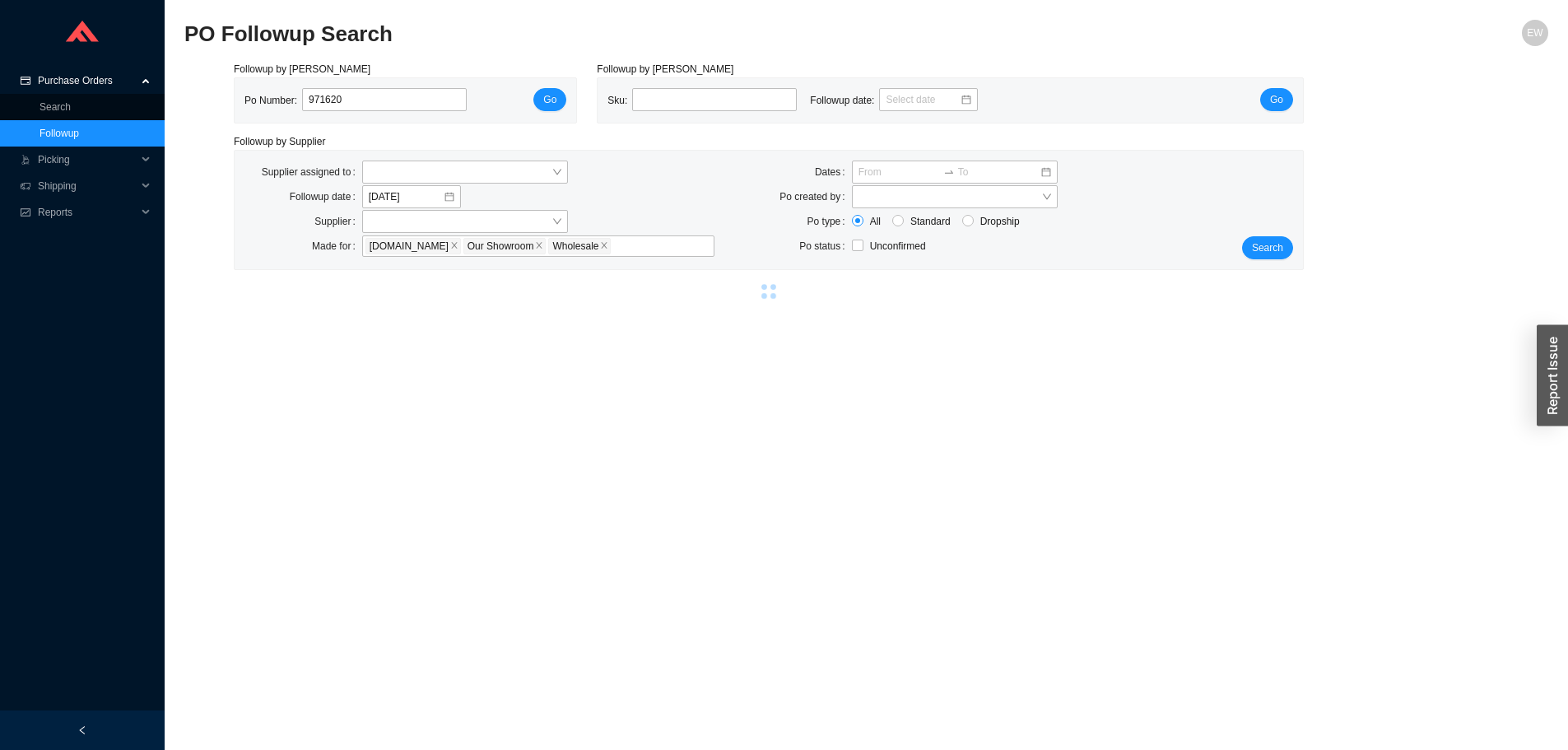 select on "2" 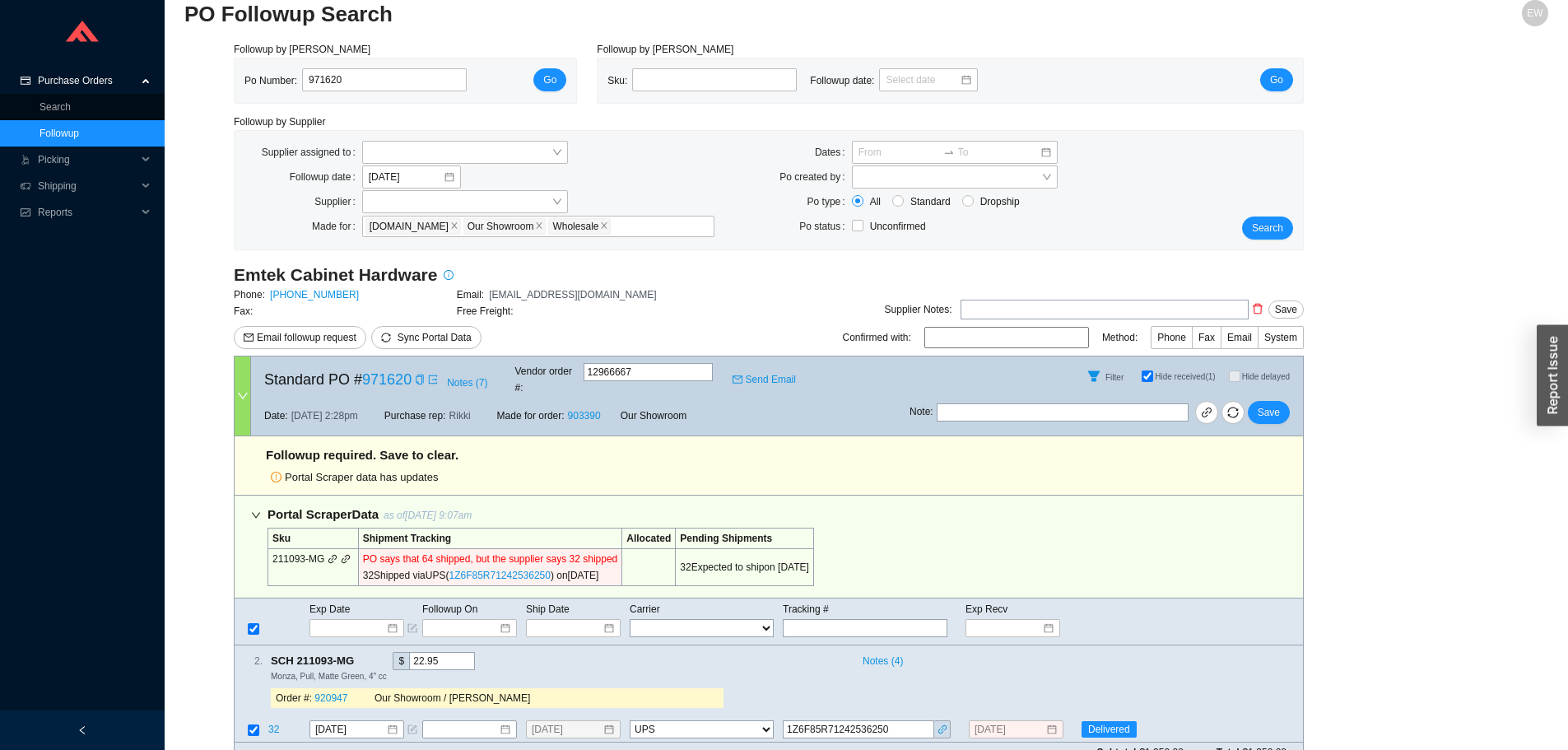 scroll, scrollTop: 30, scrollLeft: 0, axis: vertical 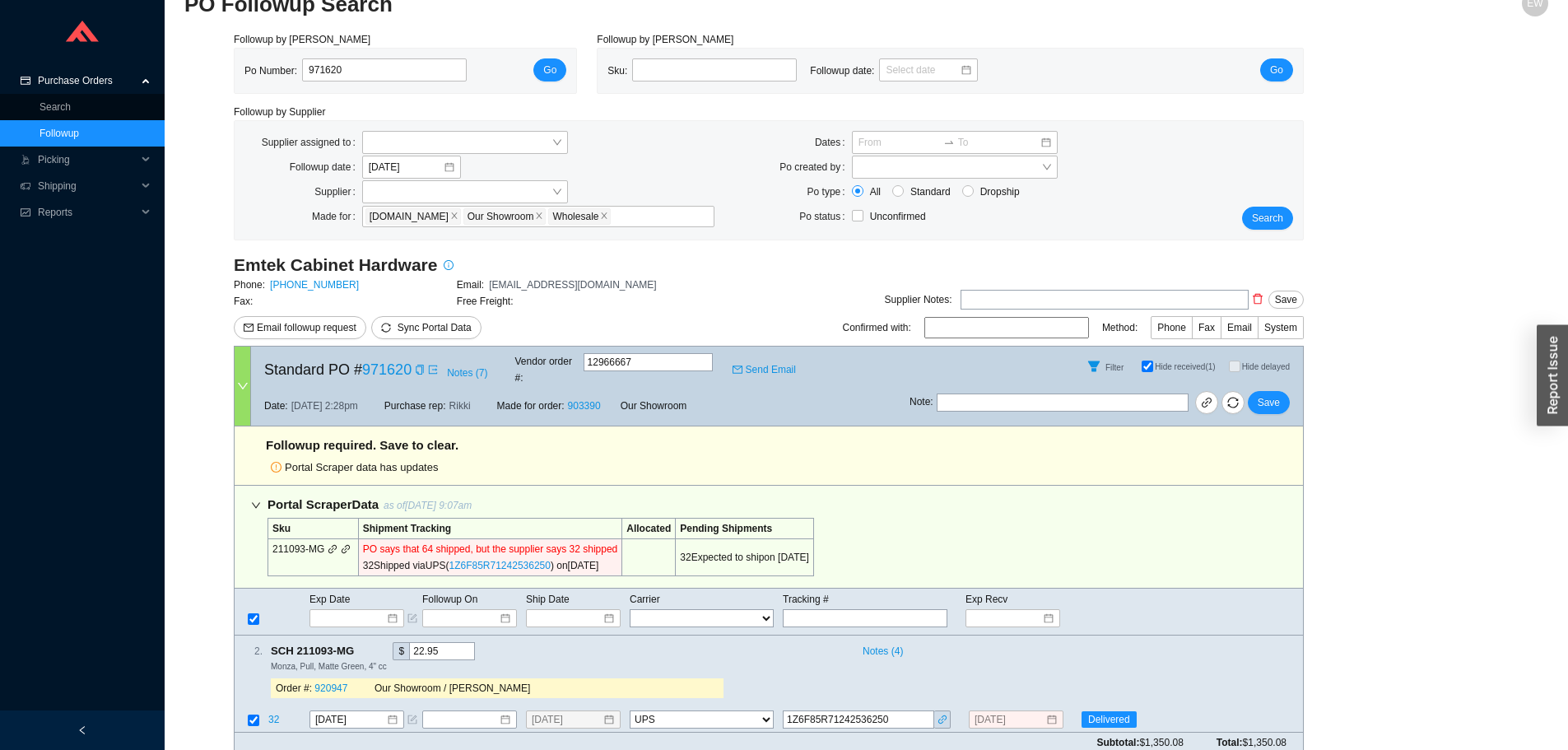 type 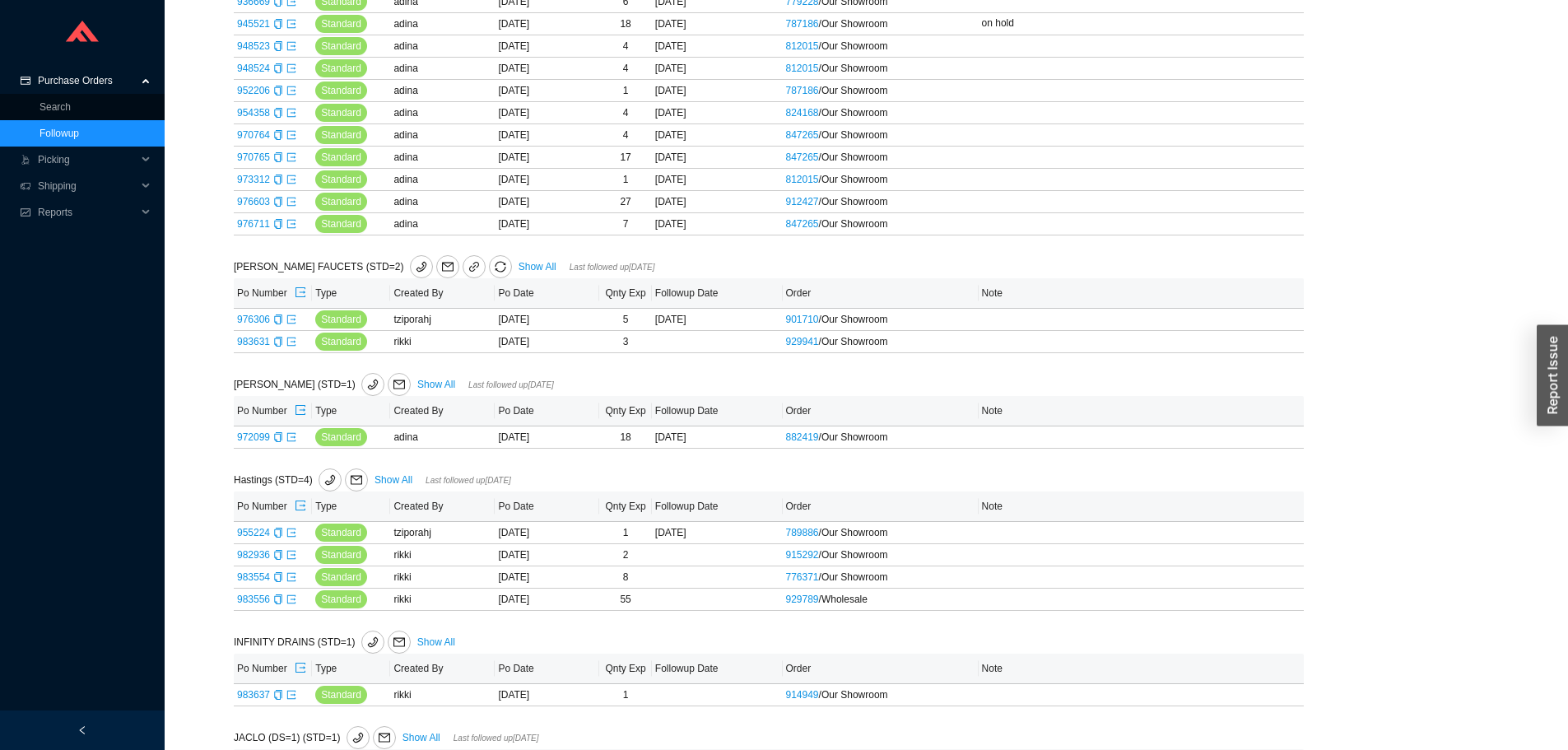 scroll, scrollTop: 1482, scrollLeft: 0, axis: vertical 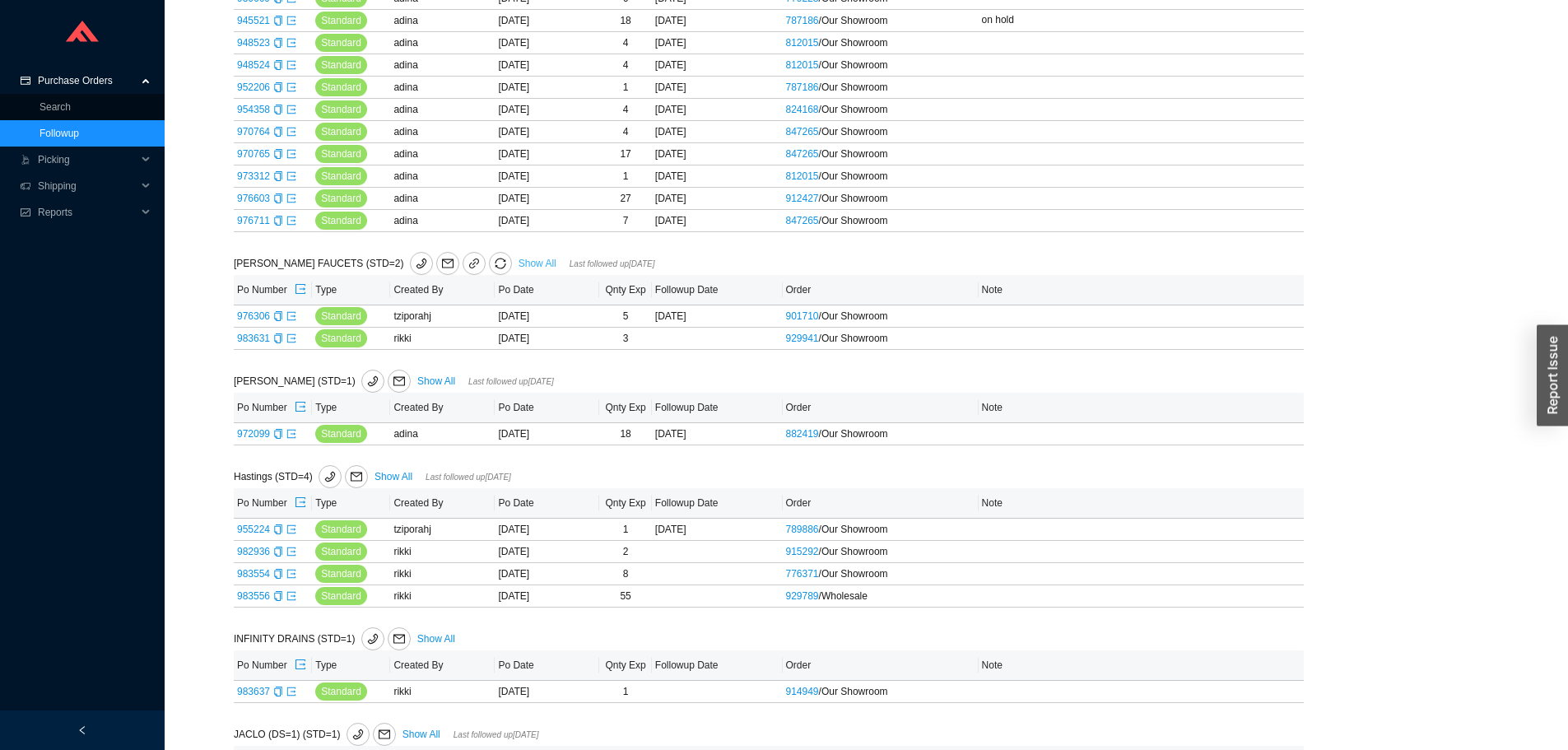 click on "Show All" at bounding box center [537, 263] 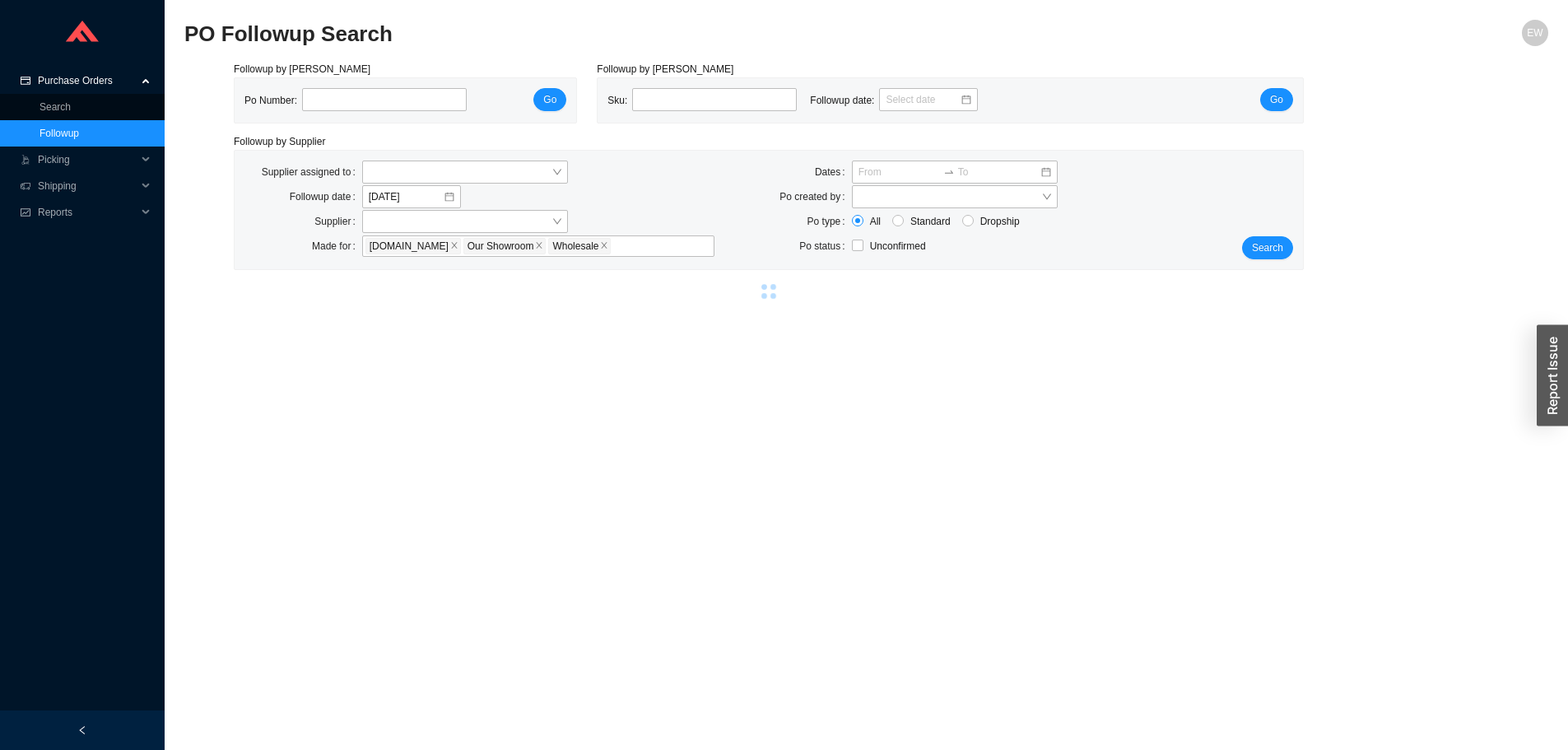 scroll, scrollTop: 0, scrollLeft: 0, axis: both 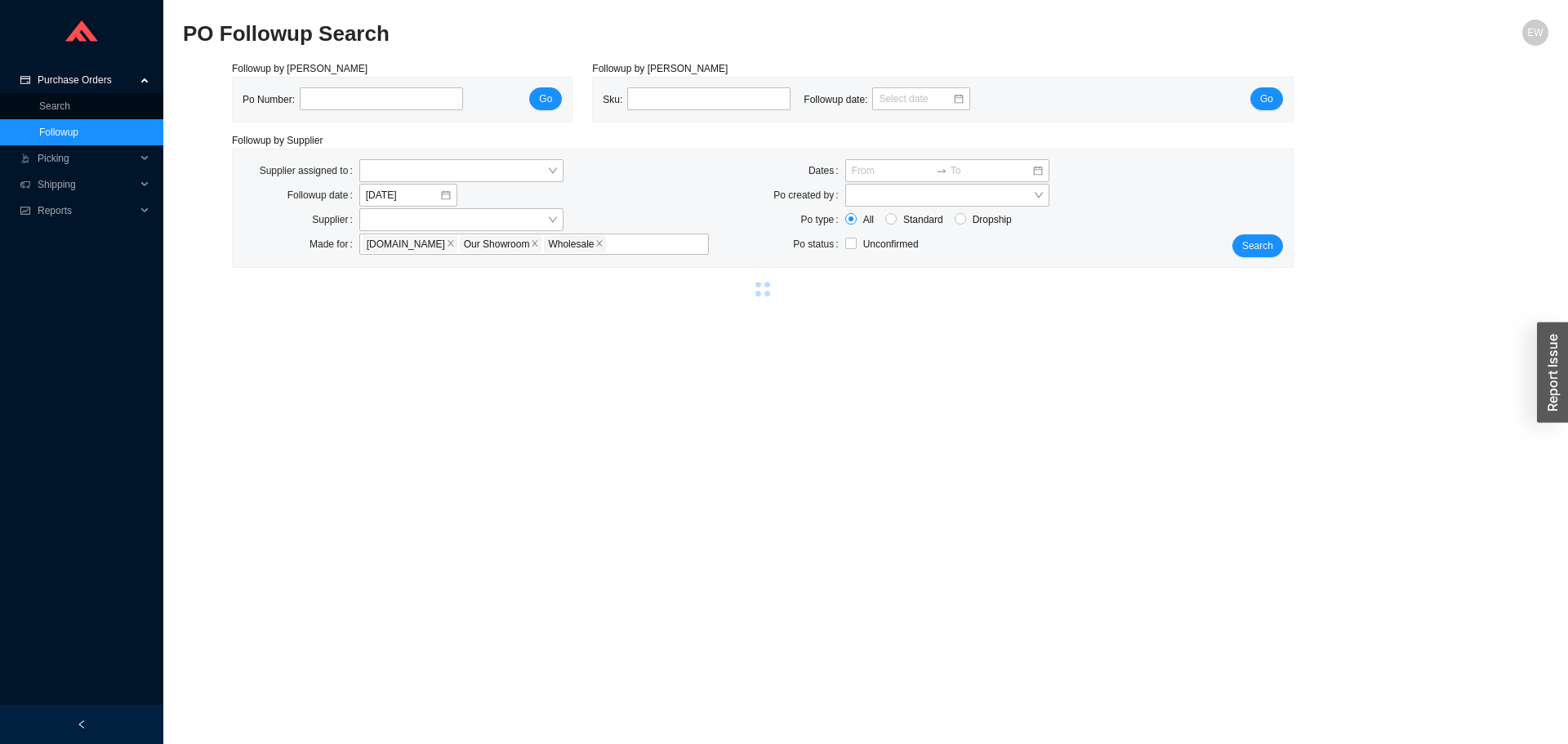 select on "2" 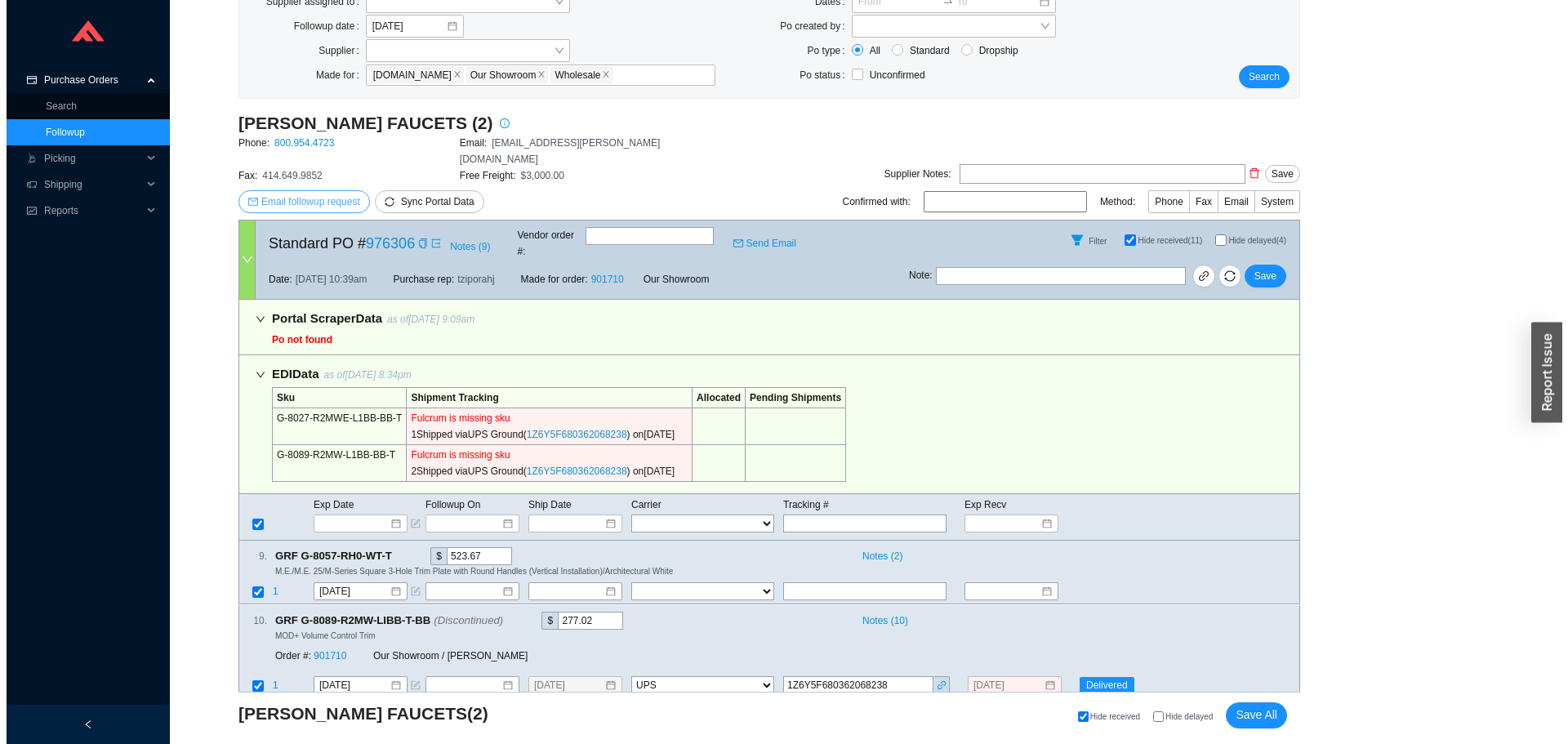 scroll, scrollTop: 0, scrollLeft: 0, axis: both 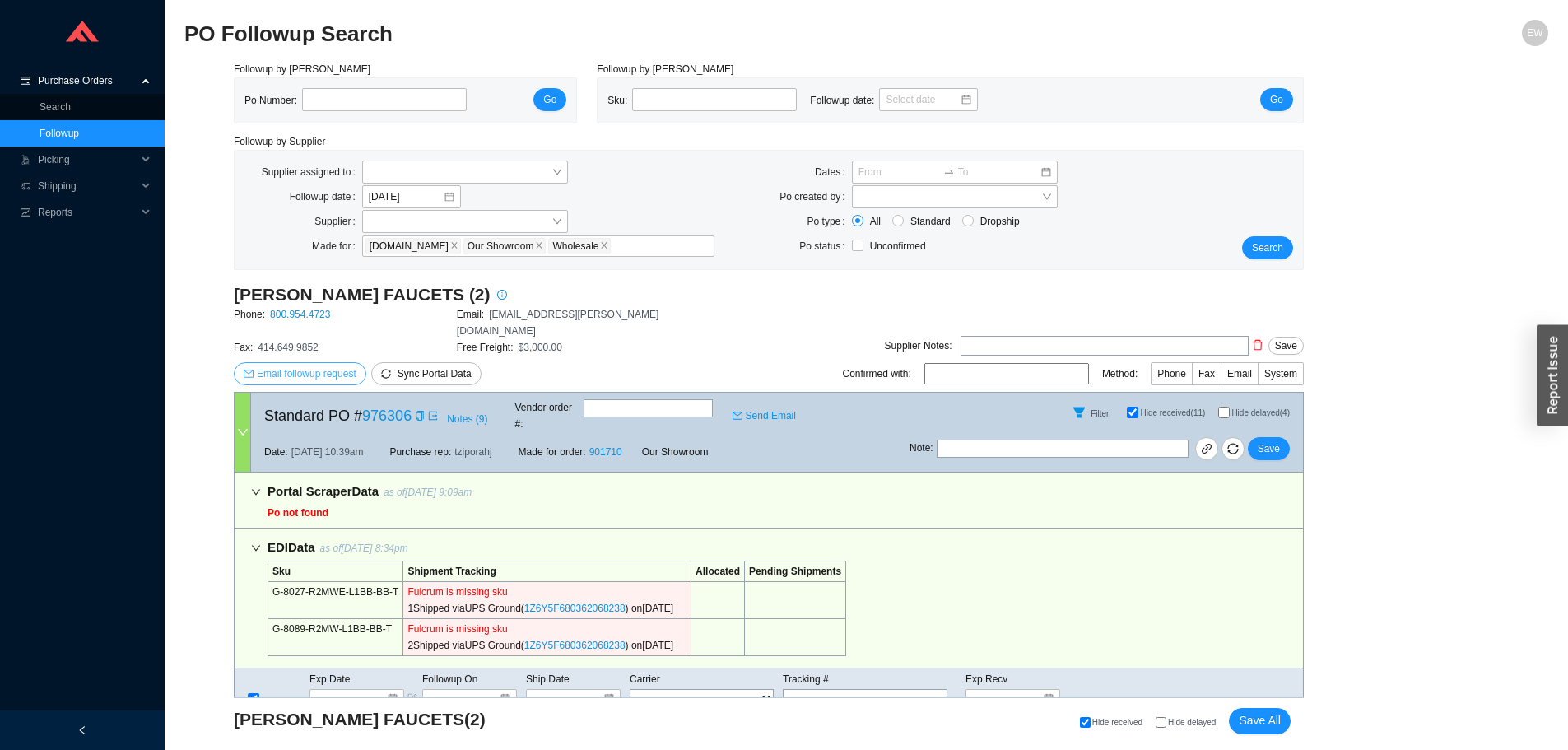click on "Email followup request" at bounding box center [306, 374] 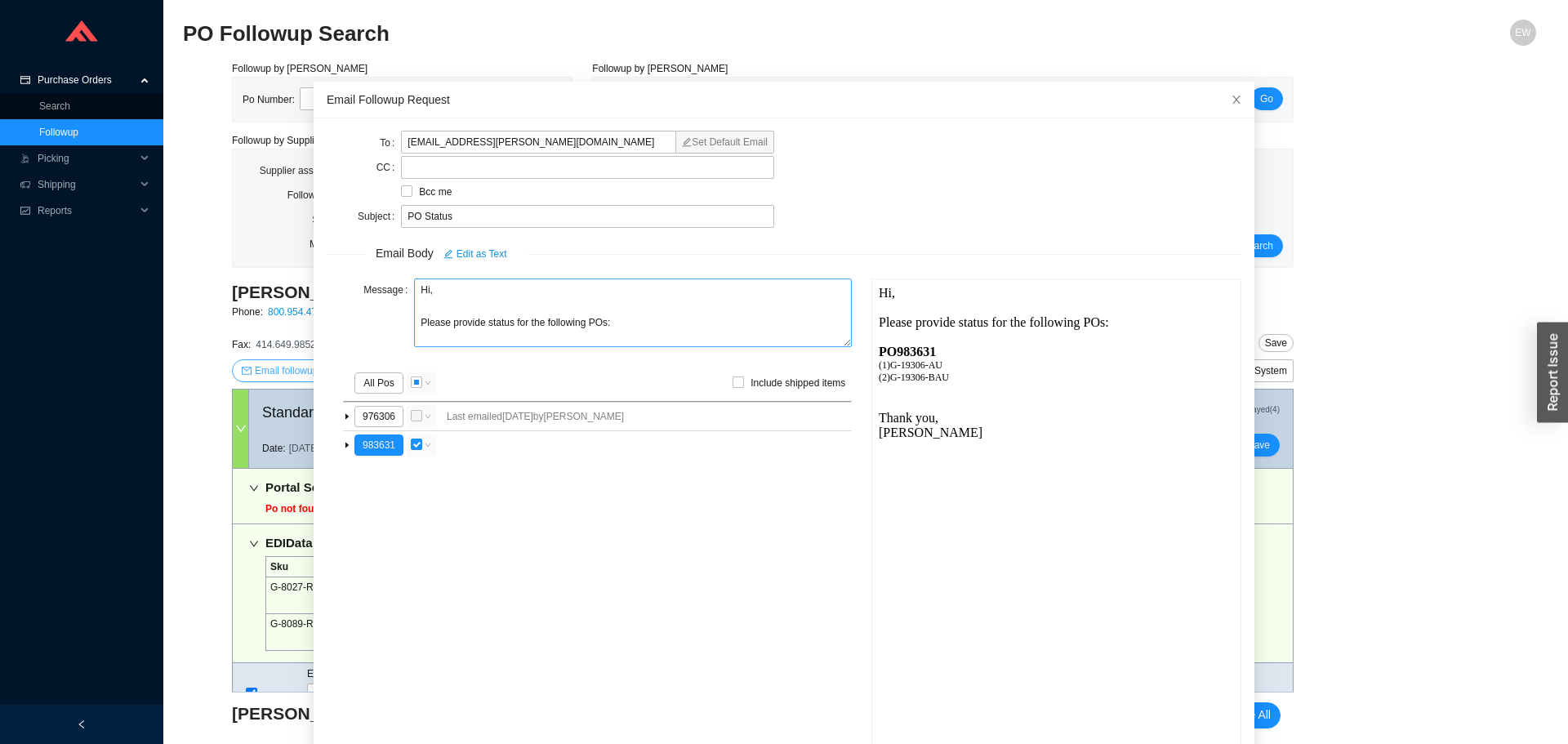 scroll, scrollTop: 0, scrollLeft: 0, axis: both 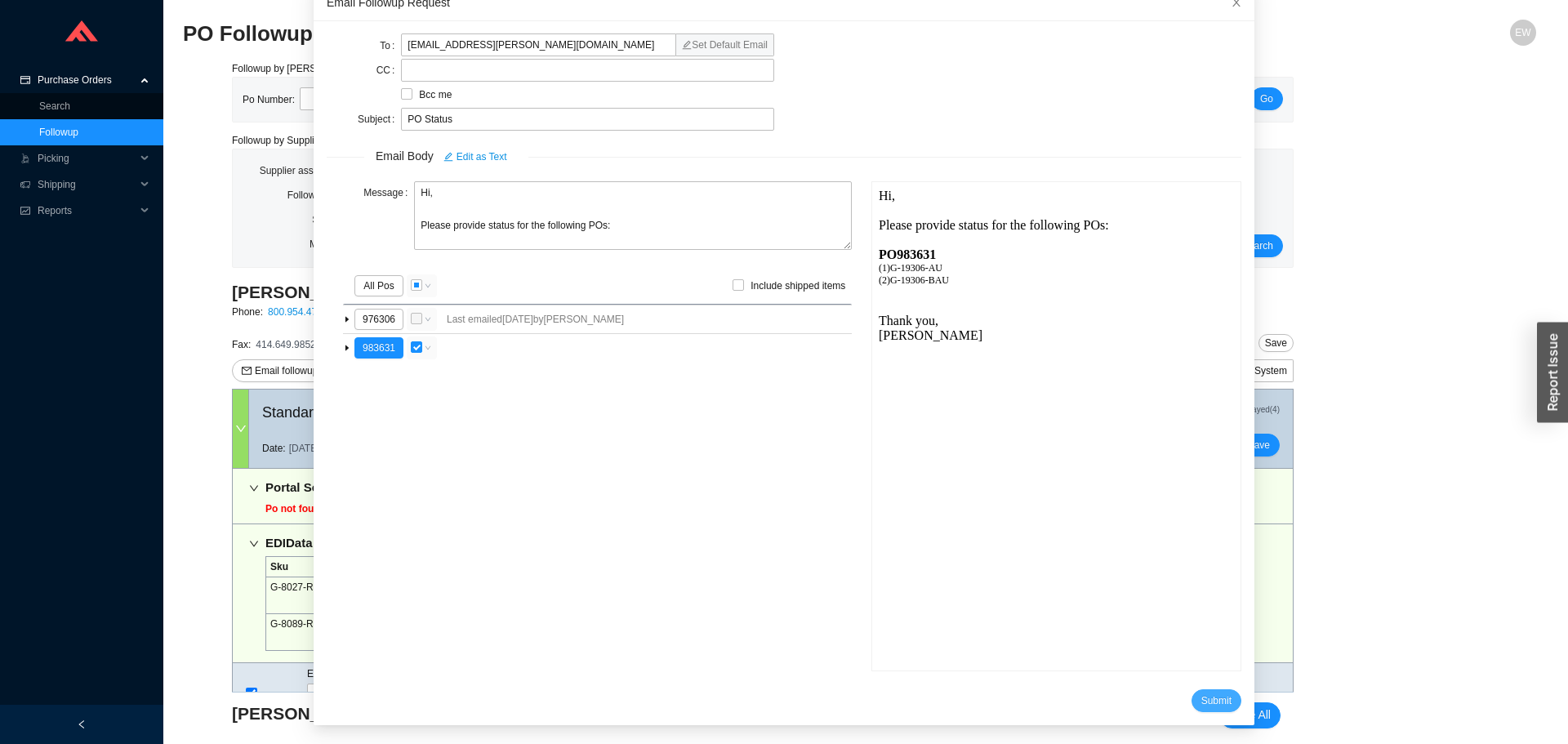 click on "Submit" at bounding box center (1216, 701) 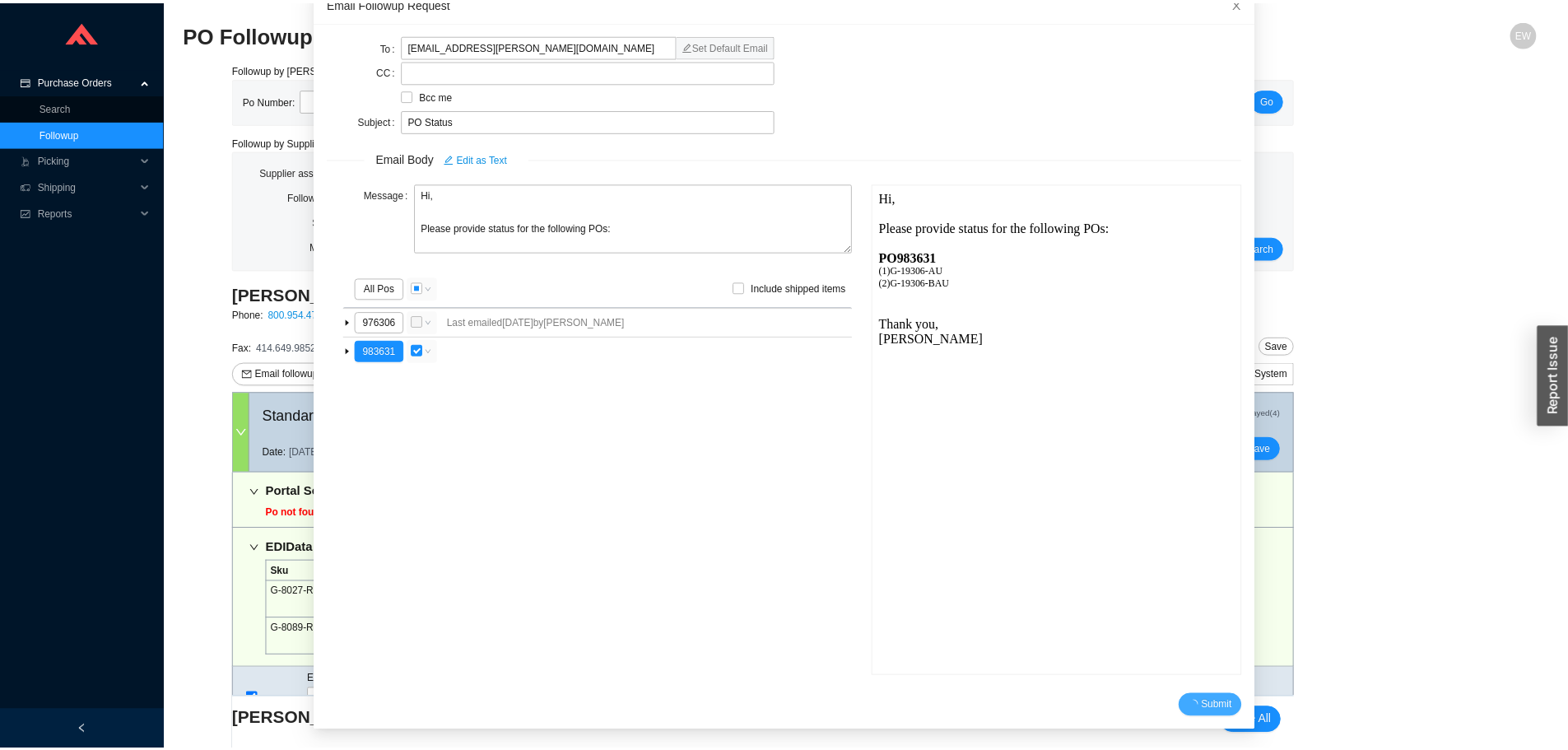 scroll, scrollTop: 16, scrollLeft: 0, axis: vertical 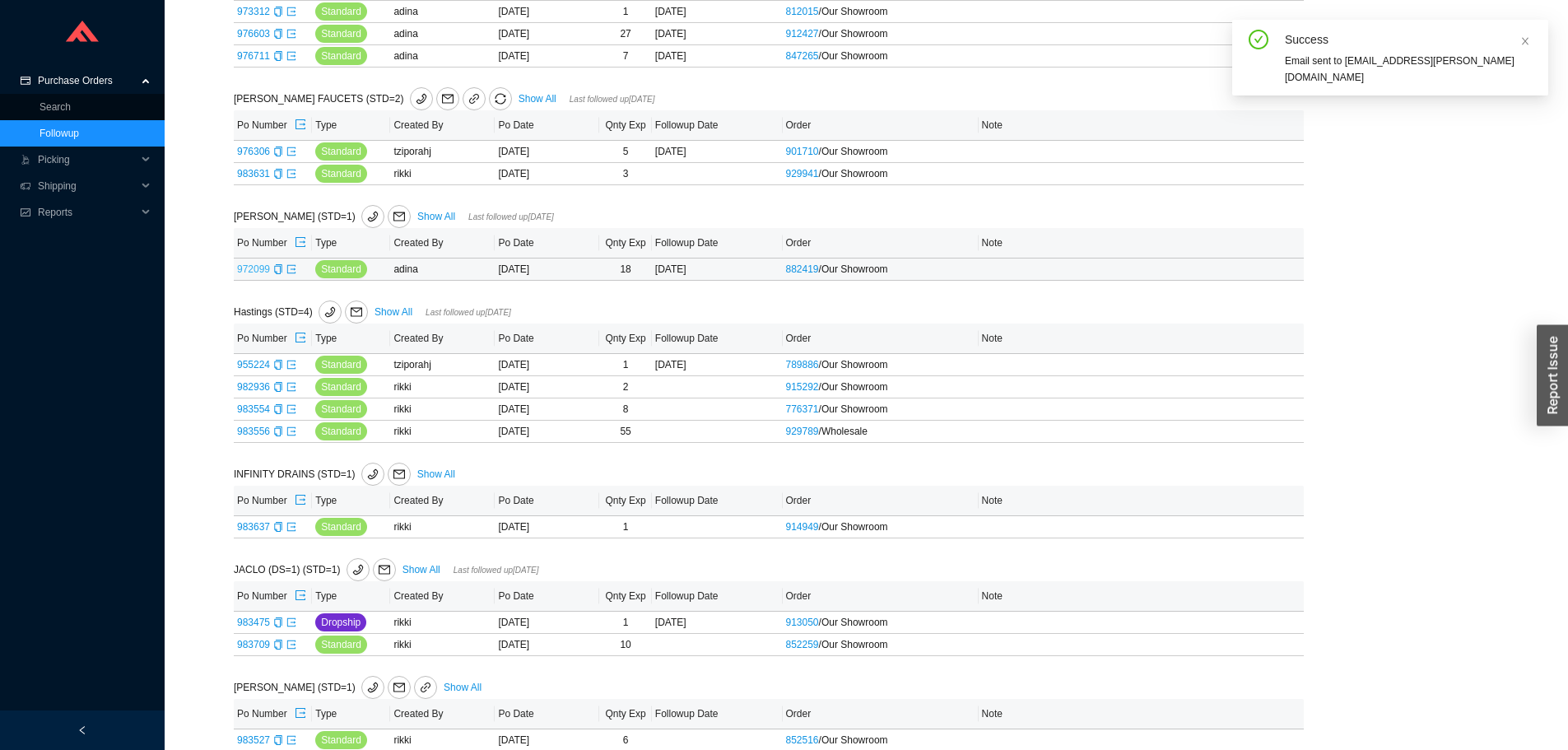 click on "972099" at bounding box center (254, 269) 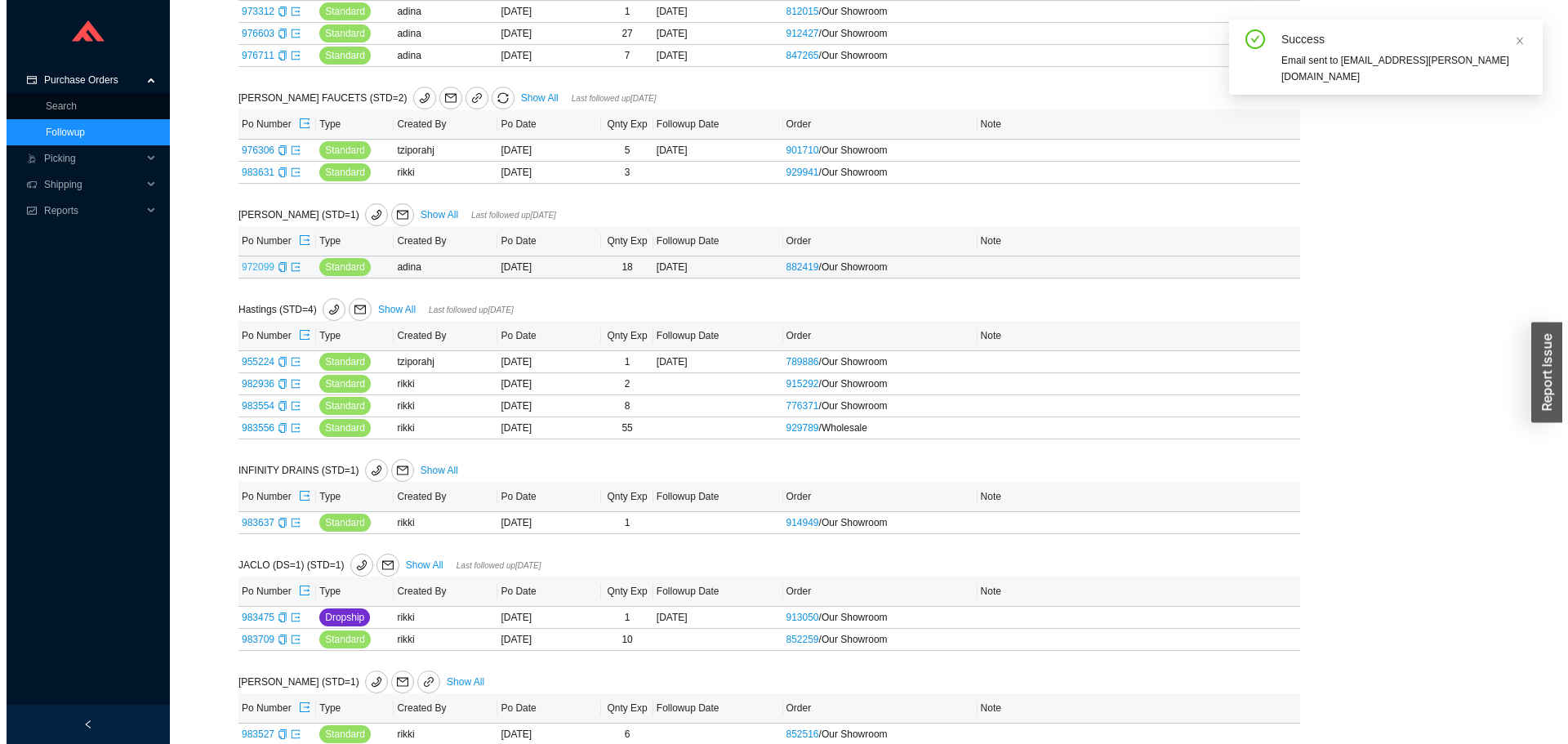 scroll, scrollTop: 0, scrollLeft: 0, axis: both 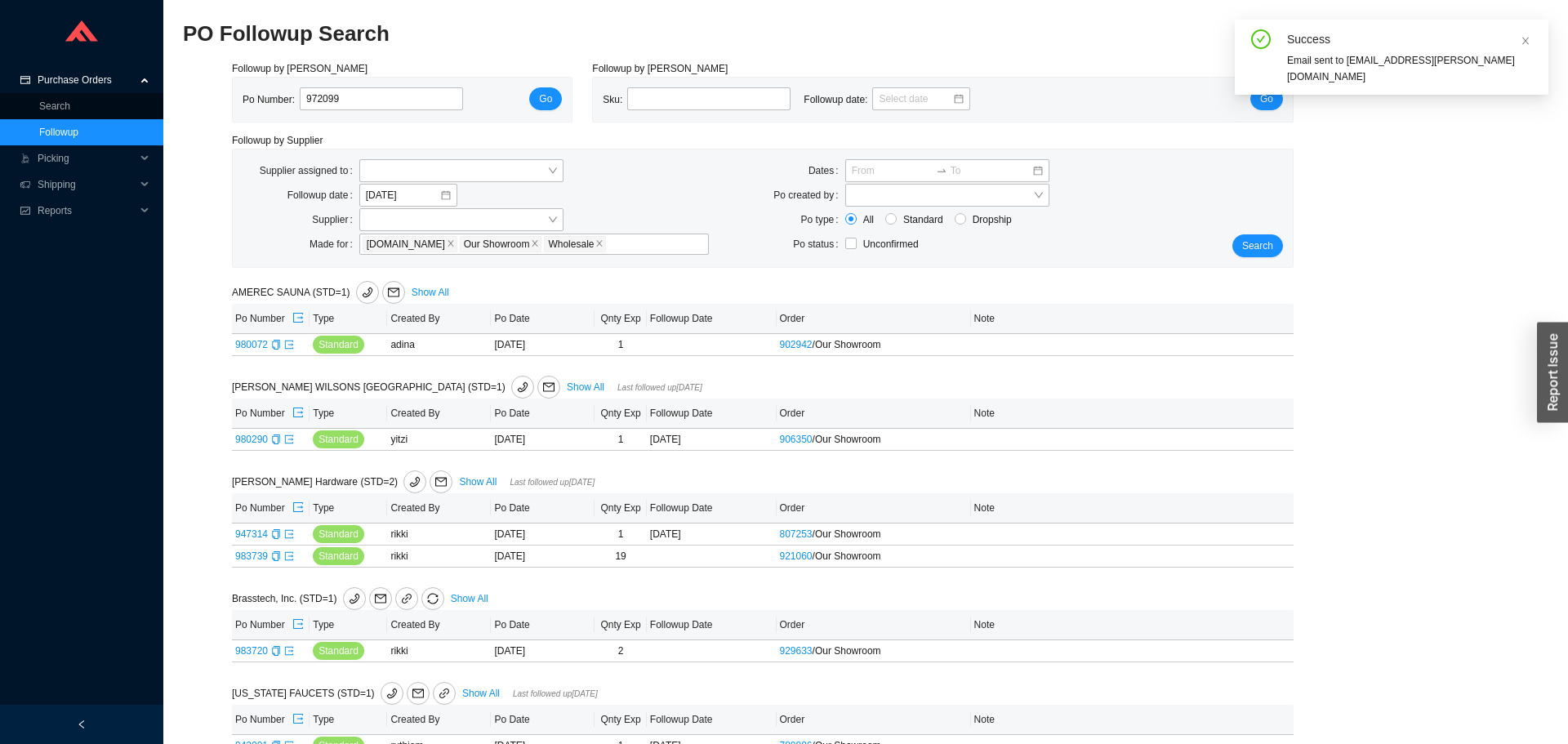 select on "2" 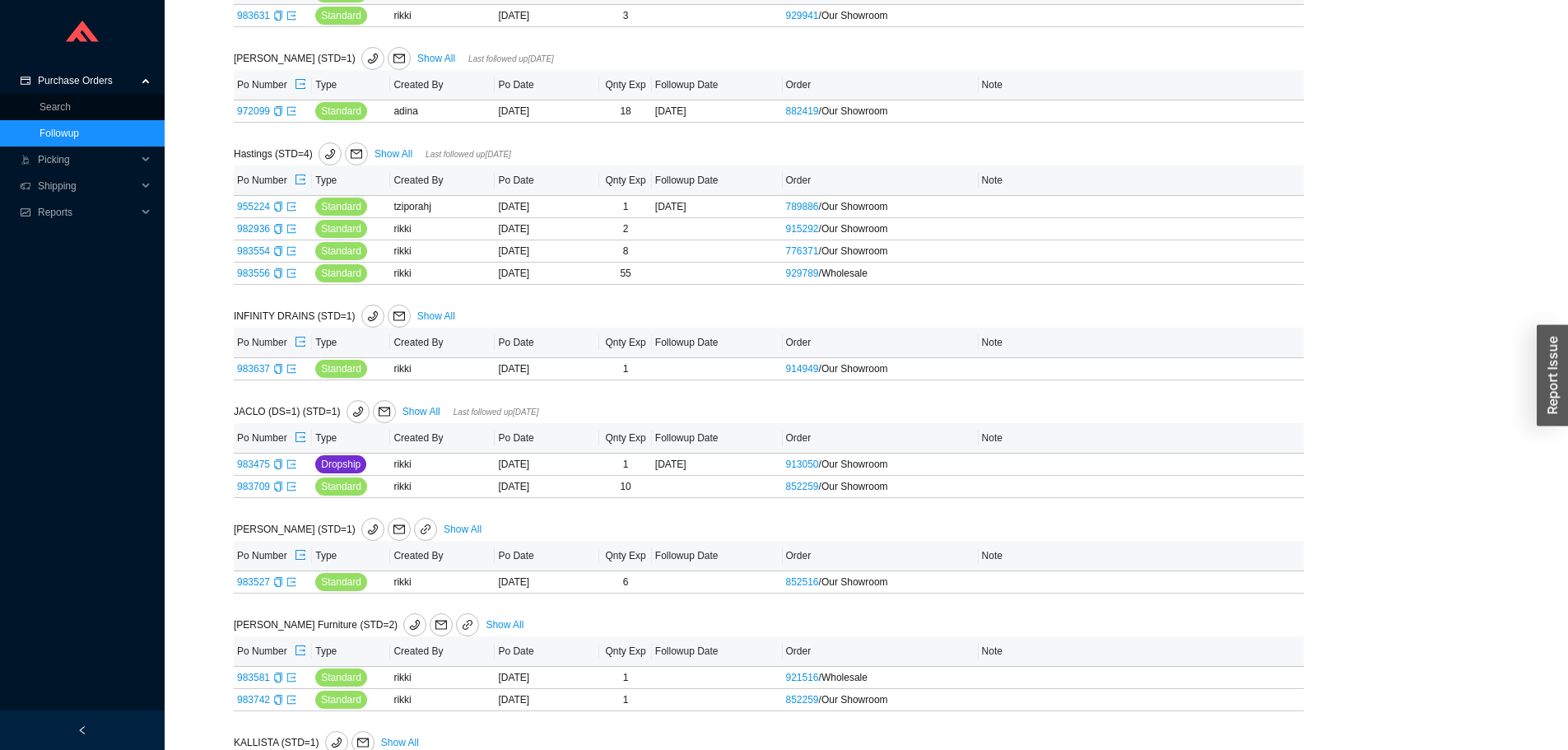 scroll, scrollTop: 1811, scrollLeft: 0, axis: vertical 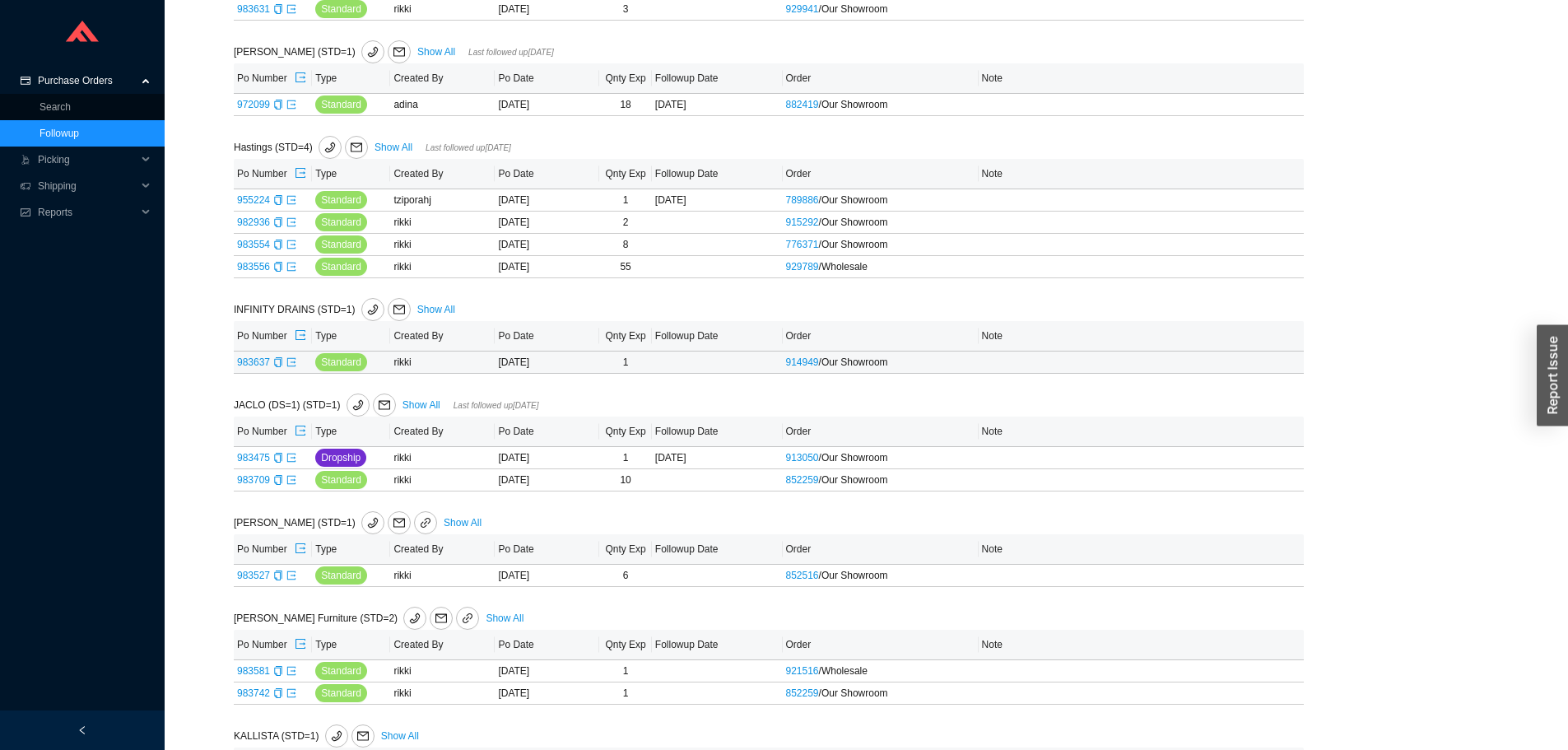 click on "983637" at bounding box center (254, 362) 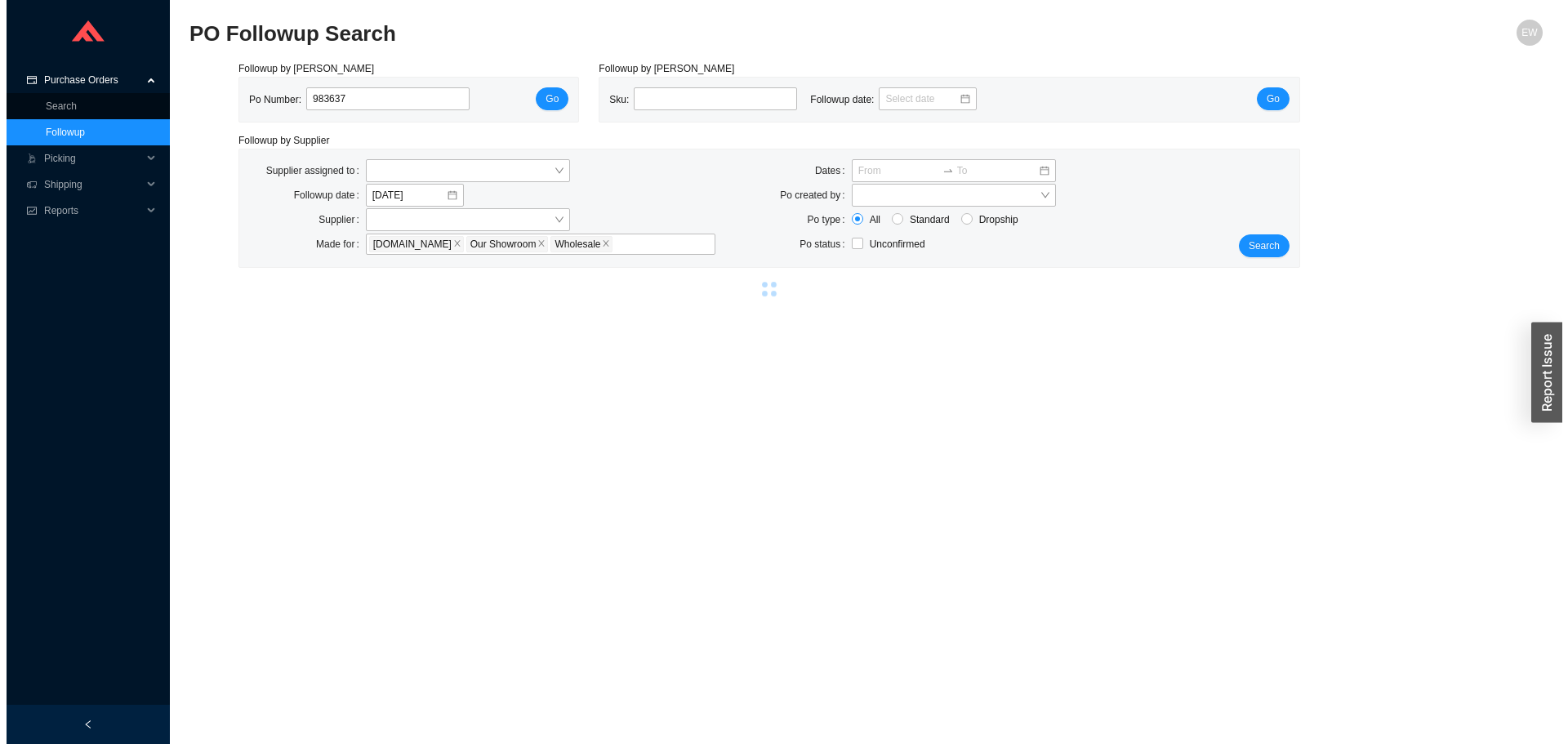 scroll, scrollTop: 0, scrollLeft: 0, axis: both 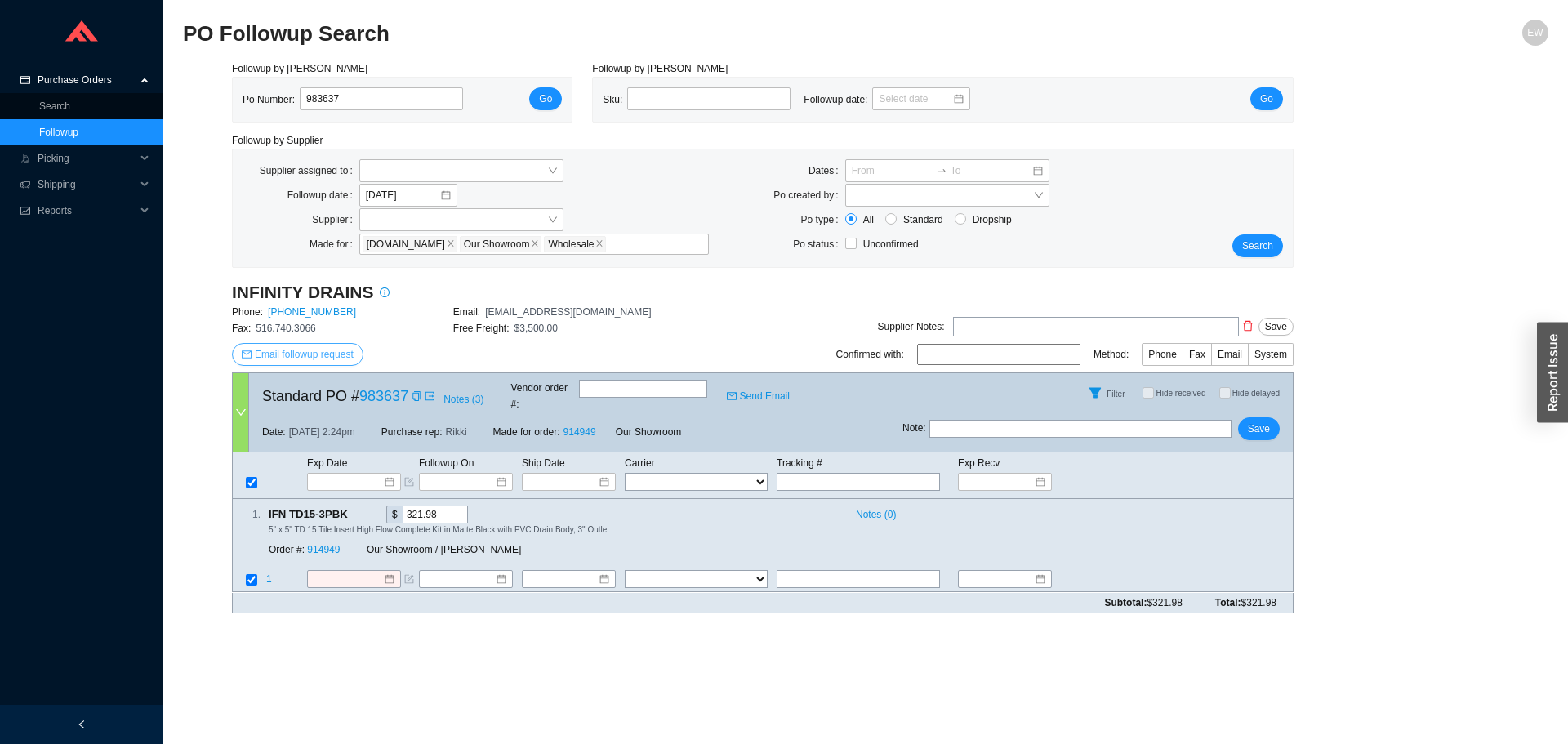 click on "Email followup request" at bounding box center [304, 354] 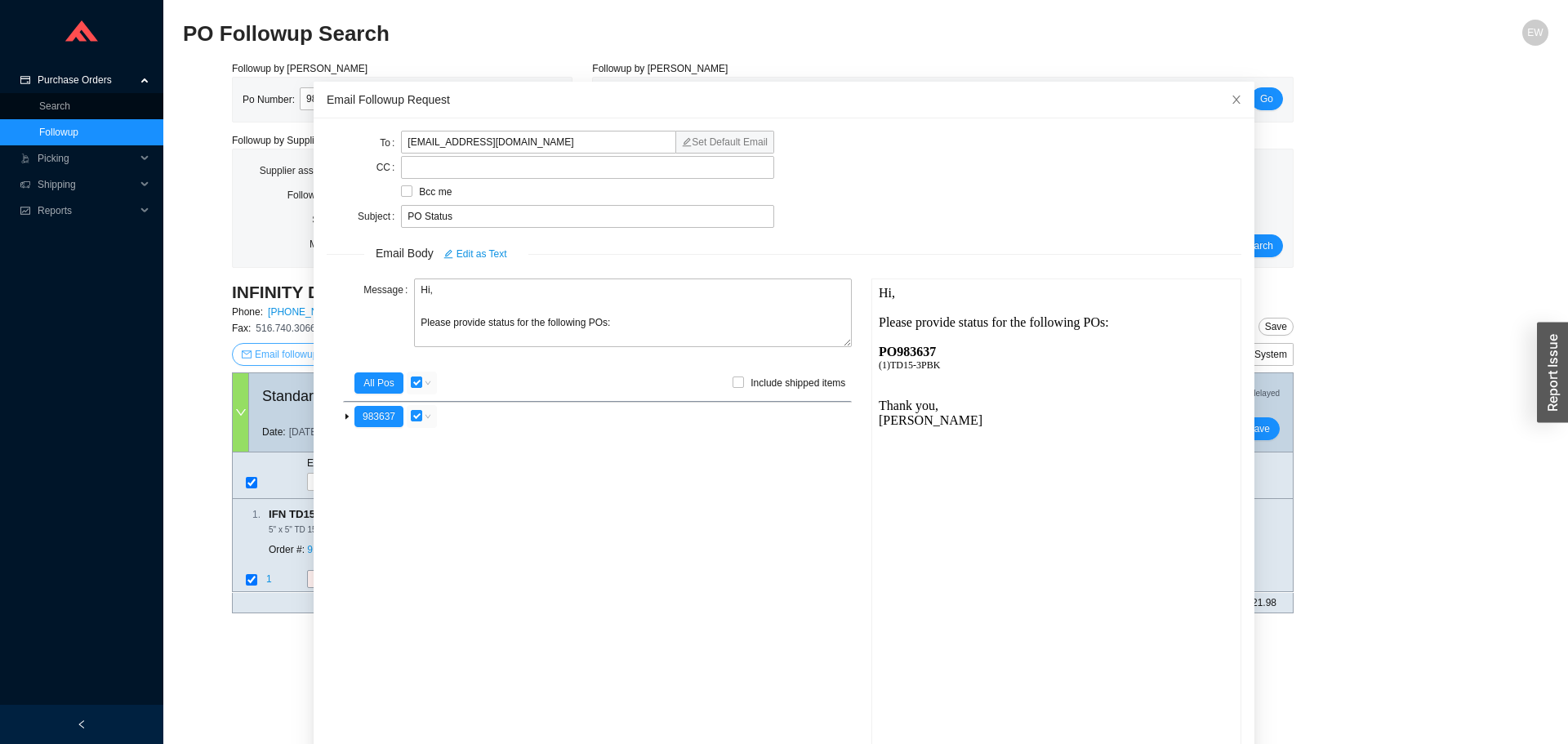 scroll, scrollTop: 0, scrollLeft: 0, axis: both 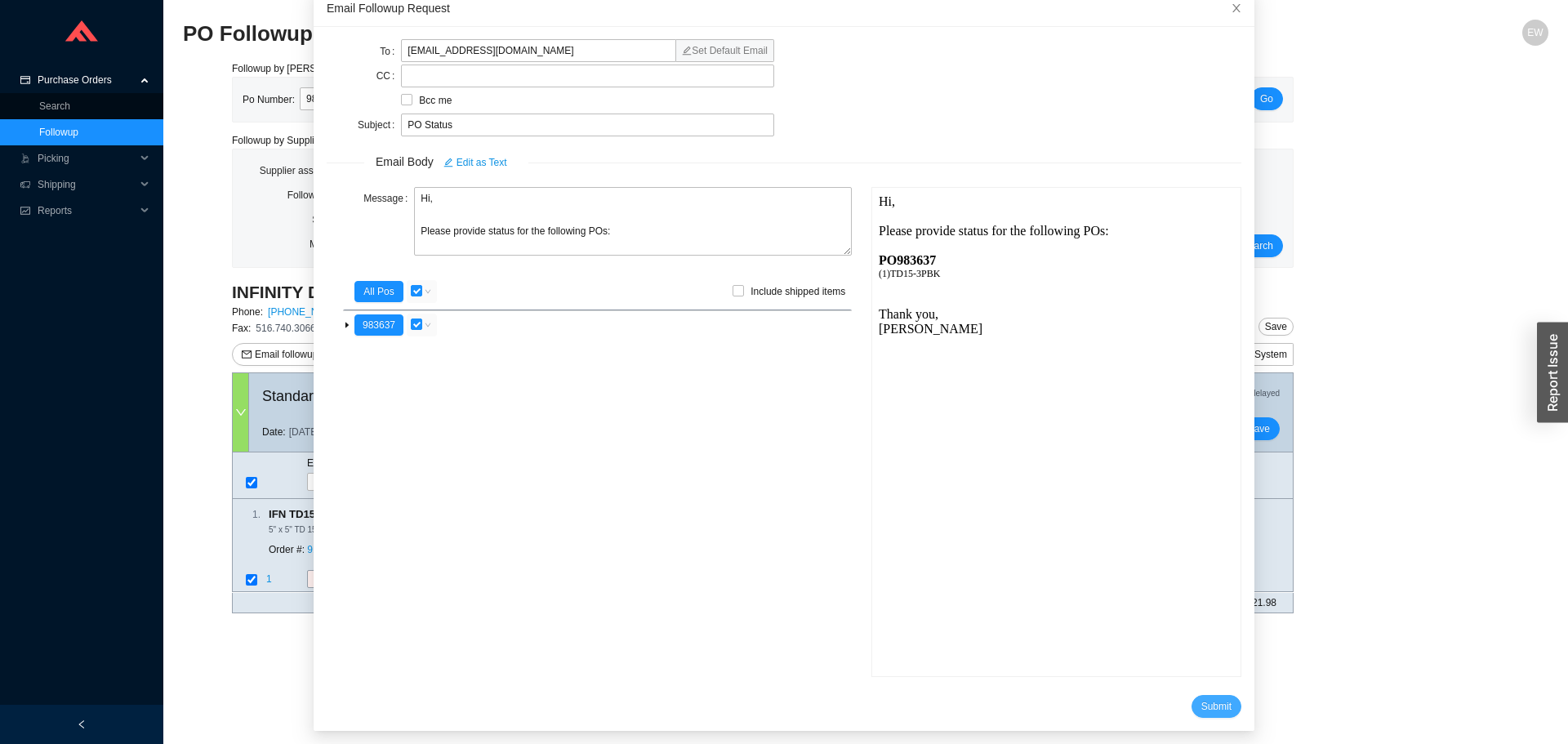 click on "Submit" at bounding box center (1216, 706) 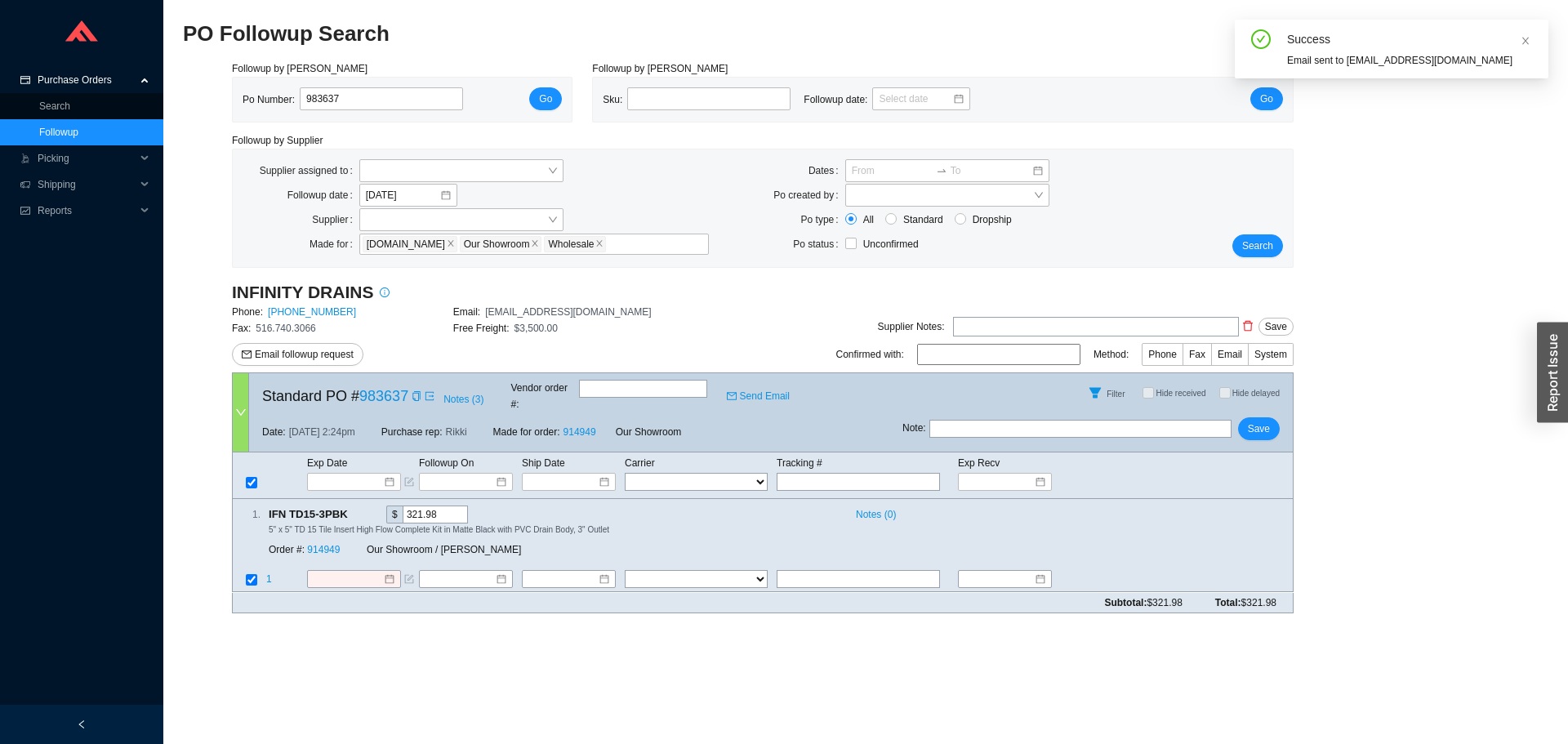 scroll, scrollTop: 16, scrollLeft: 0, axis: vertical 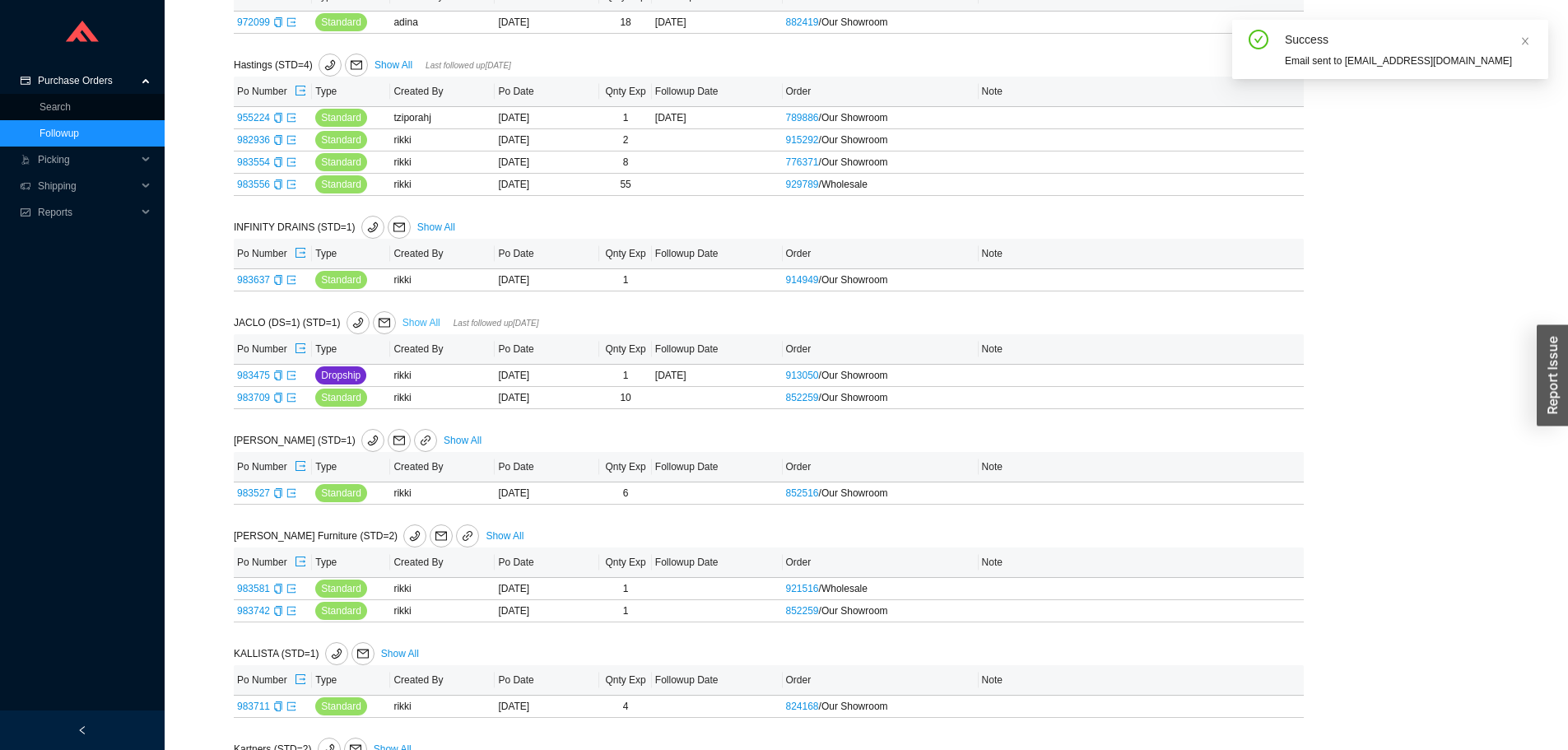 click on "Show All" at bounding box center (421, 323) 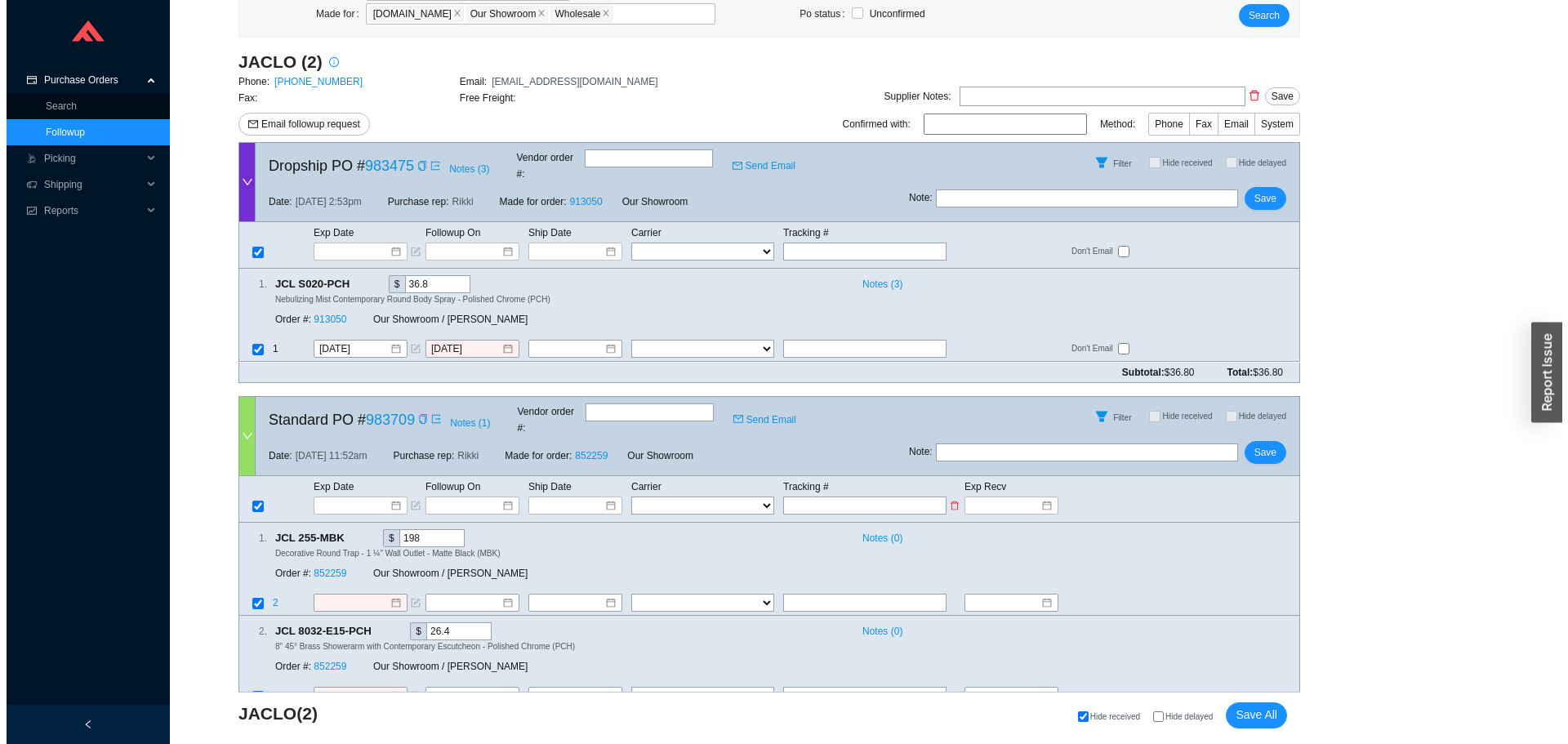 scroll, scrollTop: 203, scrollLeft: 0, axis: vertical 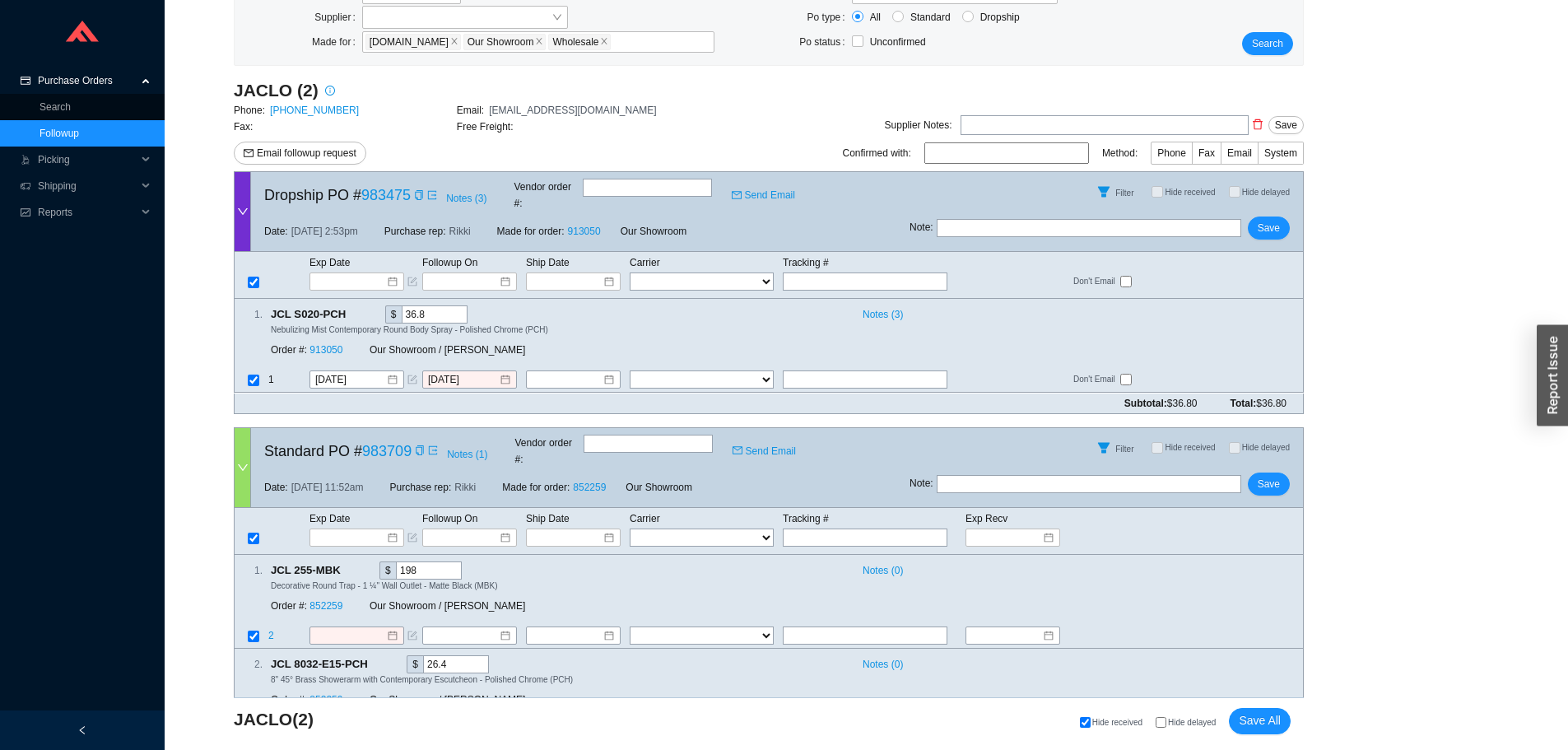 click on "Fax:" at bounding box center [345, 127] 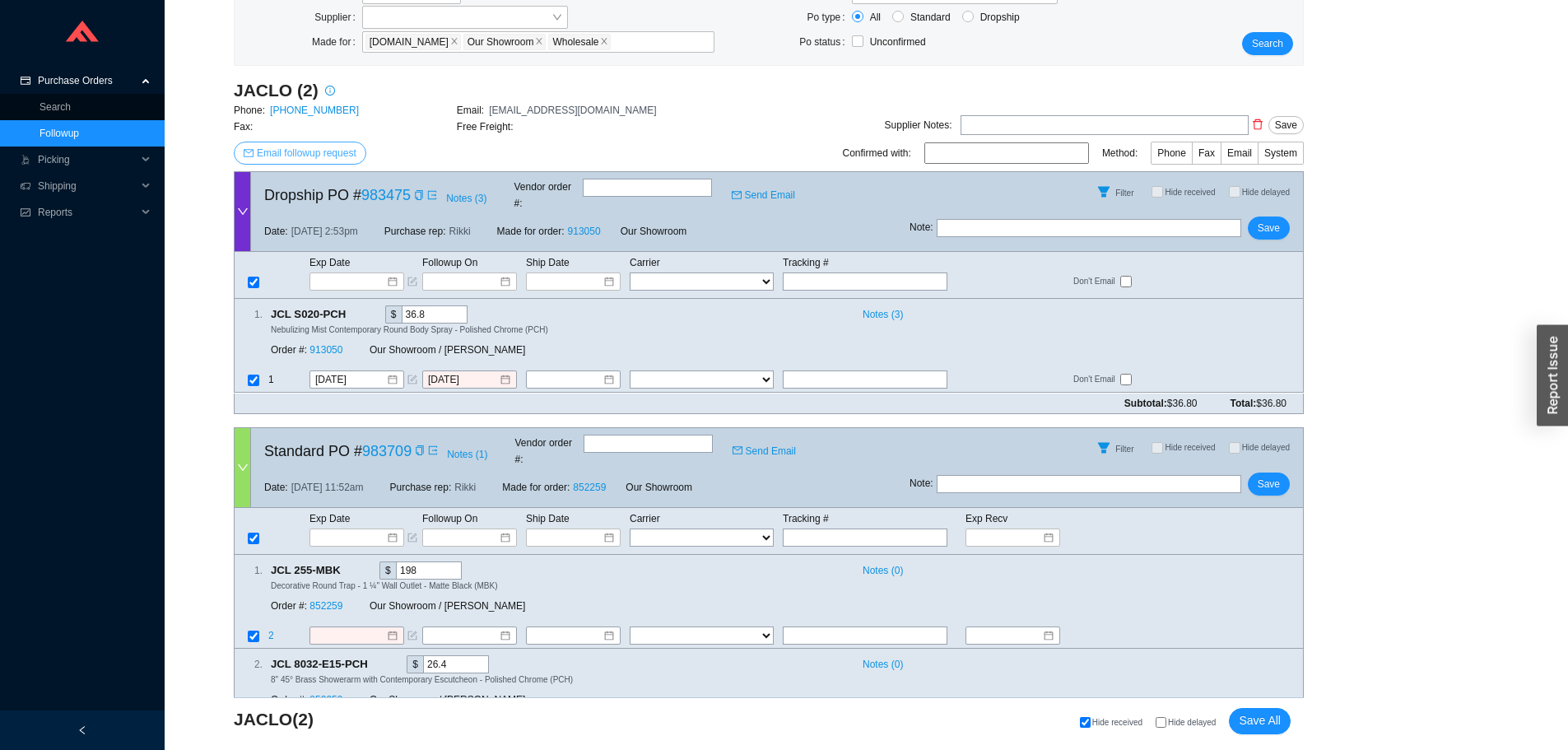 click on "Email followup request" at bounding box center (300, 153) 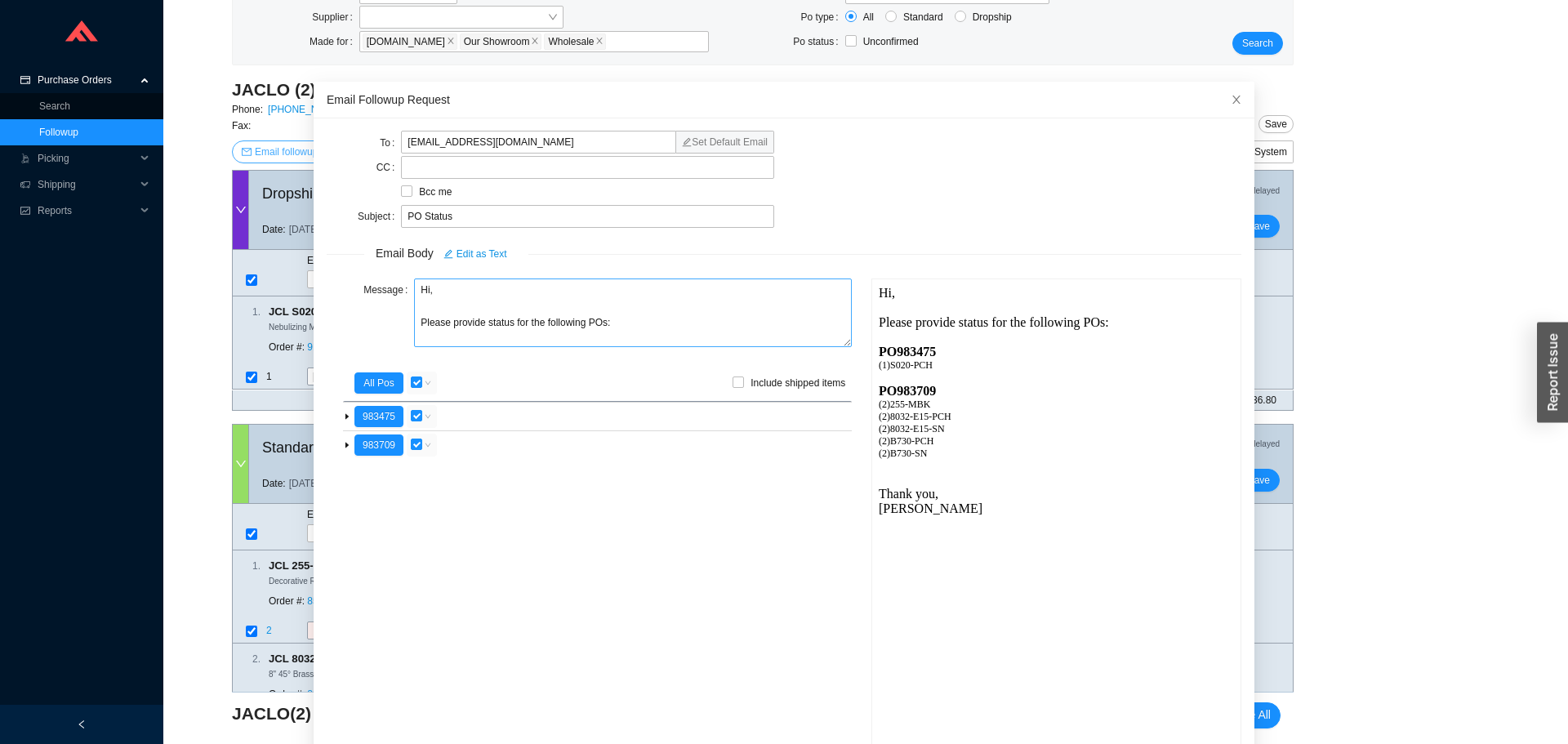 scroll, scrollTop: 0, scrollLeft: 0, axis: both 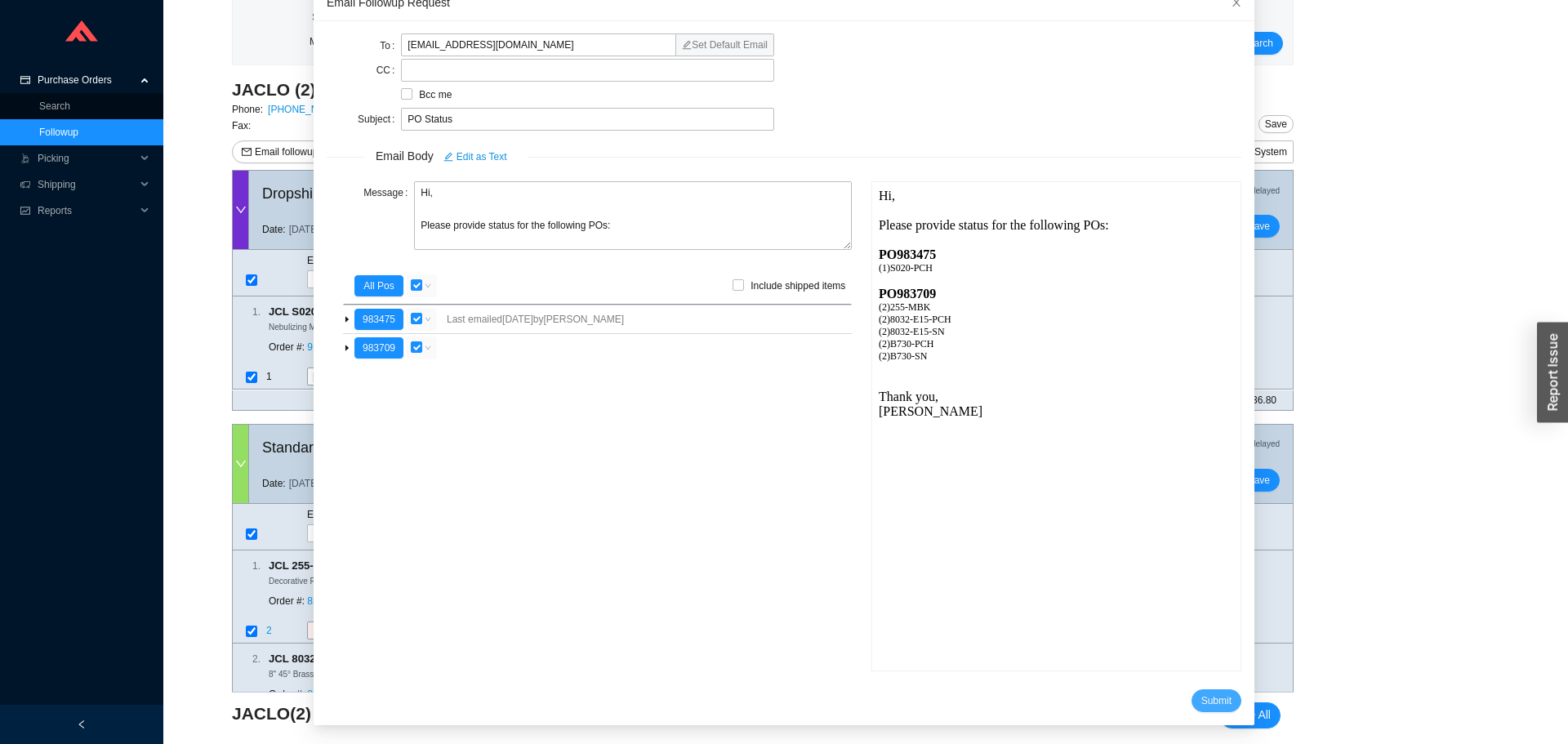 click on "Submit" at bounding box center [1216, 701] 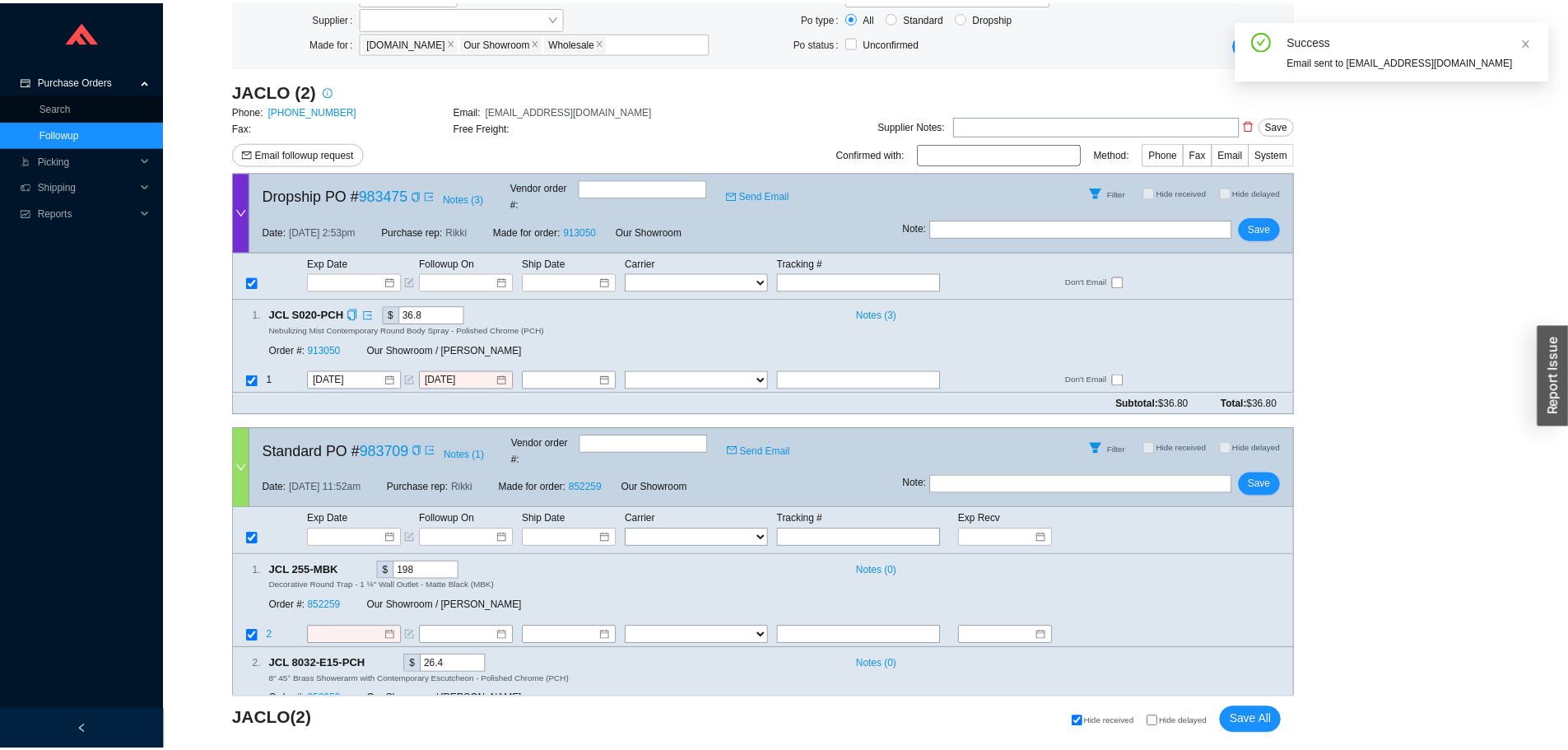 scroll 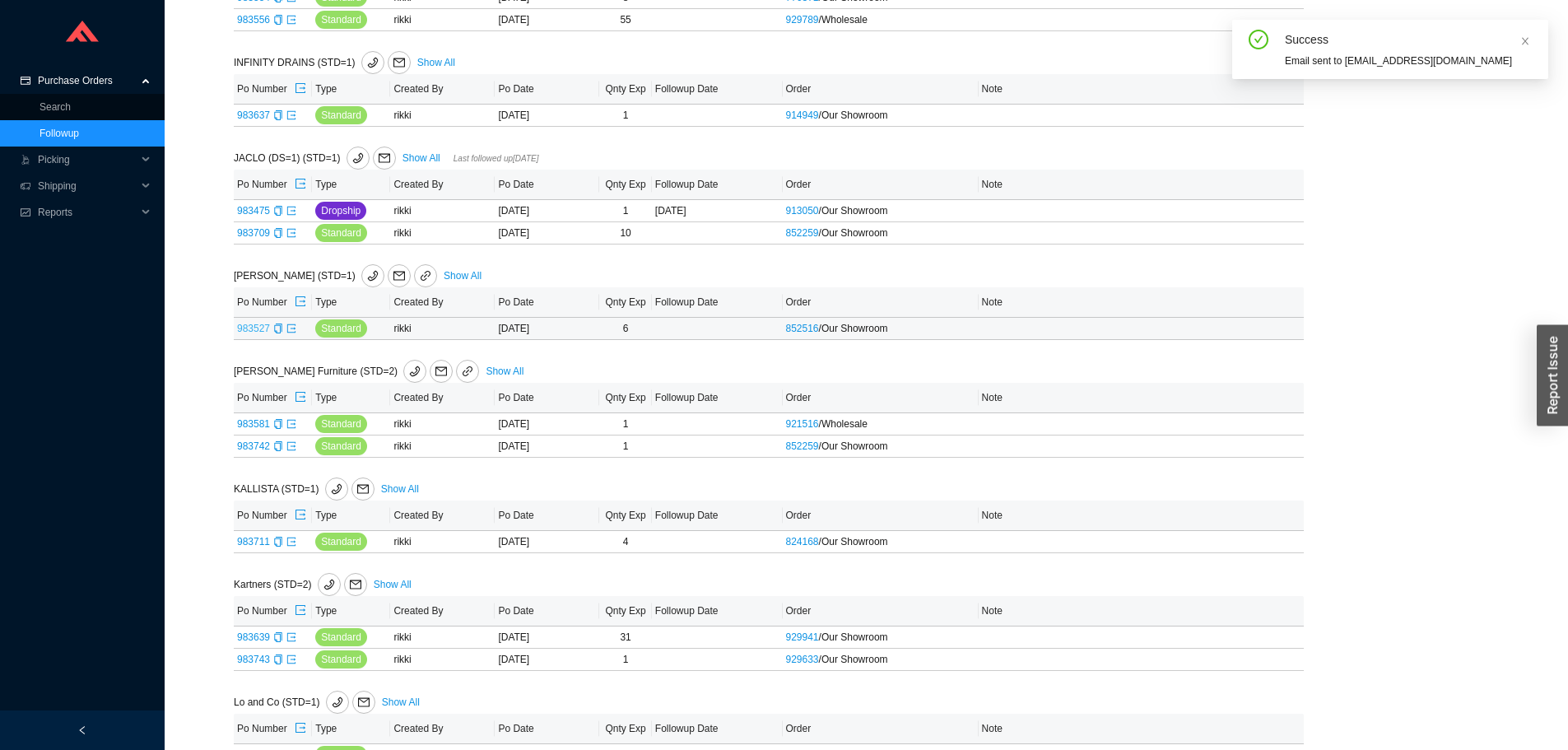 click on "983527" at bounding box center (254, 328) 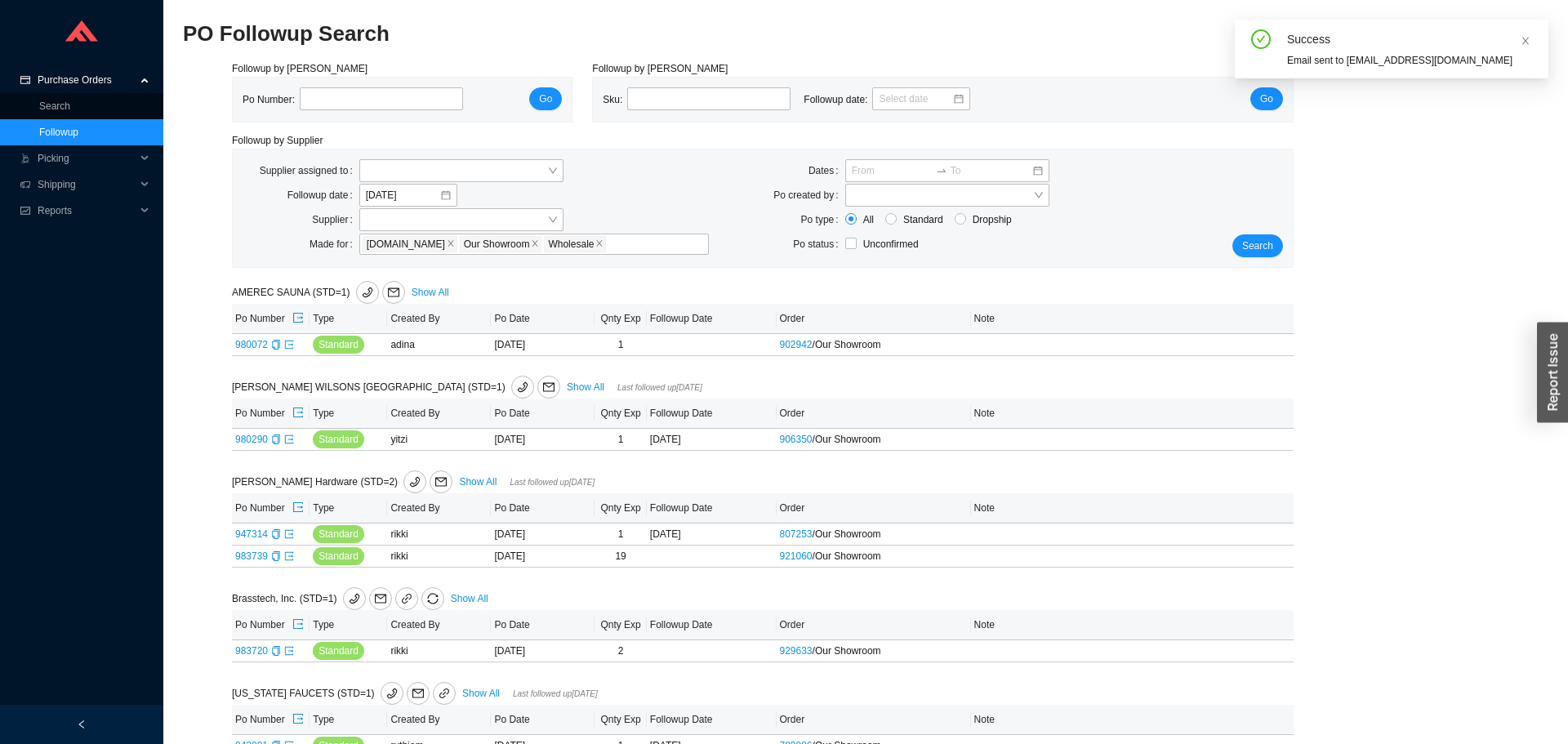 type on "983527" 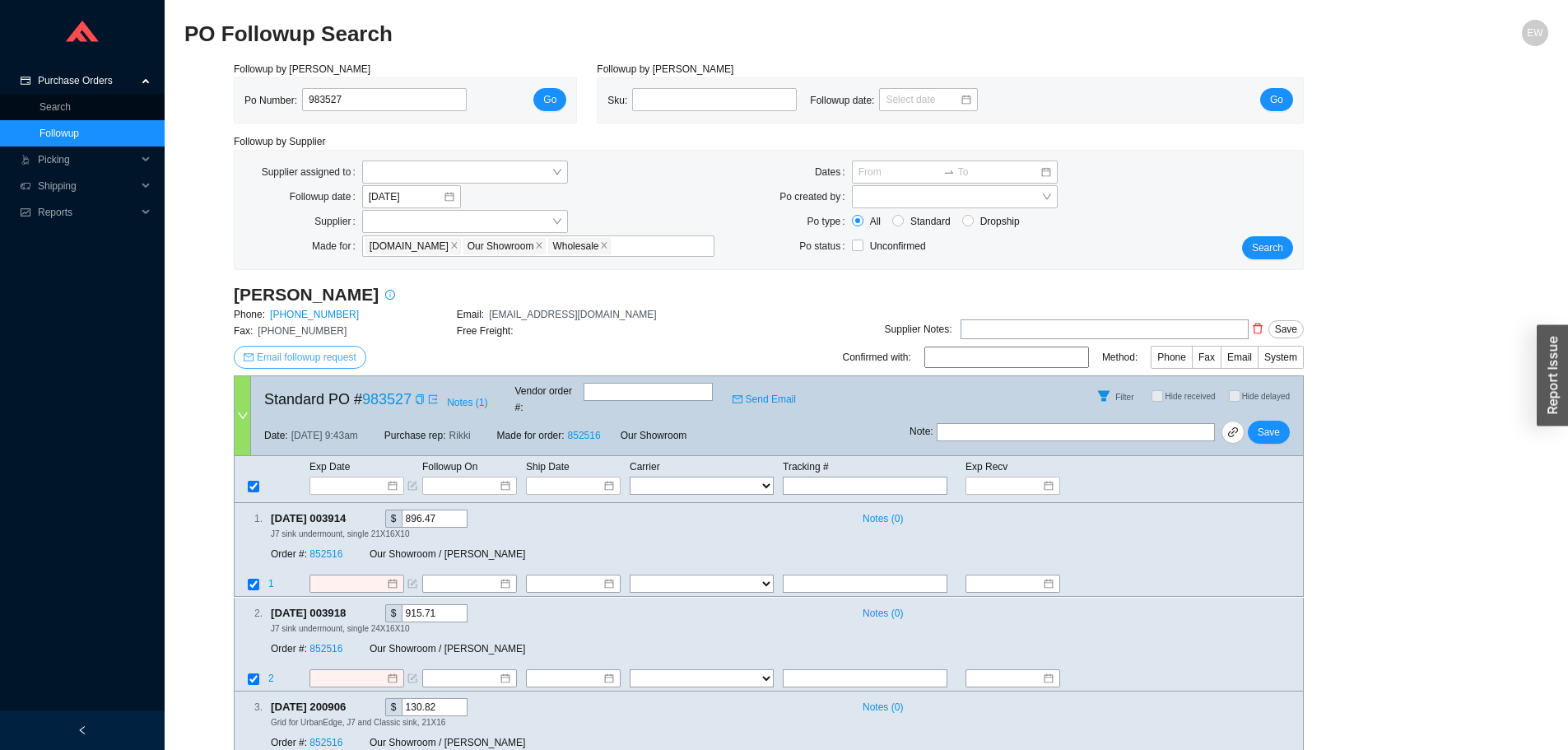 click on "Email followup request" at bounding box center [306, 357] 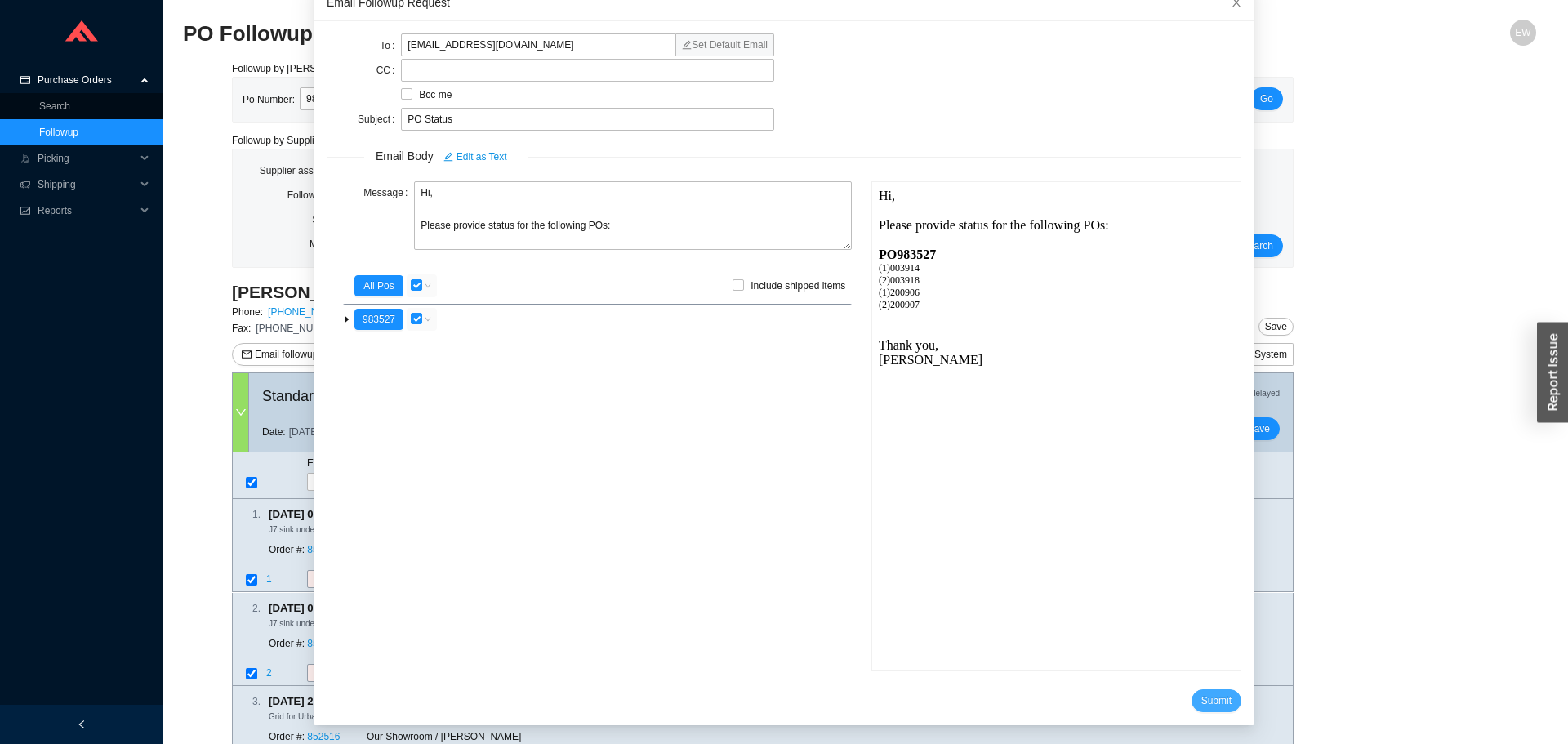 click on "Submit" at bounding box center [1216, 701] 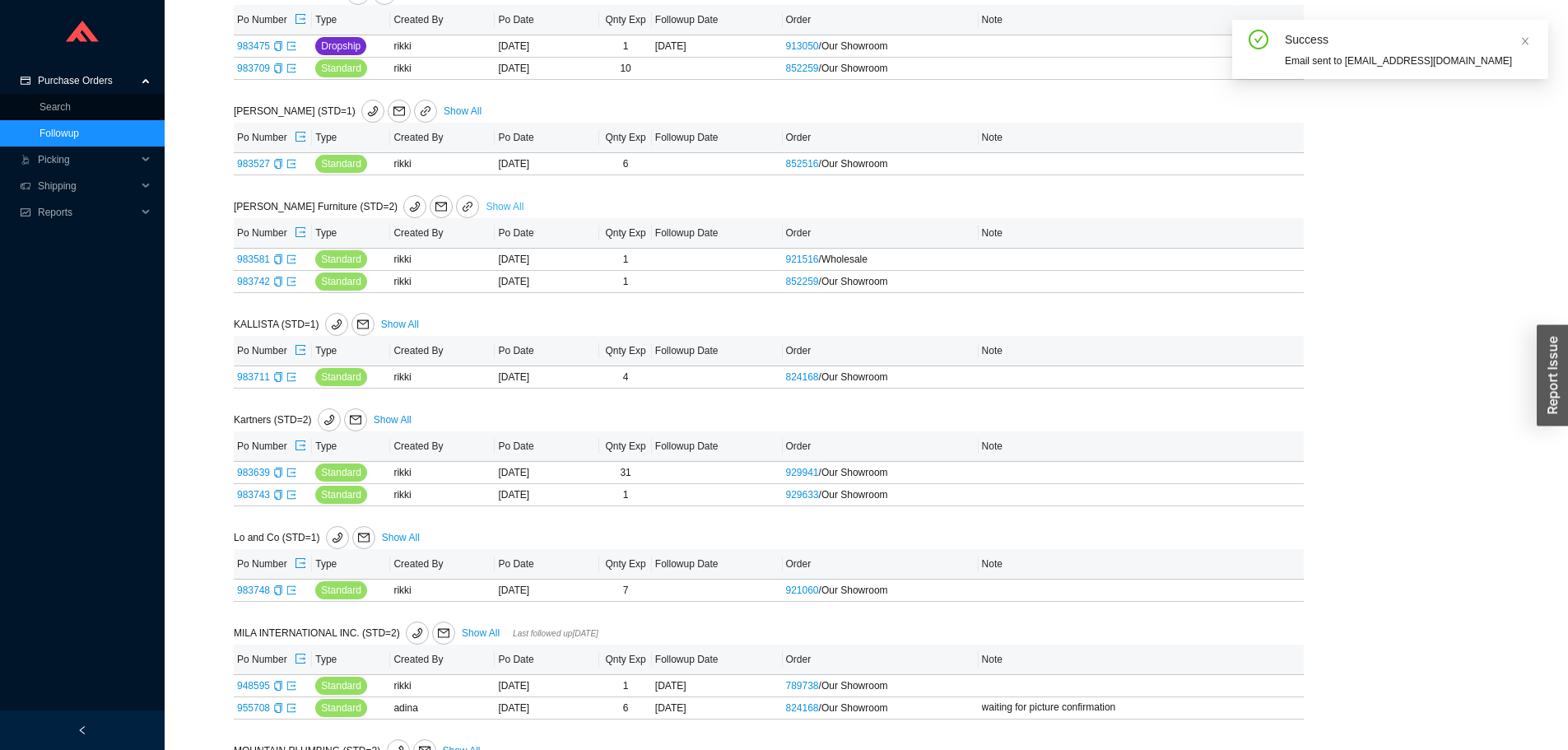 click on "Show All" at bounding box center [505, 207] 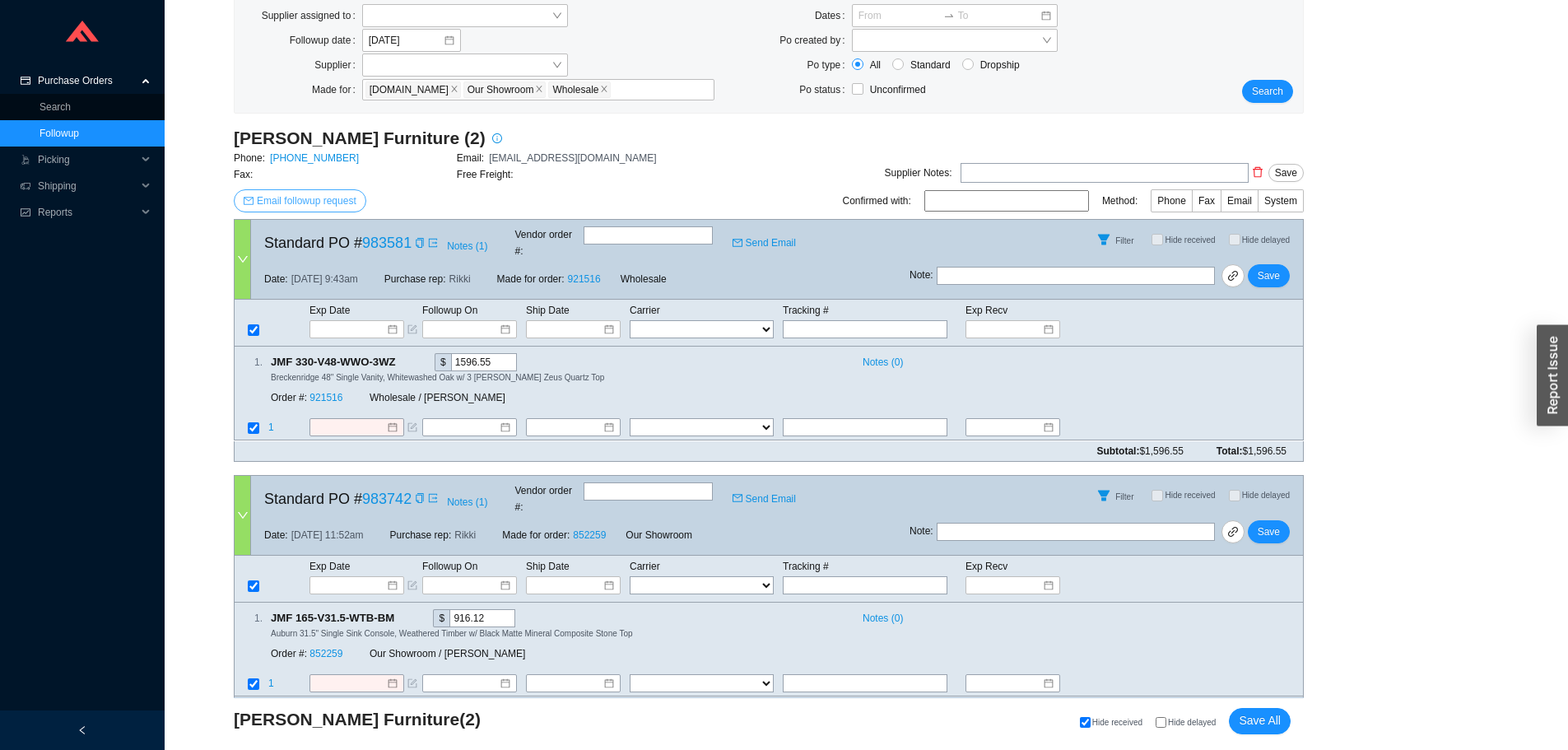 click on "Email followup request" at bounding box center [306, 201] 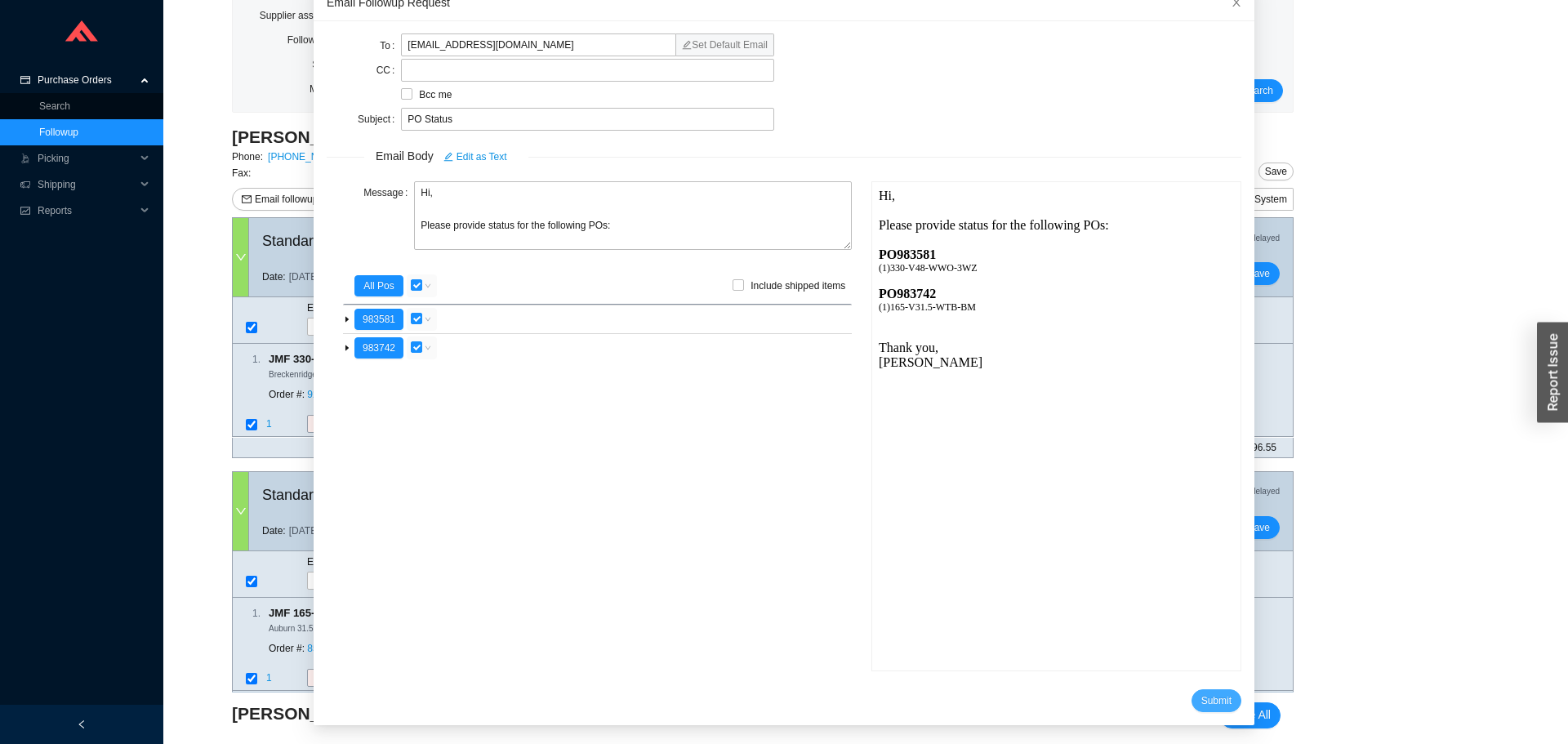 click on "Submit" at bounding box center (1216, 701) 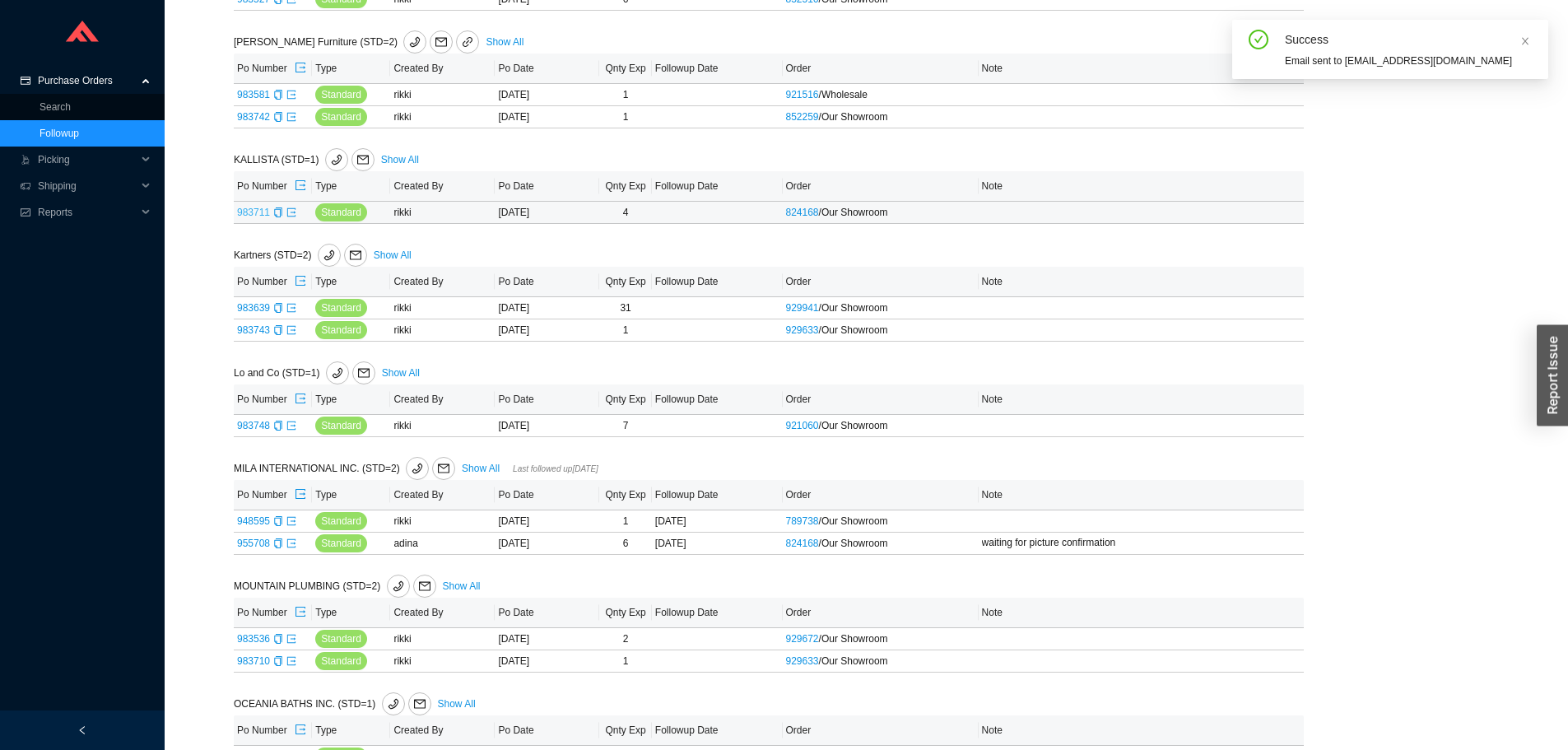 click on "983711" at bounding box center (254, 212) 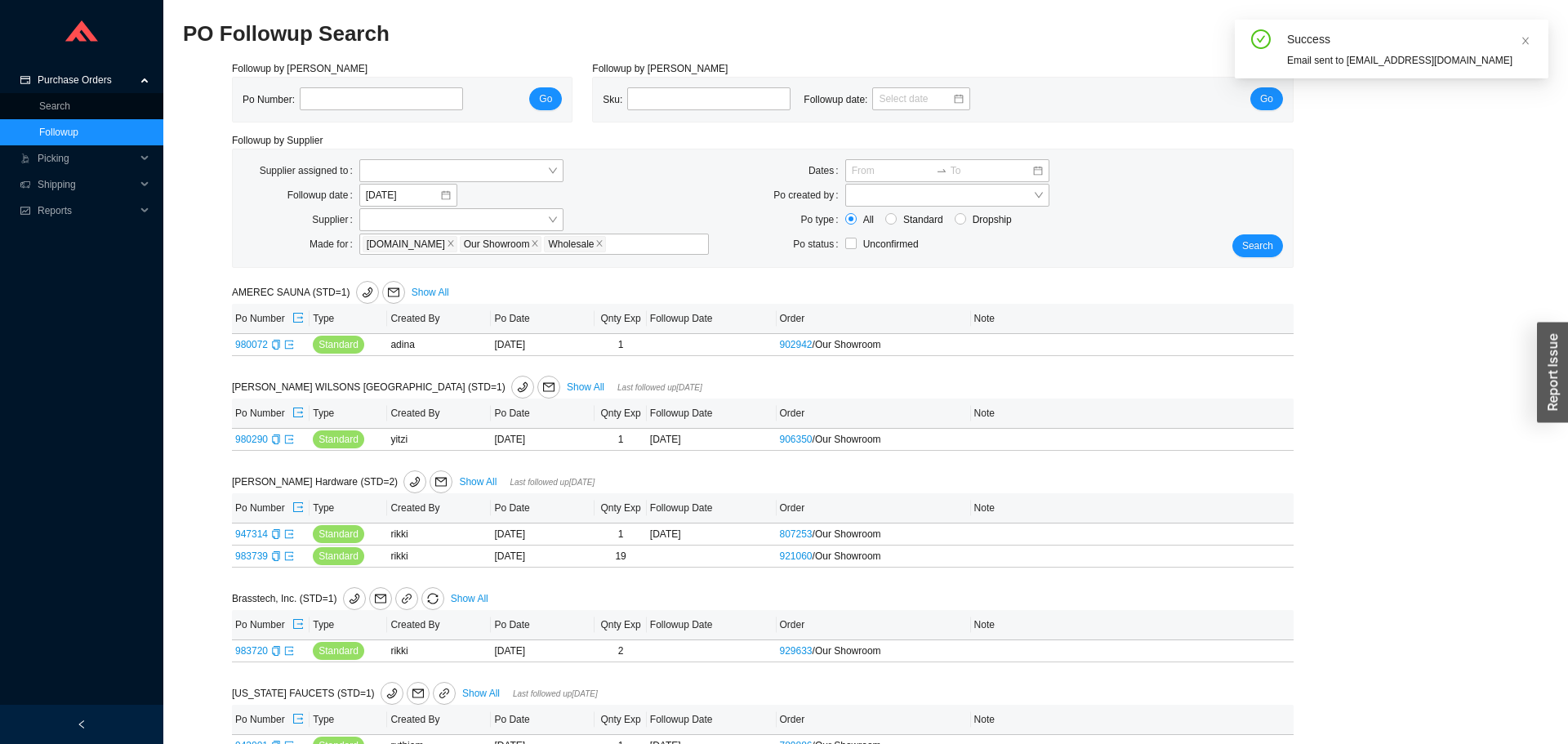 type on "983711" 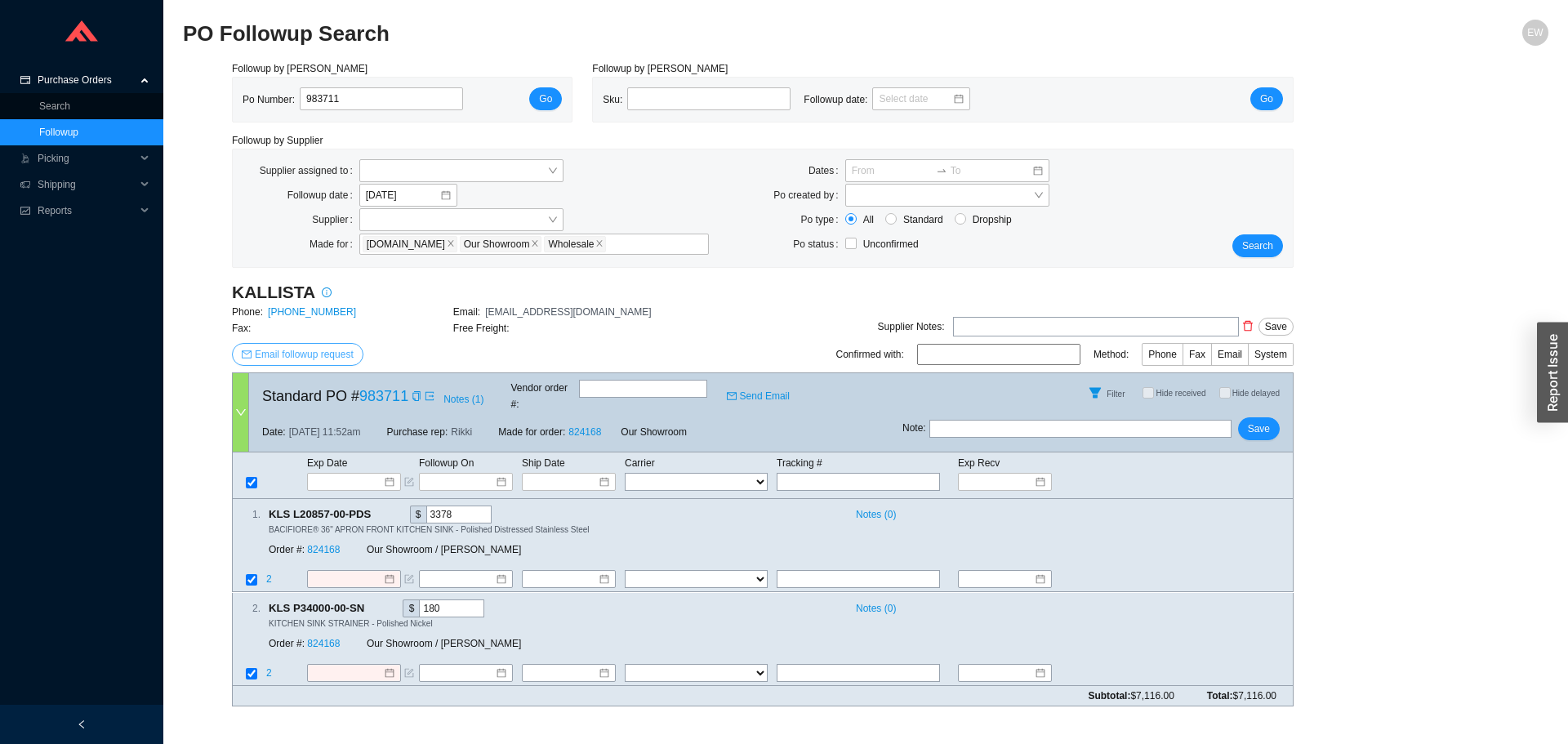 click on "Email followup request" at bounding box center [304, 354] 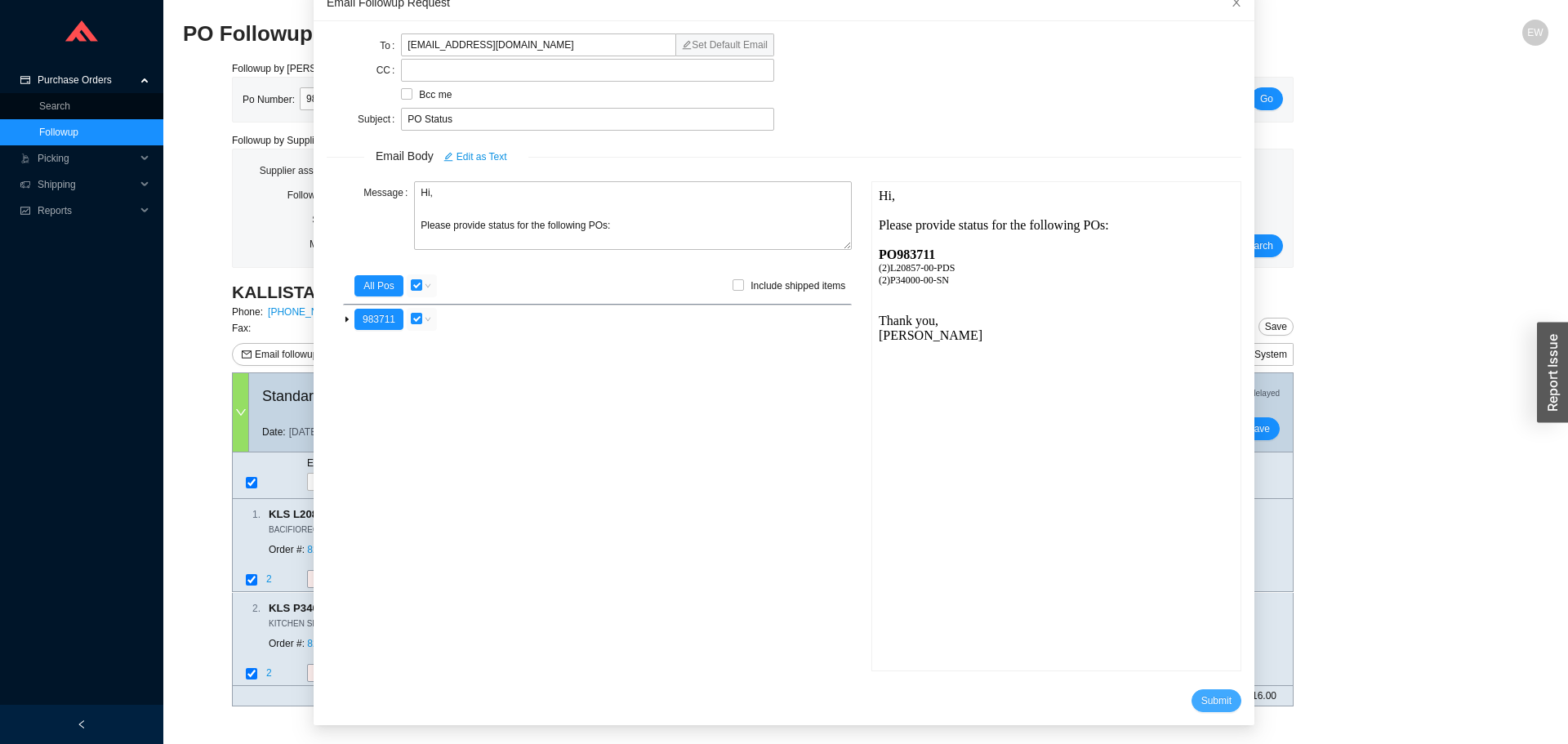 click on "Submit" at bounding box center [1216, 701] 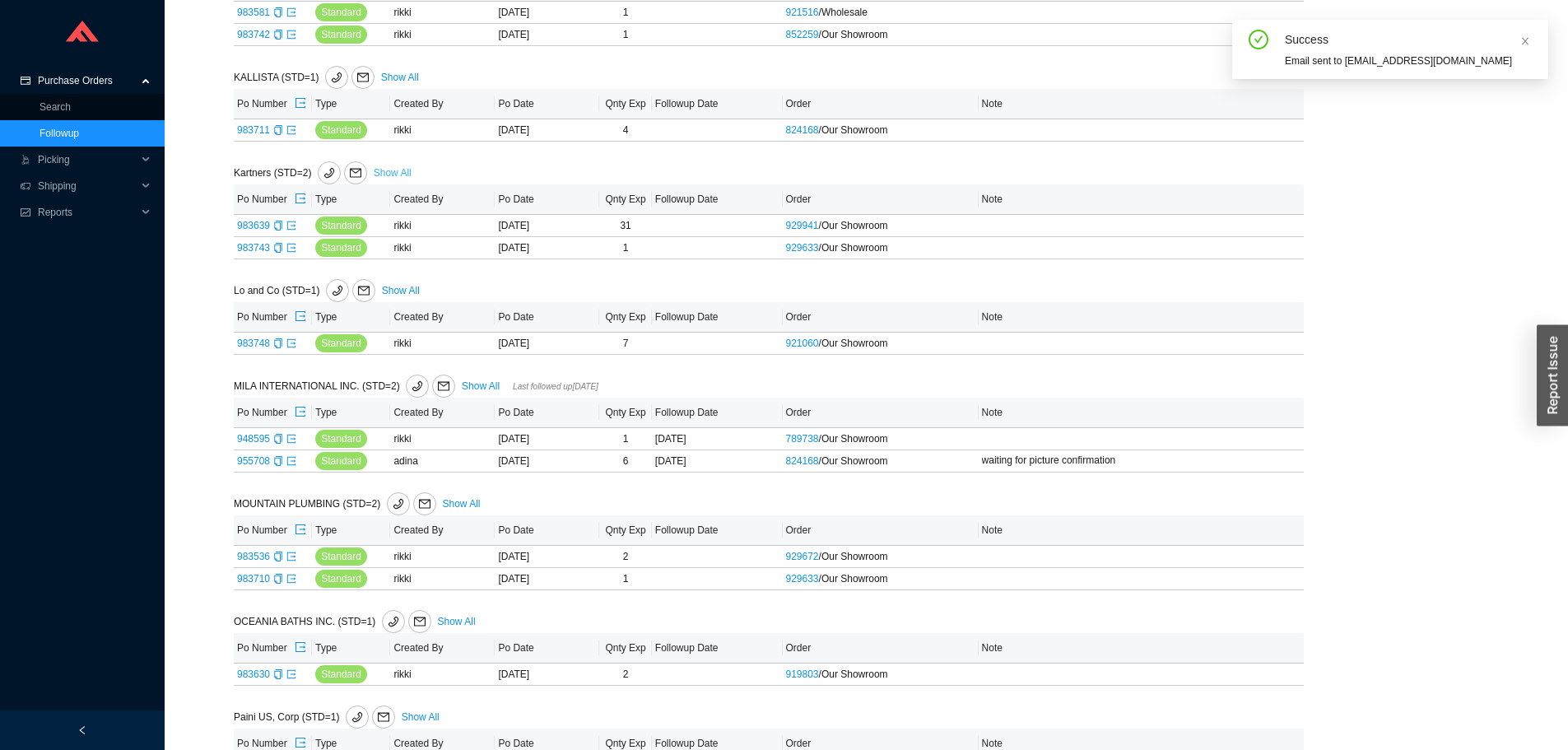 click on "Show All" at bounding box center [393, 173] 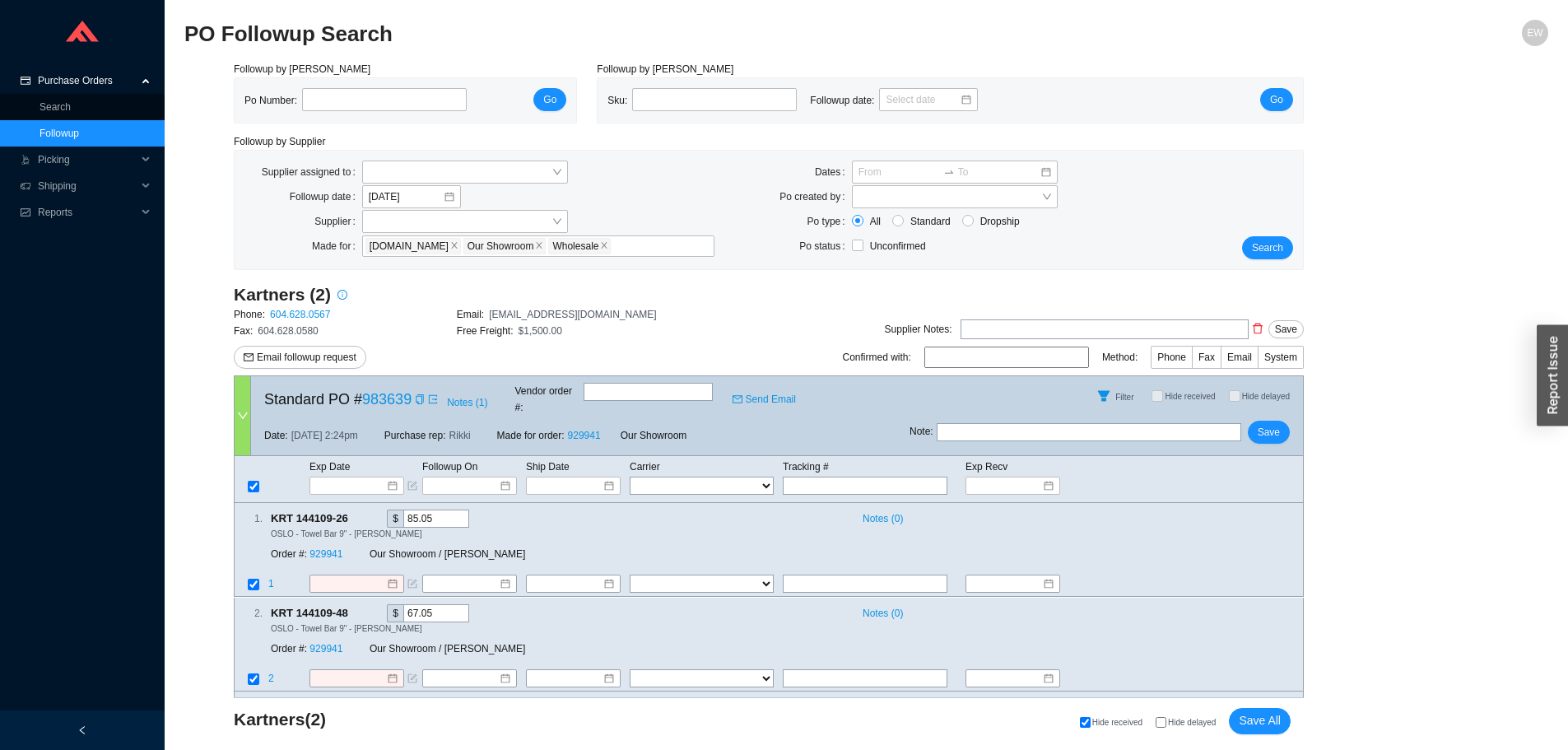 click on "Kartners   (2) Phone:  604.628.0567 Email:  orders@kartners.com Fax:  604.628.0580 Free Freight:  $1,500.00 Email followup request" at bounding box center (457, 329) 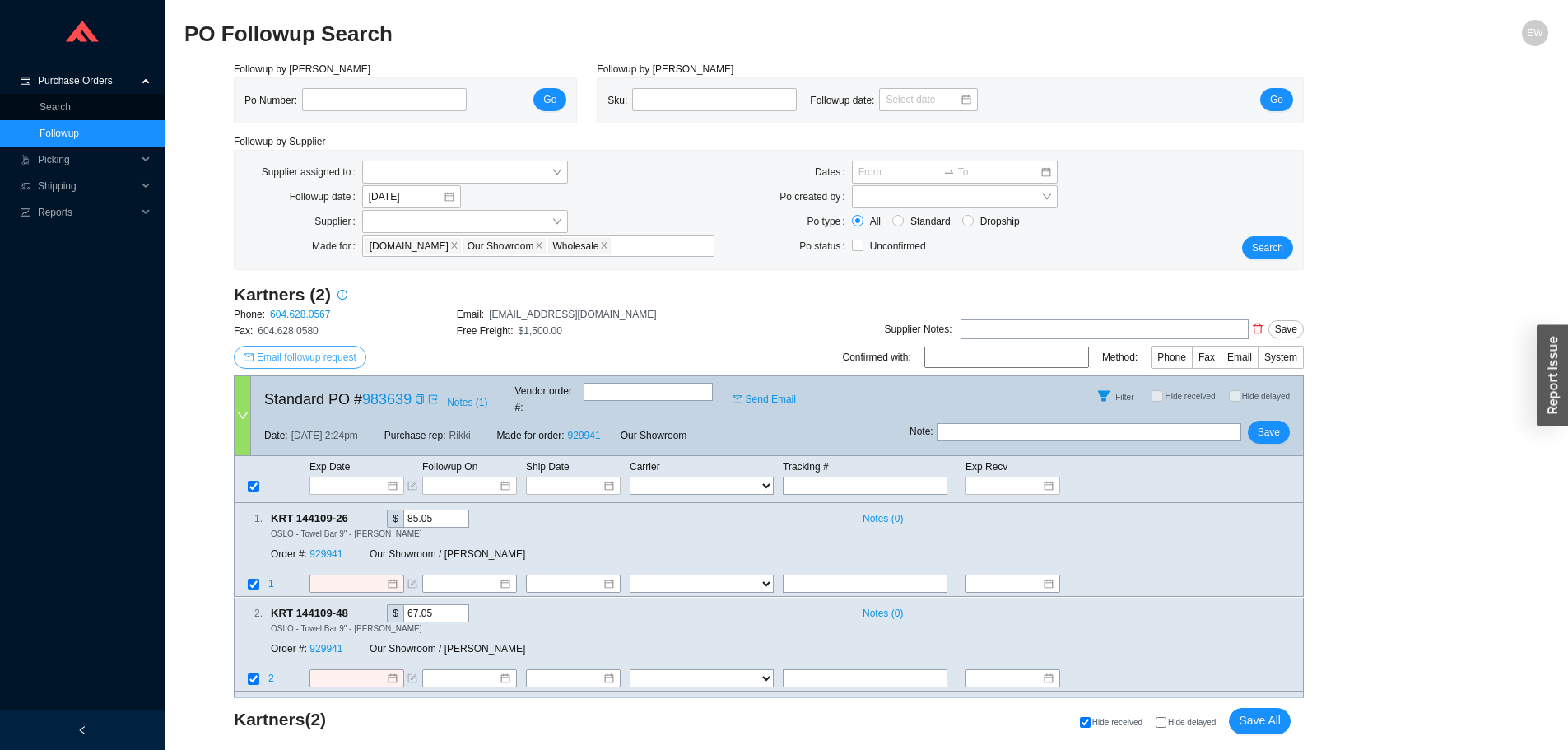click on "Email followup request" at bounding box center [306, 357] 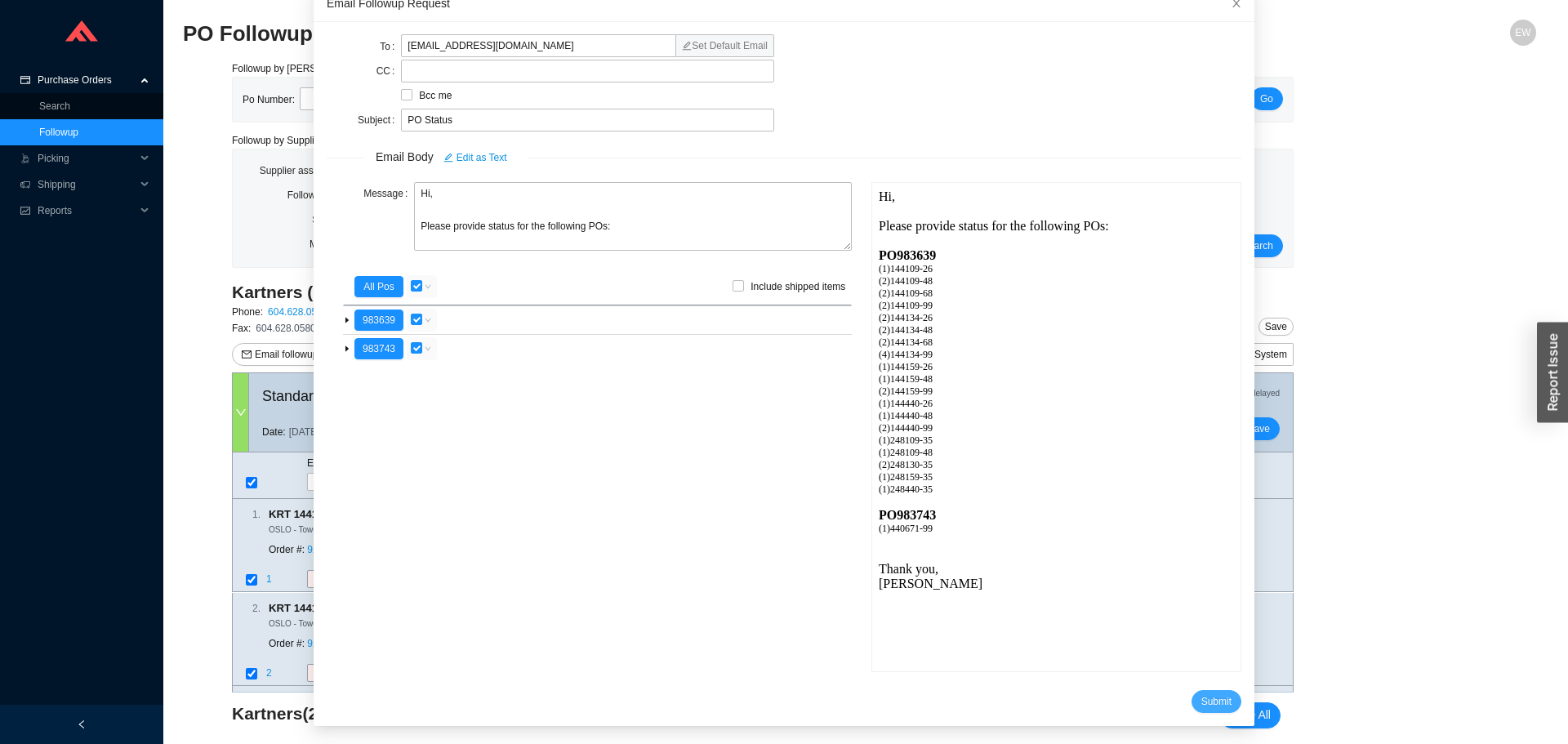 click on "Submit" at bounding box center [1216, 702] 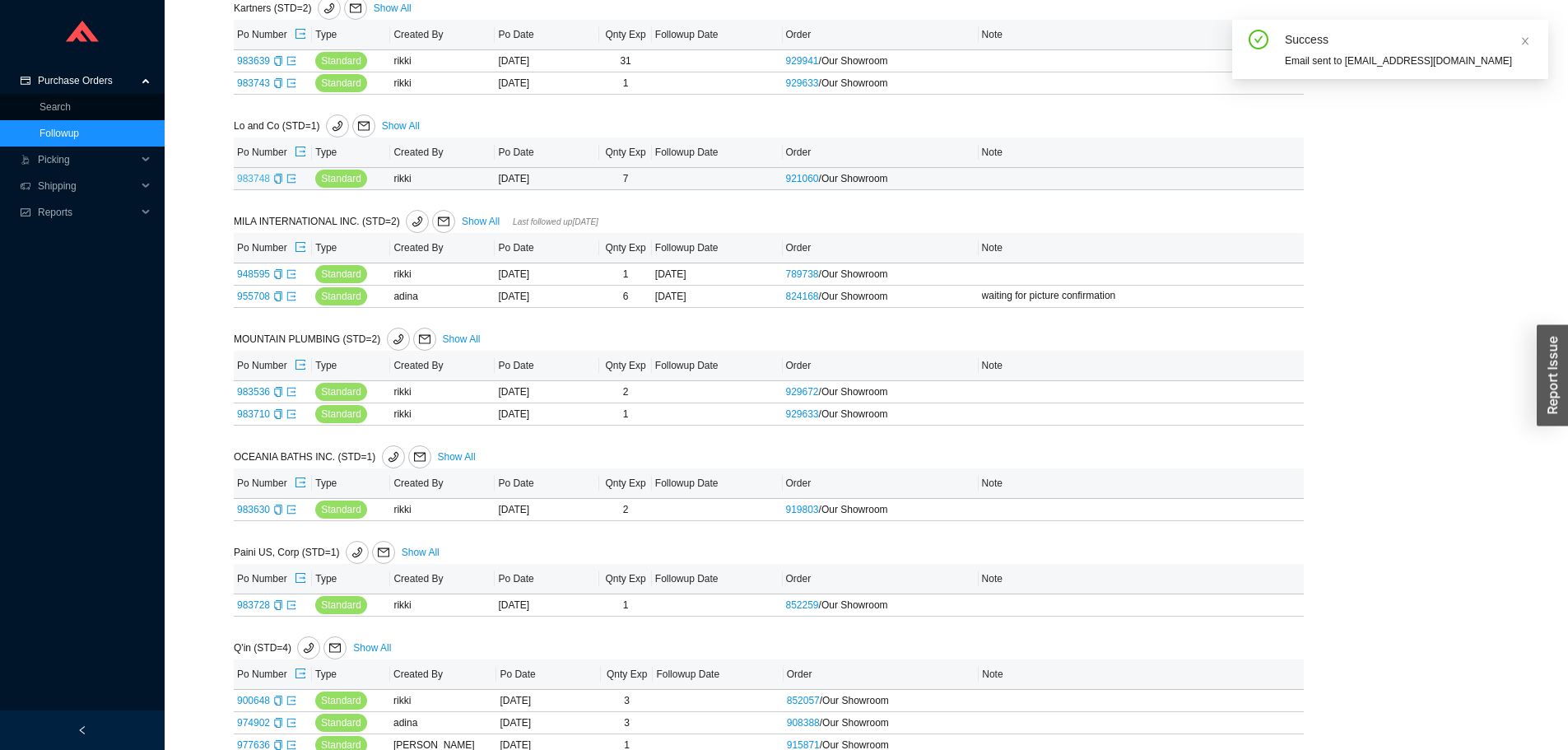 click on "983748" at bounding box center (254, 179) 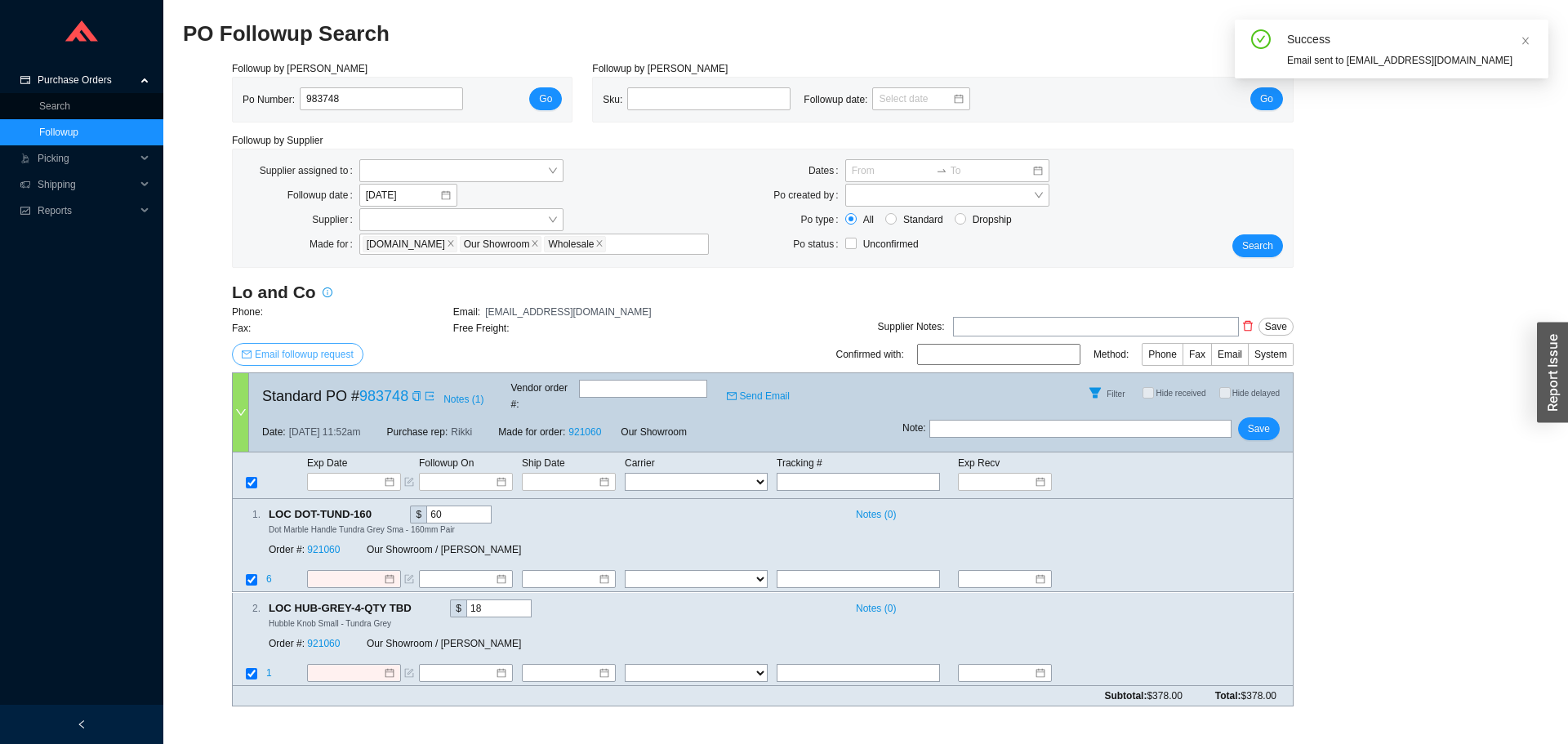 click on "Email followup request" at bounding box center (304, 354) 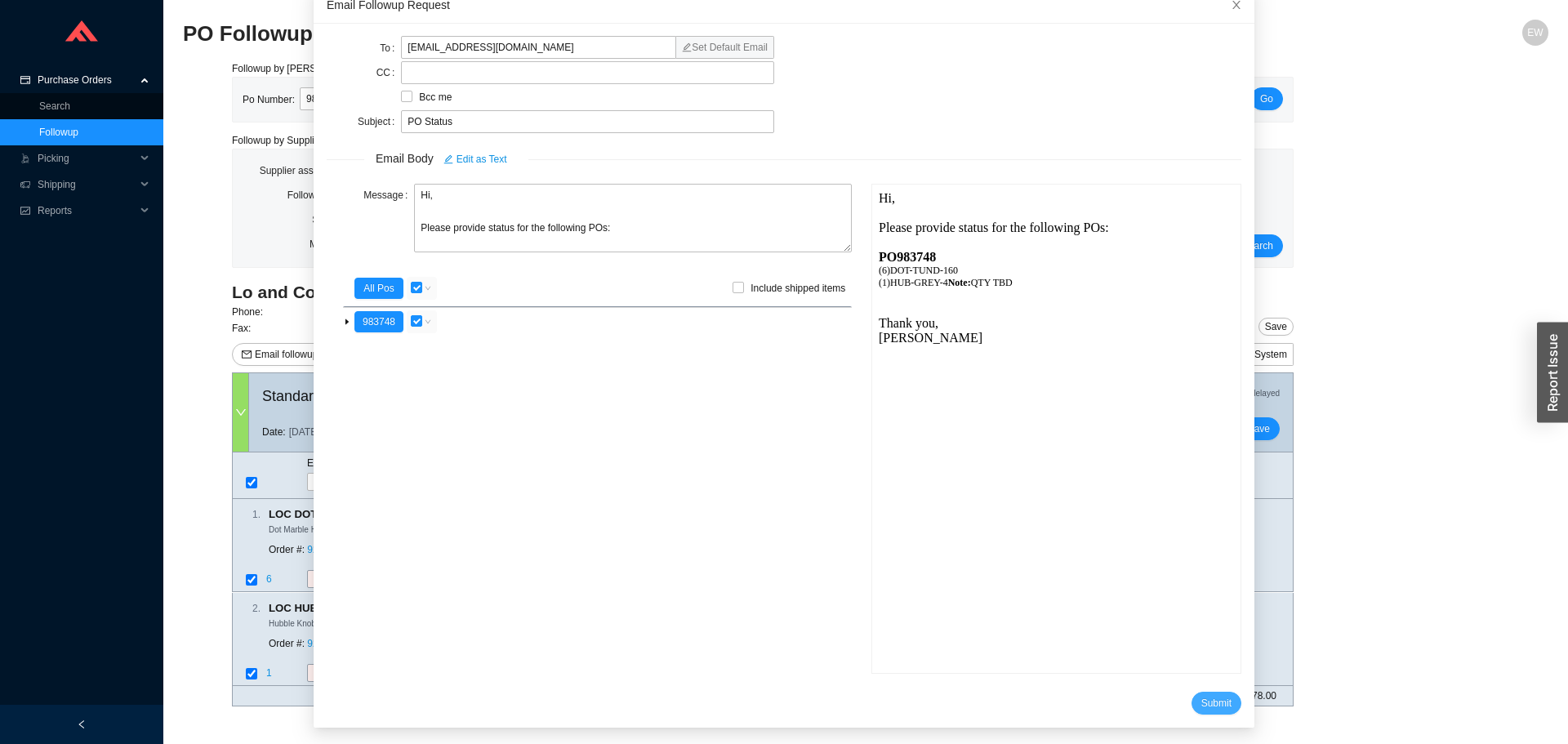 click on "Submit" at bounding box center [1216, 703] 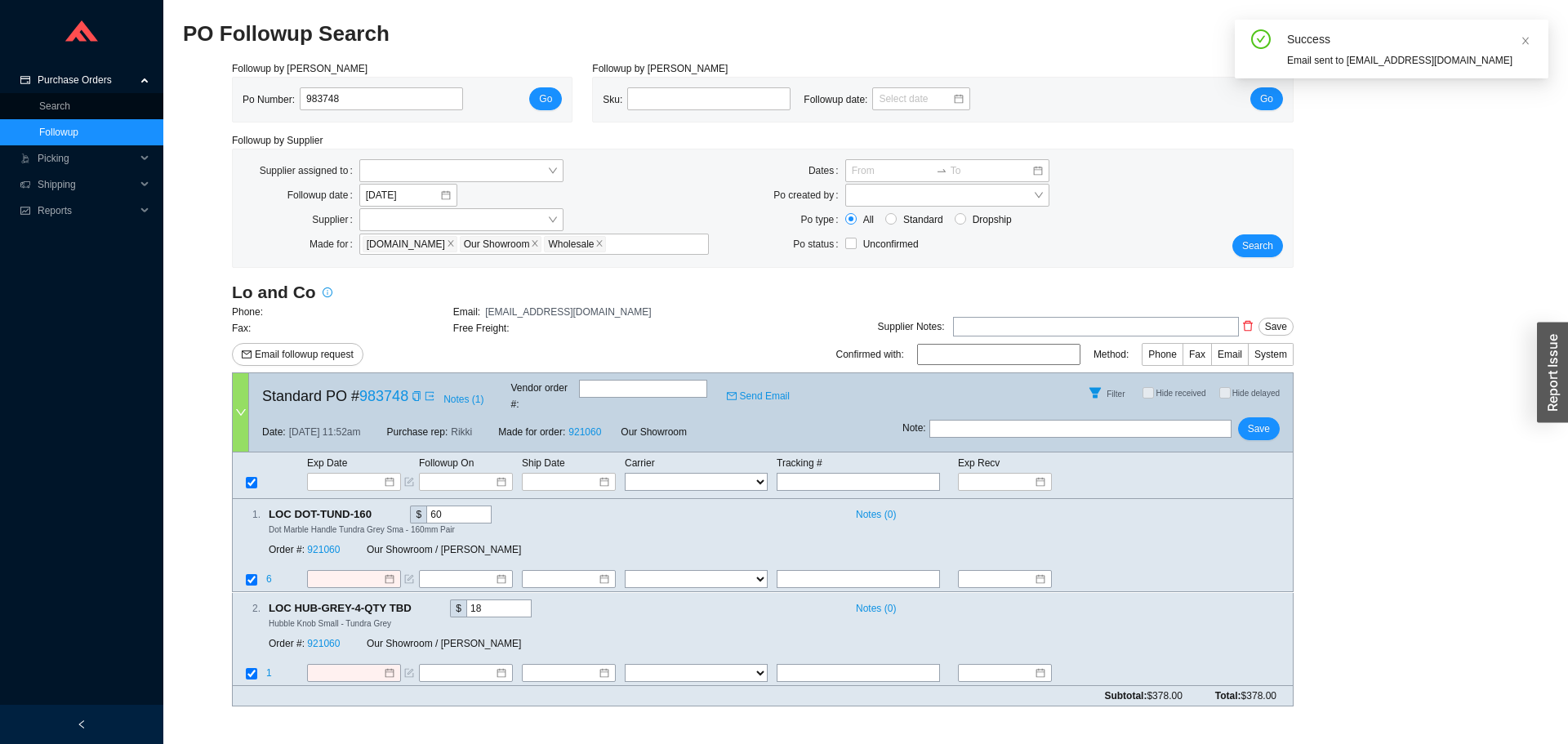 type 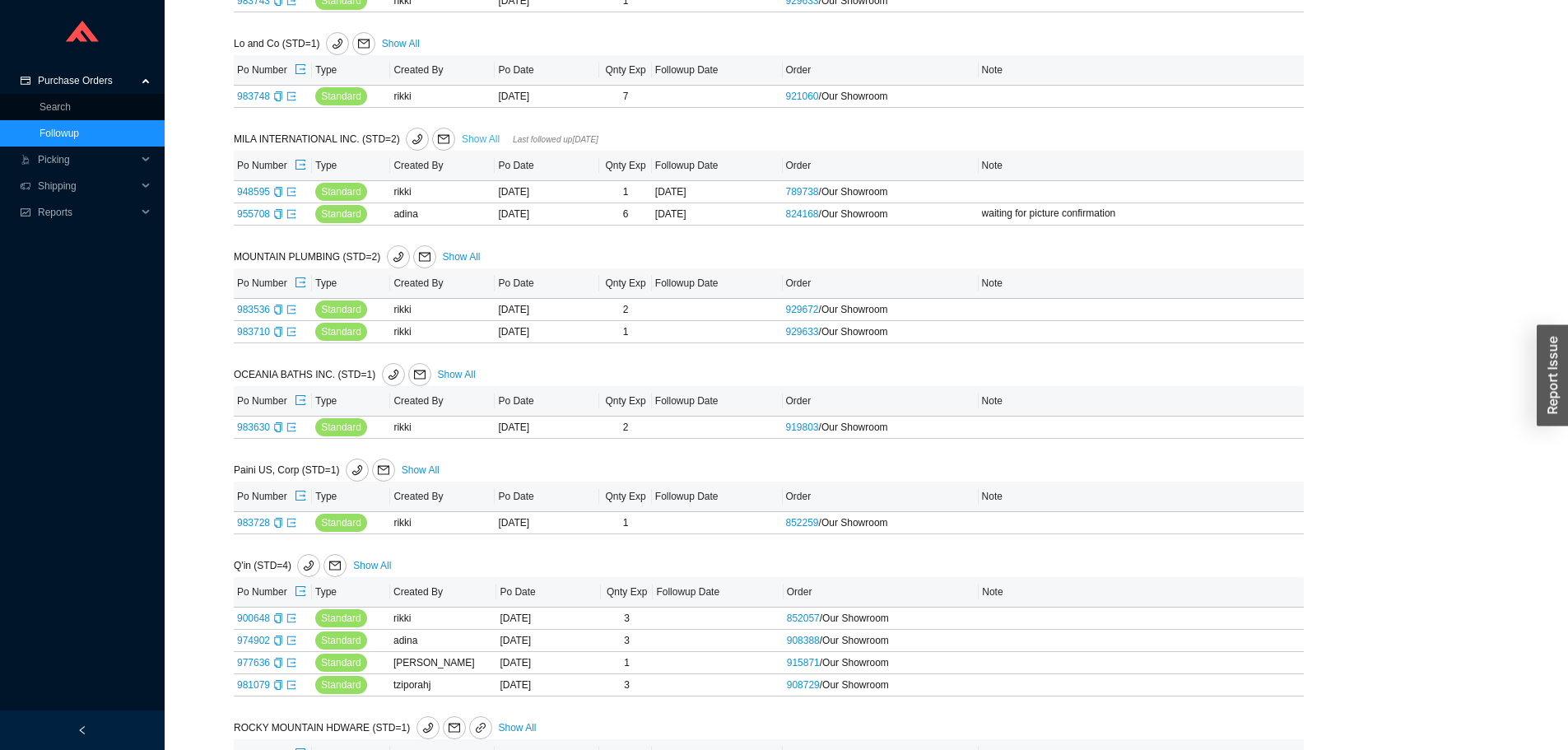 click on "Show All" at bounding box center (481, 139) 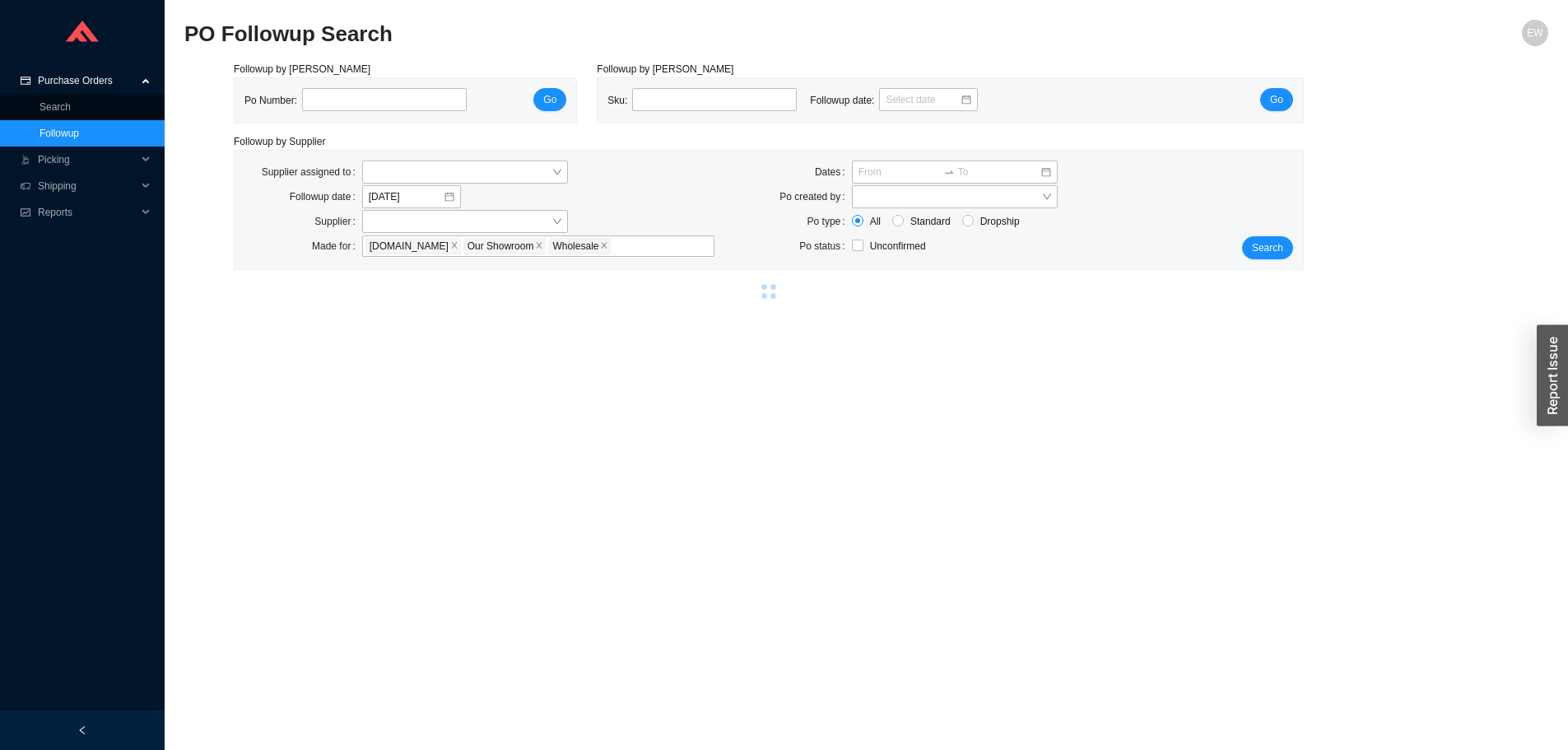 select on "2" 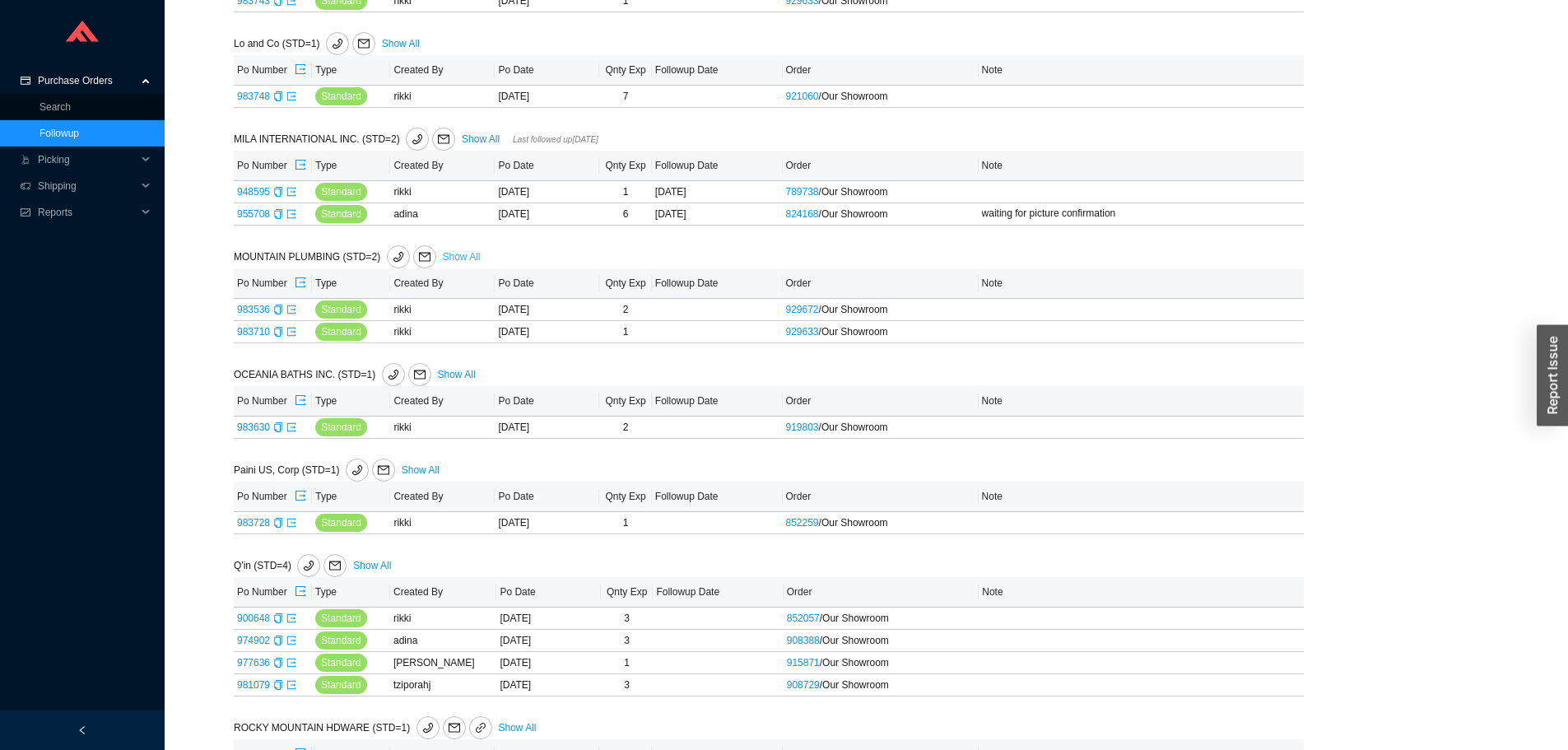 click on "Show All" at bounding box center [462, 257] 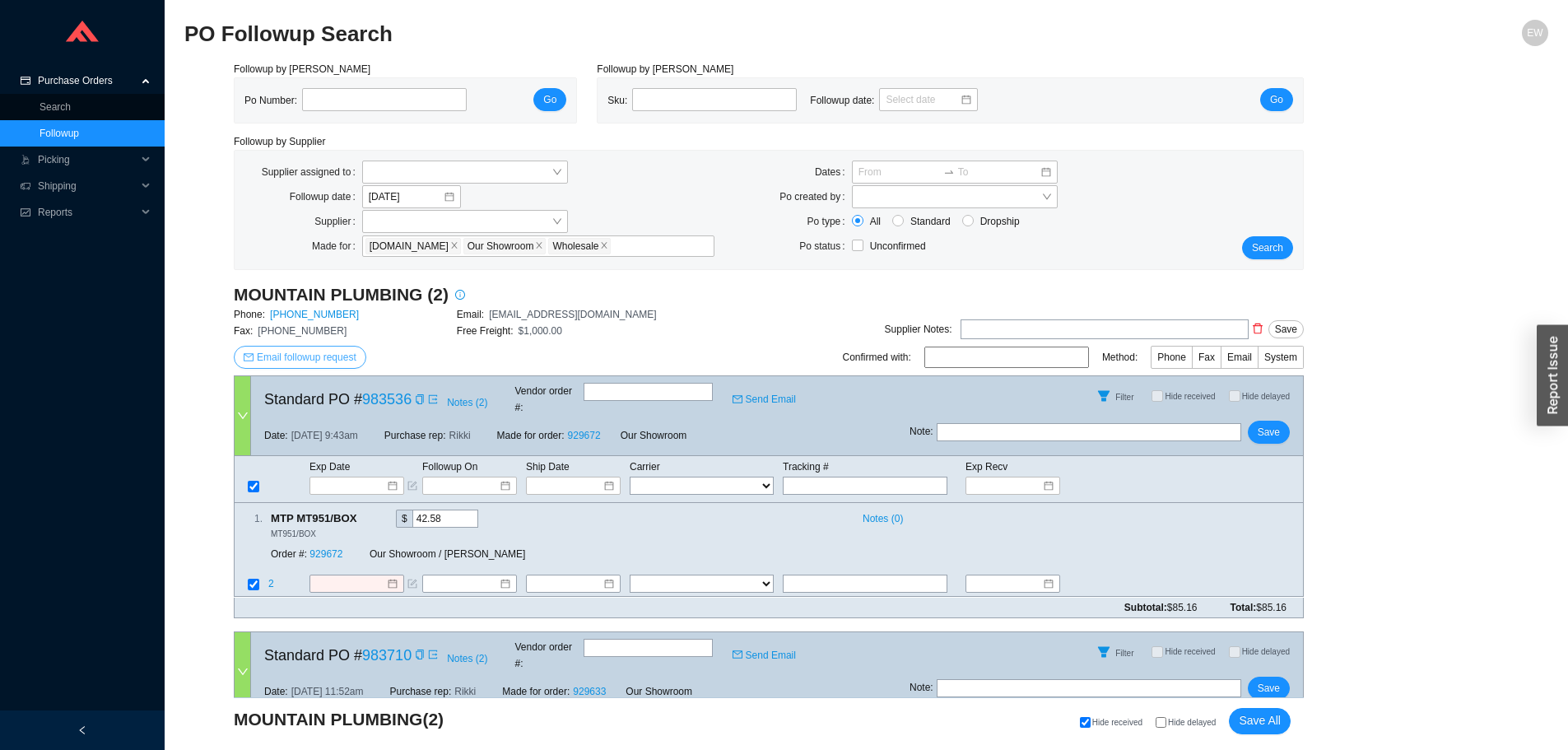 click on "Email followup request" at bounding box center [300, 357] 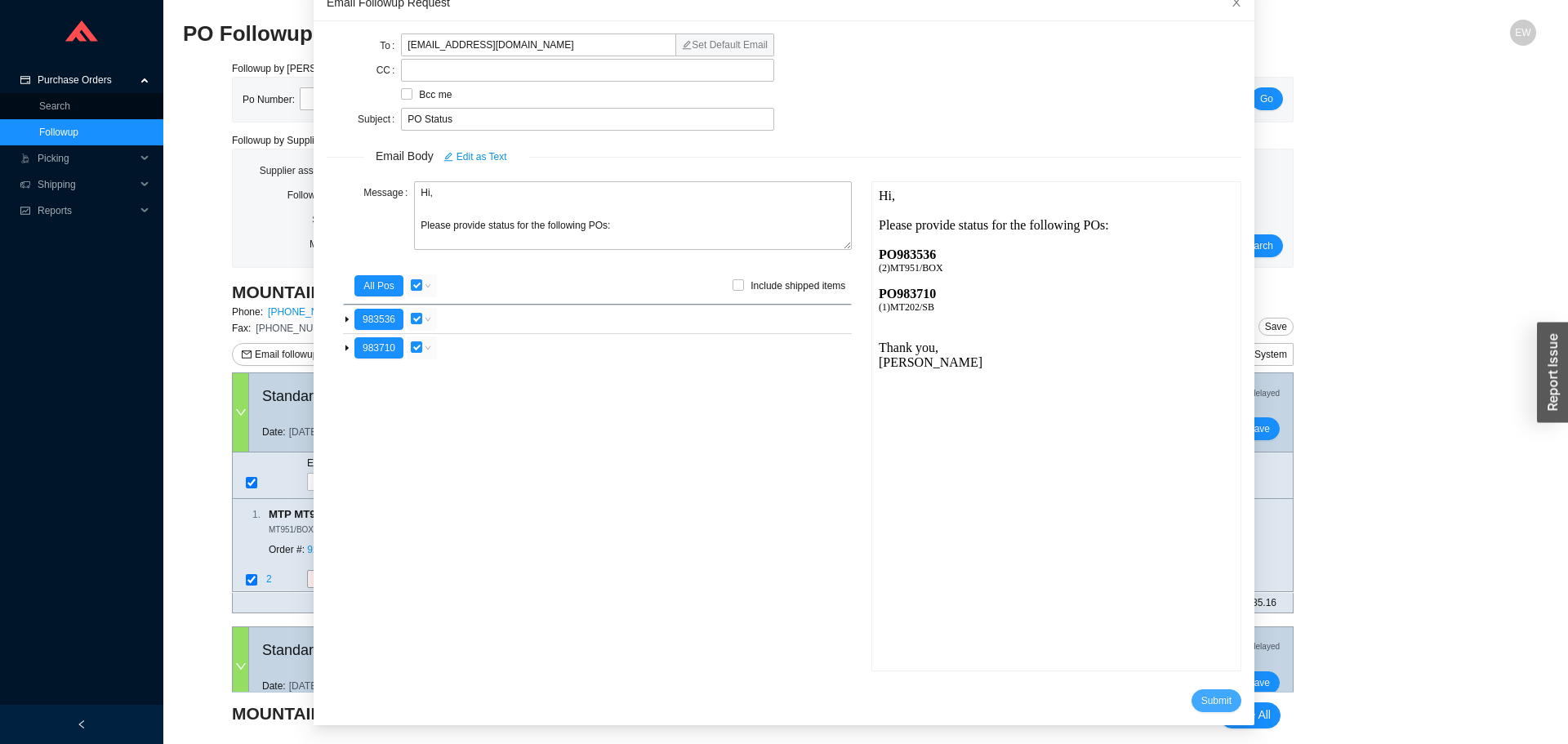 click on "Submit" at bounding box center (1216, 701) 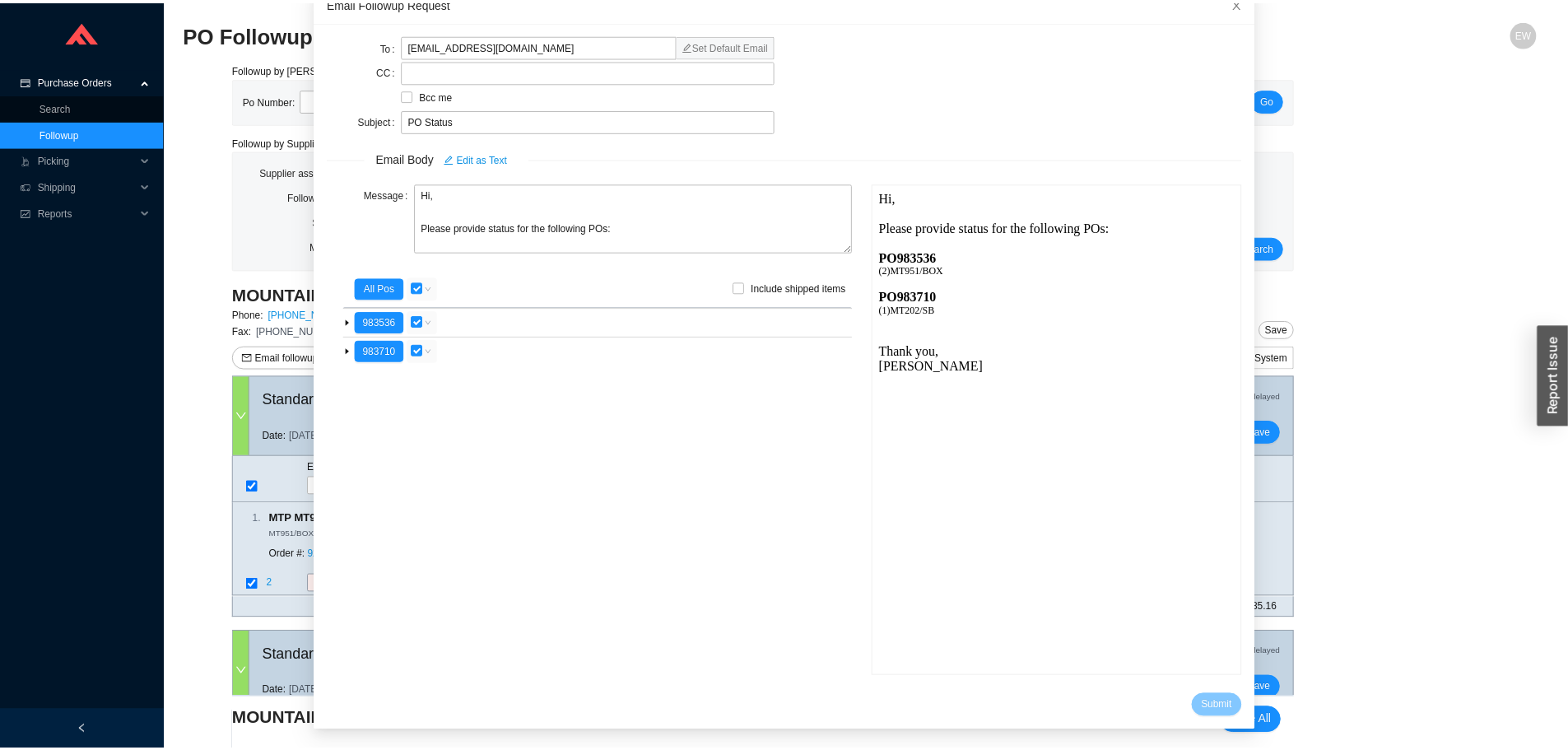 scroll, scrollTop: 16, scrollLeft: 0, axis: vertical 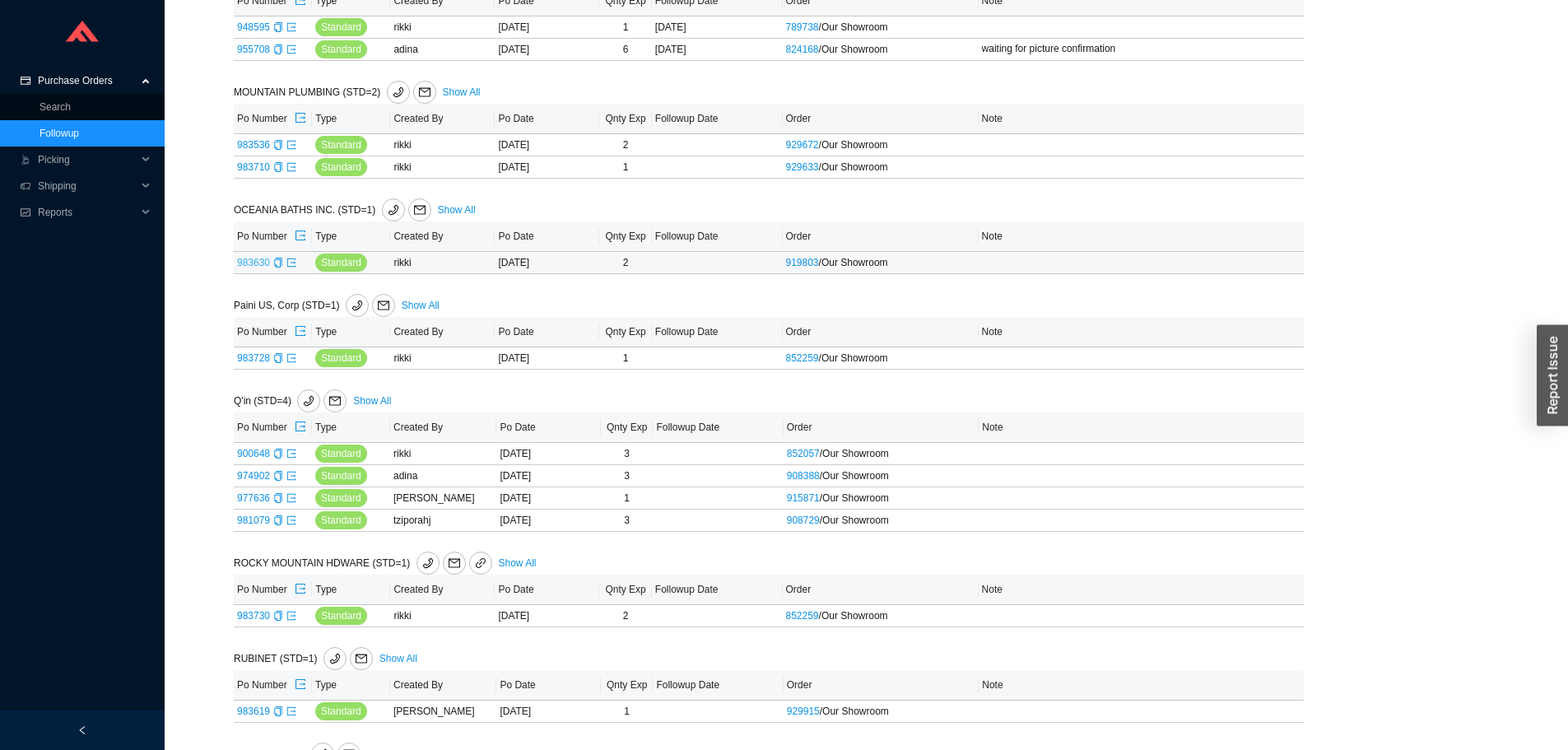 click on "983630" at bounding box center (254, 263) 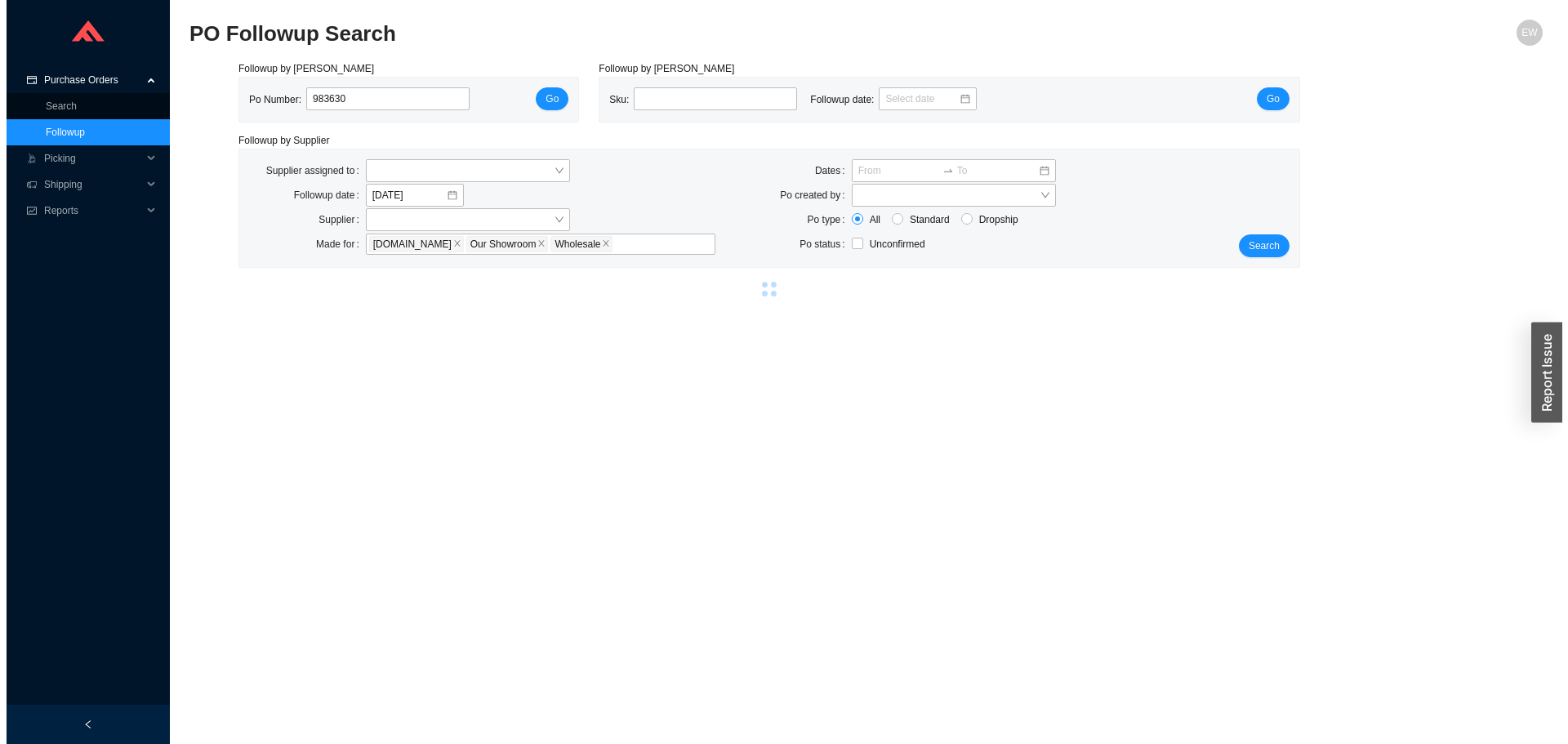scroll, scrollTop: 0, scrollLeft: 0, axis: both 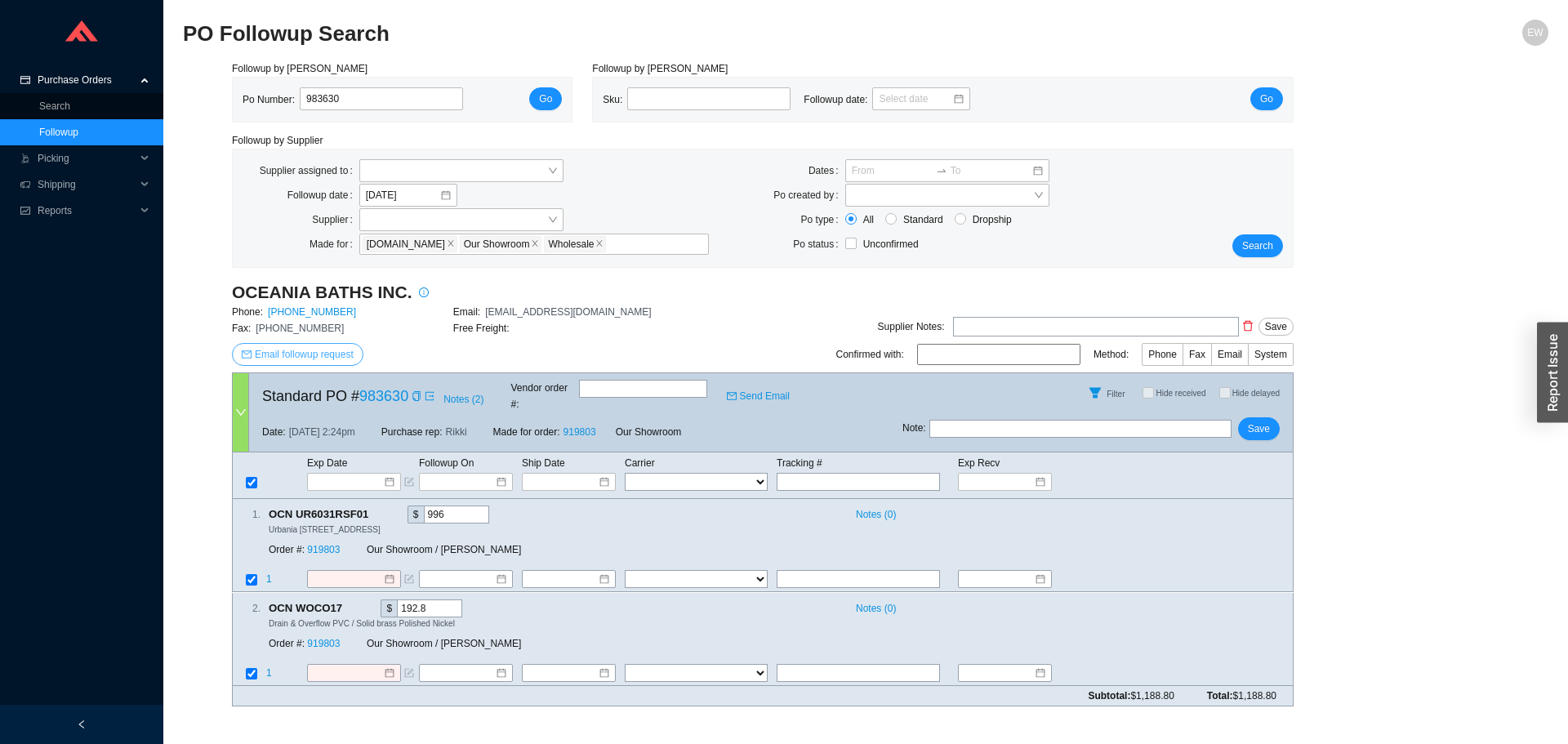 click on "Email followup request" at bounding box center [304, 354] 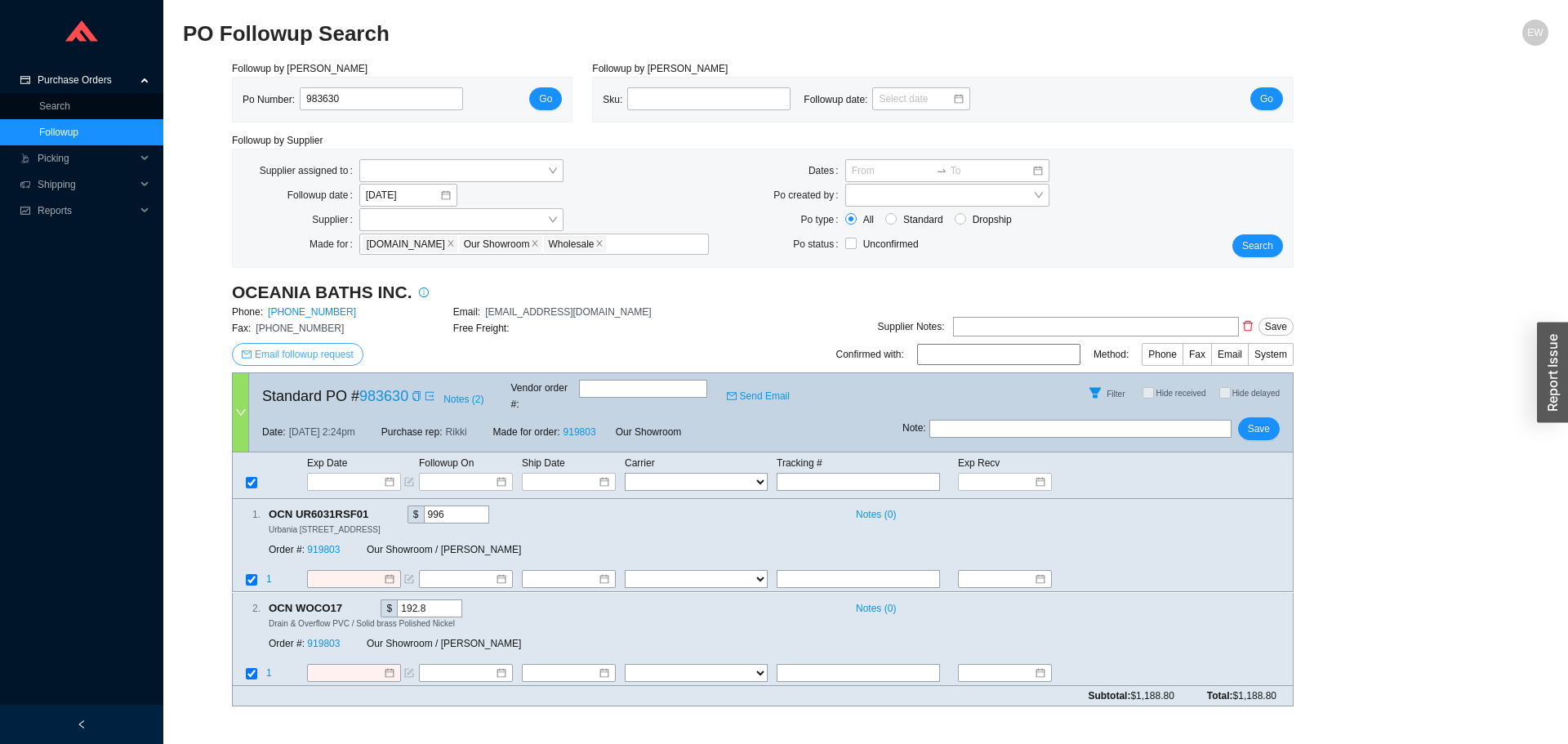 scroll, scrollTop: 0, scrollLeft: 0, axis: both 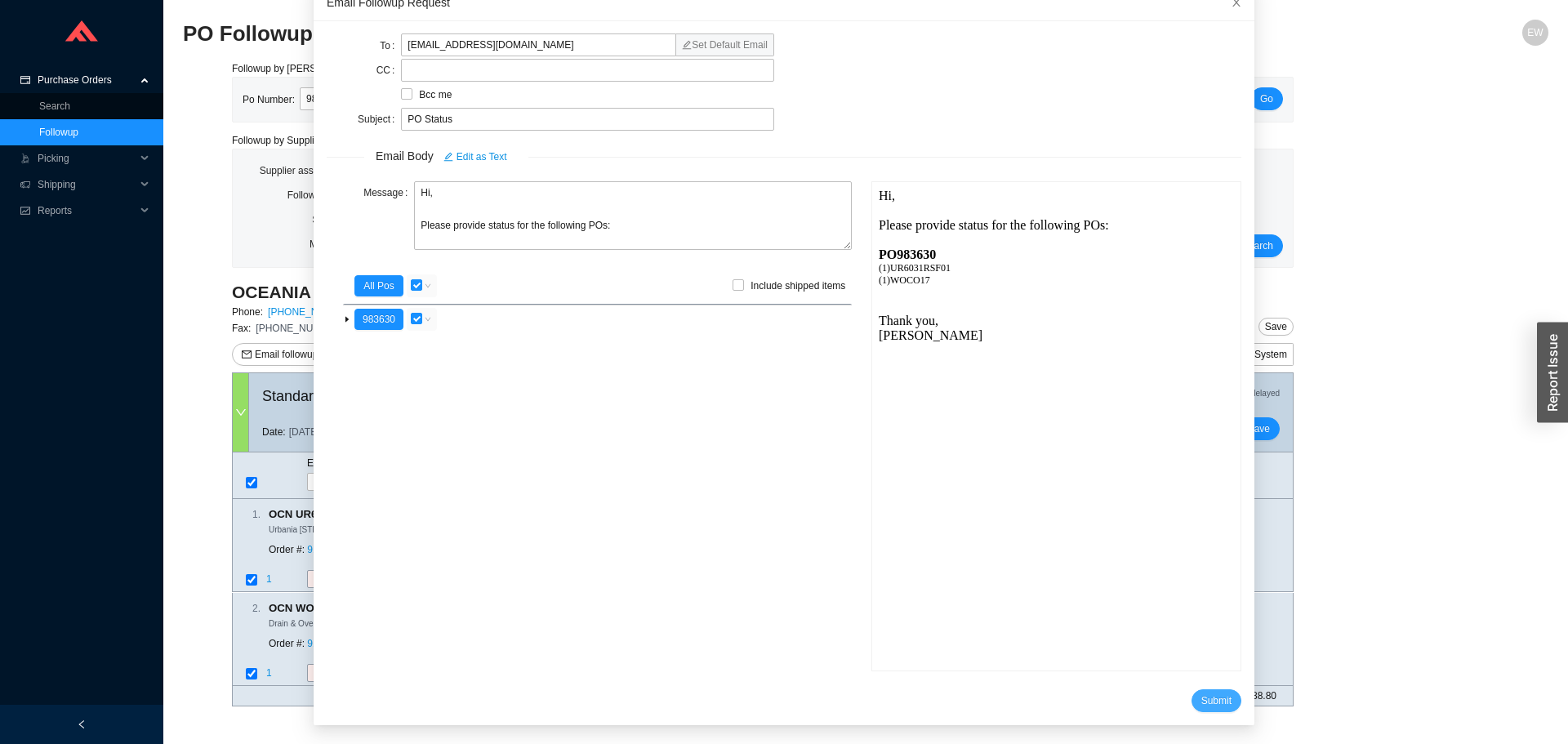 click on "Submit" at bounding box center [1216, 701] 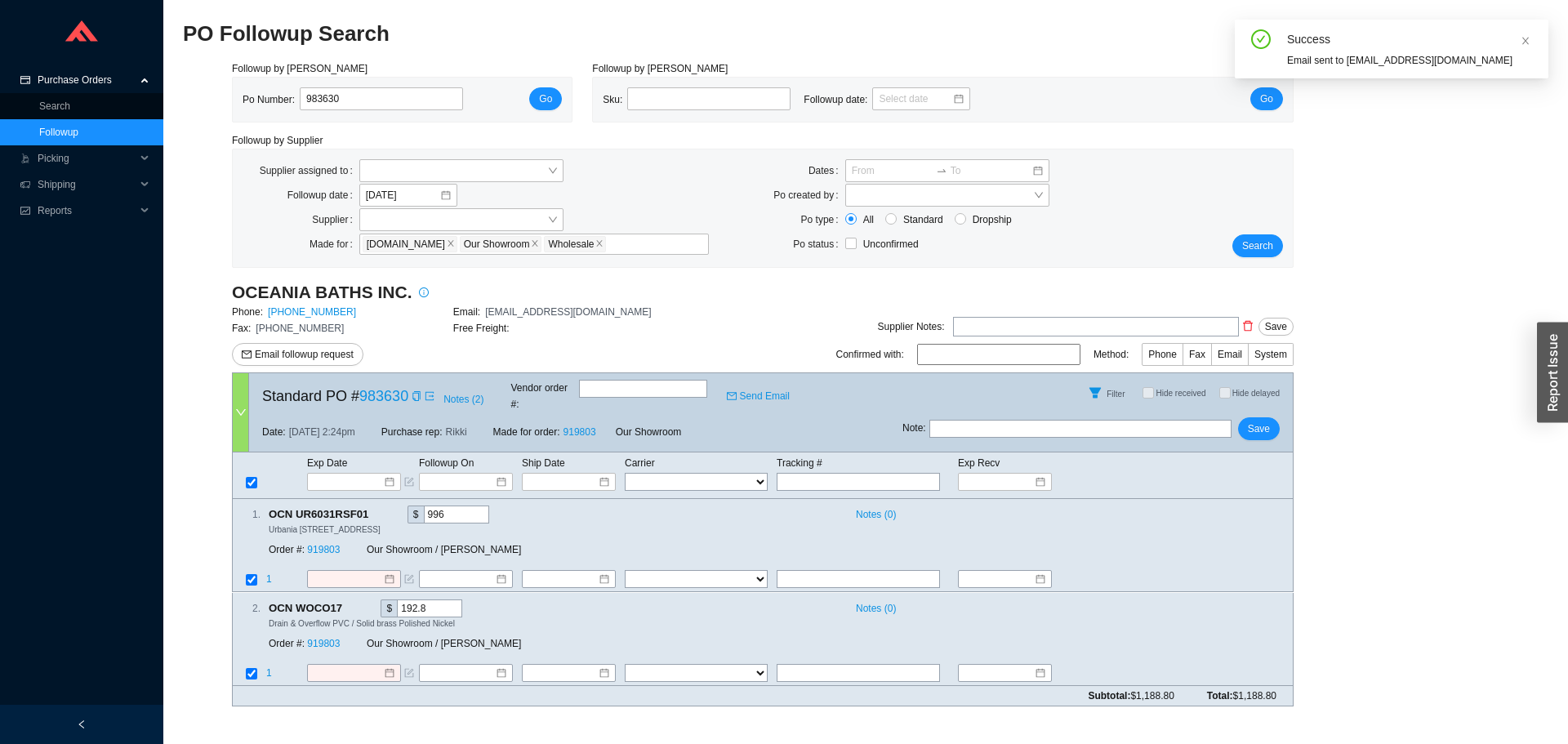 scroll, scrollTop: 16, scrollLeft: 0, axis: vertical 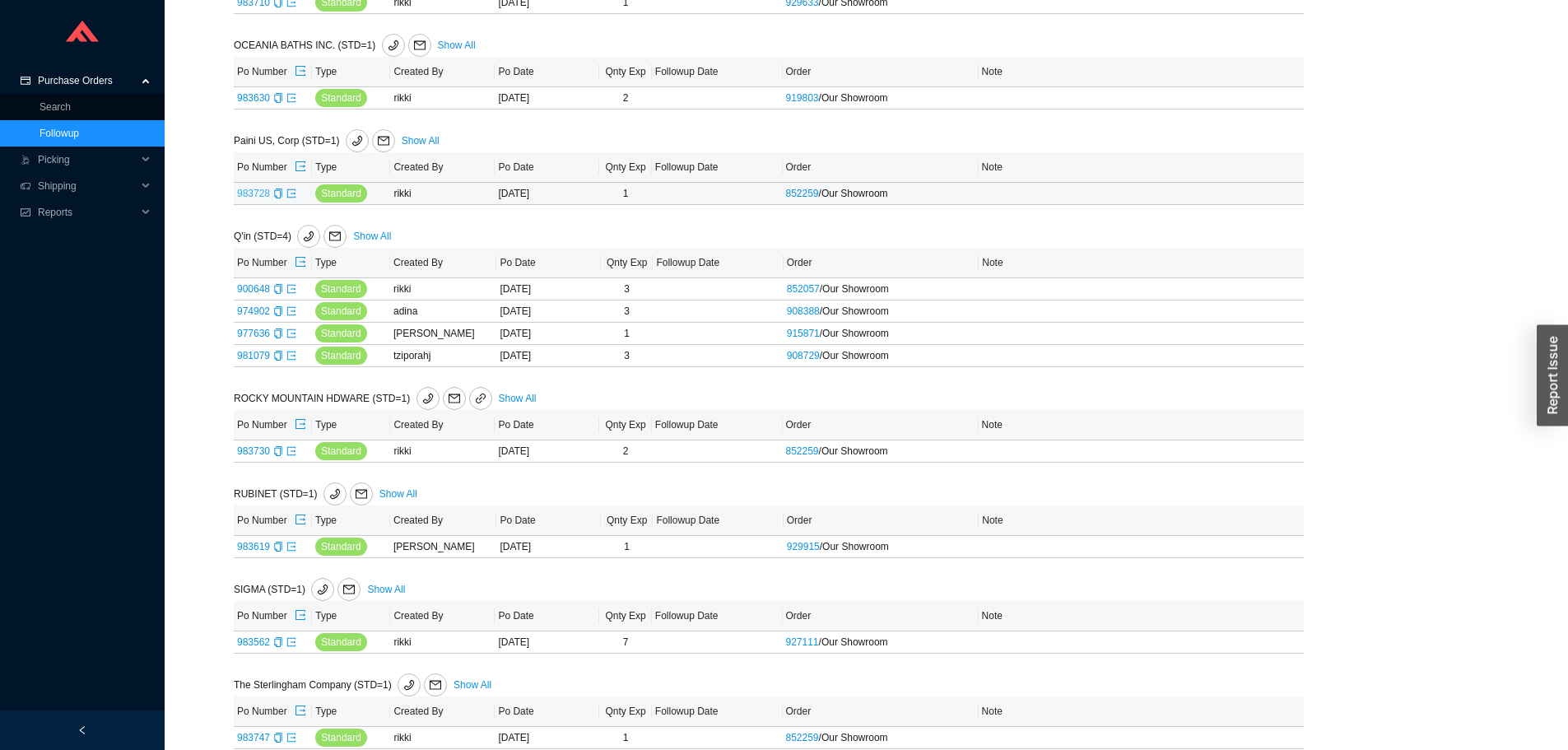 click on "983728" at bounding box center (254, 193) 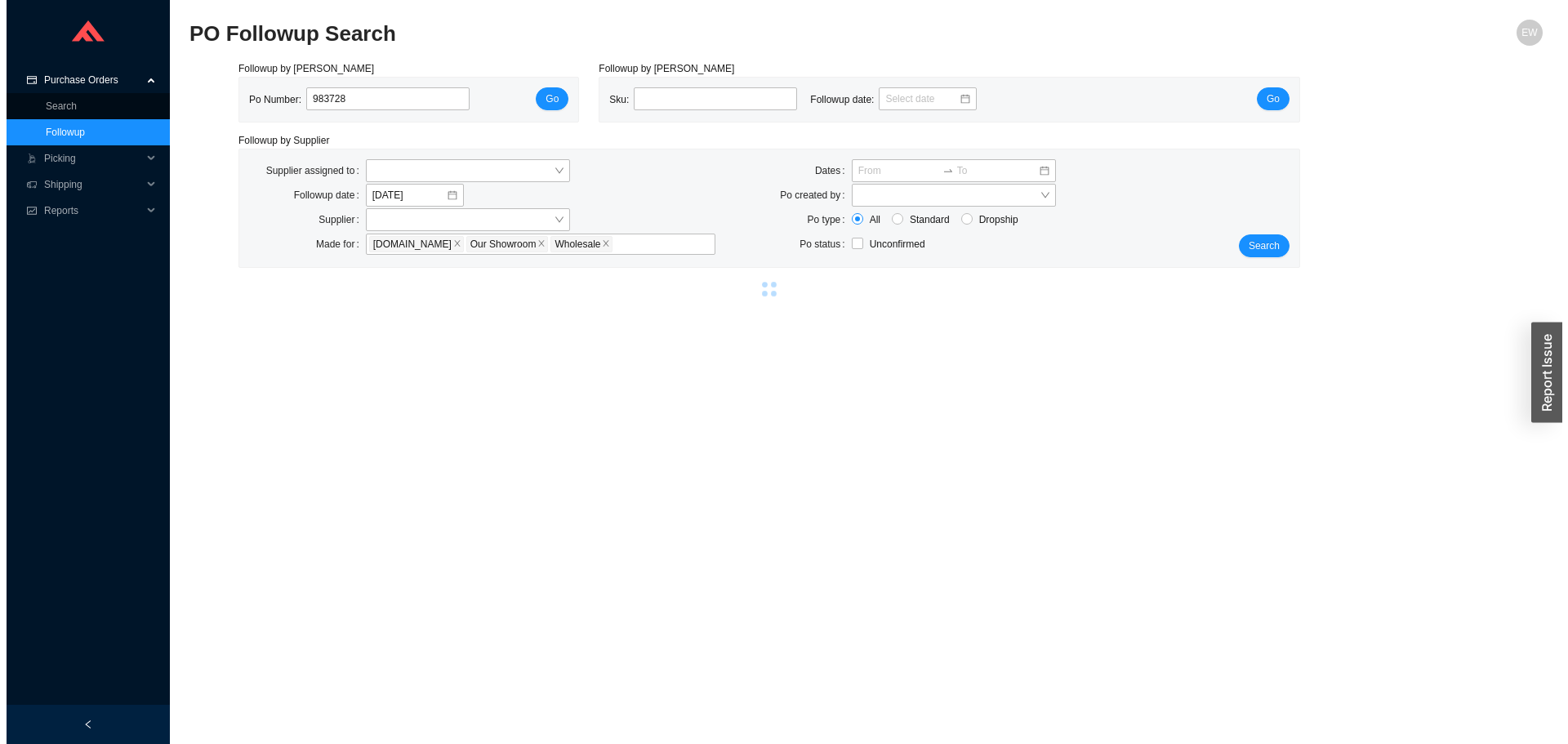 scroll, scrollTop: 0, scrollLeft: 0, axis: both 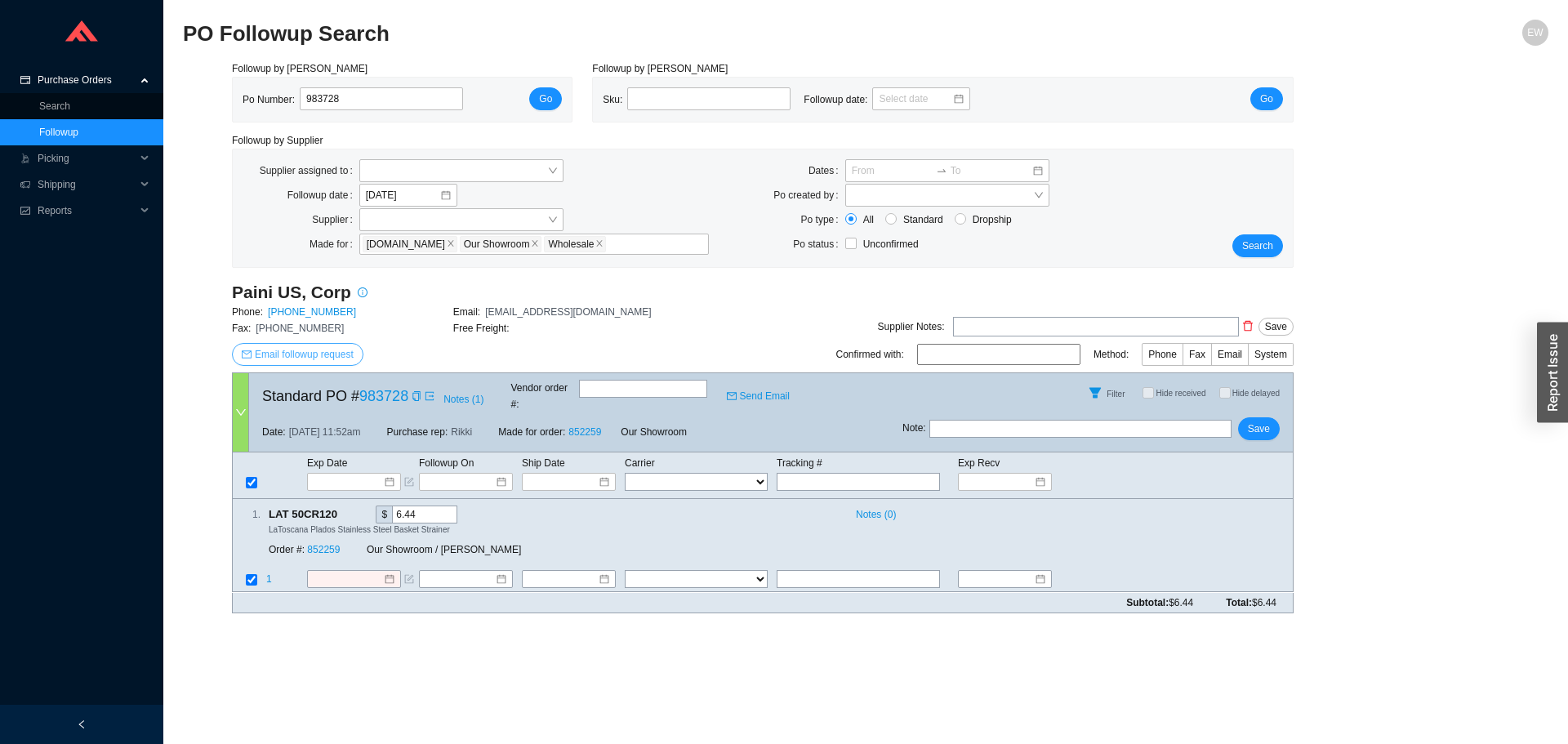 click on "Email followup request" at bounding box center (304, 354) 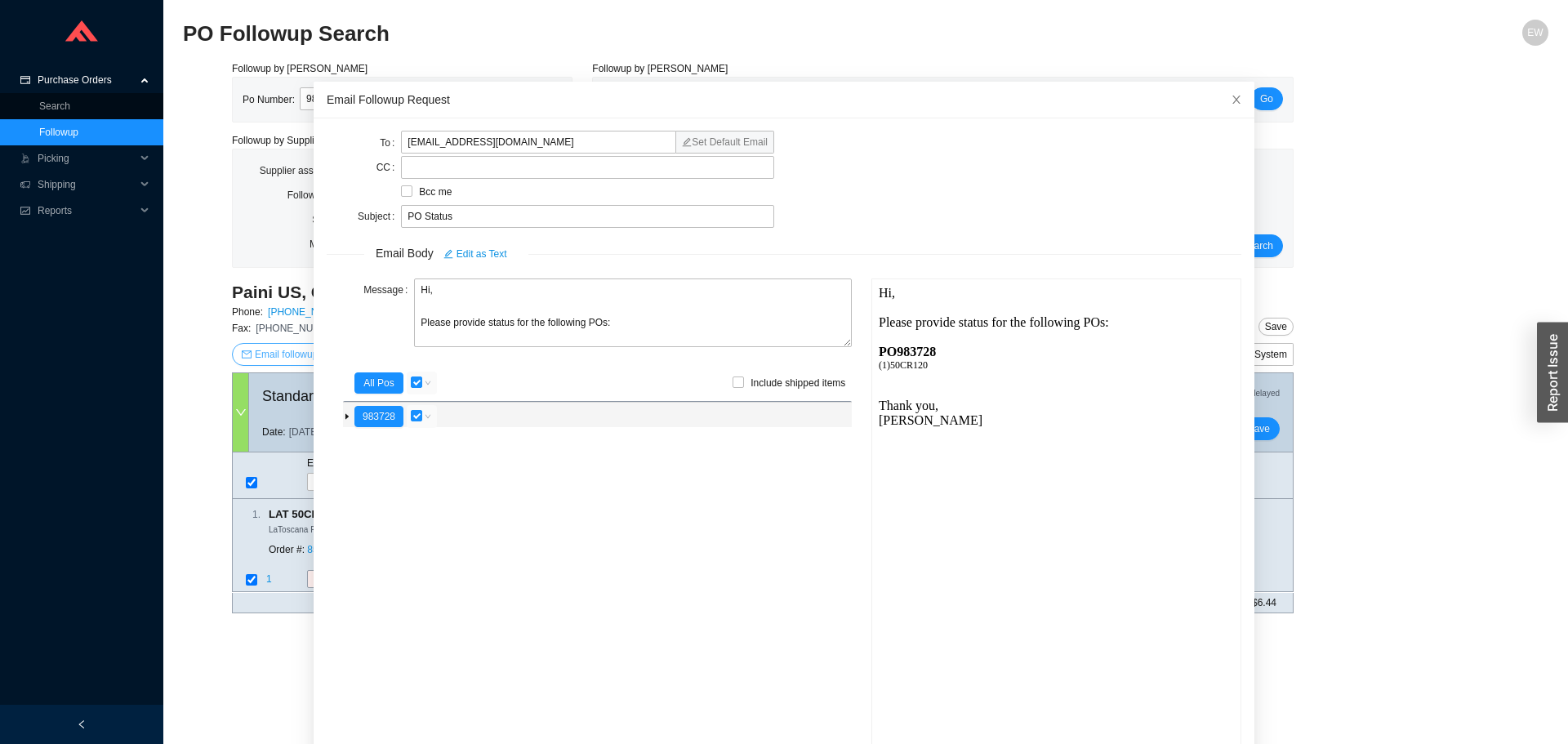 scroll, scrollTop: 0, scrollLeft: 0, axis: both 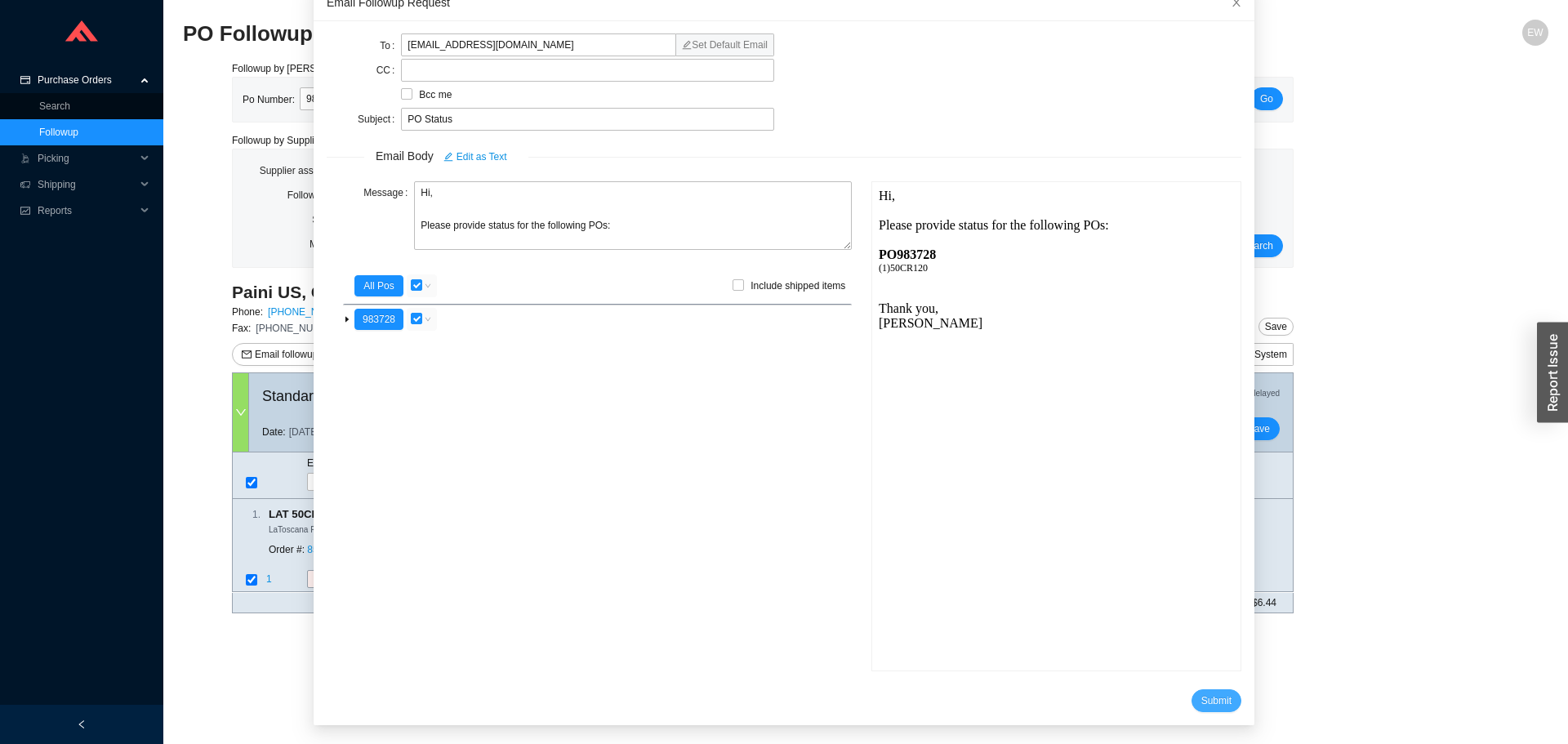 click on "Submit" at bounding box center (1216, 701) 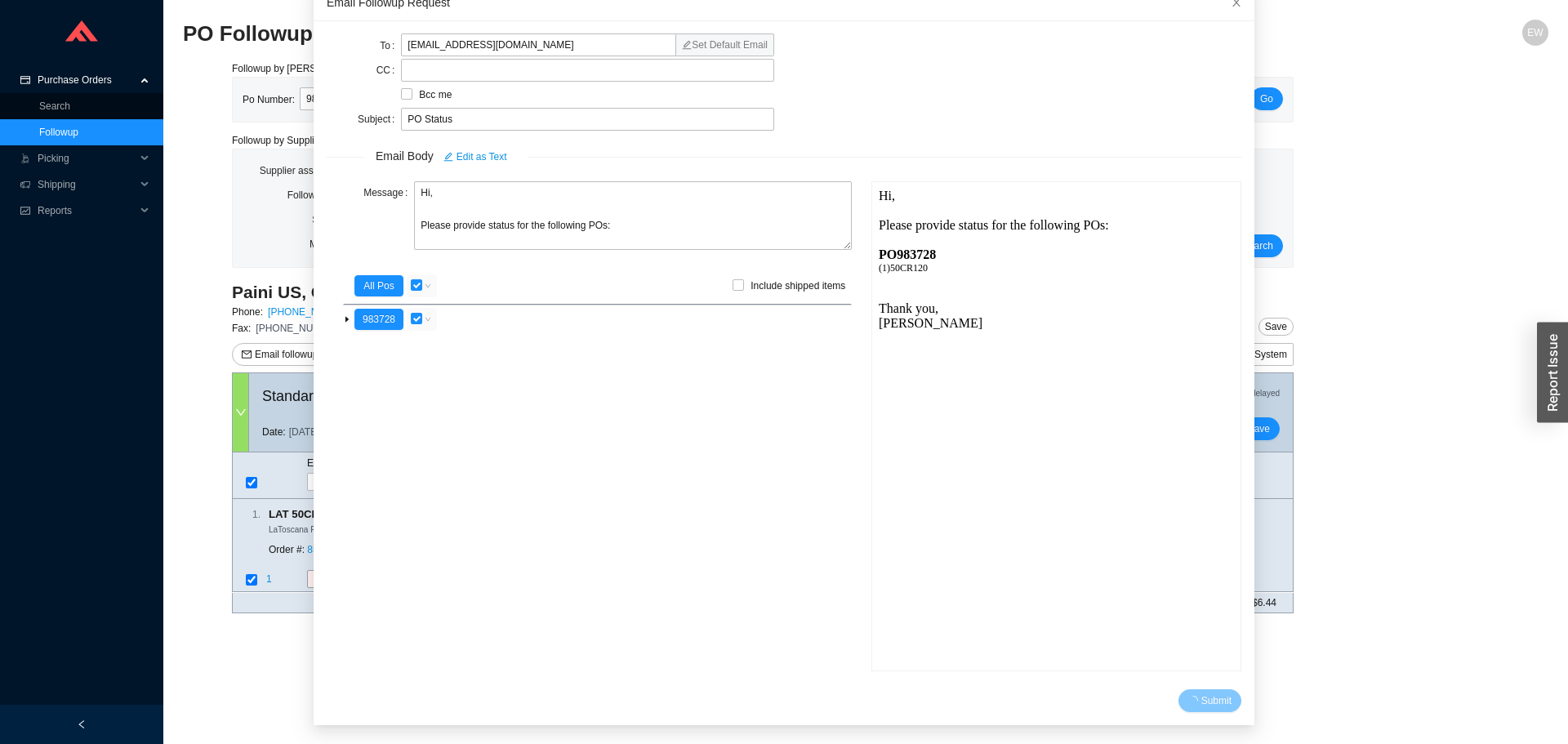 scroll, scrollTop: 16, scrollLeft: 0, axis: vertical 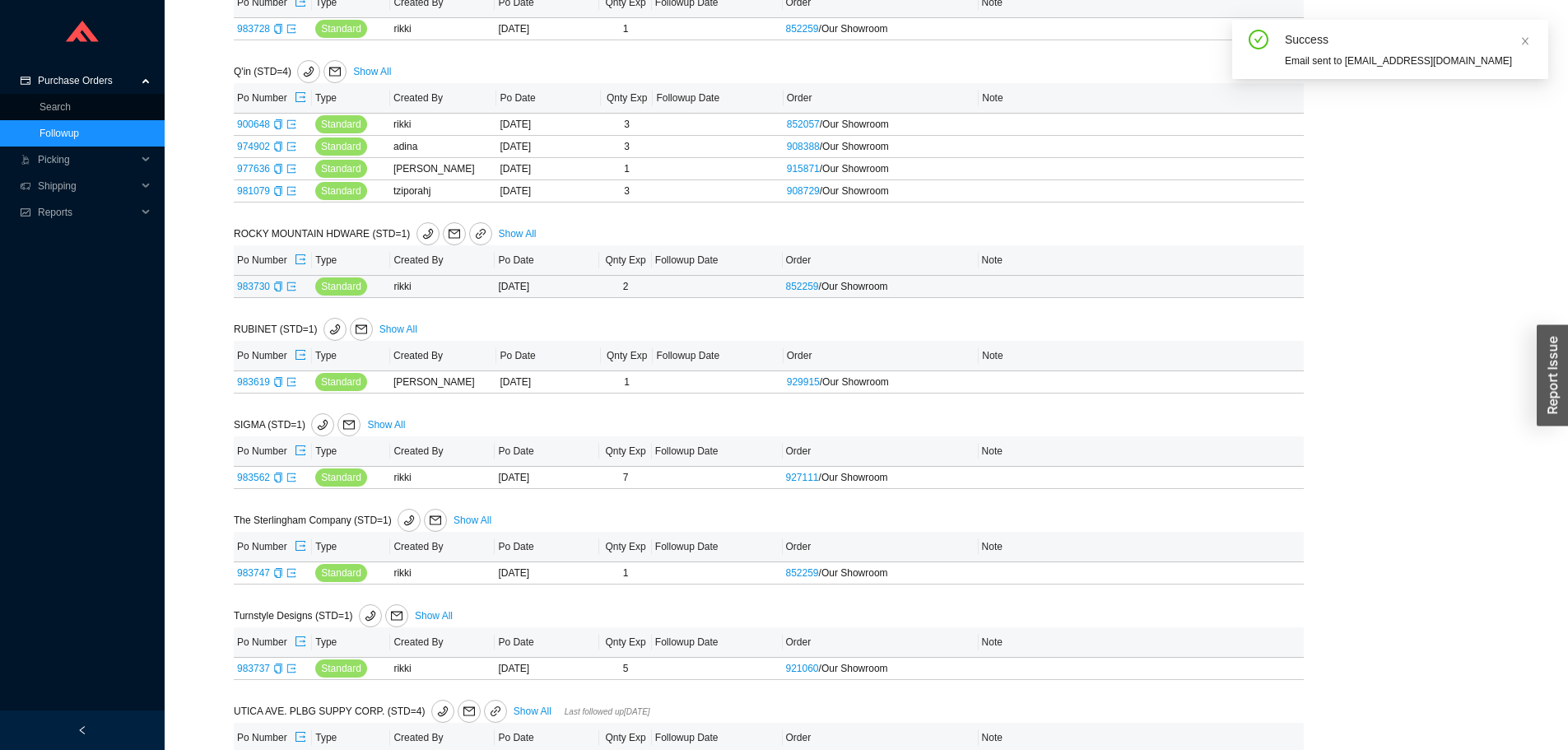 click on "983730" at bounding box center [272, 286] 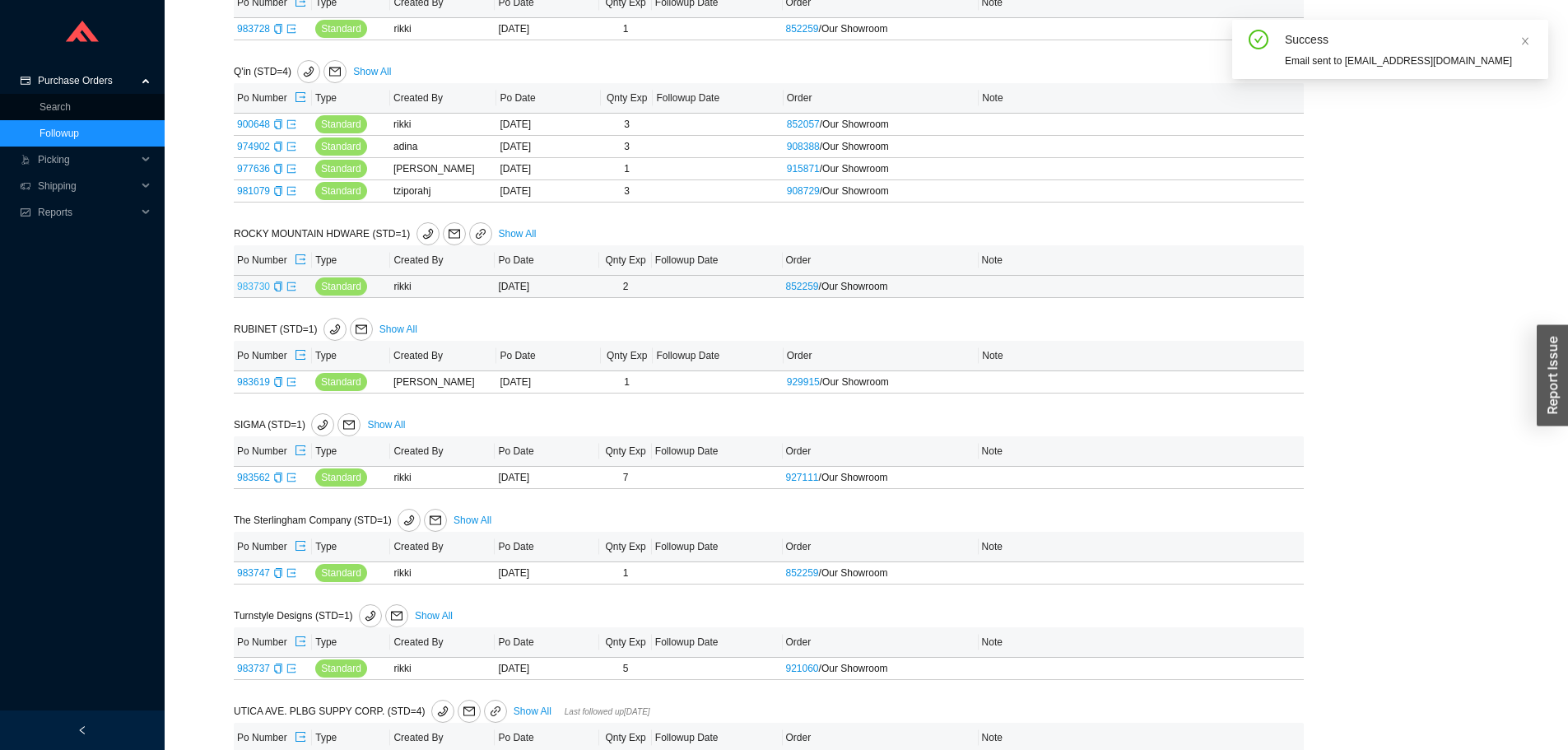 click on "983730" at bounding box center [254, 286] 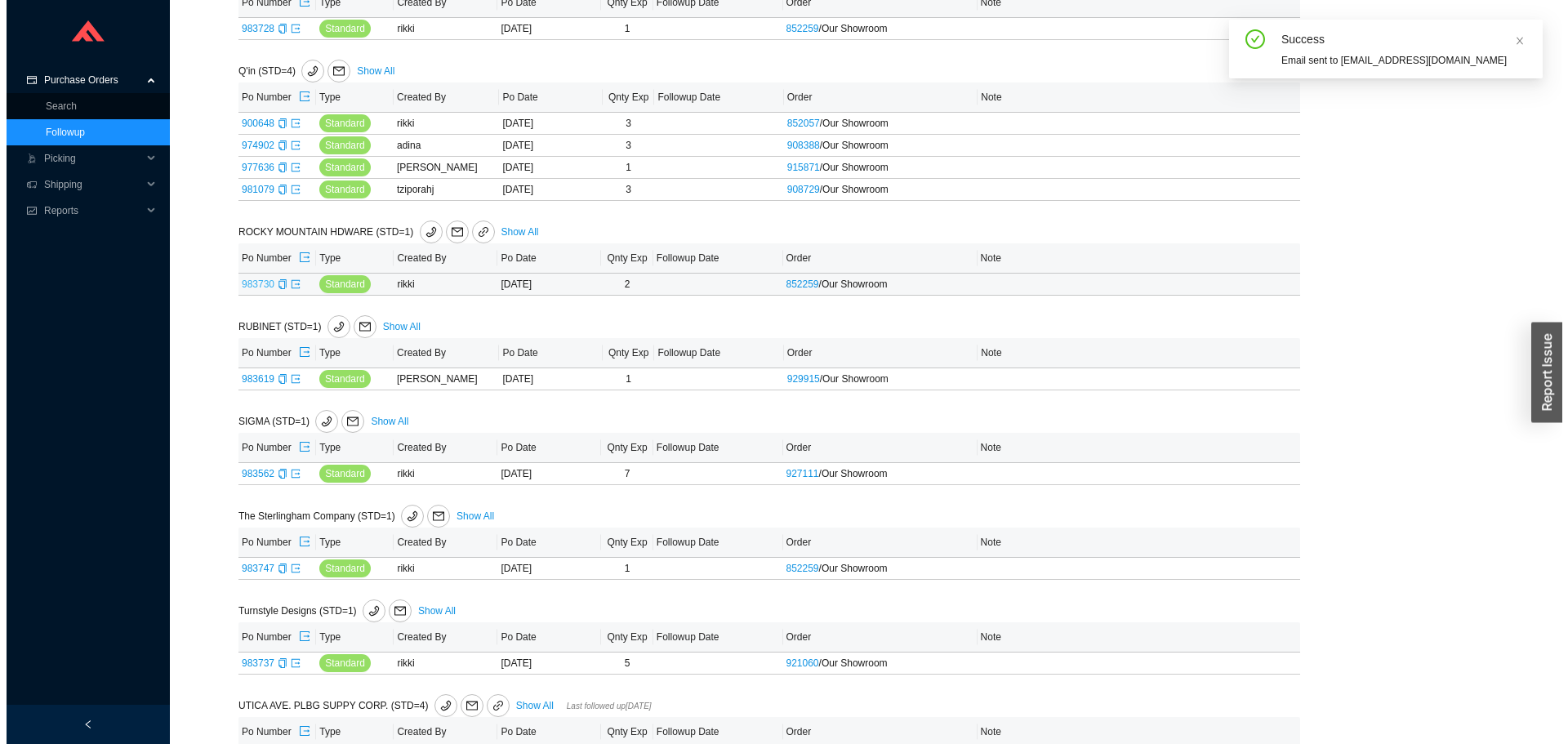 scroll, scrollTop: 0, scrollLeft: 0, axis: both 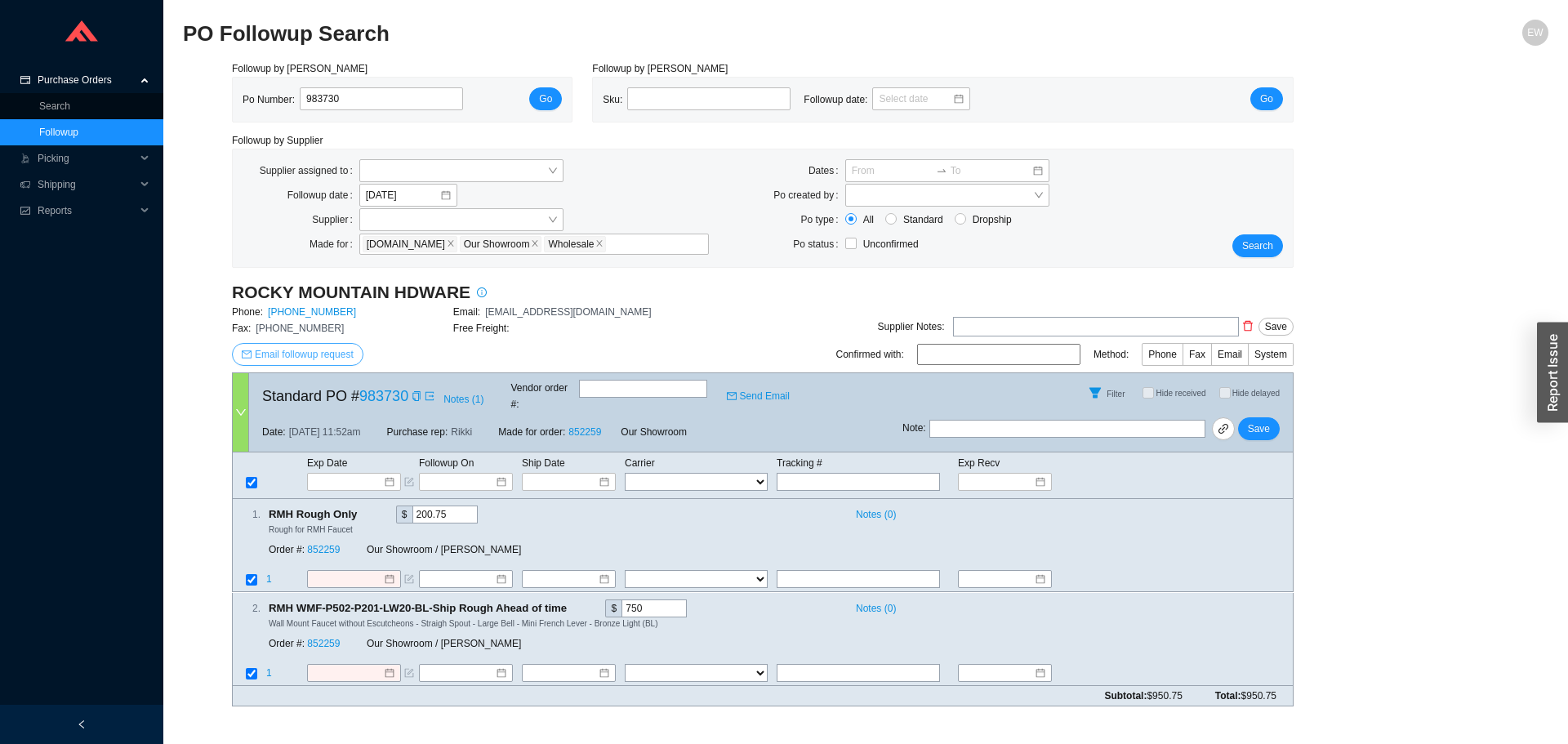 drag, startPoint x: 315, startPoint y: 331, endPoint x: 341, endPoint y: 357, distance: 36.769553 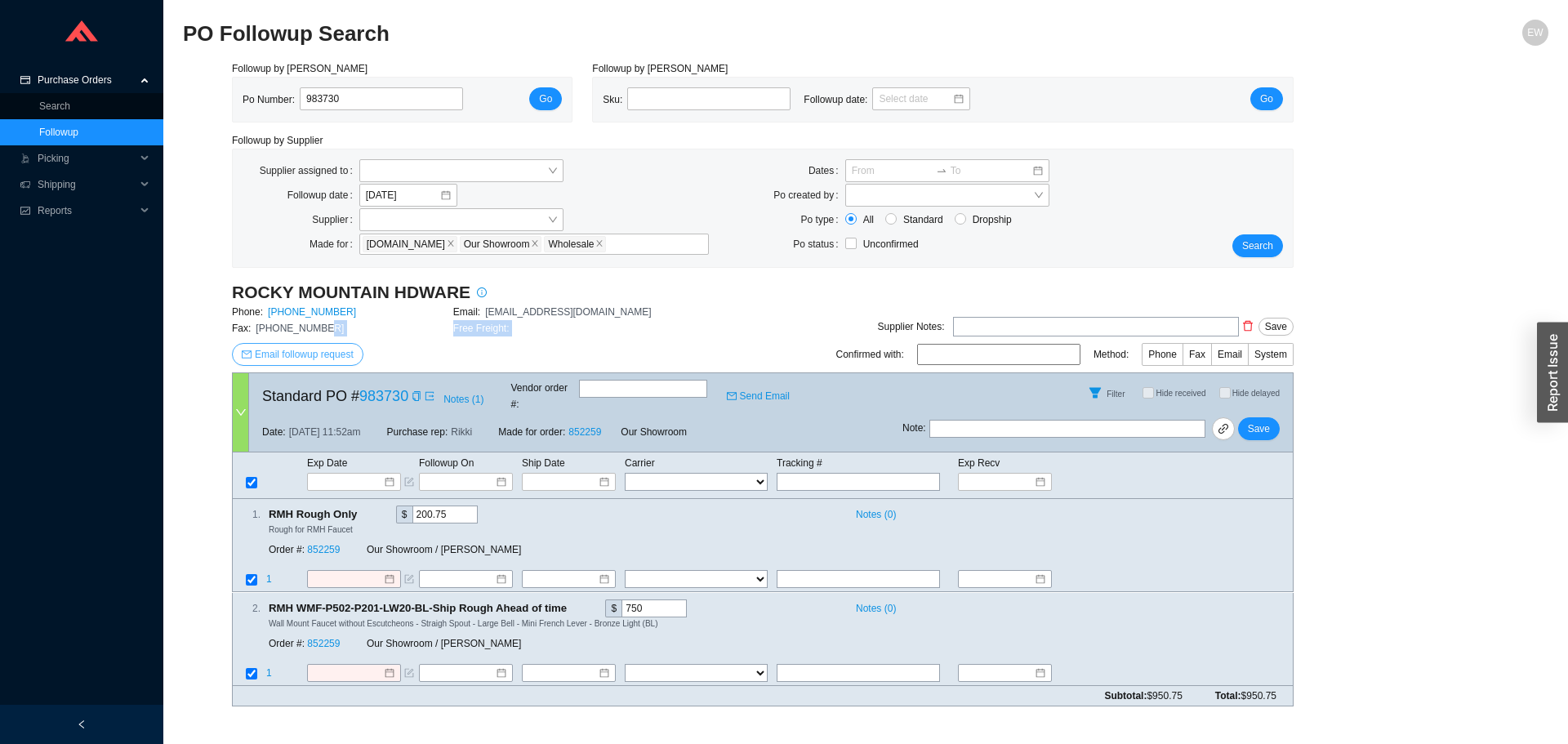 click on "Email followup request" at bounding box center [304, 354] 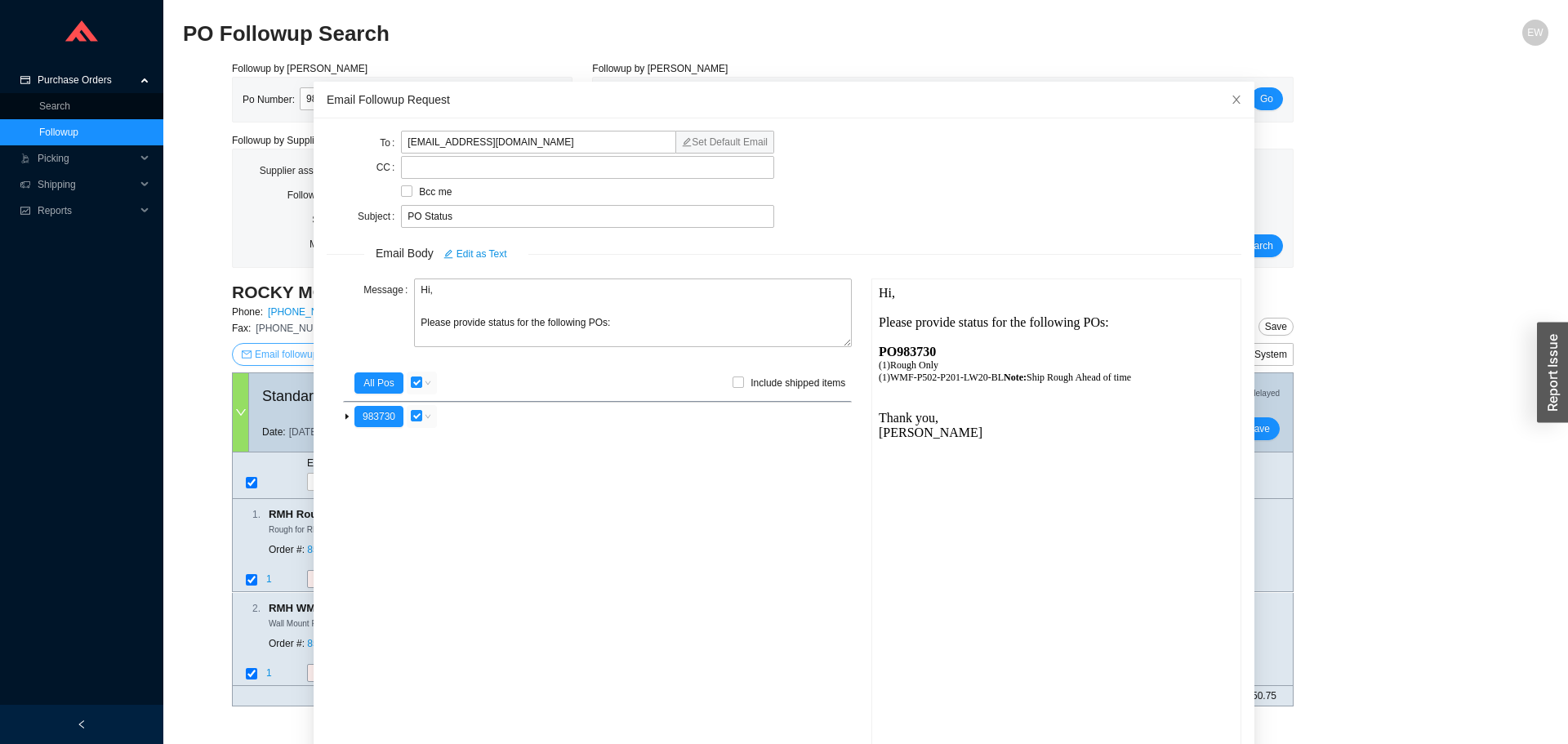 scroll, scrollTop: 0, scrollLeft: 0, axis: both 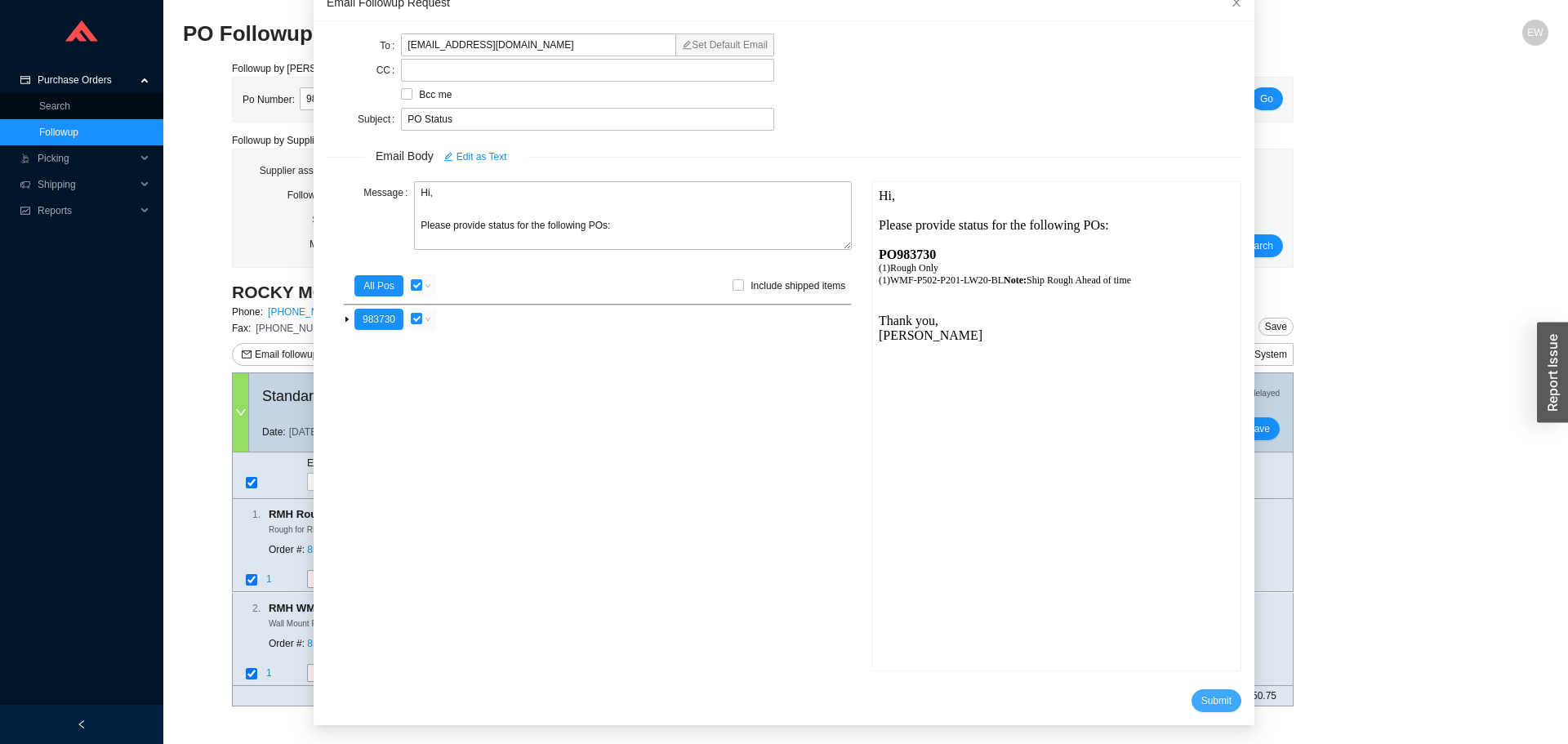 click on "Submit" at bounding box center [1216, 701] 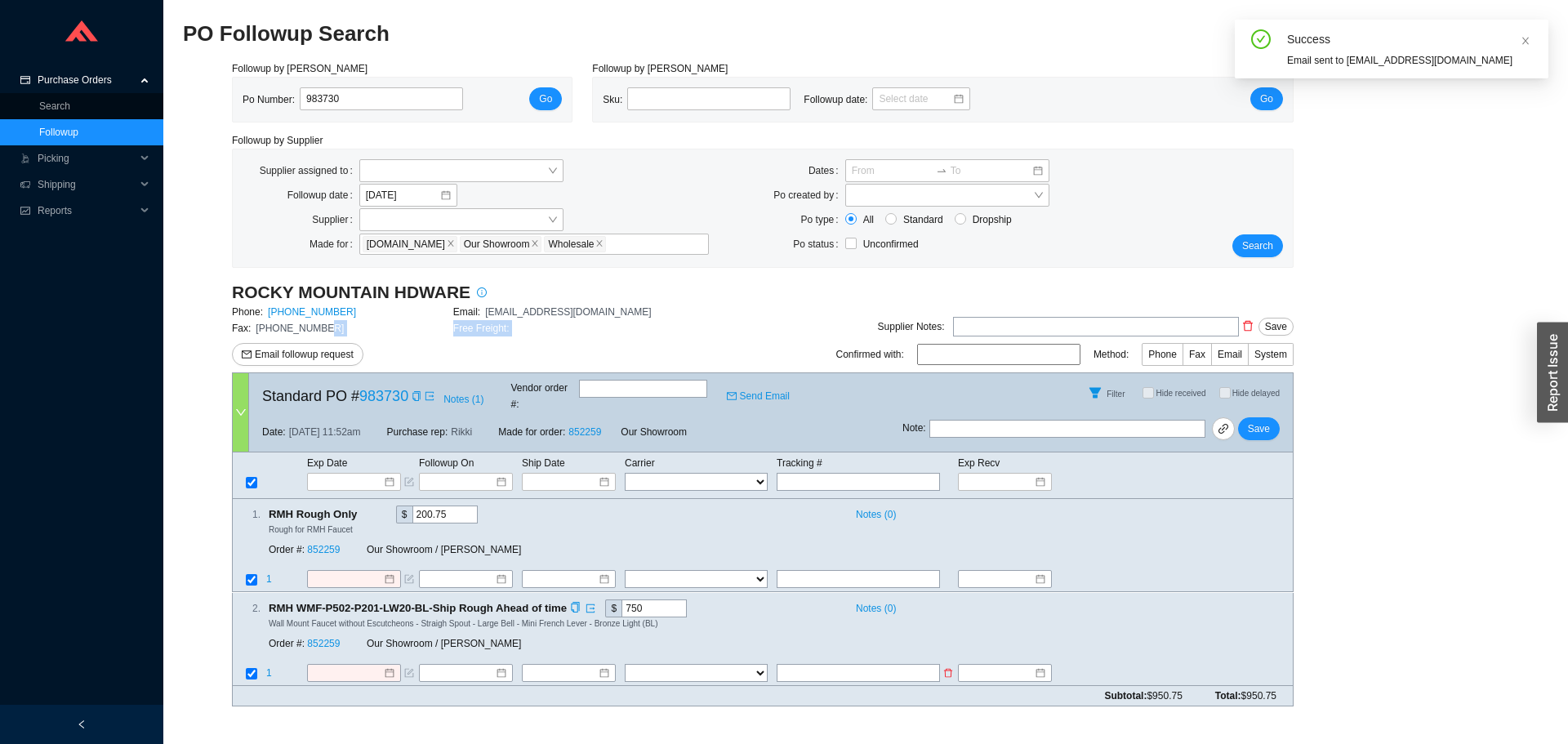 scroll, scrollTop: 16, scrollLeft: 0, axis: vertical 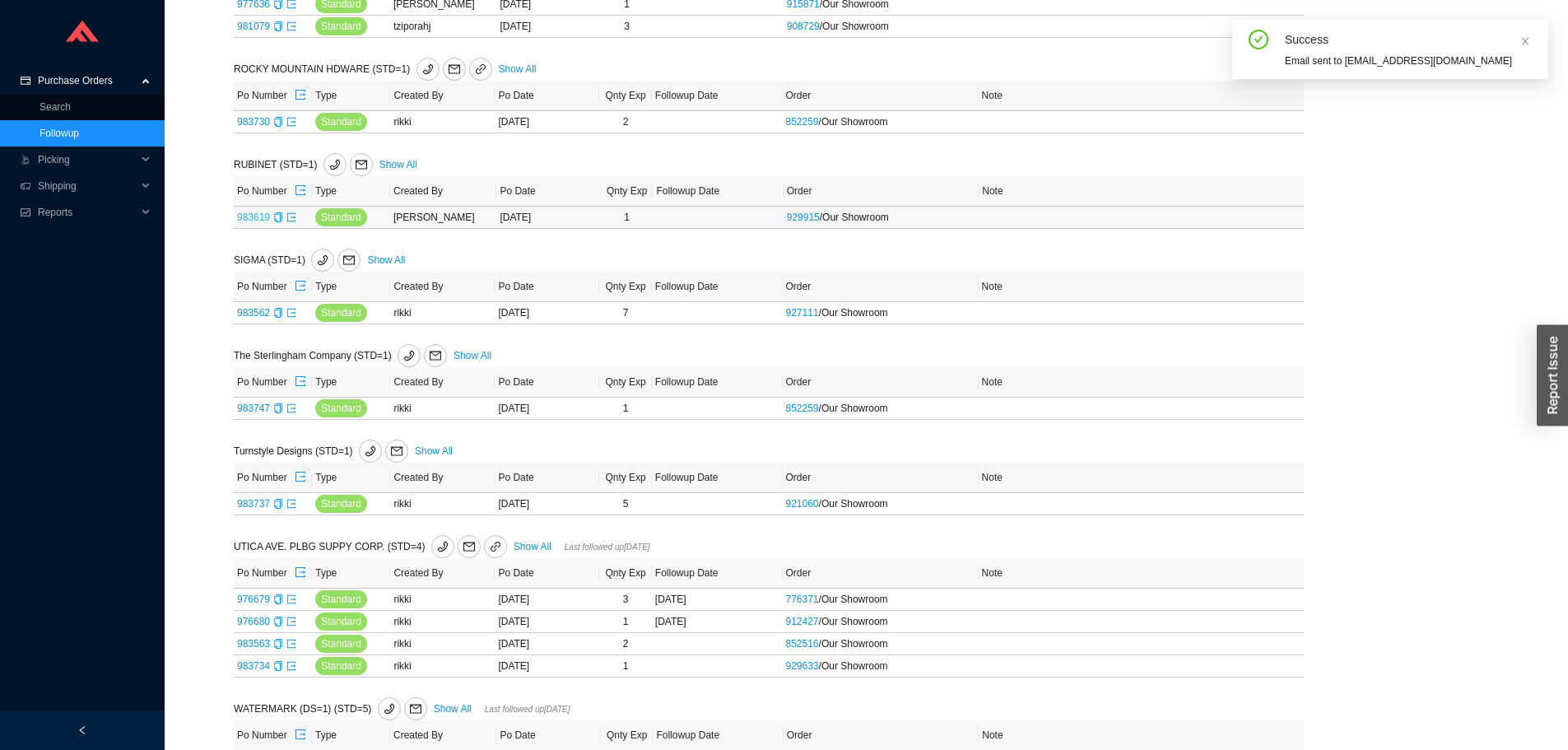 click on "983619" at bounding box center [254, 217] 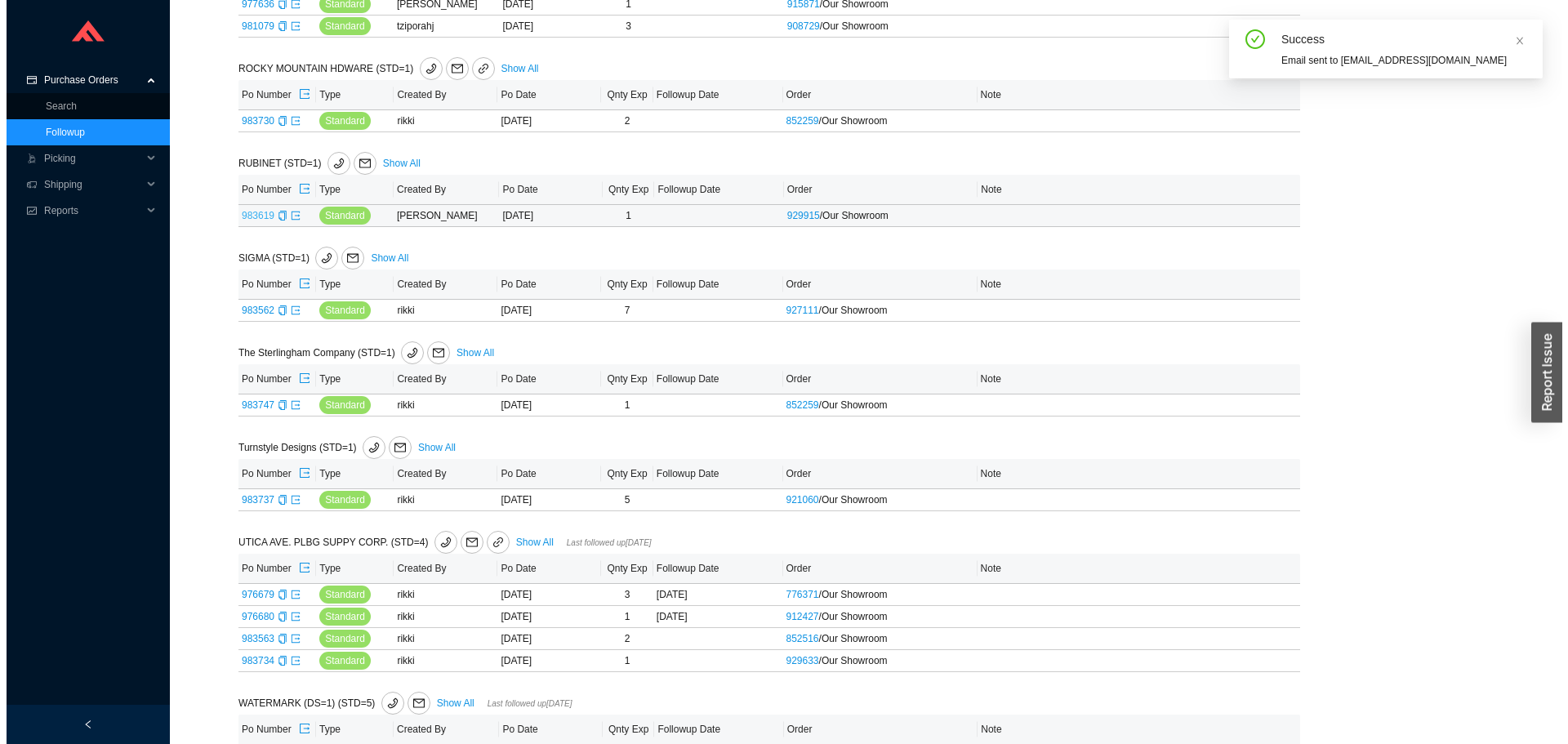 scroll, scrollTop: 0, scrollLeft: 0, axis: both 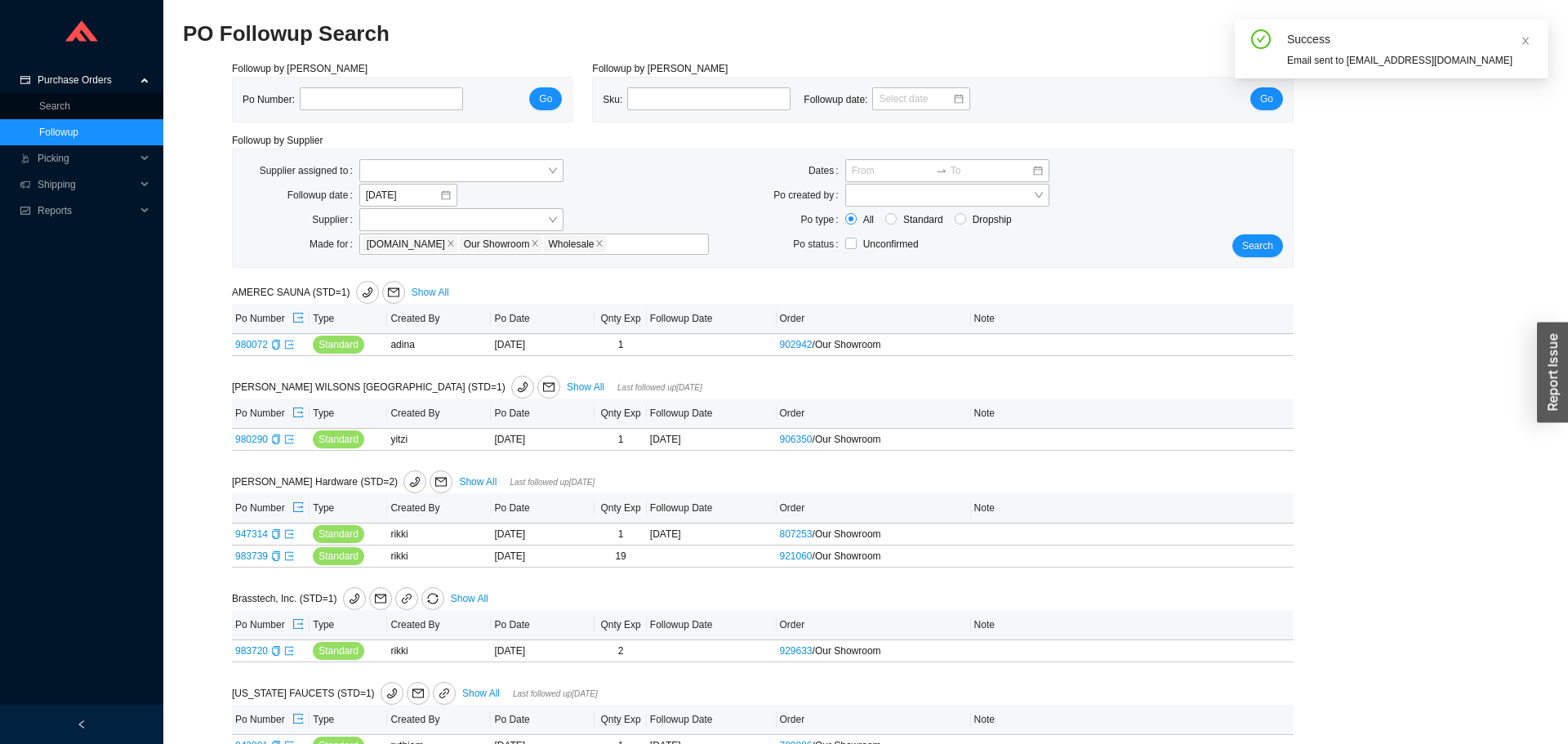 type on "983619" 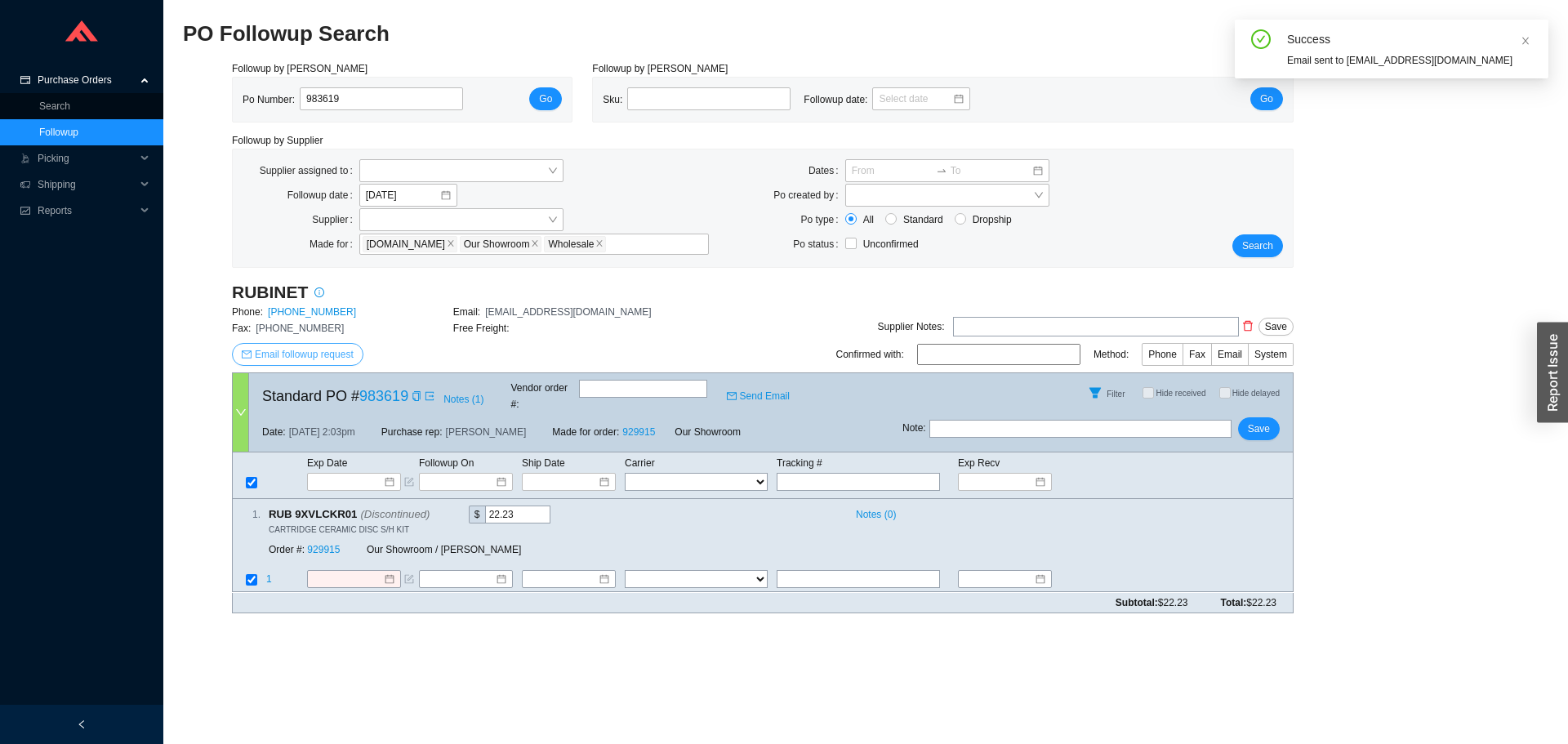 click on "Email followup request" at bounding box center (304, 354) 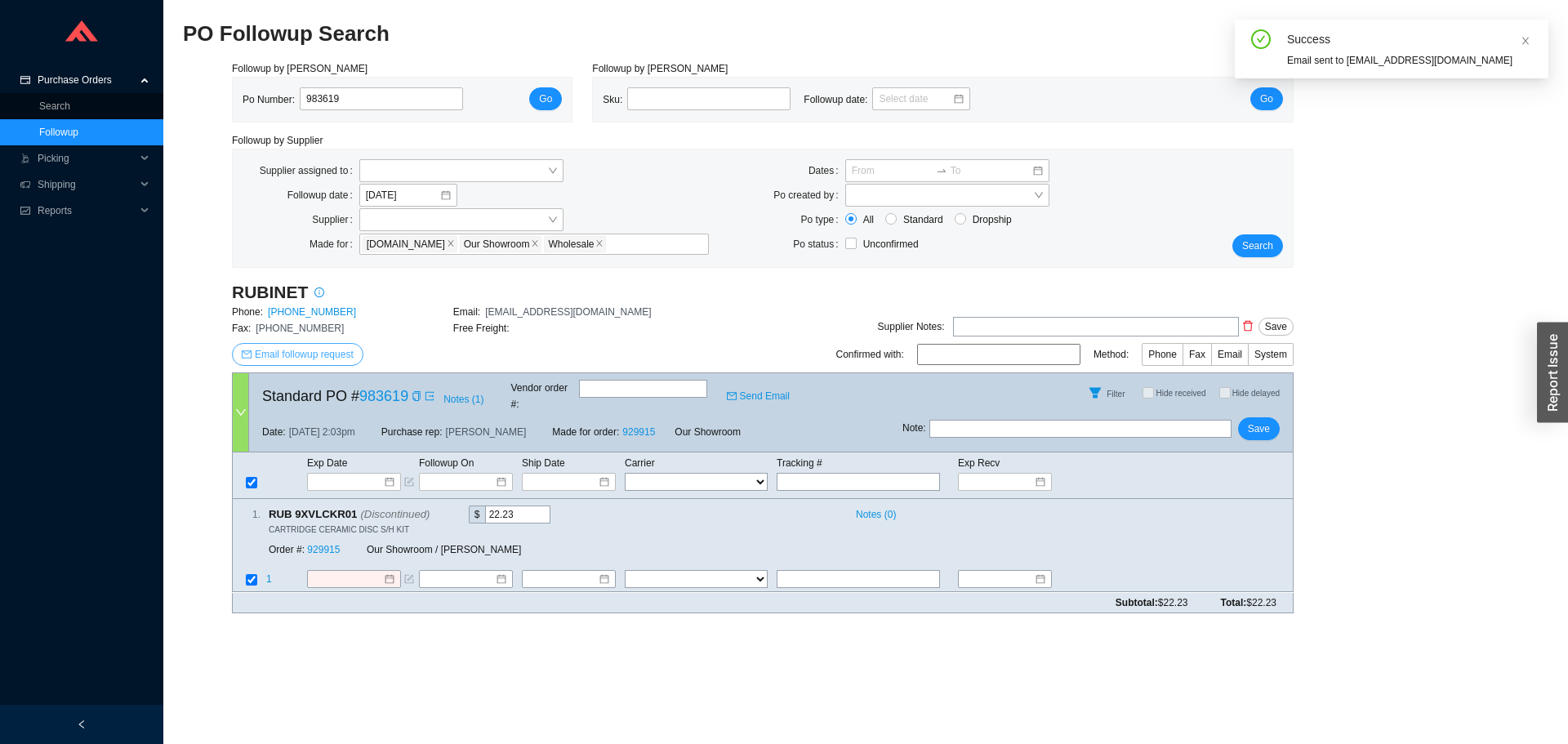 scroll, scrollTop: 0, scrollLeft: 0, axis: both 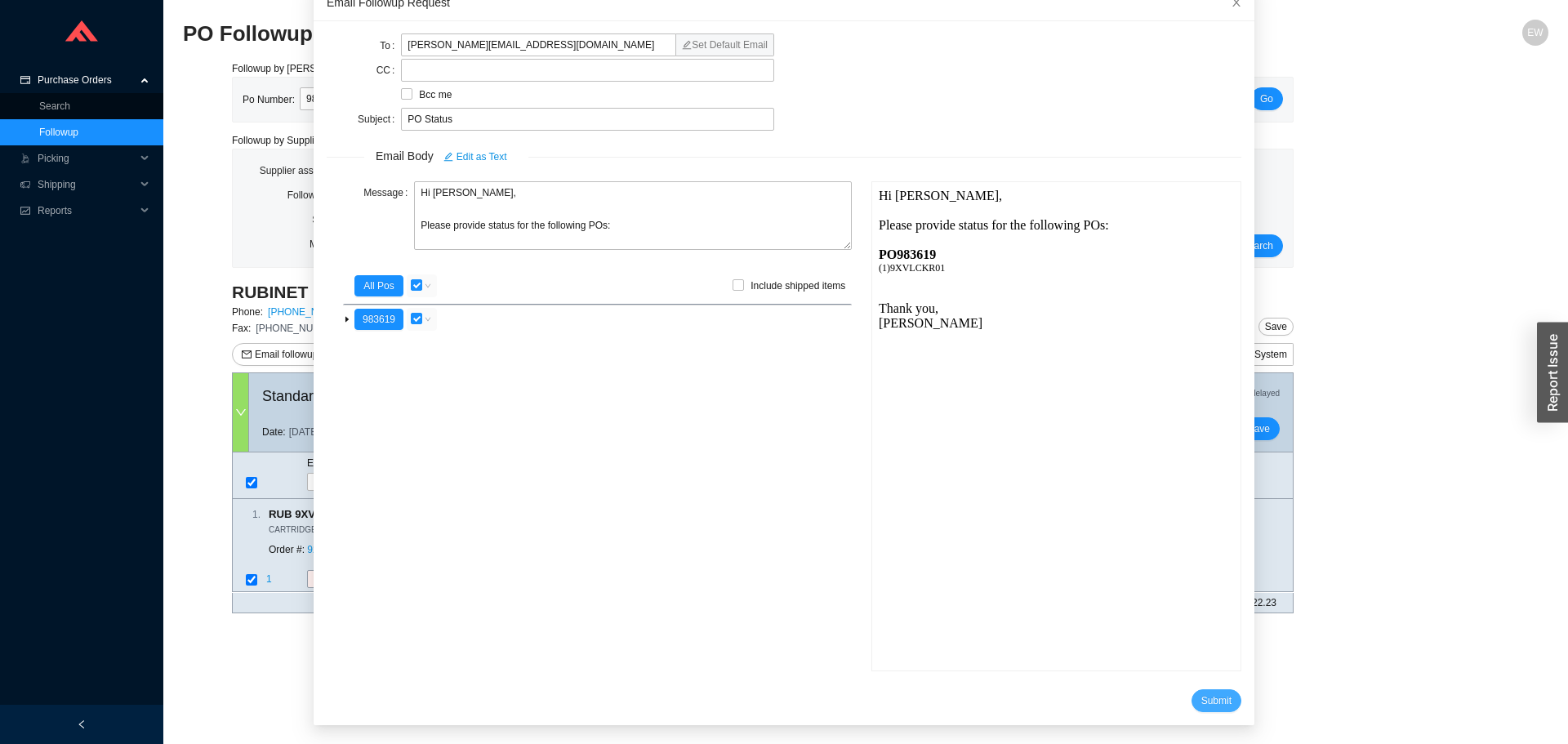 click on "Submit" at bounding box center (1216, 701) 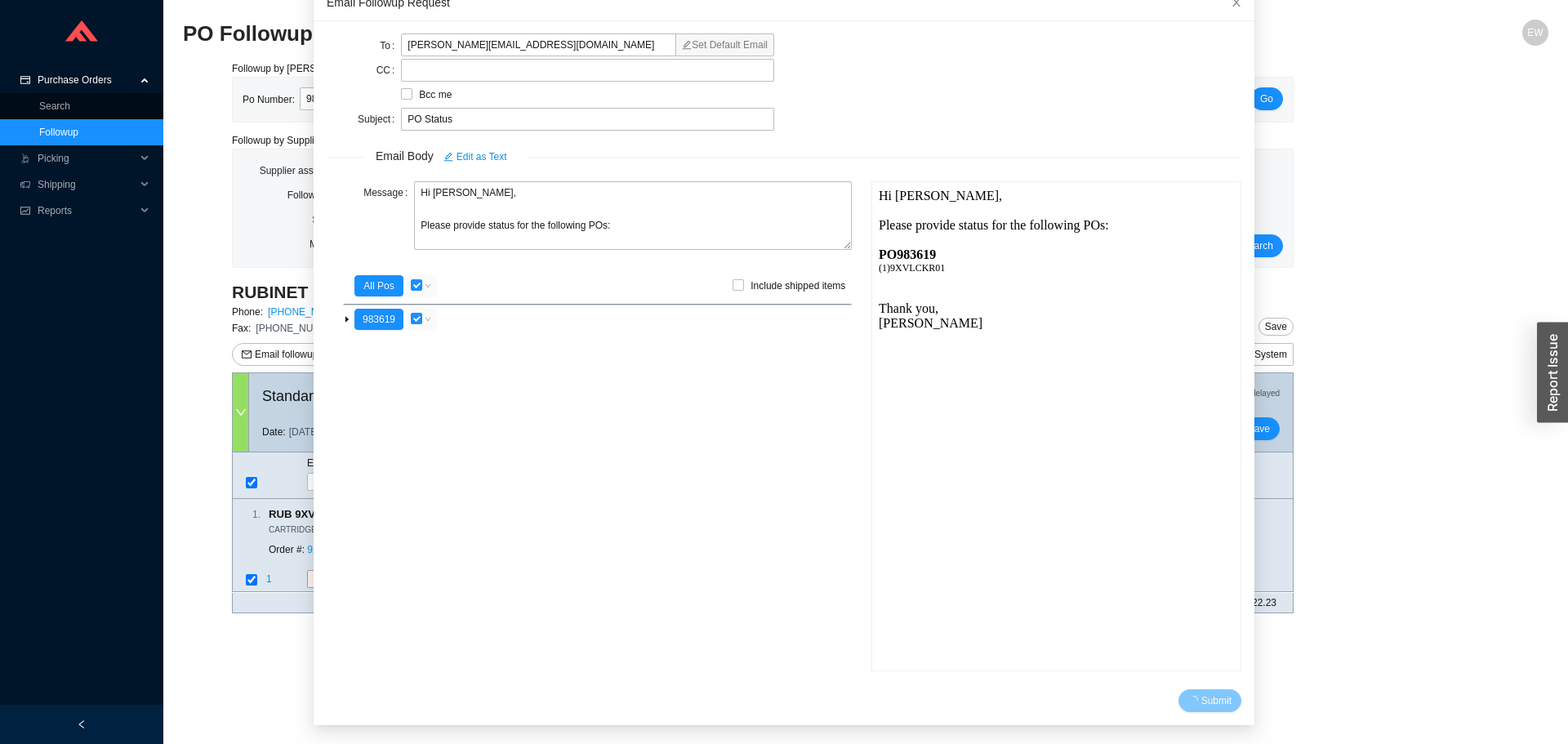 scroll, scrollTop: 16, scrollLeft: 0, axis: vertical 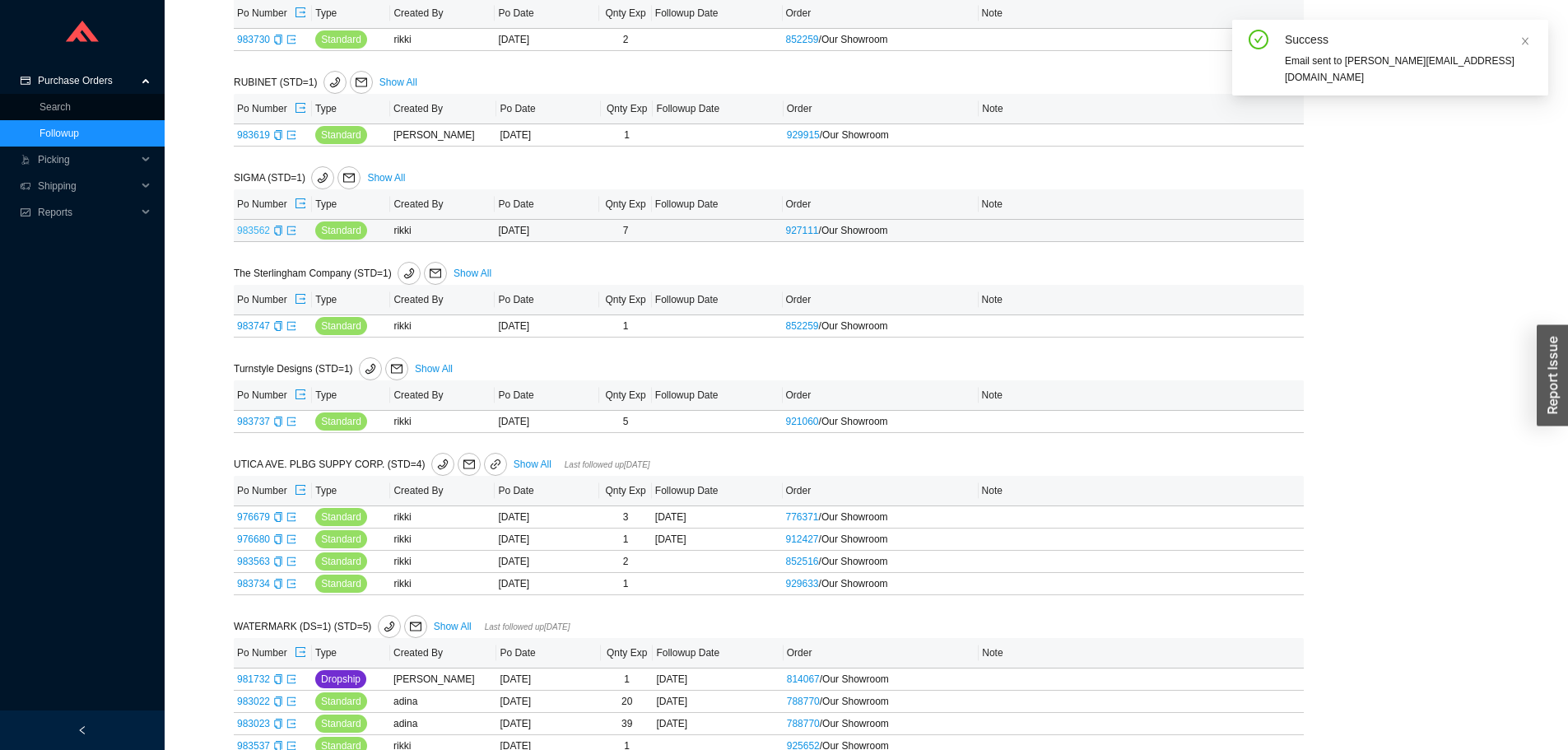 click on "983562" at bounding box center (254, 231) 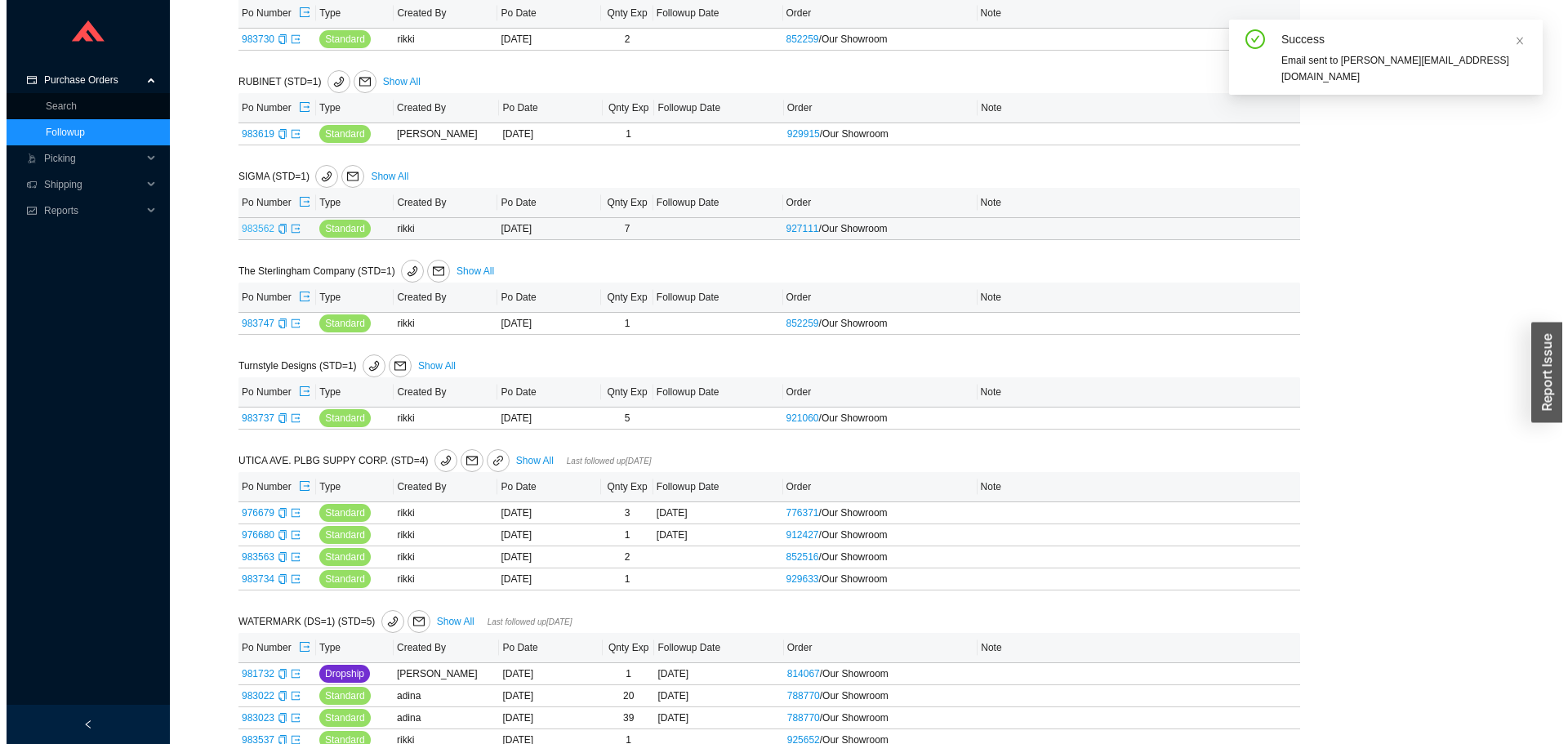 scroll, scrollTop: 0, scrollLeft: 0, axis: both 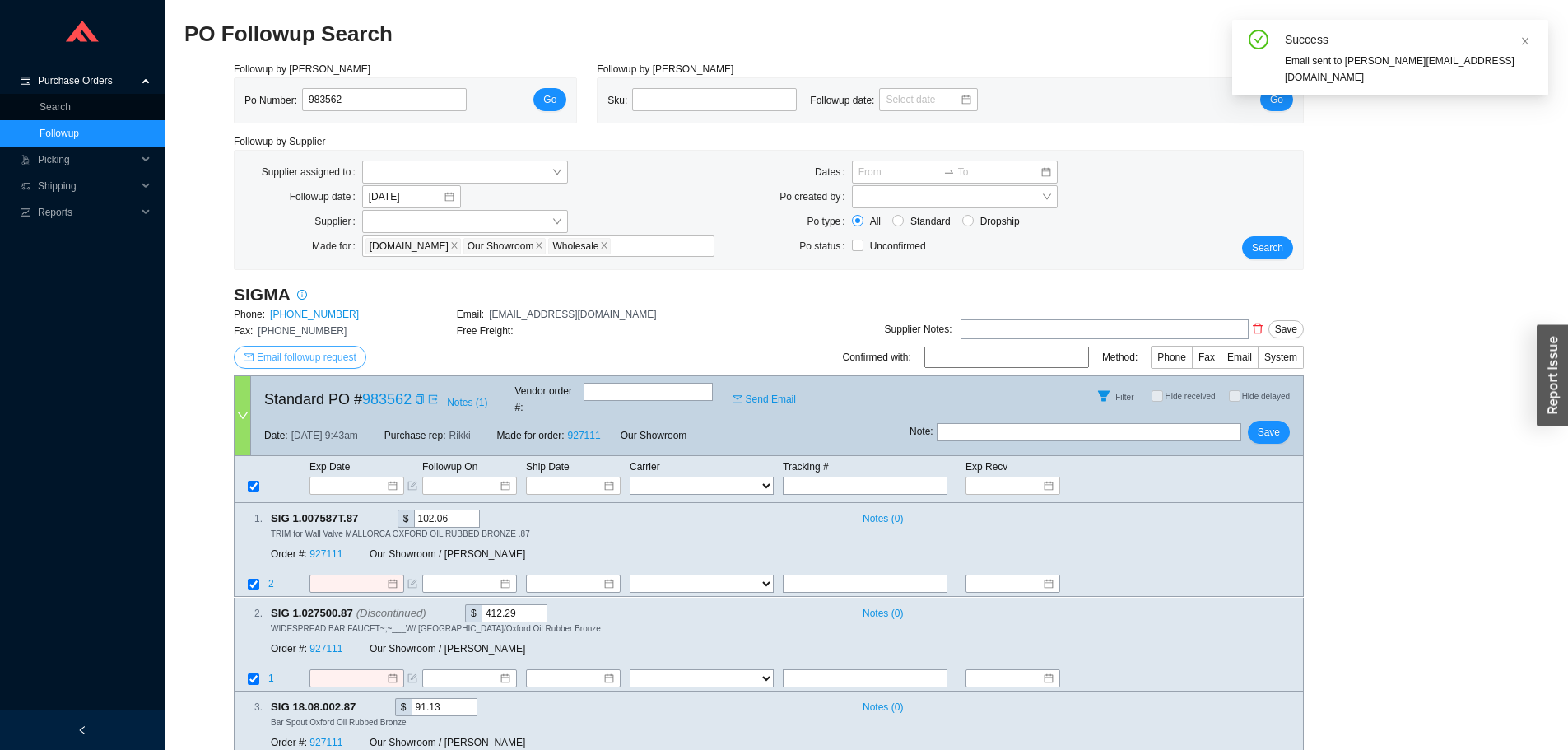 drag, startPoint x: 301, startPoint y: 365, endPoint x: 282, endPoint y: 356, distance: 21.023796 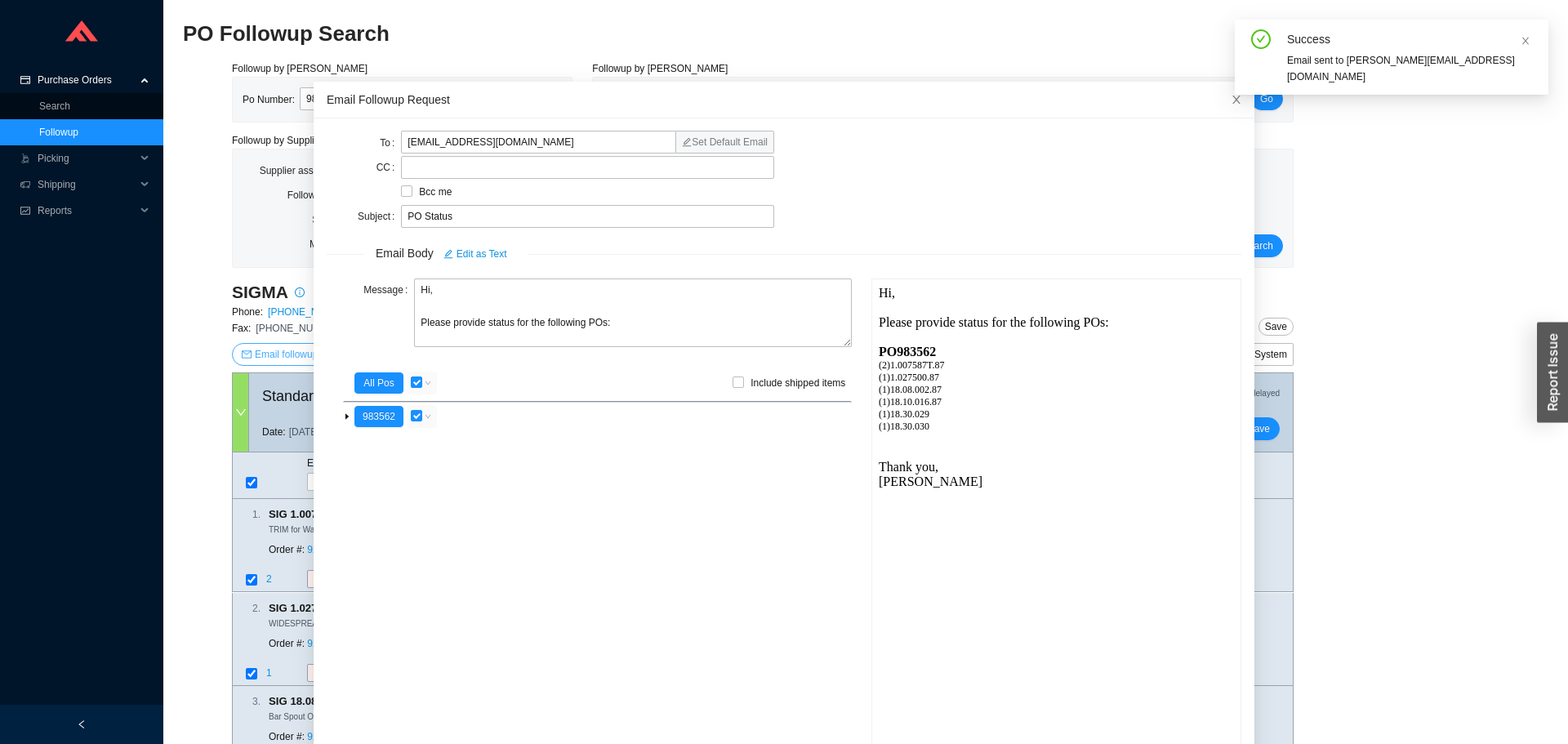 scroll, scrollTop: 0, scrollLeft: 0, axis: both 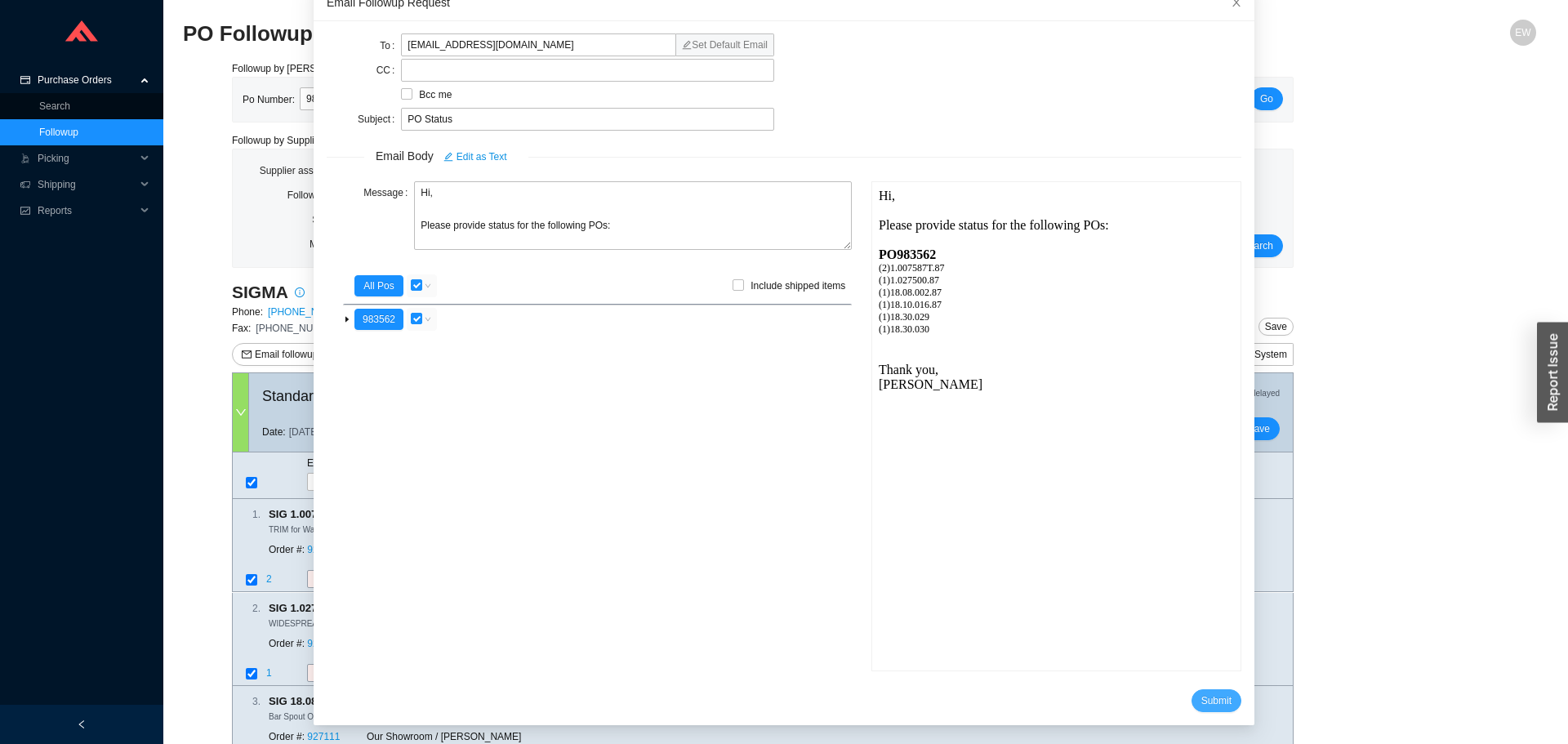 click on "Submit" at bounding box center [1216, 701] 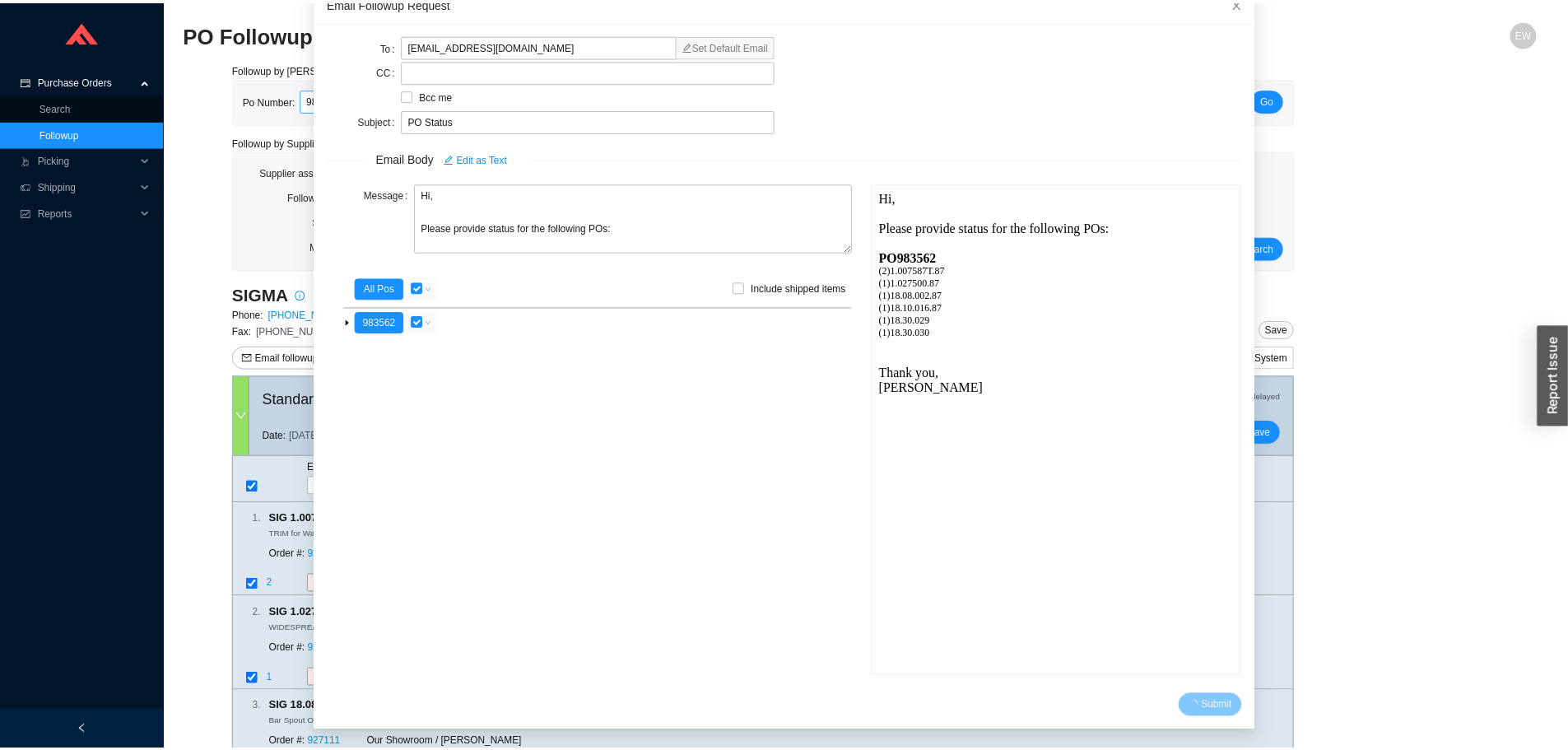 scroll, scrollTop: 16, scrollLeft: 0, axis: vertical 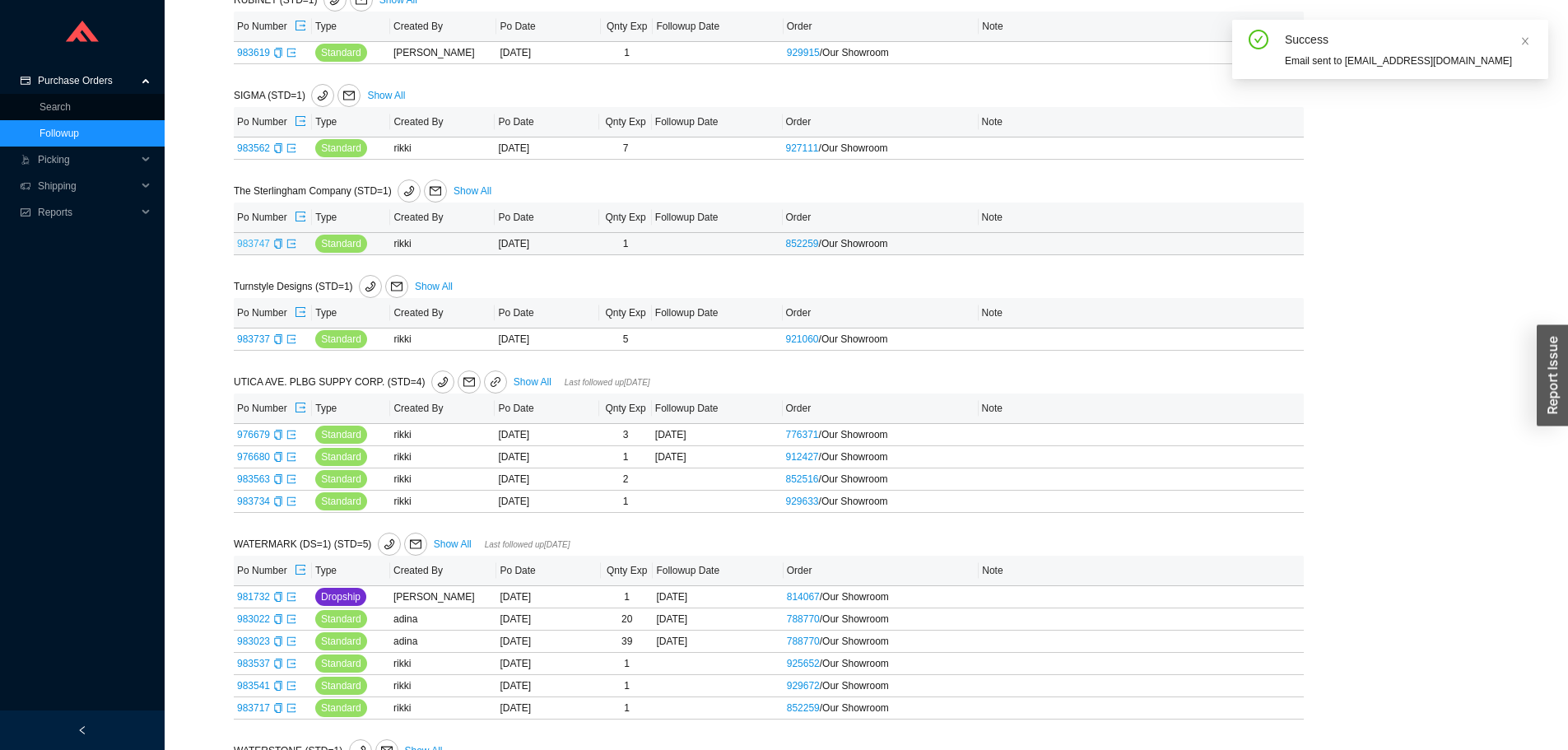 click on "983747" at bounding box center (254, 244) 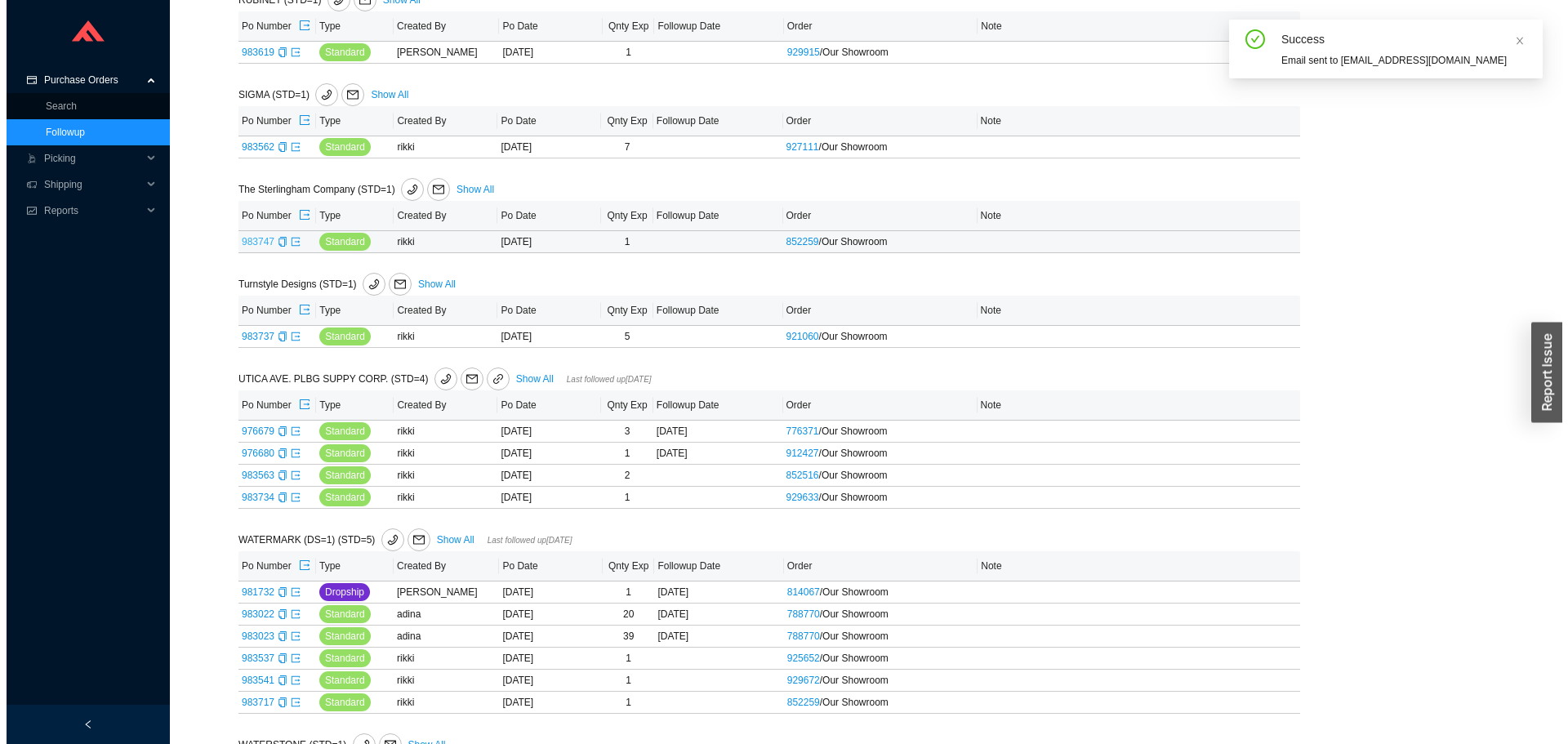 scroll, scrollTop: 0, scrollLeft: 0, axis: both 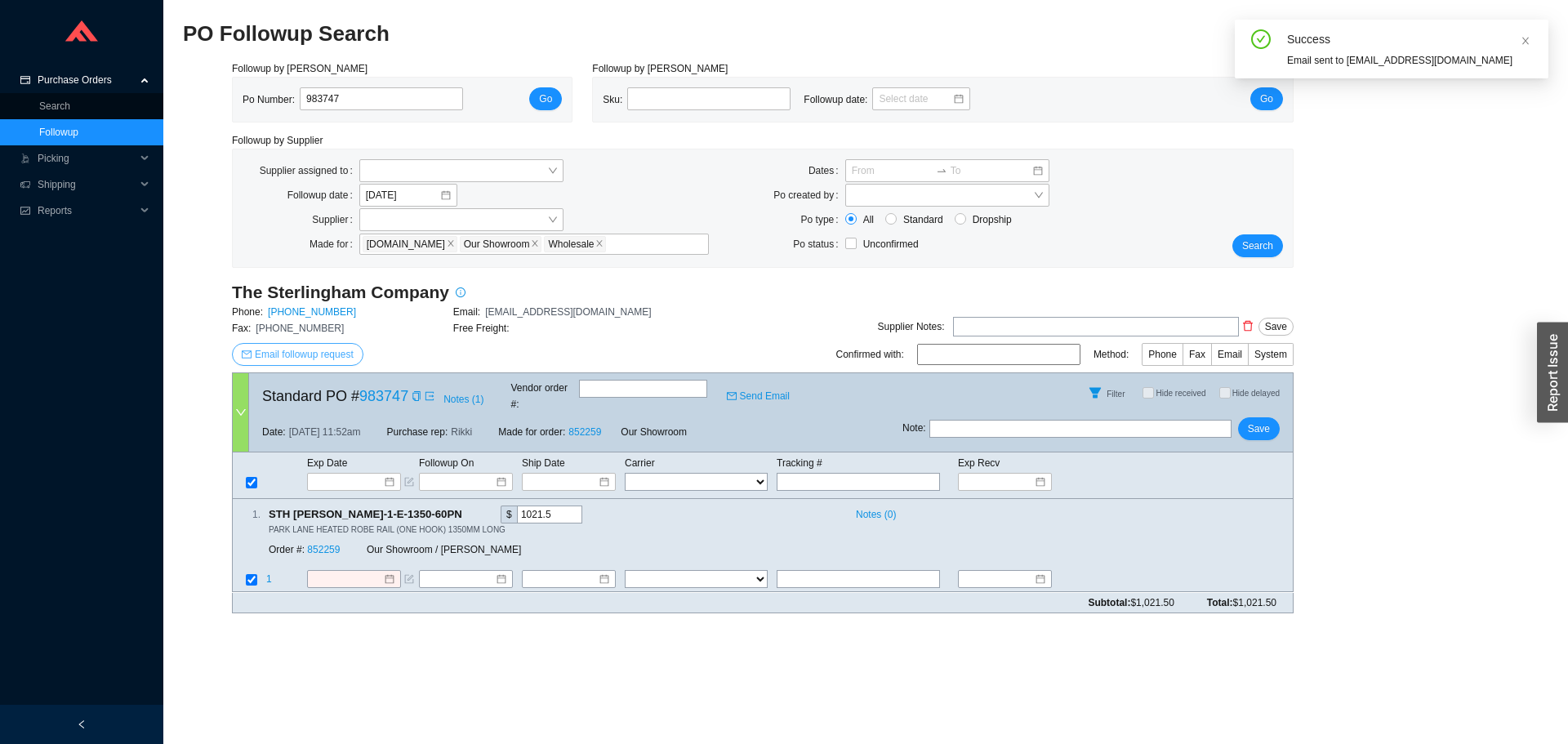 click on "Email followup request" at bounding box center [304, 354] 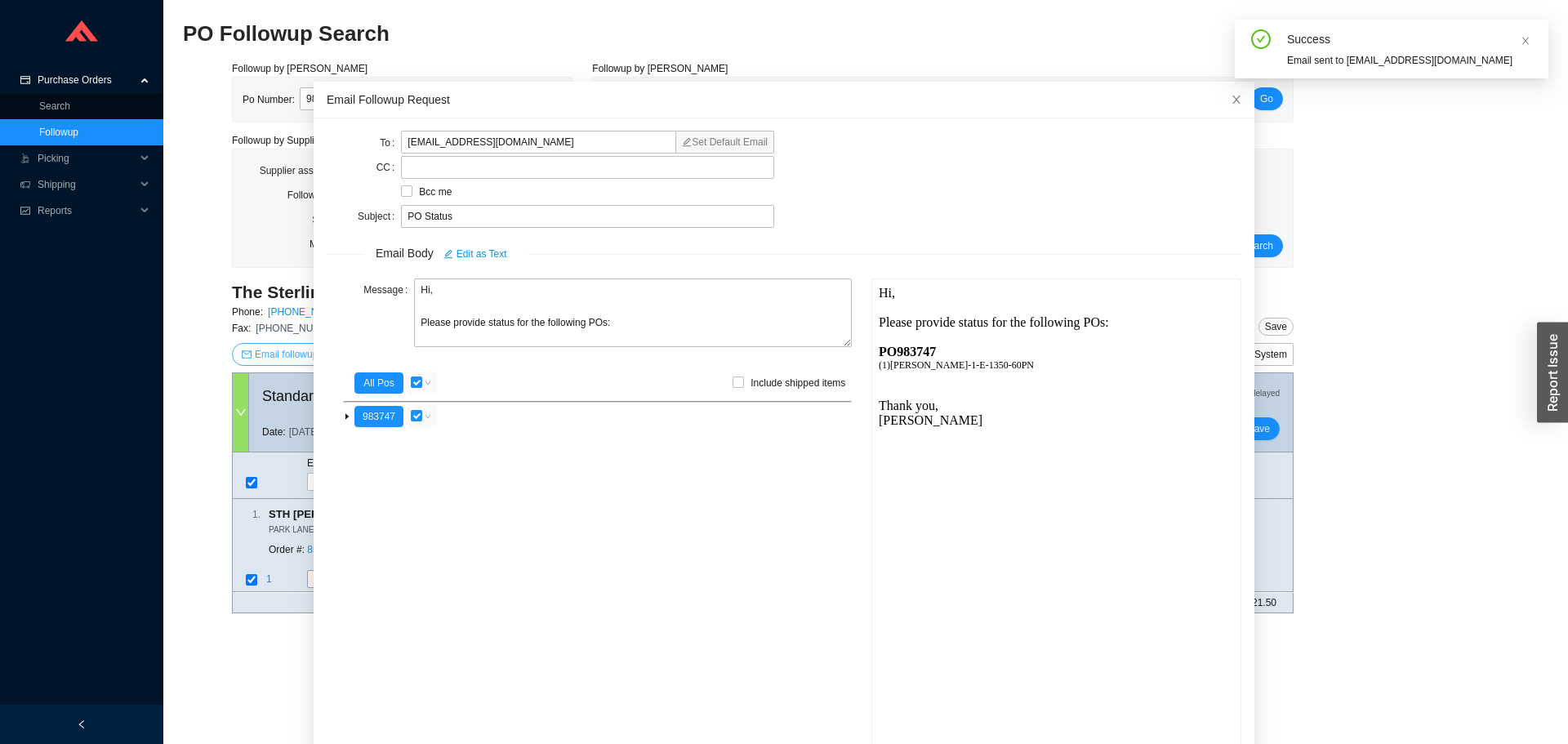 scroll, scrollTop: 30, scrollLeft: 0, axis: vertical 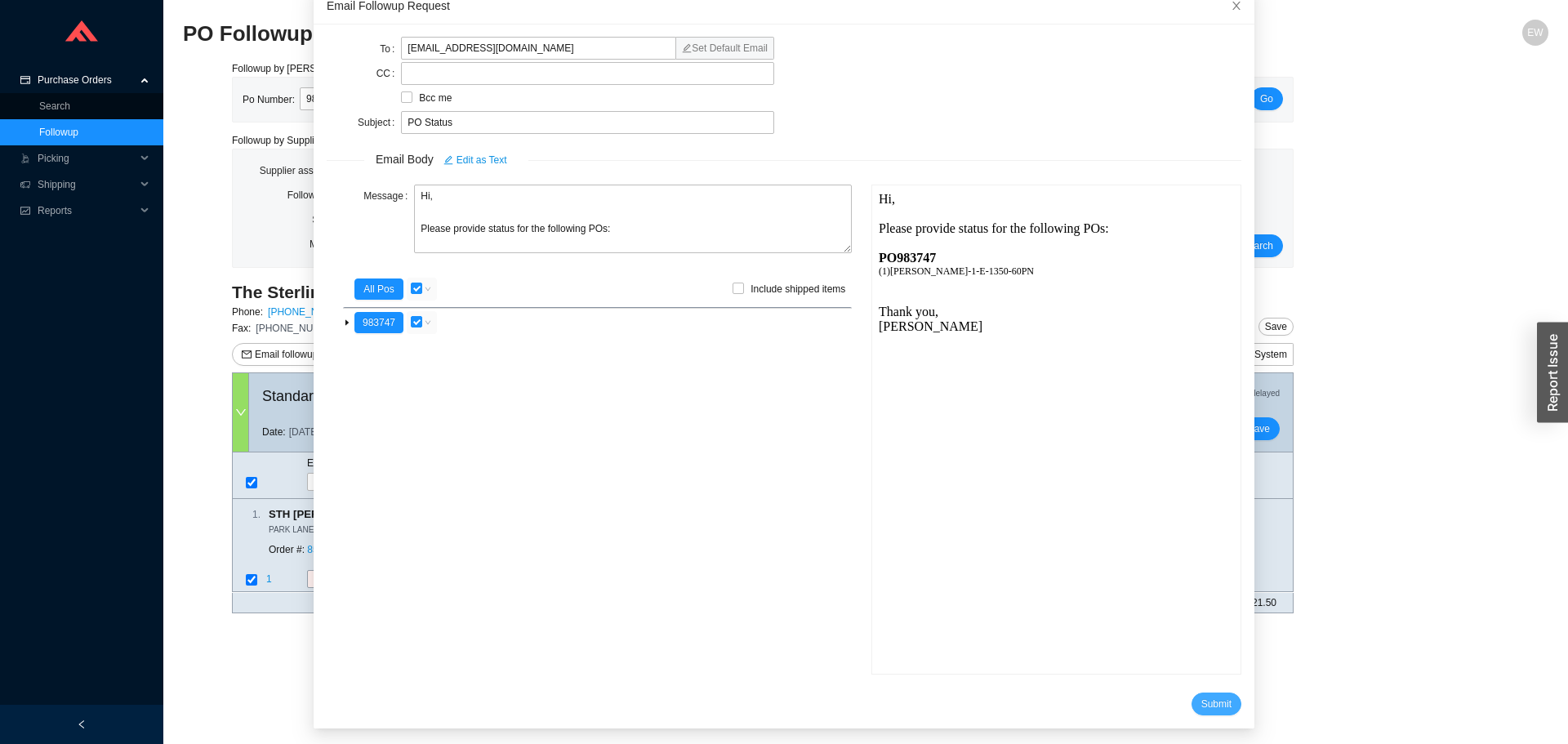 click on "Submit" at bounding box center [1216, 704] 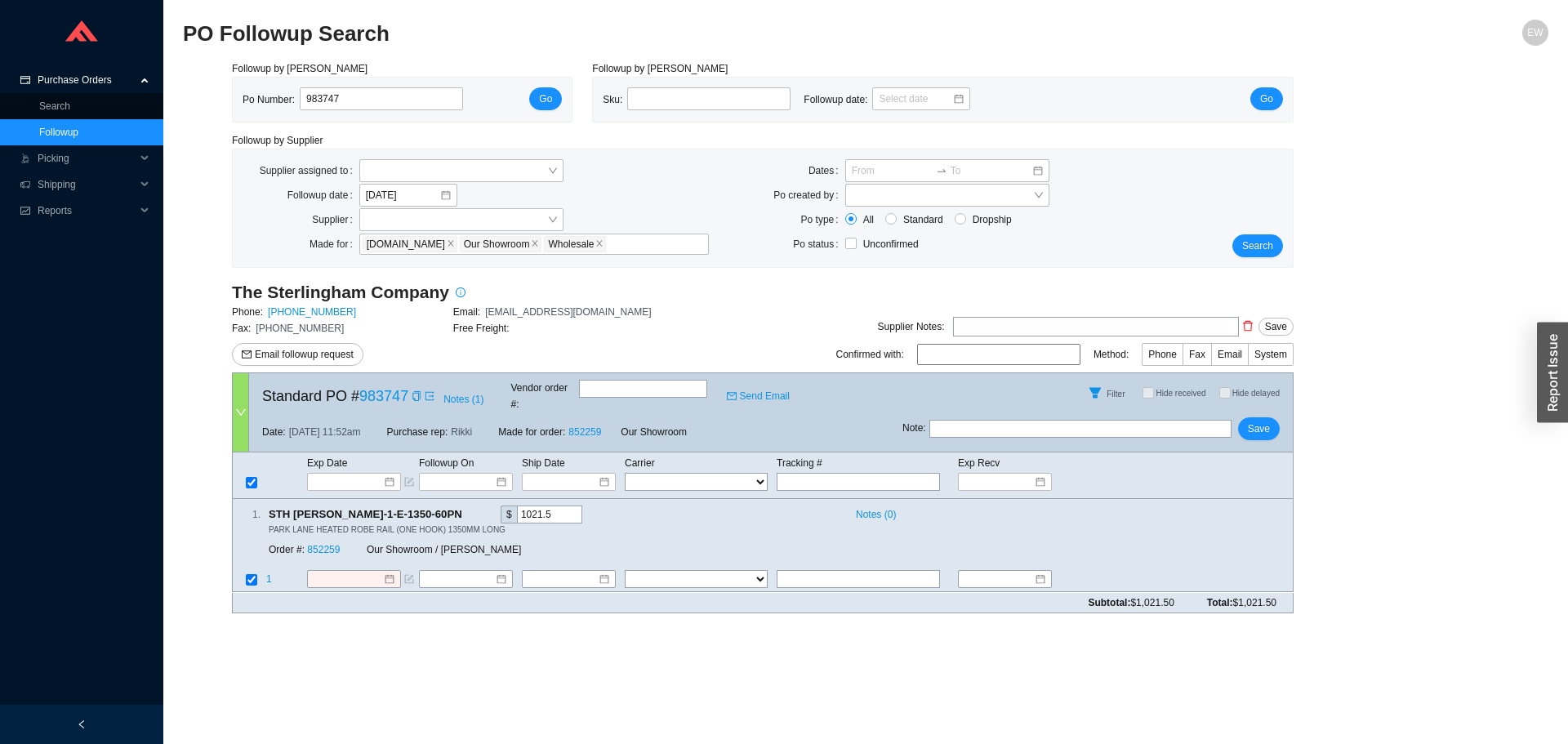 drag, startPoint x: 306, startPoint y: 339, endPoint x: 374, endPoint y: 368, distance: 73.92564 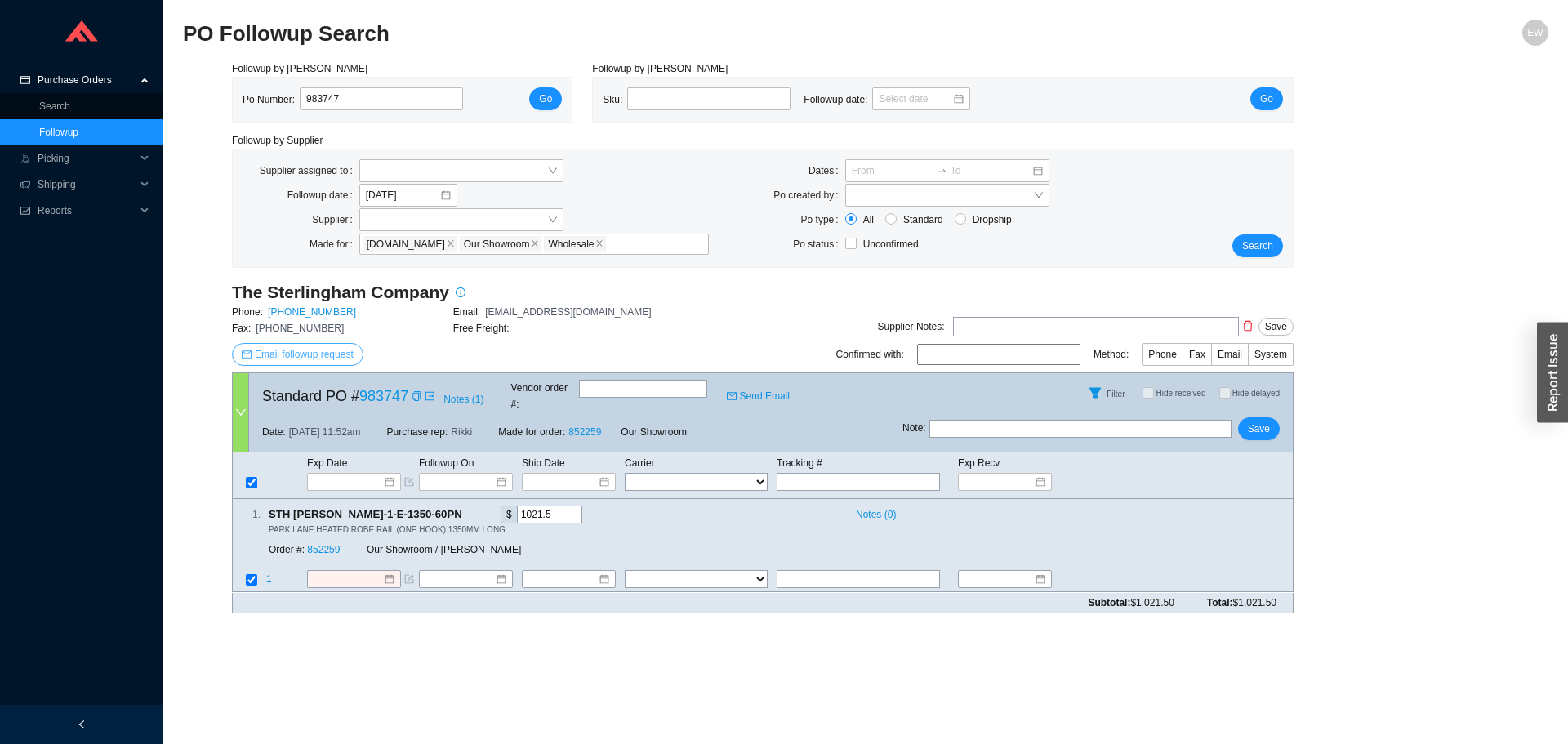 click on "Email followup request" at bounding box center [304, 354] 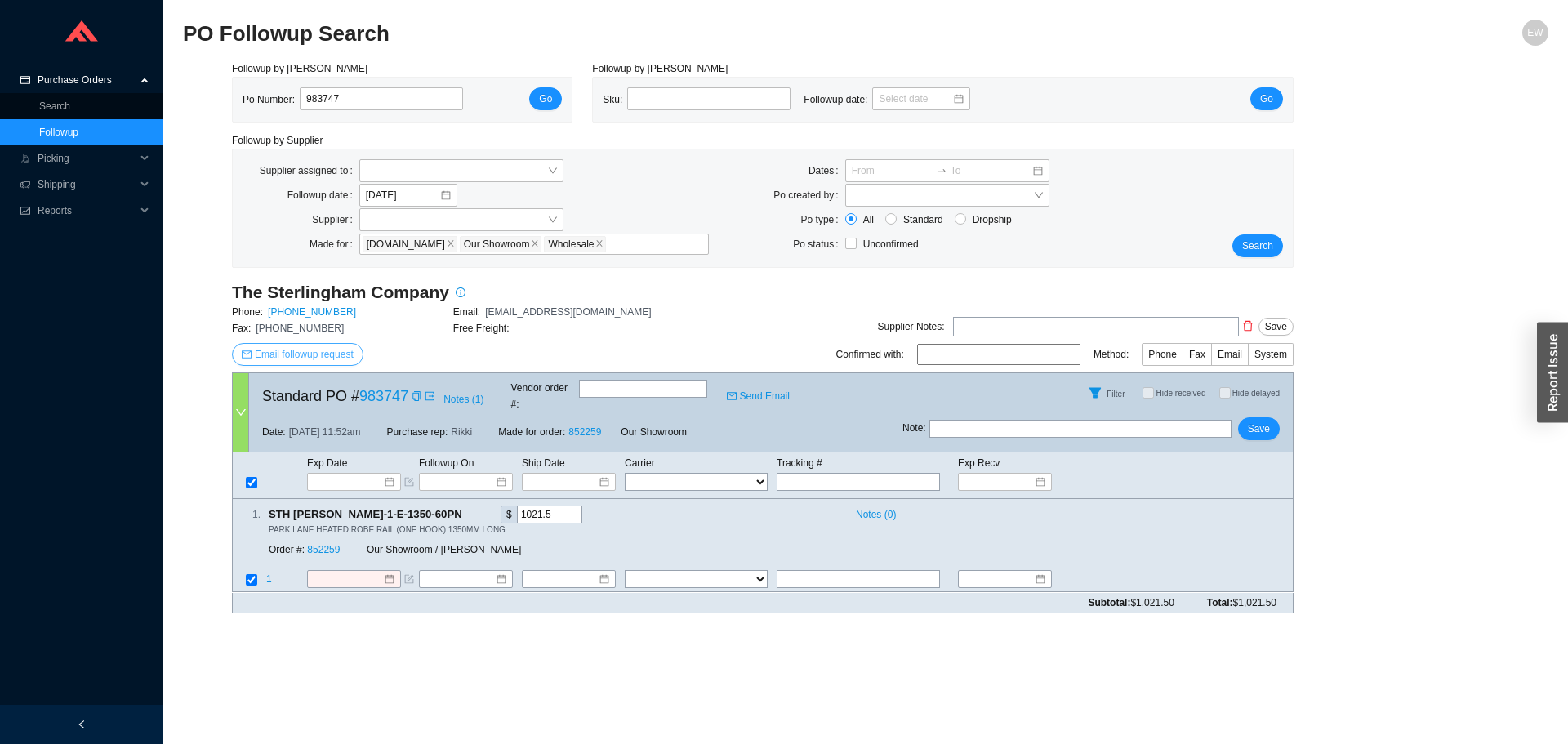 scroll, scrollTop: 0, scrollLeft: 0, axis: both 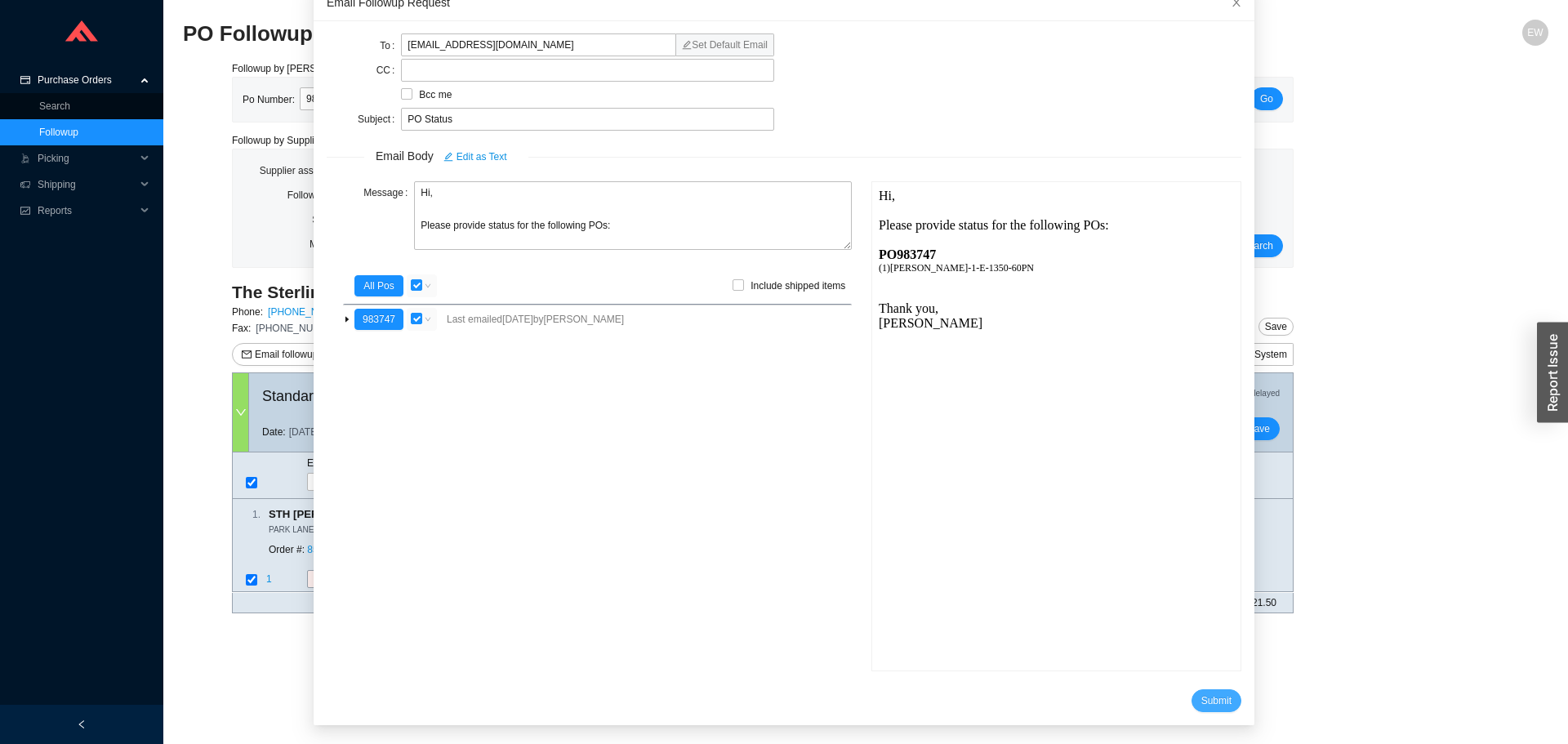 click on "Submit" at bounding box center [1216, 701] 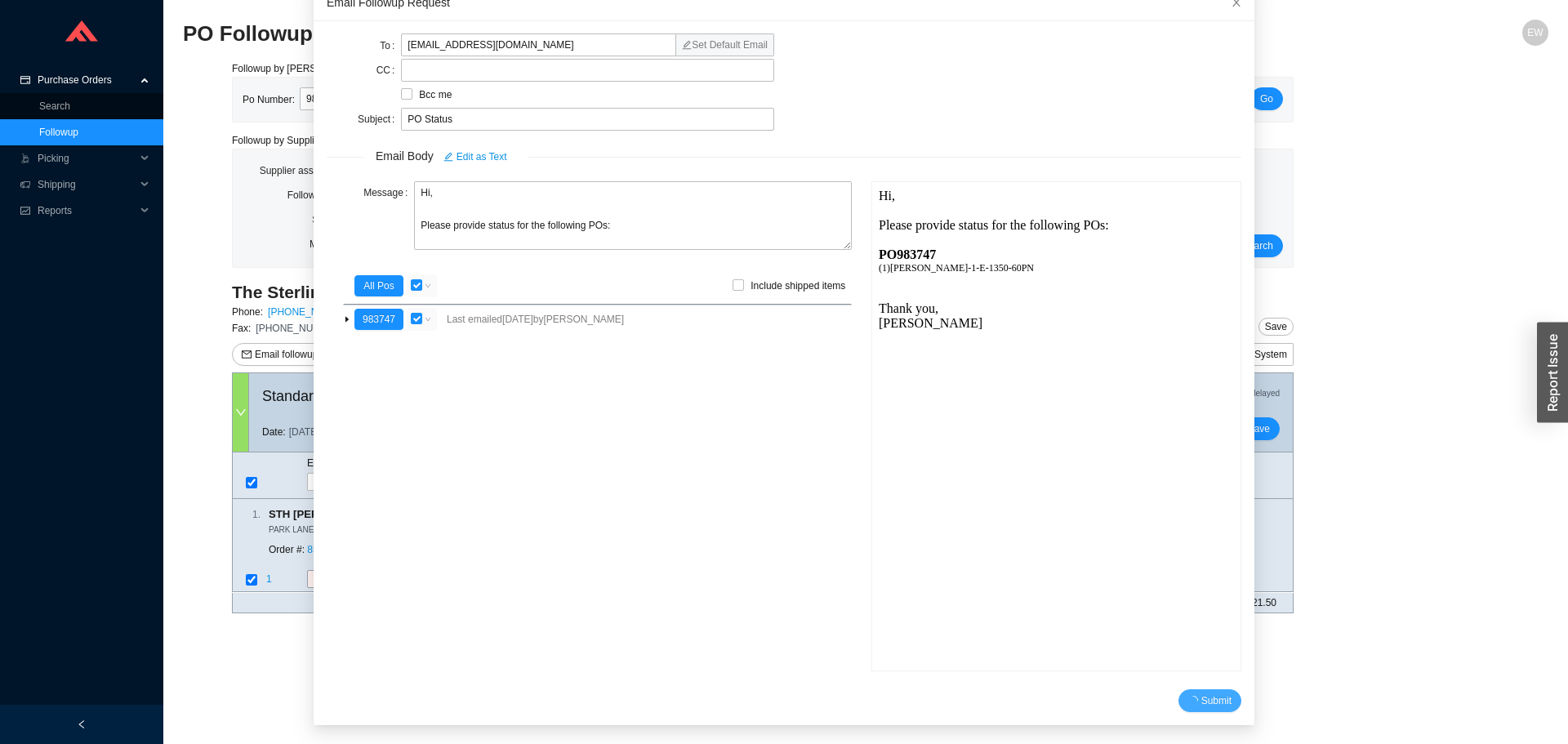 scroll, scrollTop: 16, scrollLeft: 0, axis: vertical 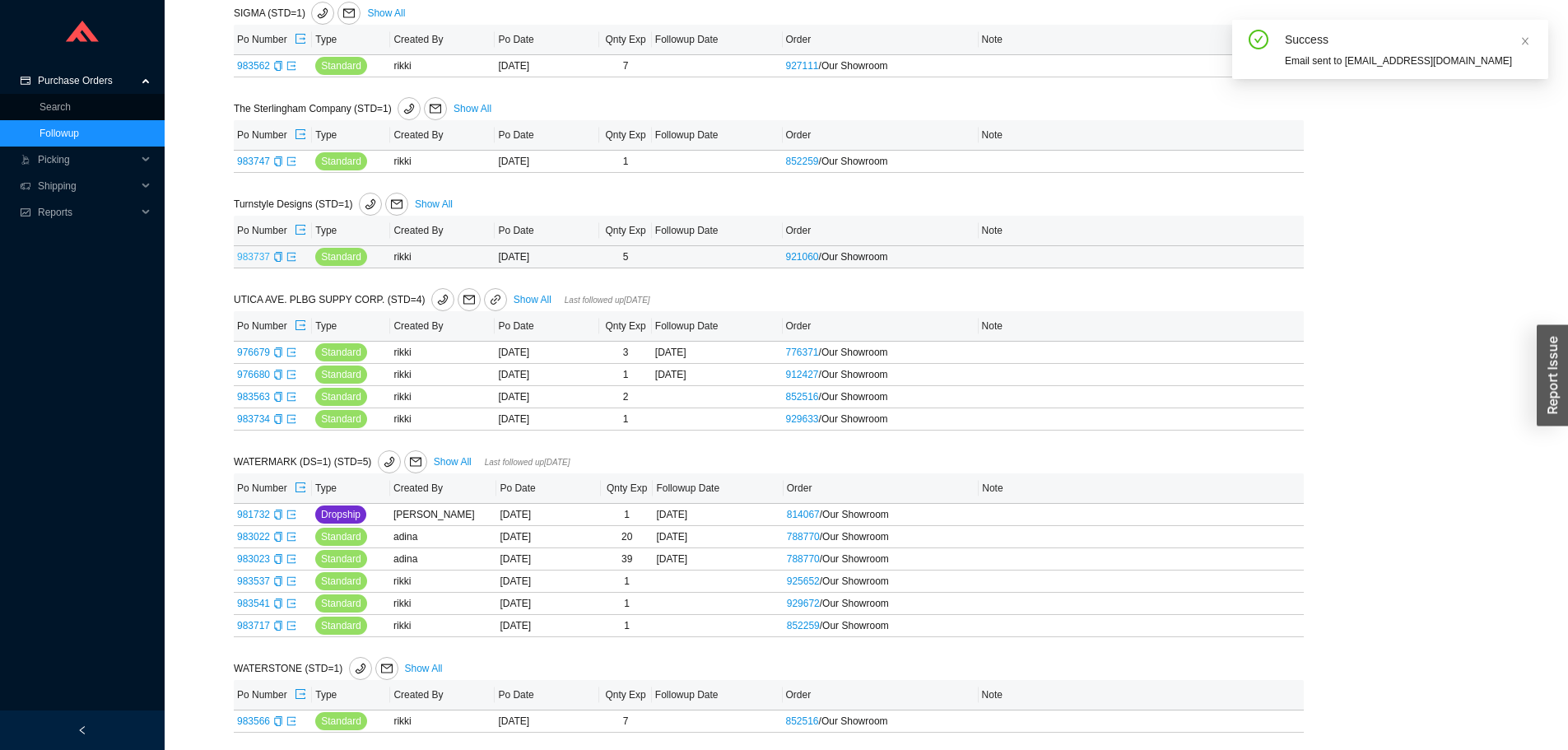 click on "983737" at bounding box center [254, 257] 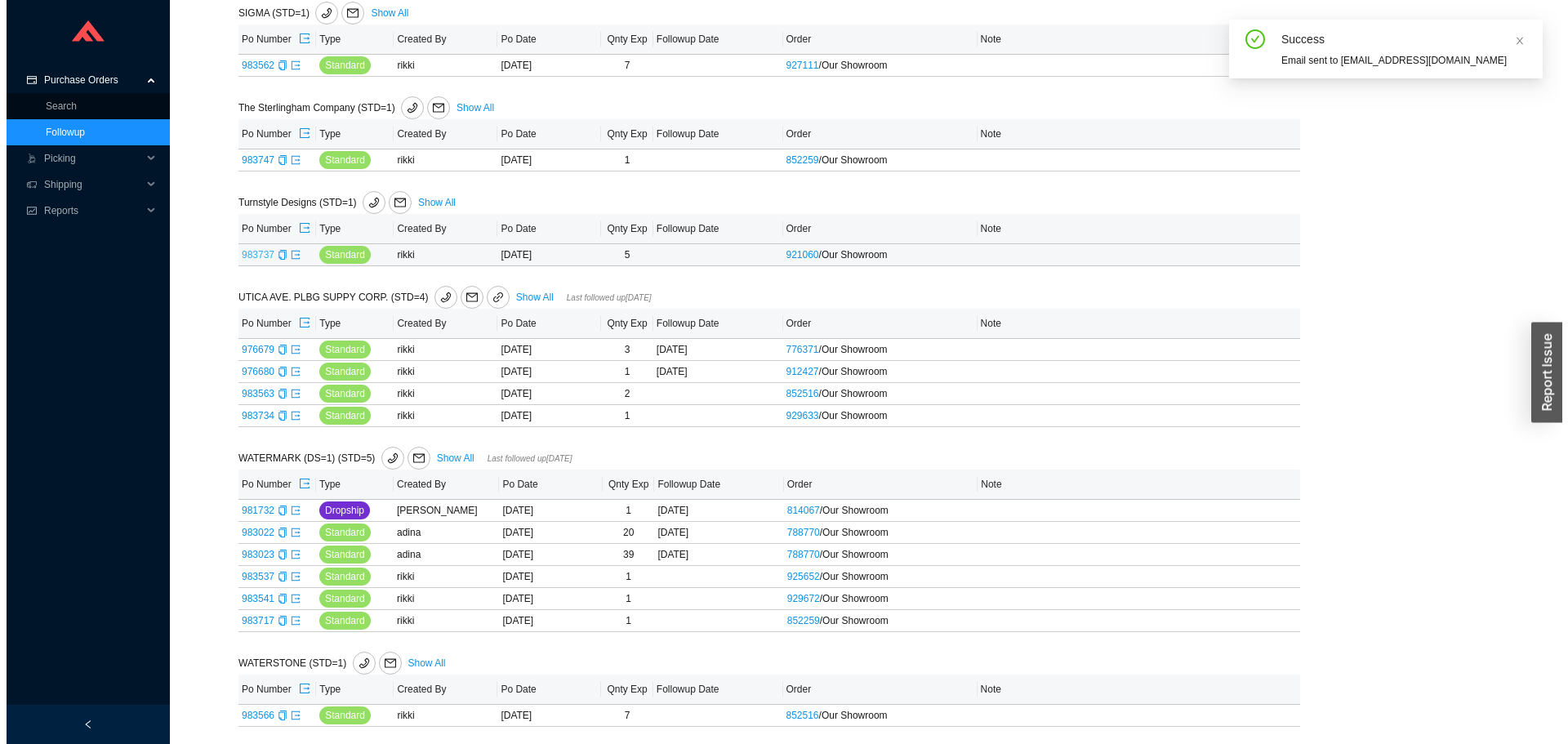 scroll, scrollTop: 0, scrollLeft: 0, axis: both 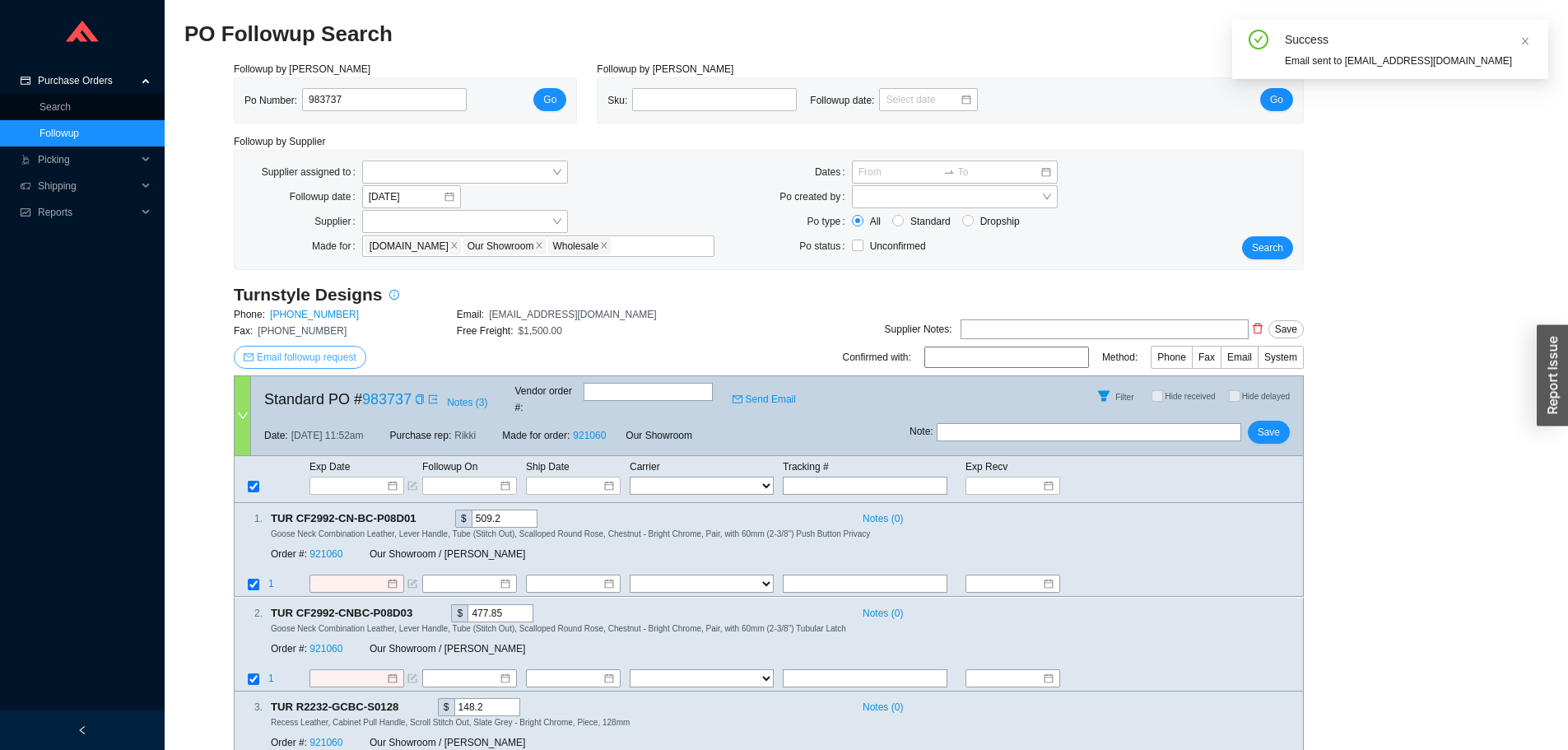 click on "Email followup request" at bounding box center (306, 357) 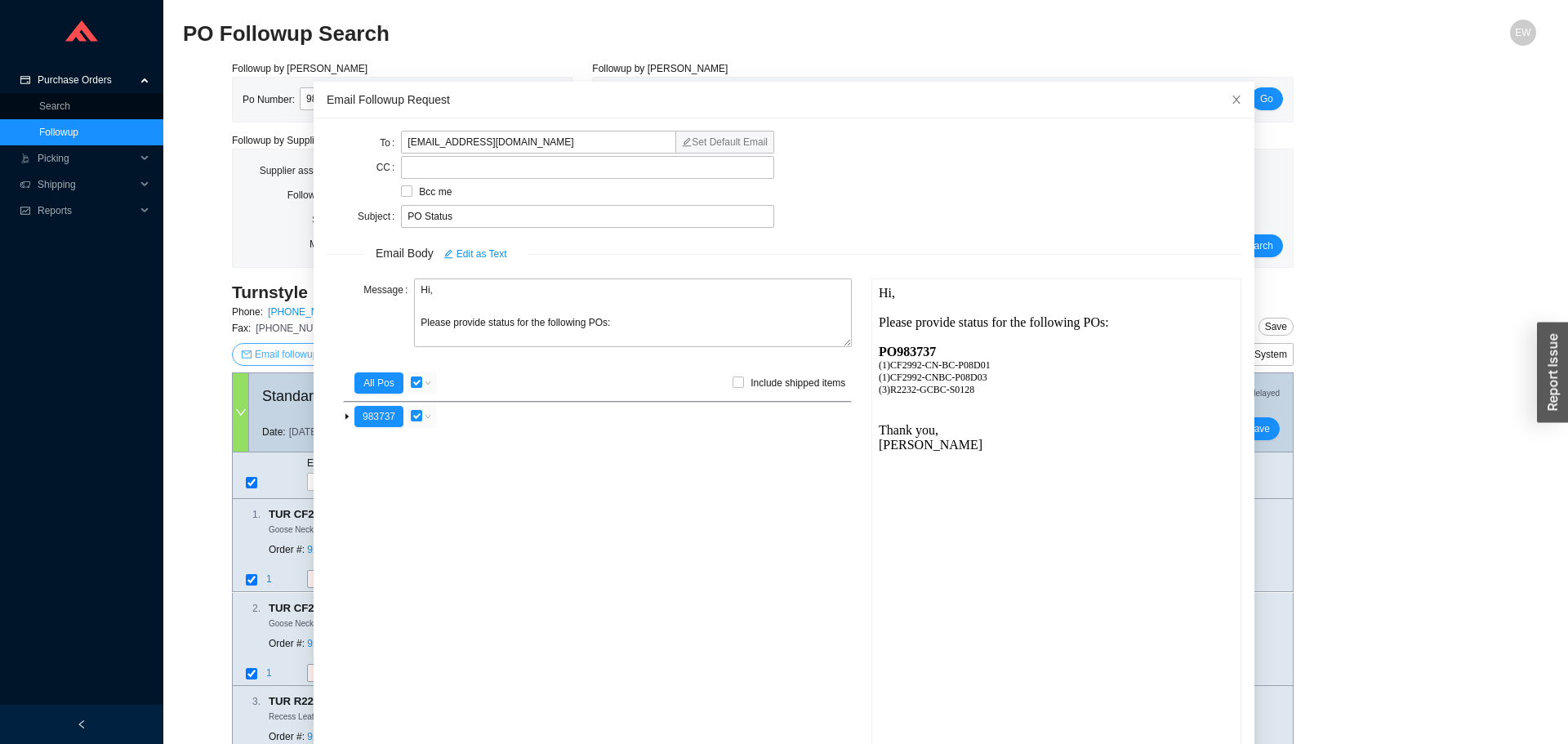 scroll, scrollTop: 0, scrollLeft: 0, axis: both 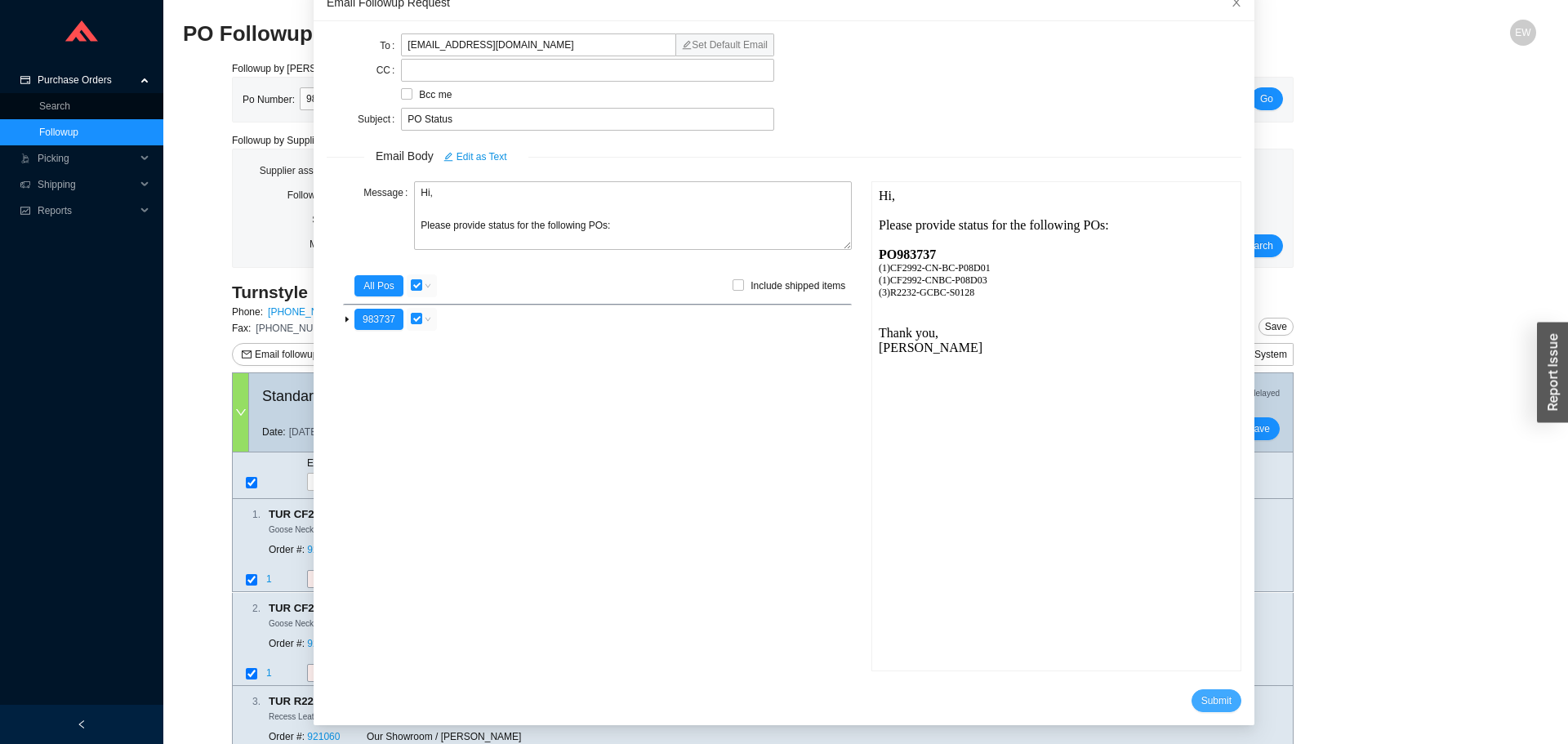 click on "Submit" at bounding box center (1216, 701) 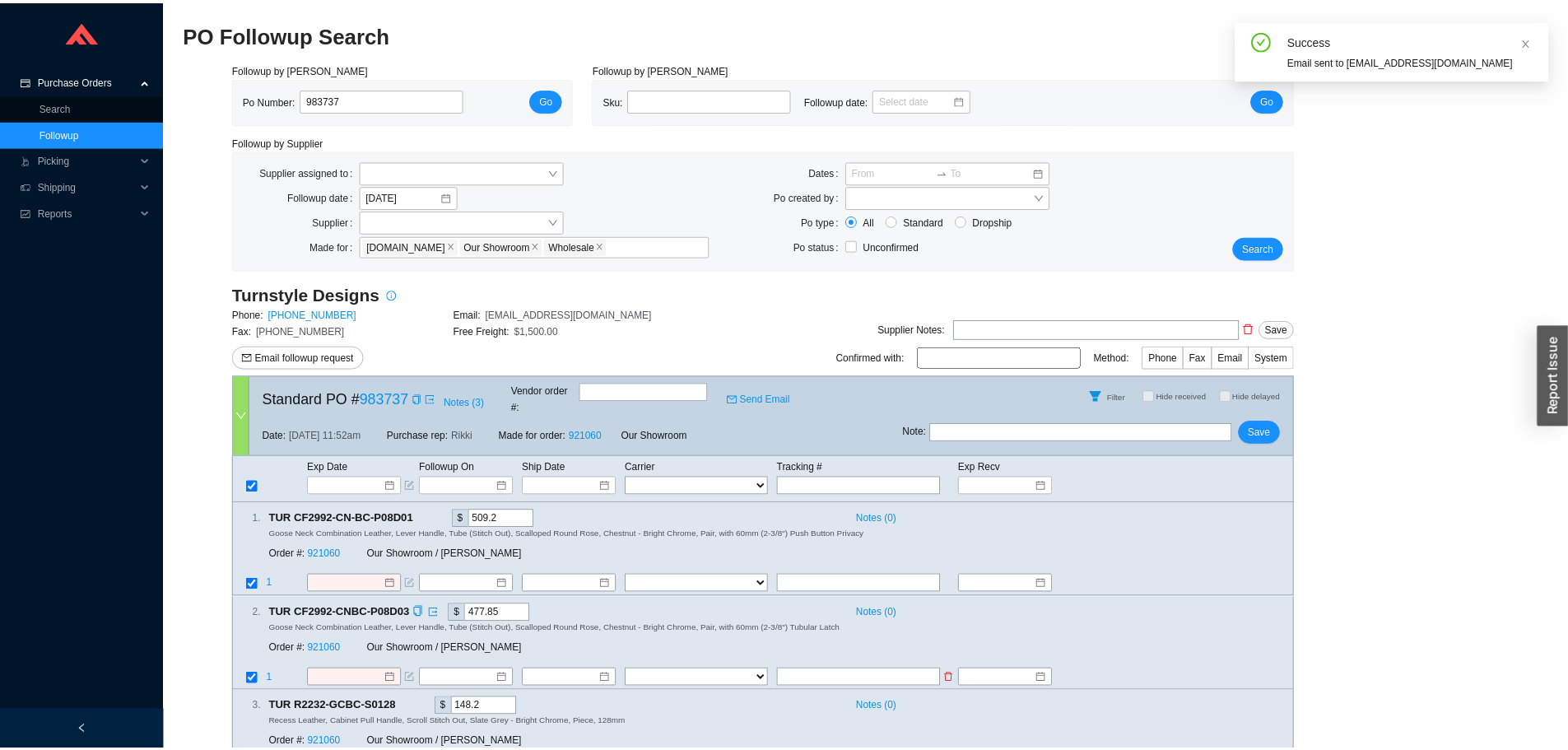 scroll, scrollTop: 16, scrollLeft: 0, axis: vertical 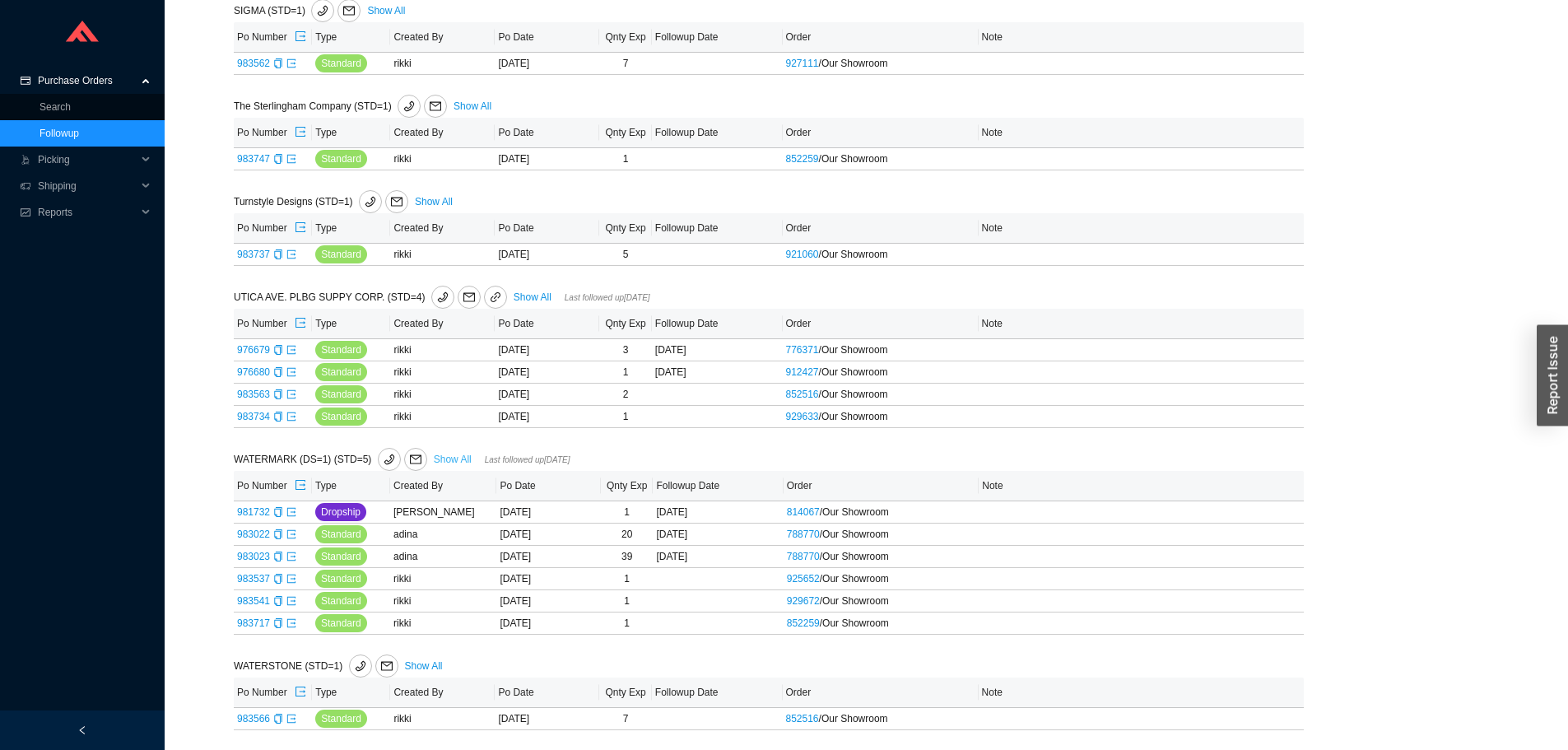 click on "Show All" at bounding box center [453, 459] 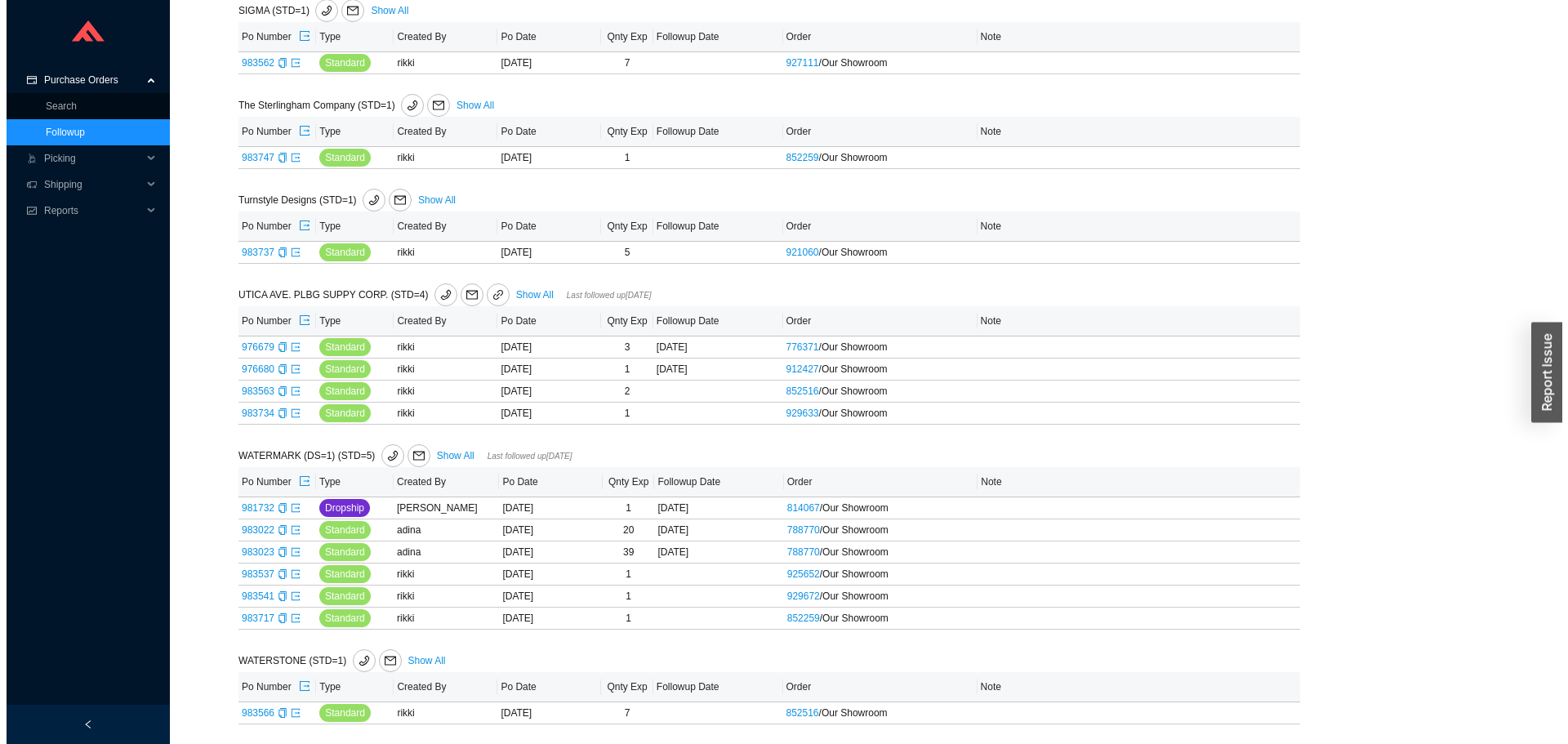 scroll, scrollTop: 0, scrollLeft: 0, axis: both 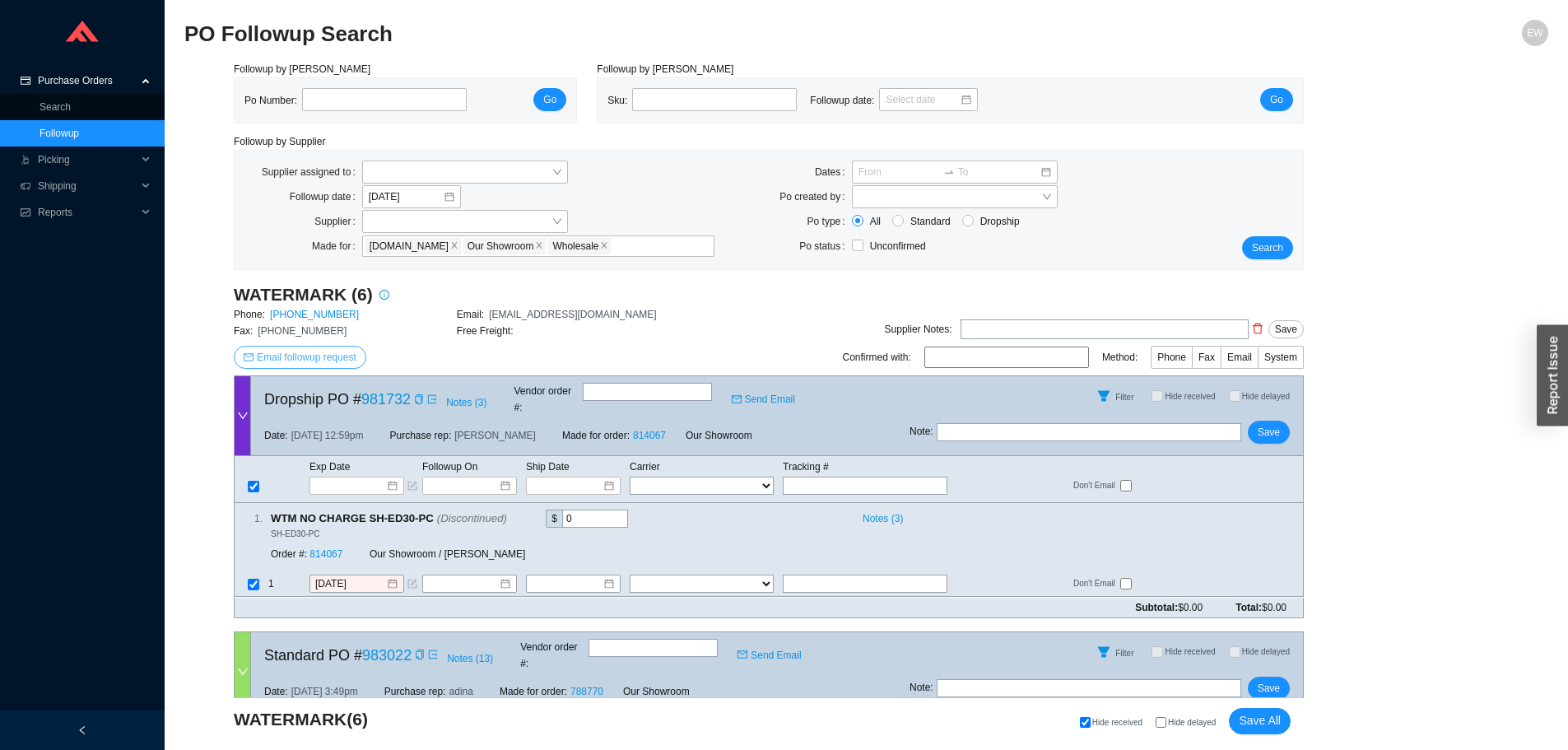 click on "Email followup request" at bounding box center [306, 357] 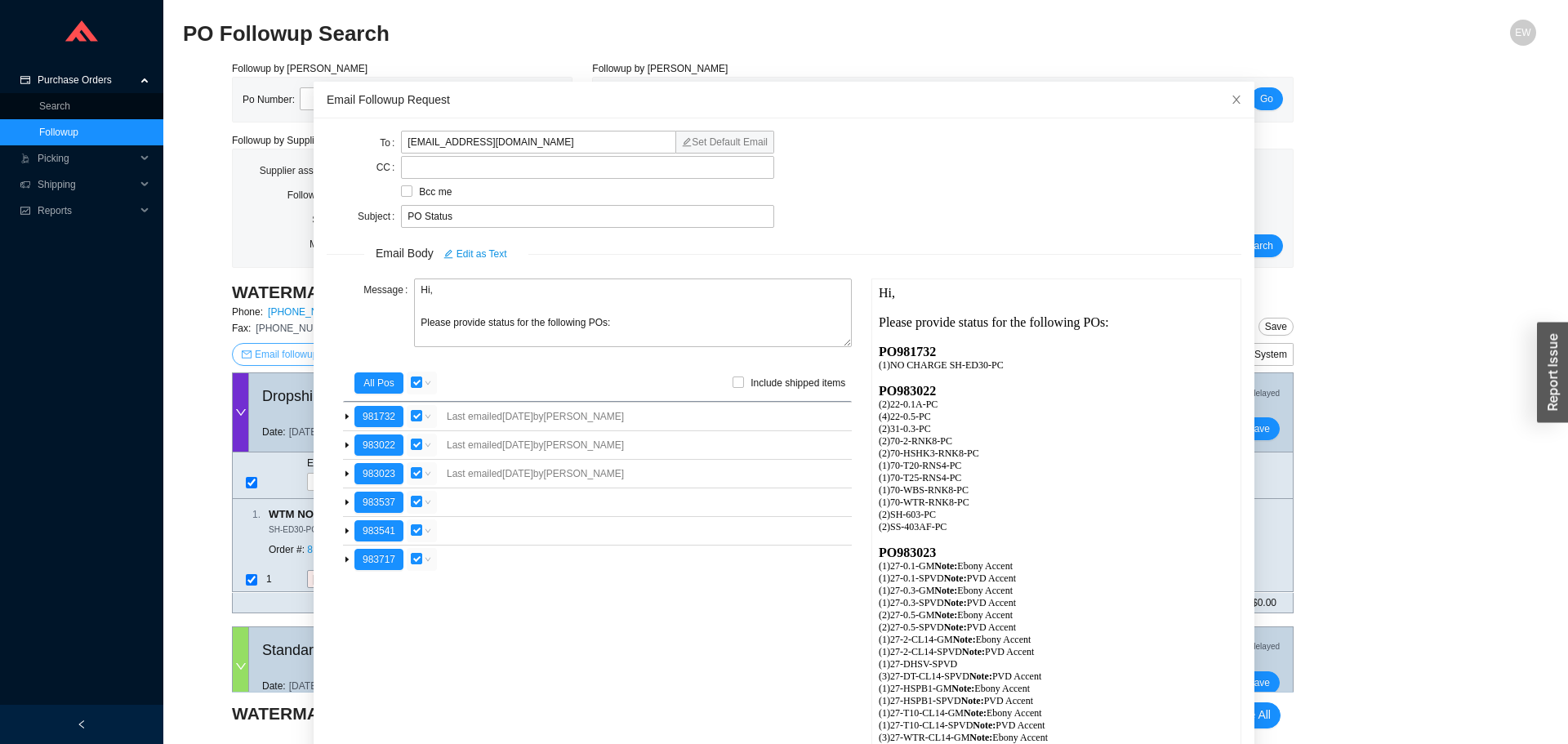 scroll, scrollTop: 0, scrollLeft: 0, axis: both 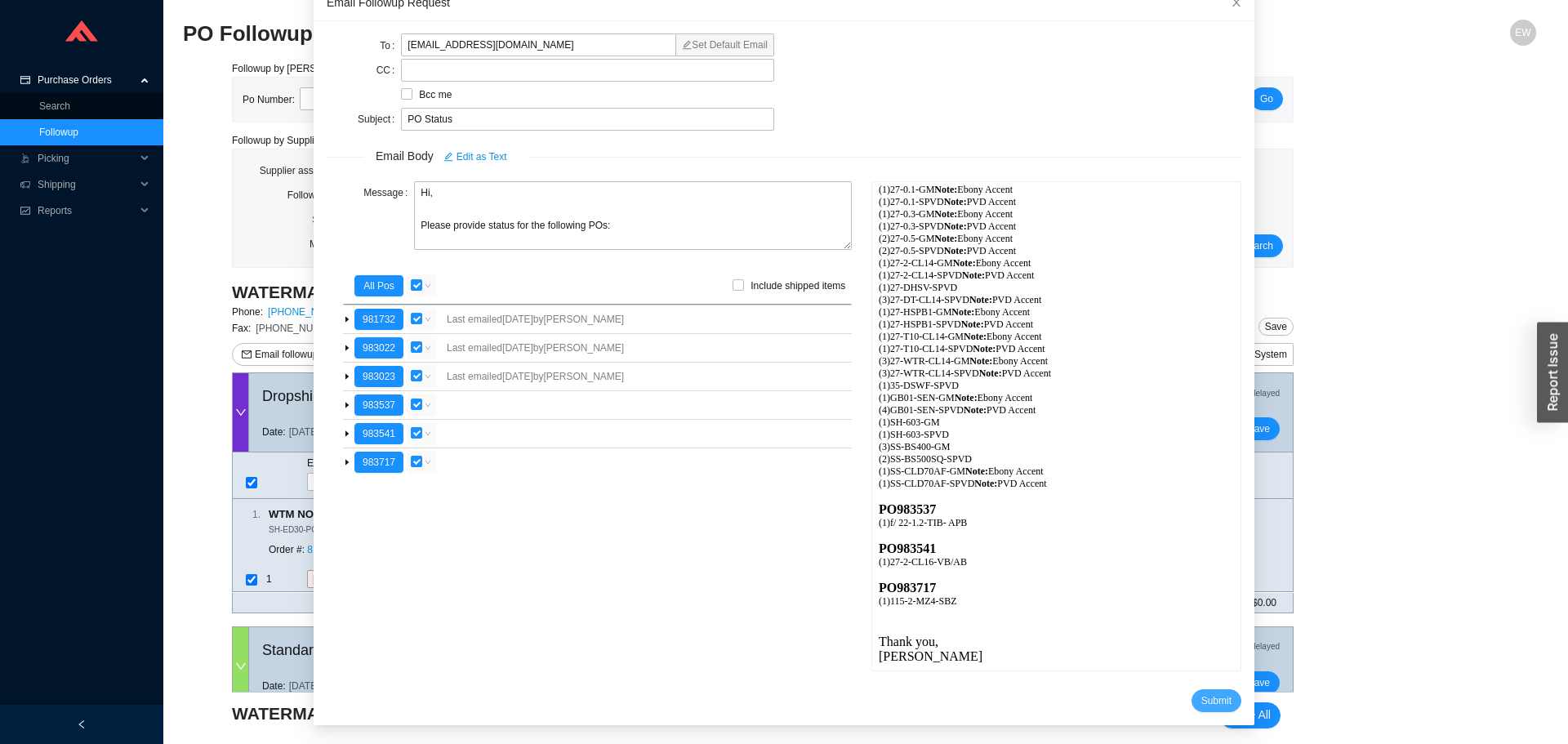 click on "Submit" at bounding box center [1216, 701] 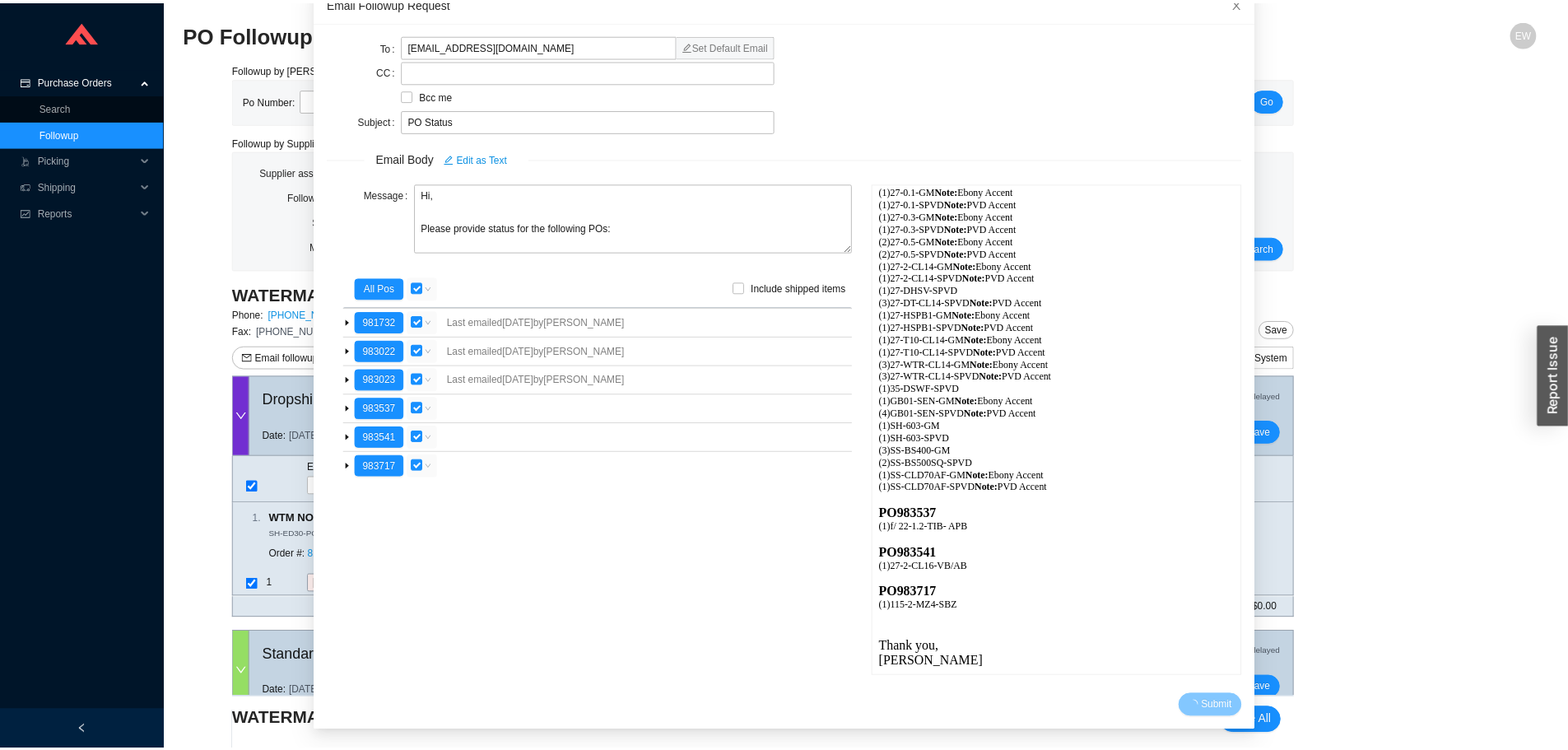 scroll, scrollTop: 16, scrollLeft: 0, axis: vertical 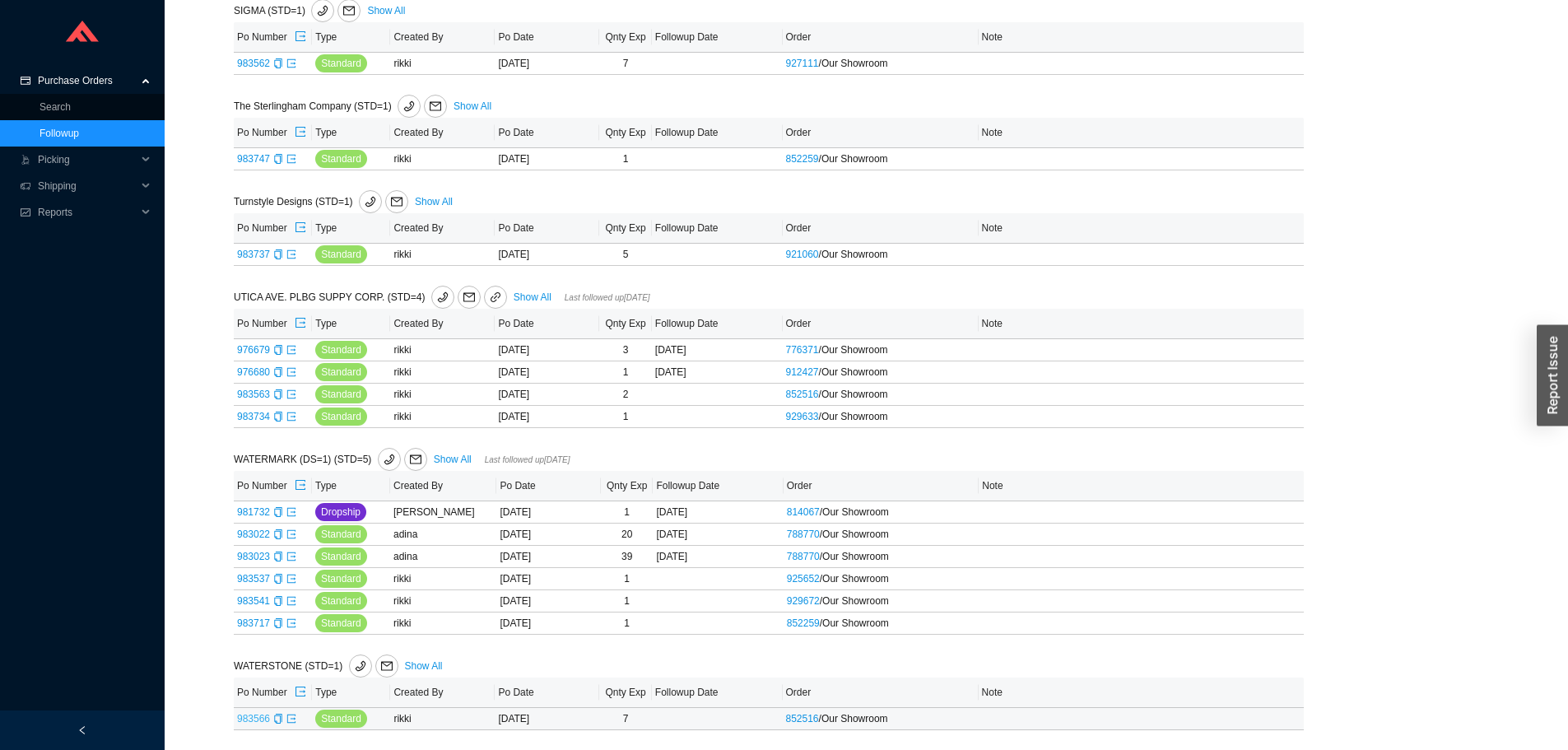 click on "983566" at bounding box center [254, 719] 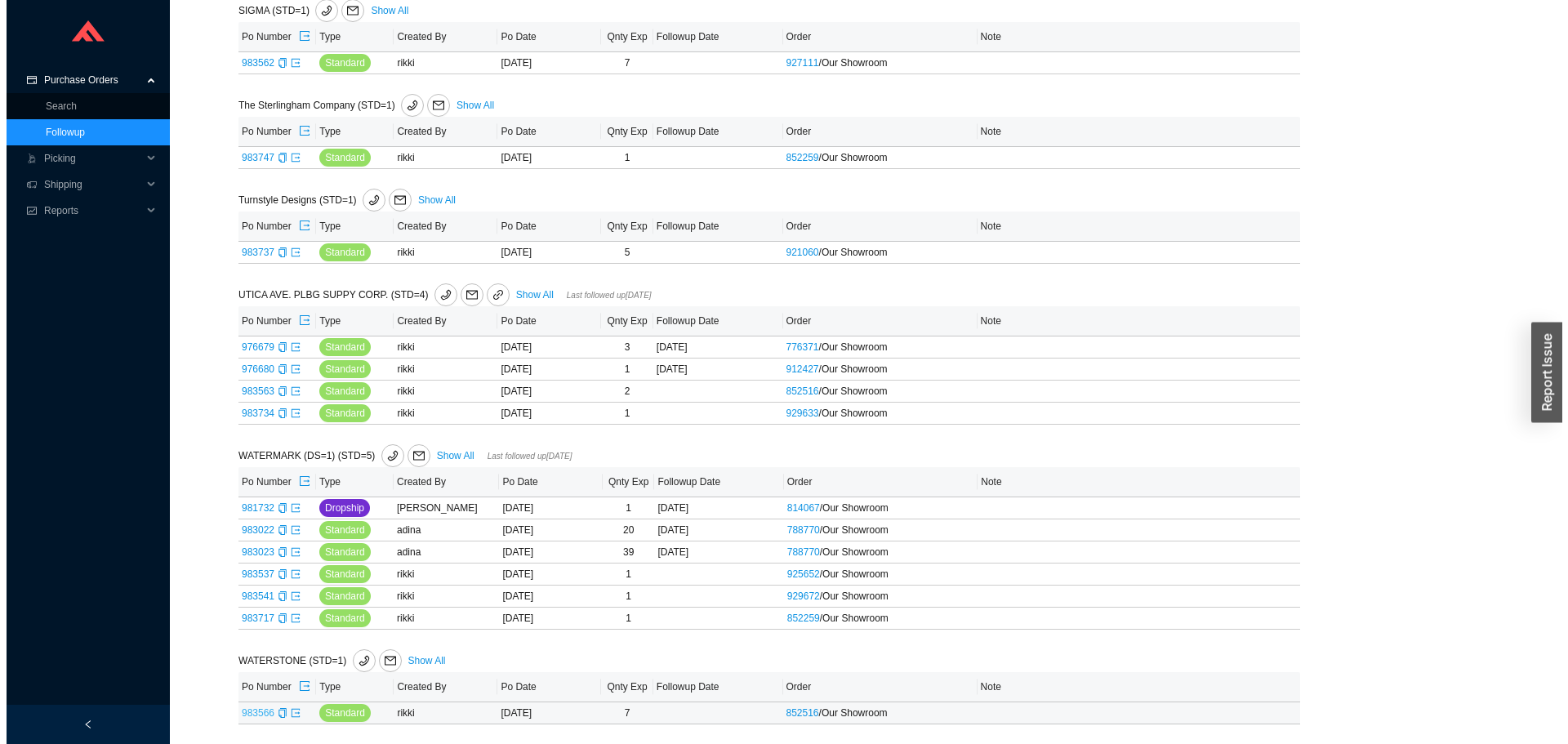 scroll, scrollTop: 0, scrollLeft: 0, axis: both 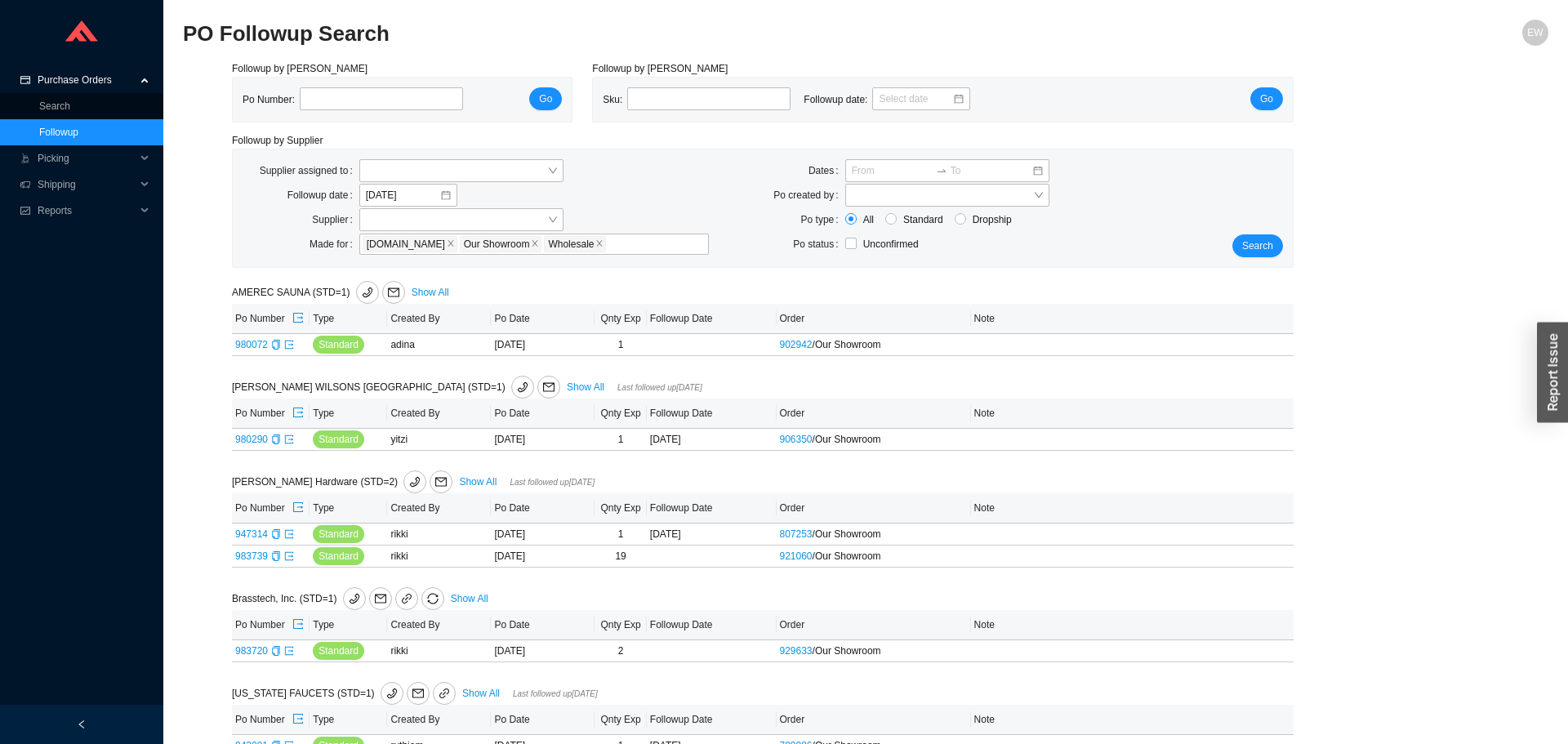 type on "983566" 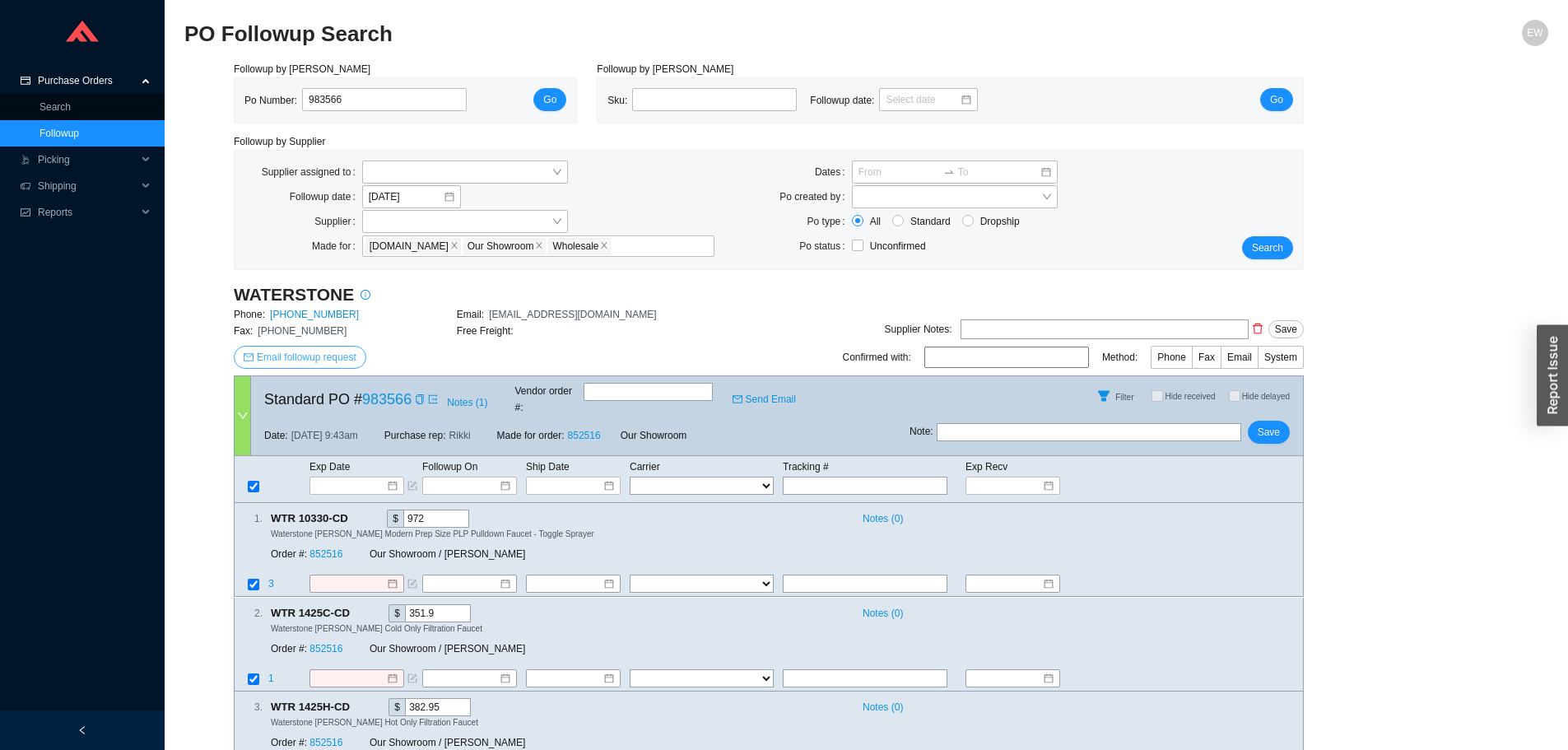 click on "Email followup request" at bounding box center [300, 357] 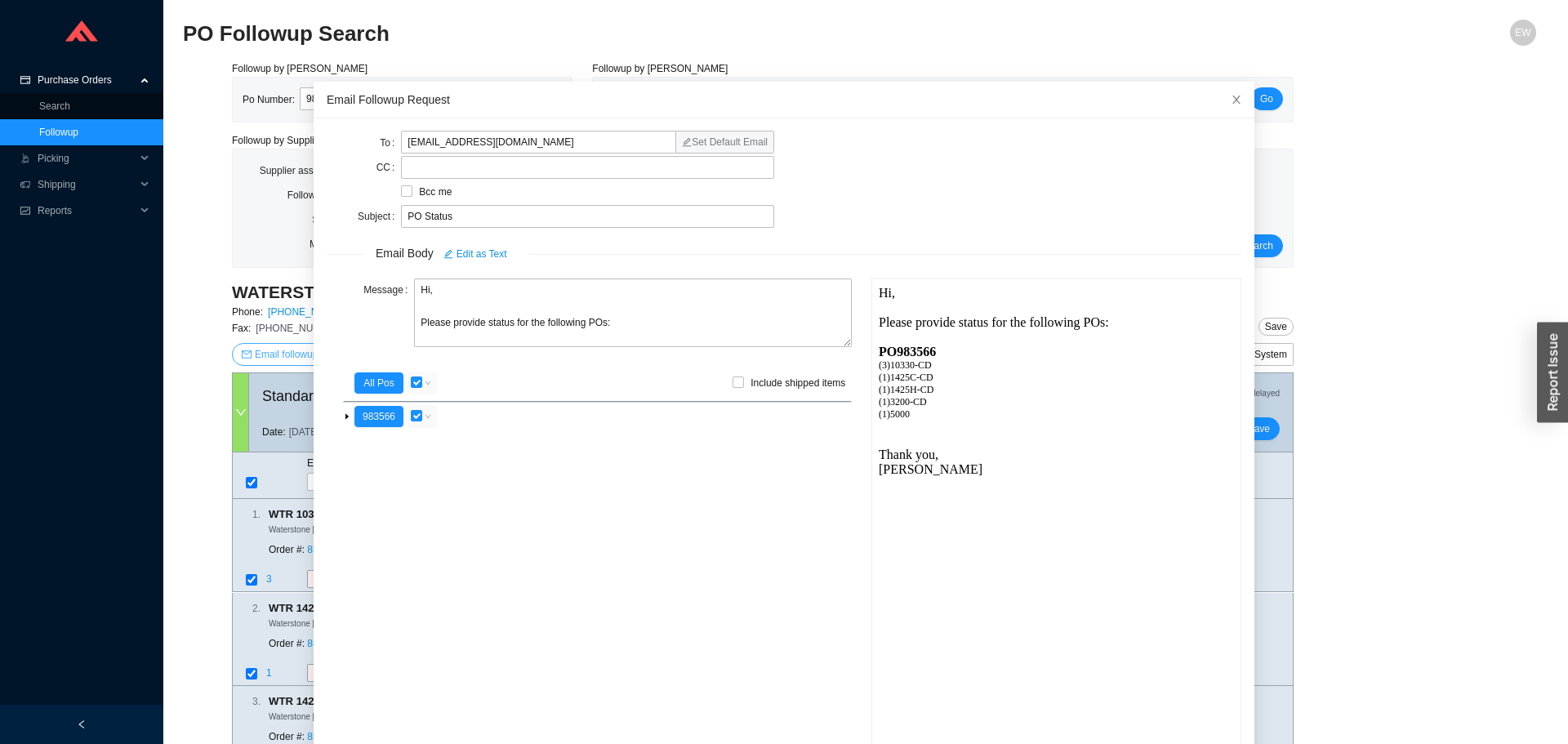 scroll, scrollTop: 0, scrollLeft: 0, axis: both 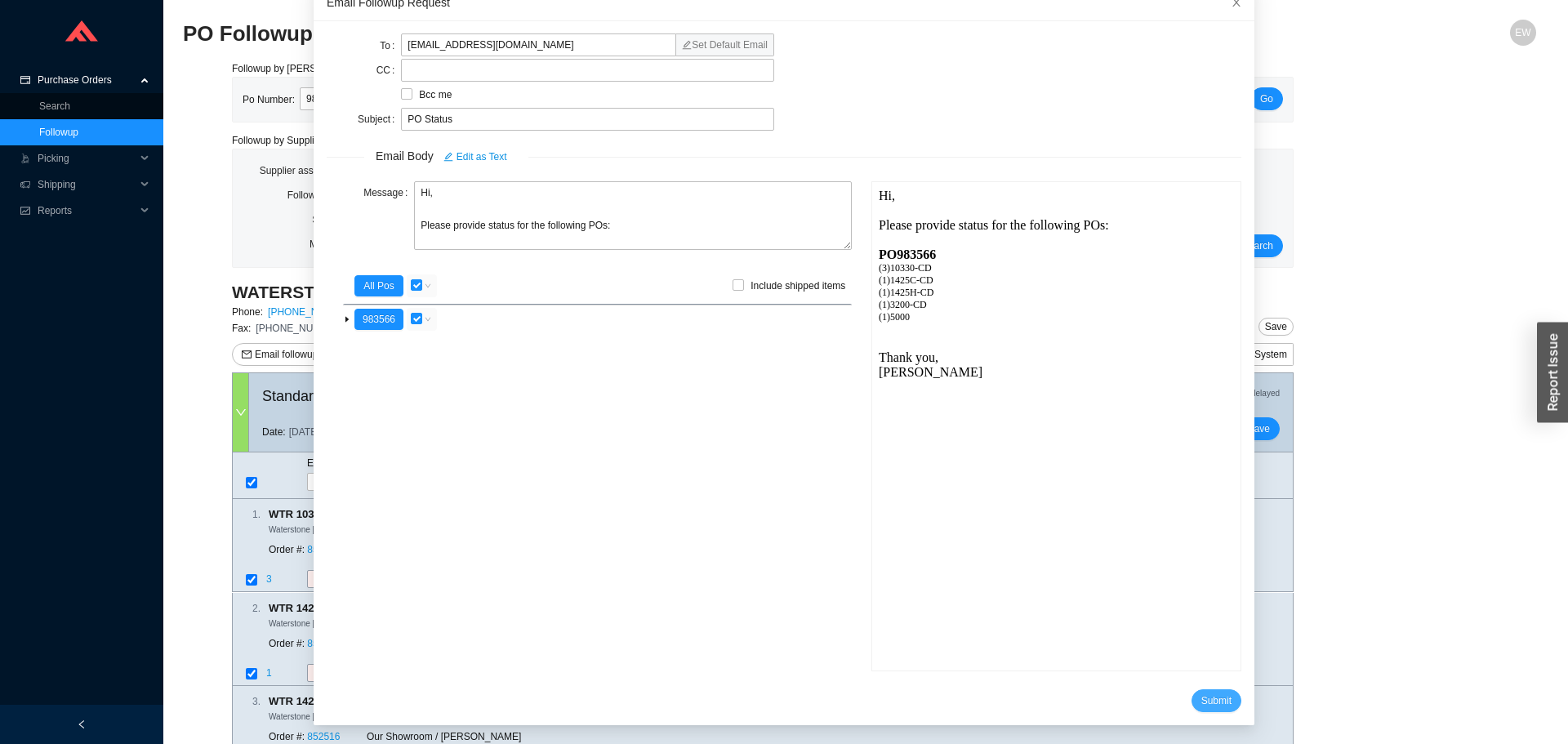 click on "Submit" at bounding box center [1216, 701] 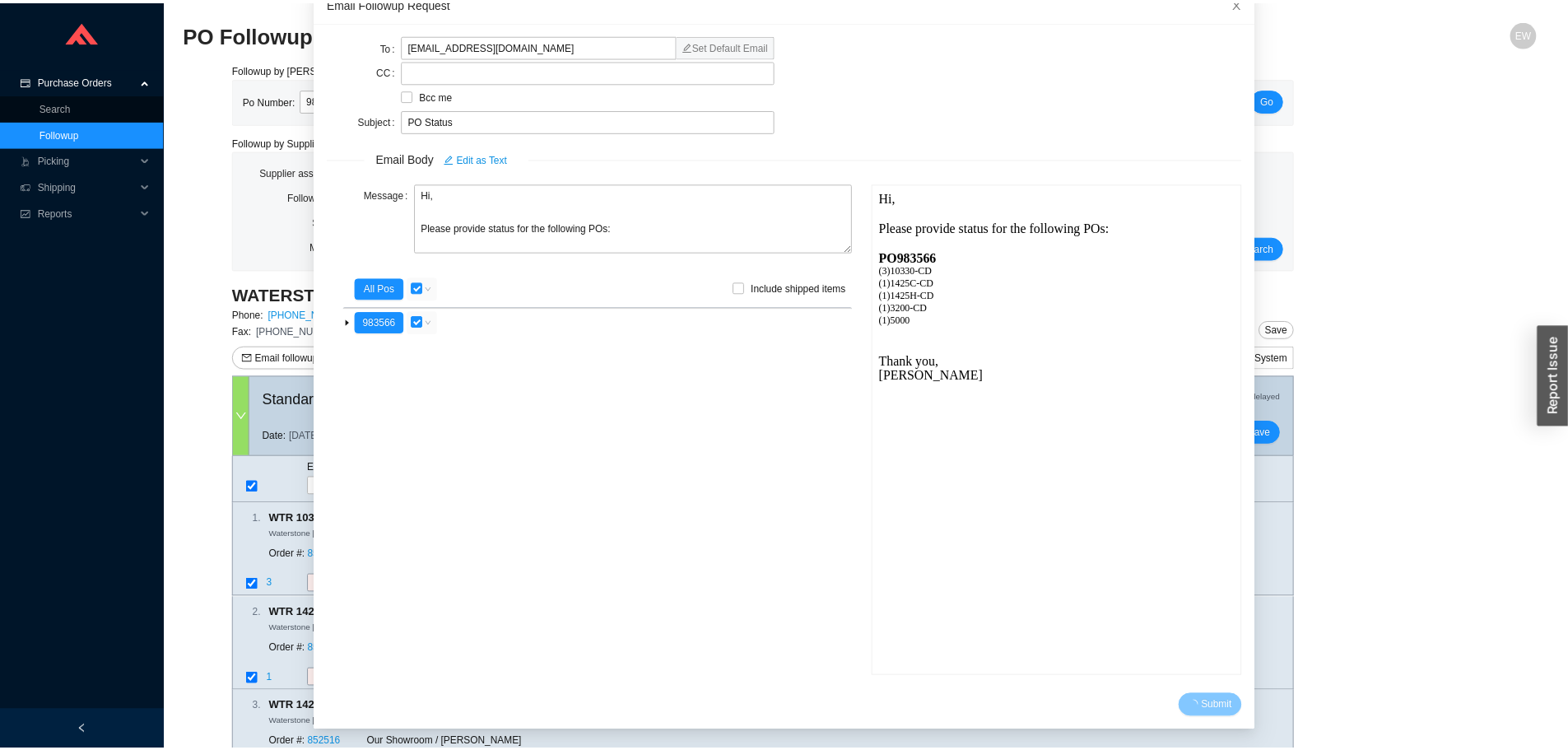 scroll, scrollTop: 16, scrollLeft: 0, axis: vertical 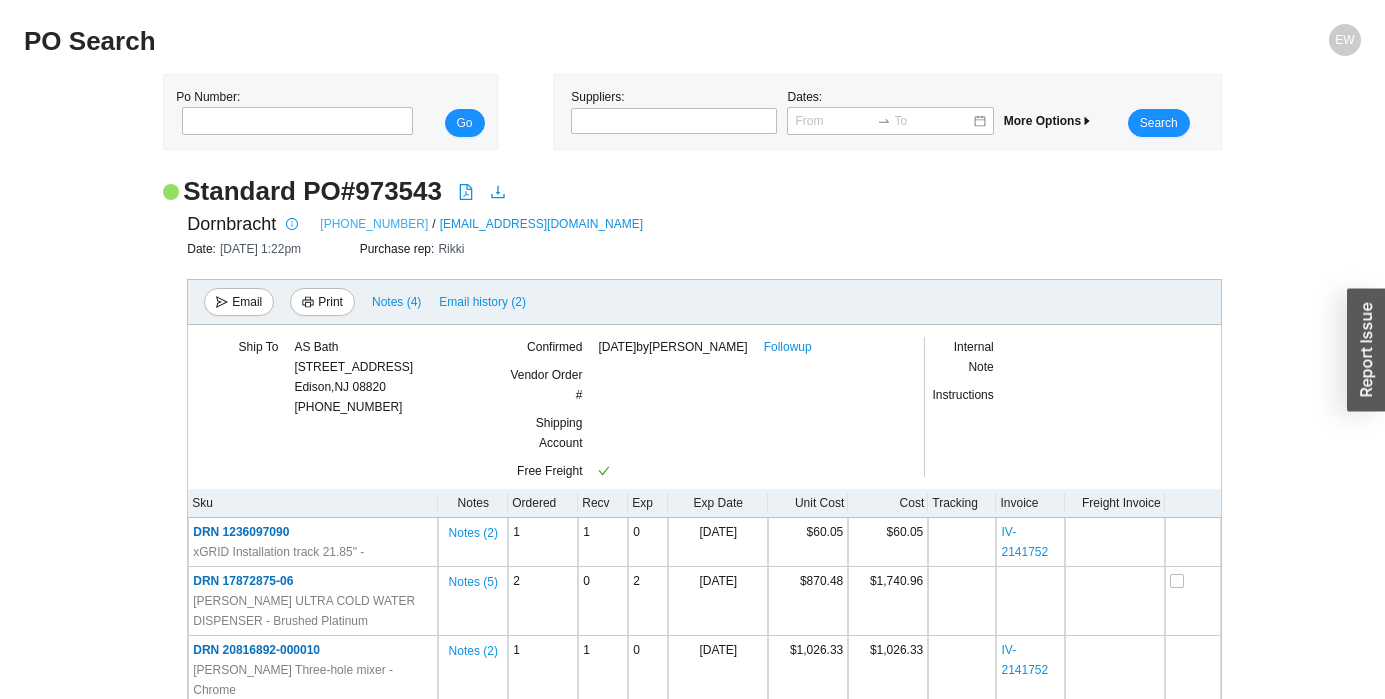 click on "[PHONE_NUMBER]" at bounding box center [374, 224] 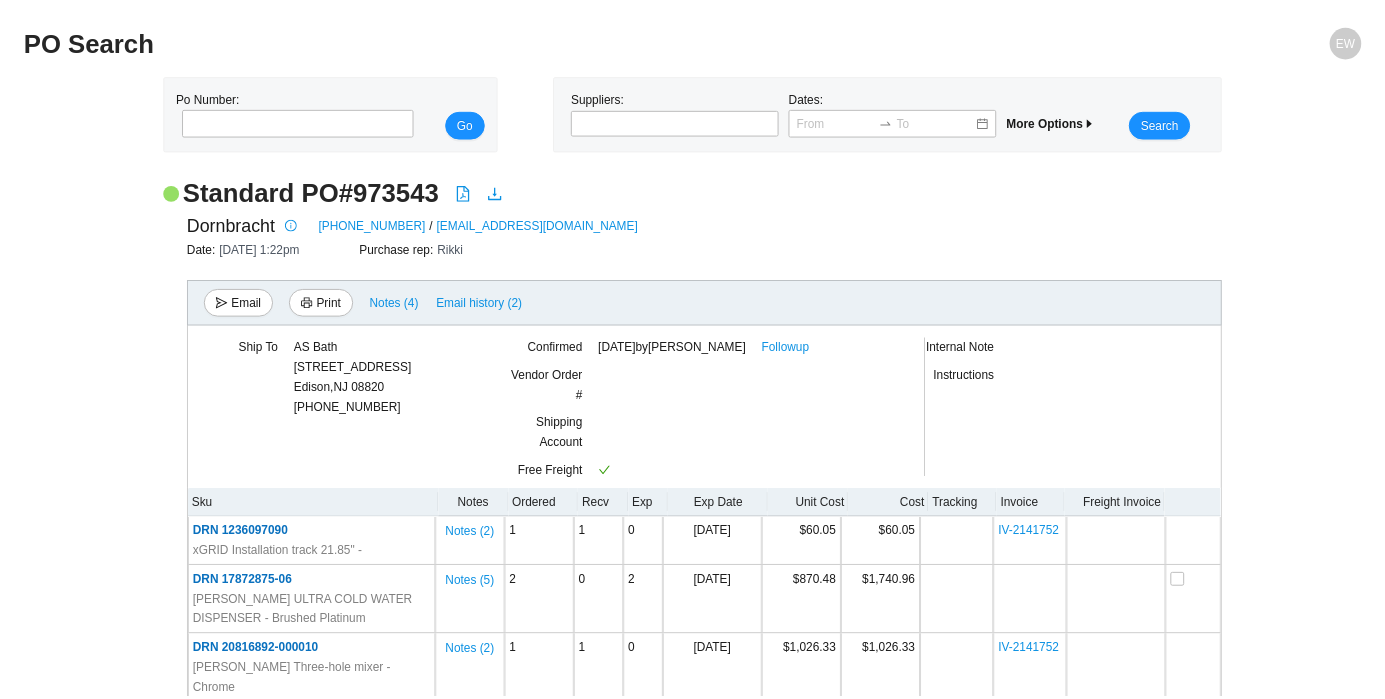 scroll, scrollTop: 0, scrollLeft: 0, axis: both 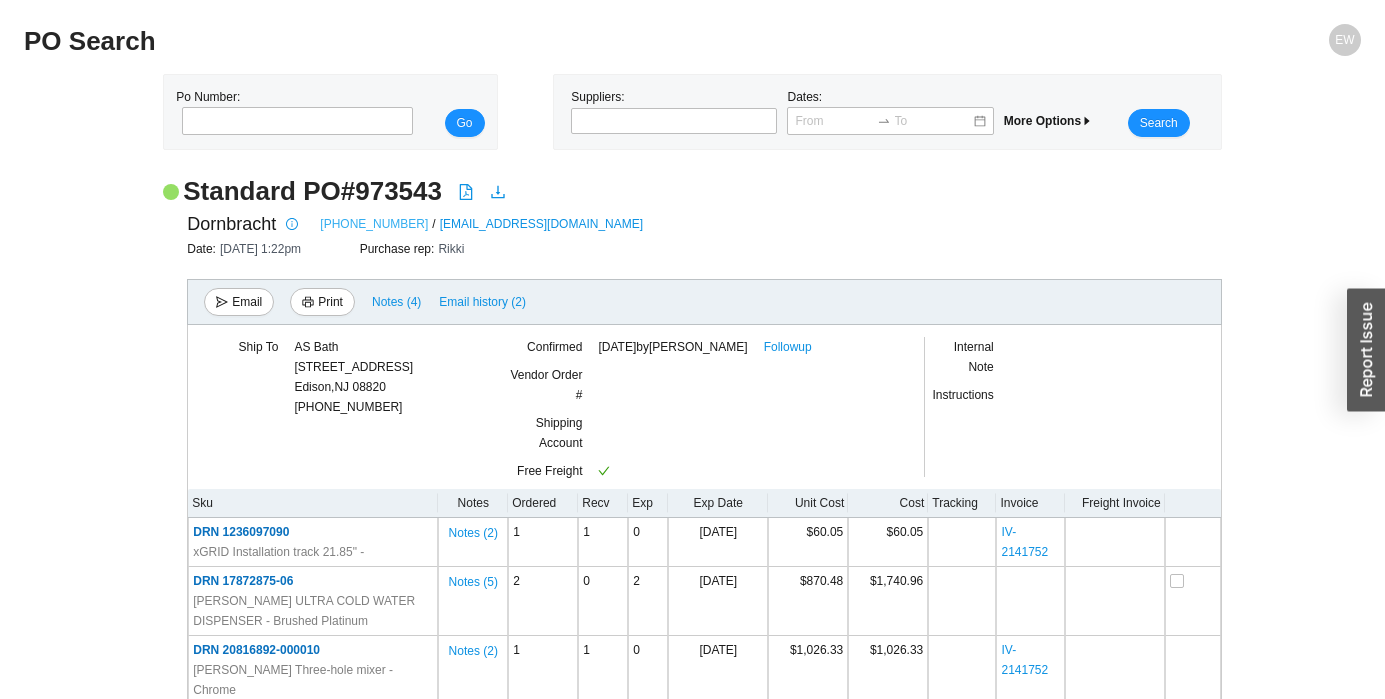 click on "[PHONE_NUMBER]" at bounding box center (374, 224) 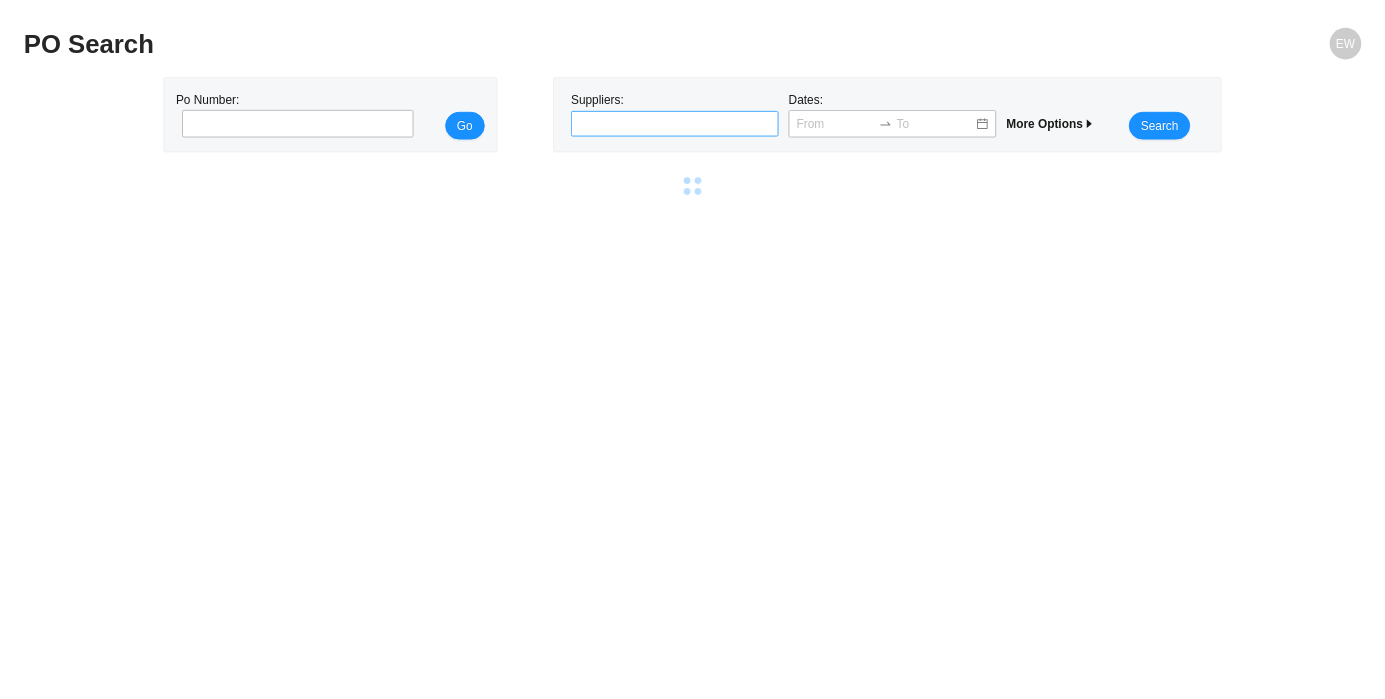 scroll, scrollTop: 0, scrollLeft: 0, axis: both 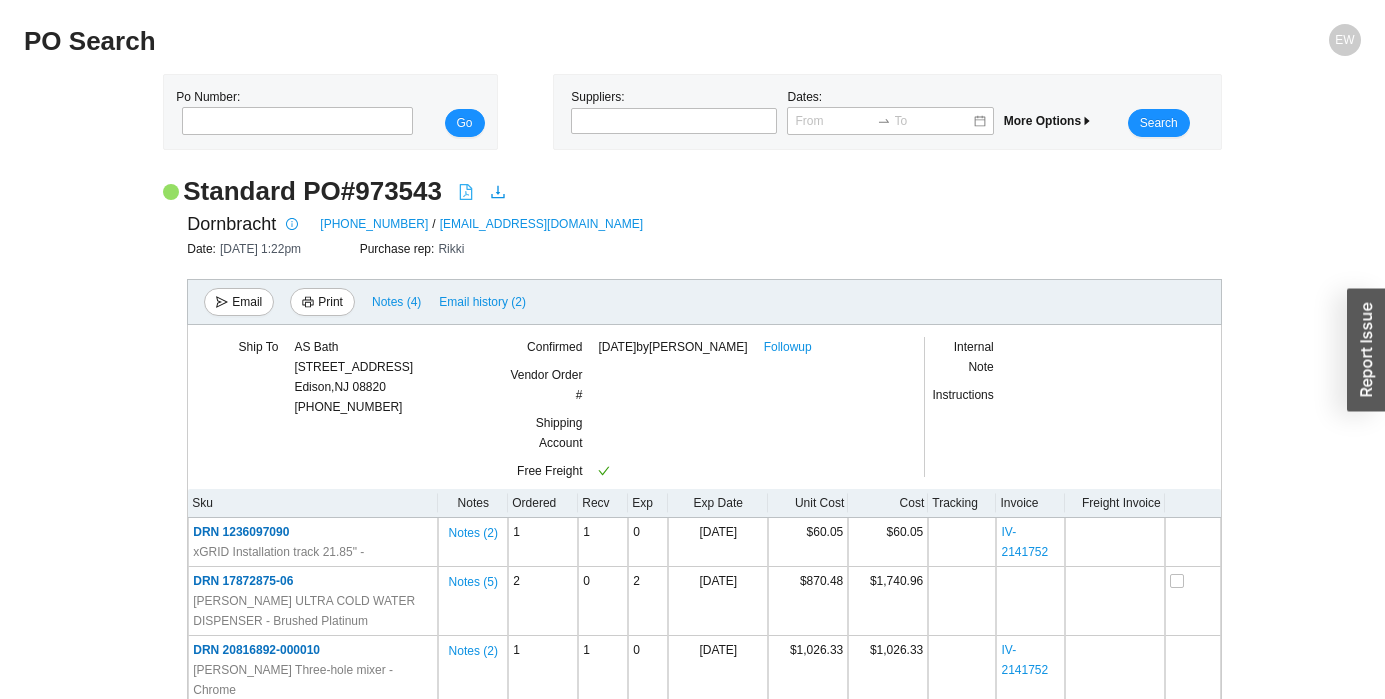 click 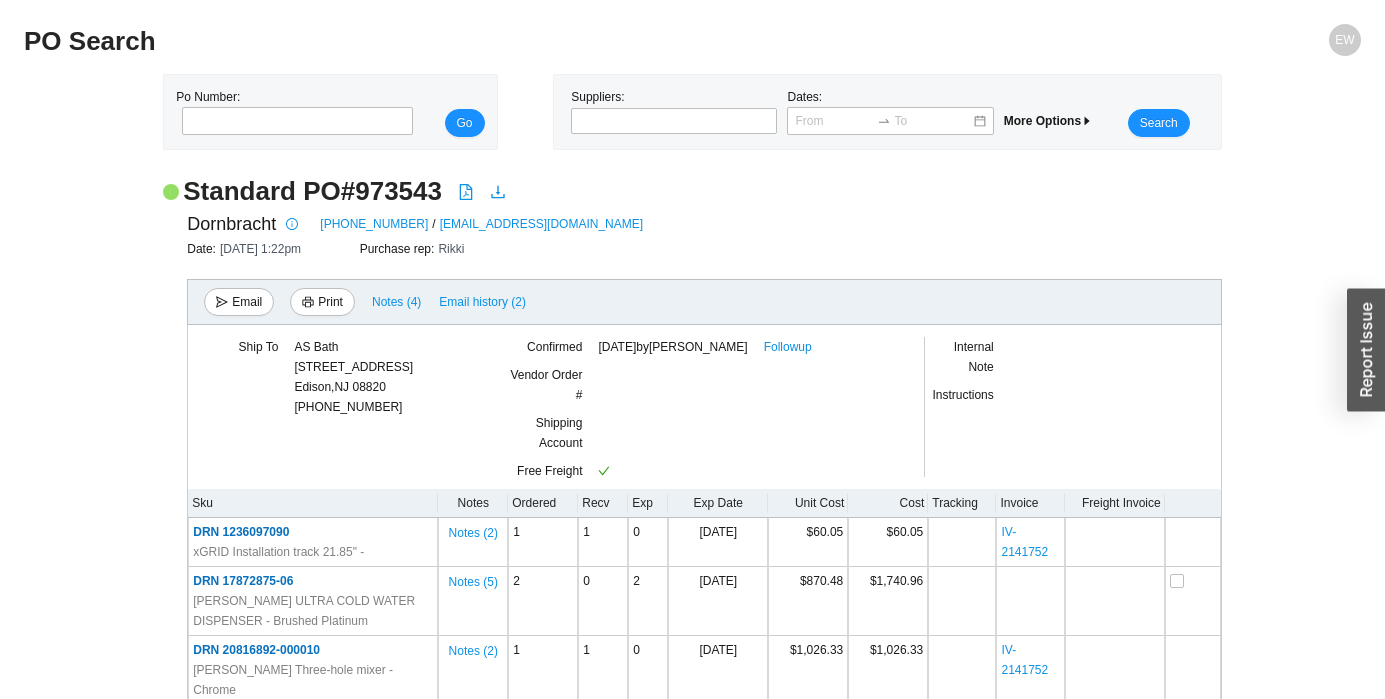 scroll, scrollTop: 0, scrollLeft: 0, axis: both 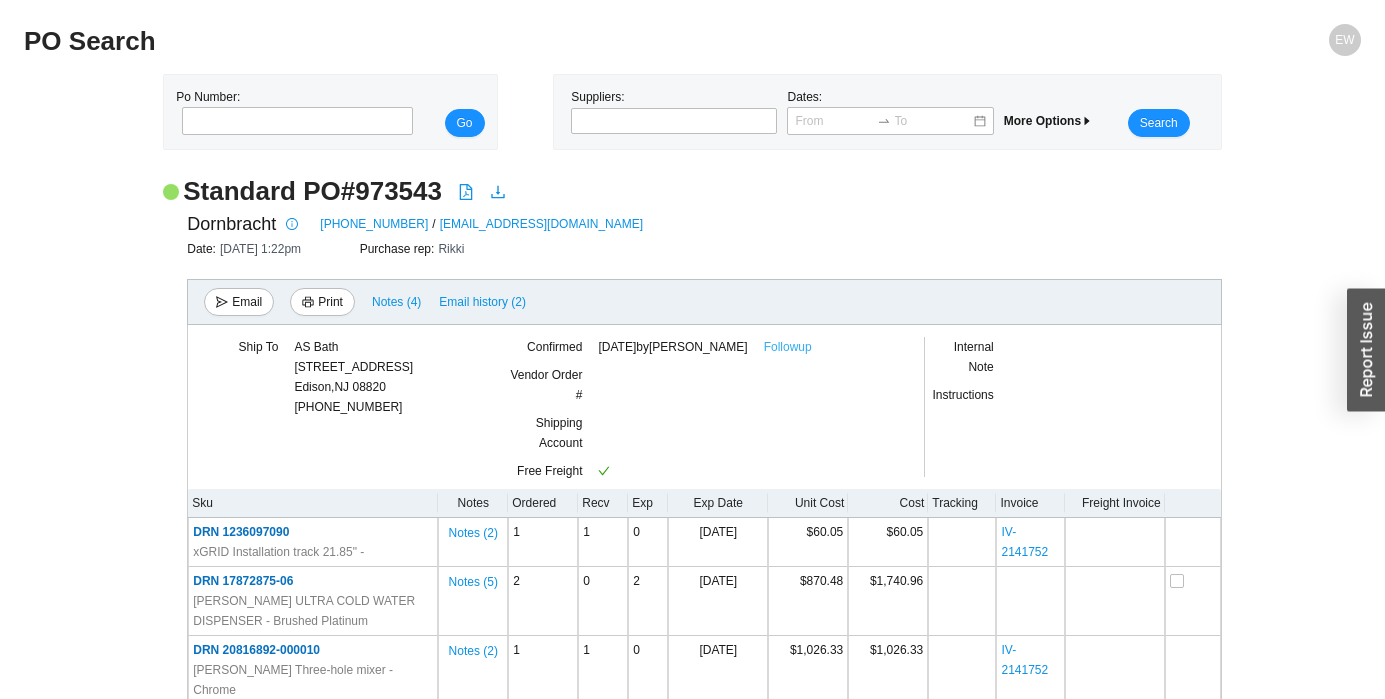 click on "Followup" at bounding box center (788, 347) 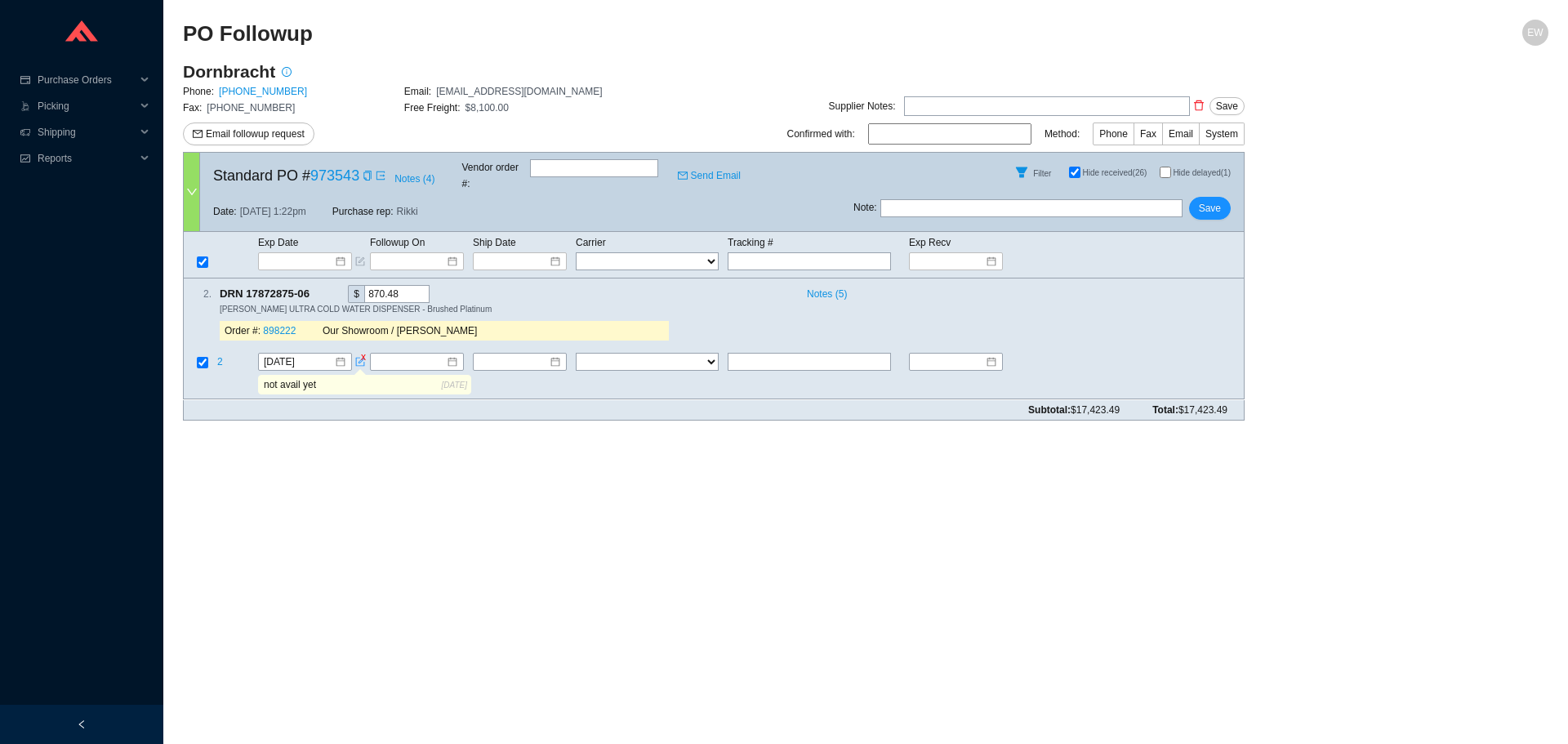 scroll, scrollTop: 0, scrollLeft: 0, axis: both 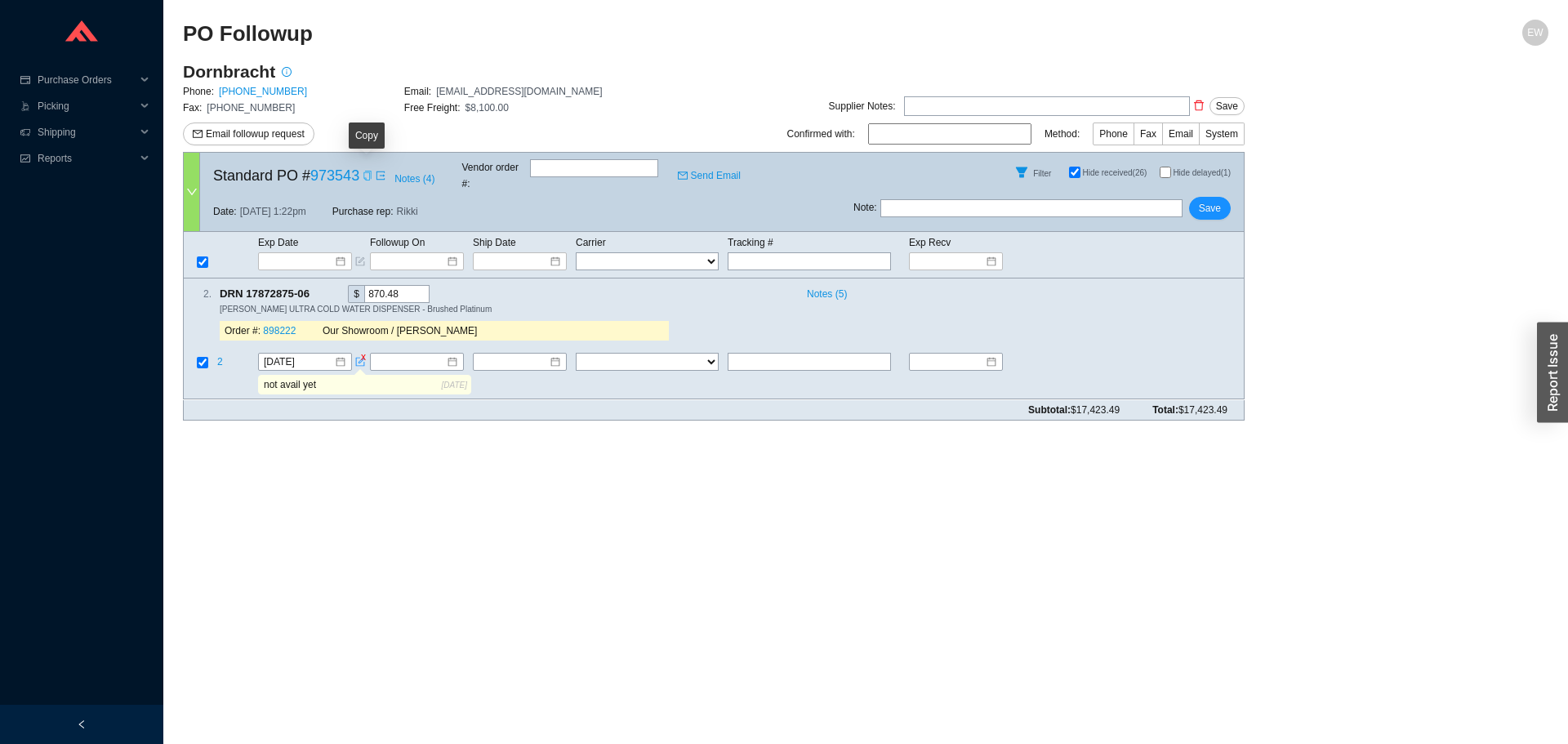 click 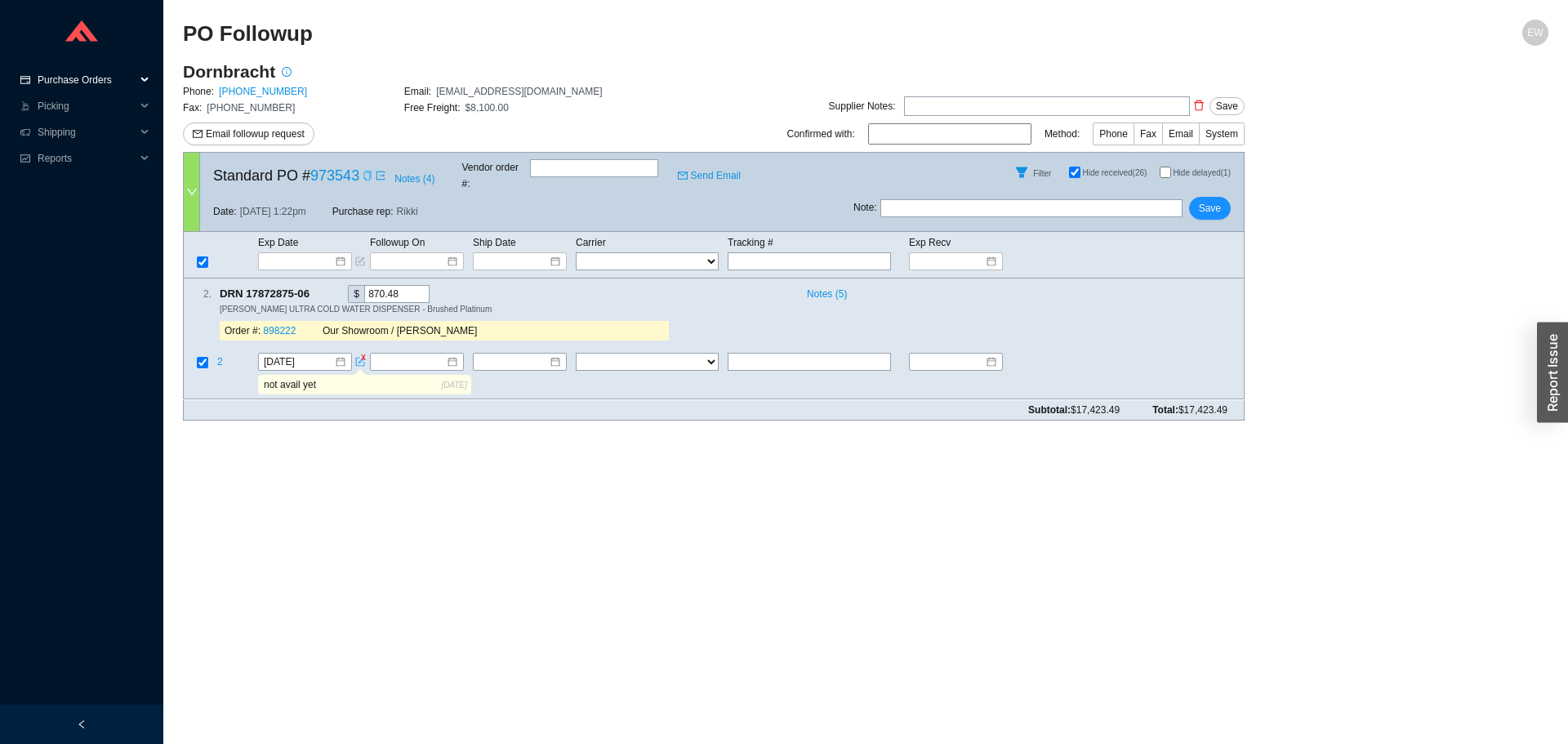 click on "Purchase Orders" at bounding box center [87, 80] 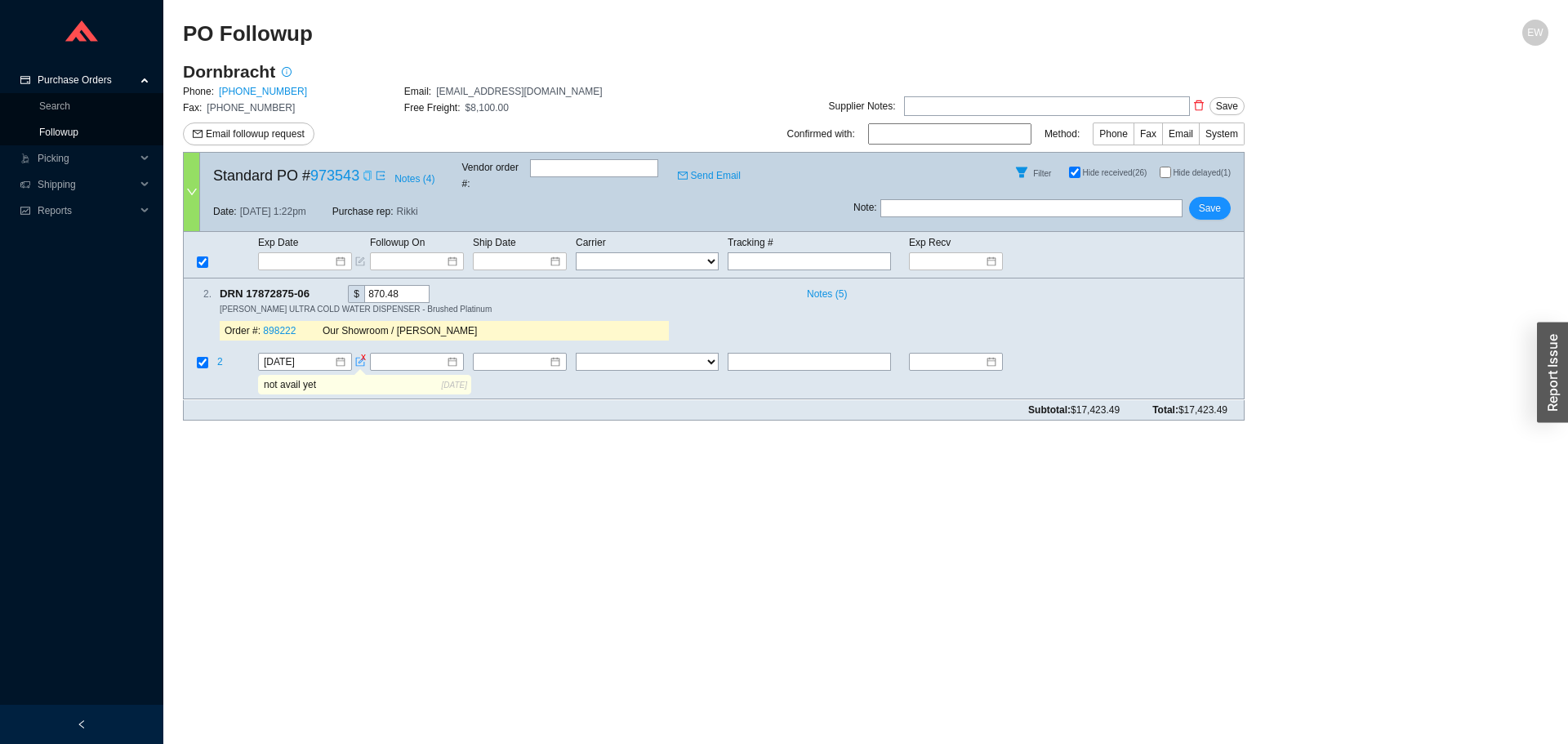 click on "Followup" at bounding box center (59, 132) 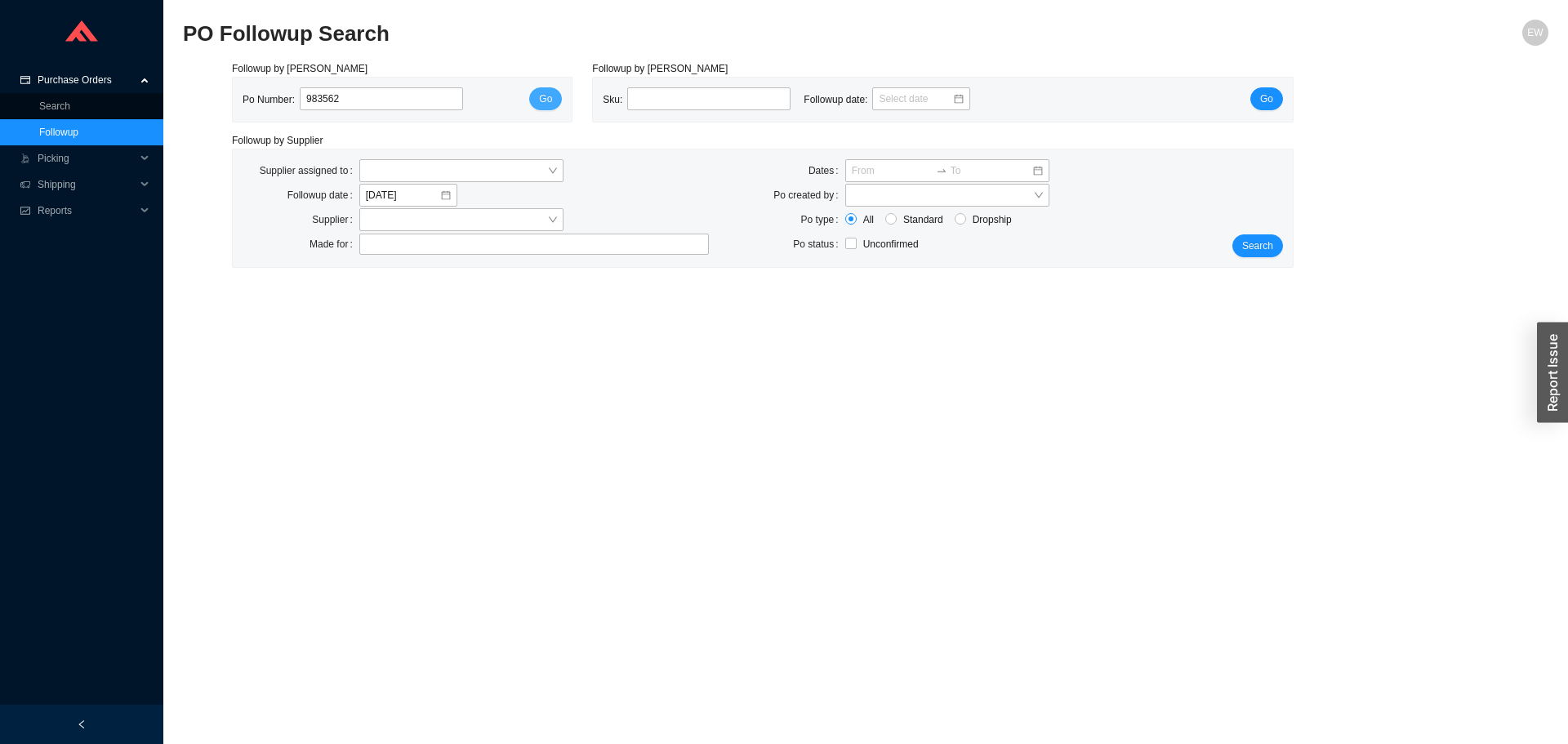 type on "983562" 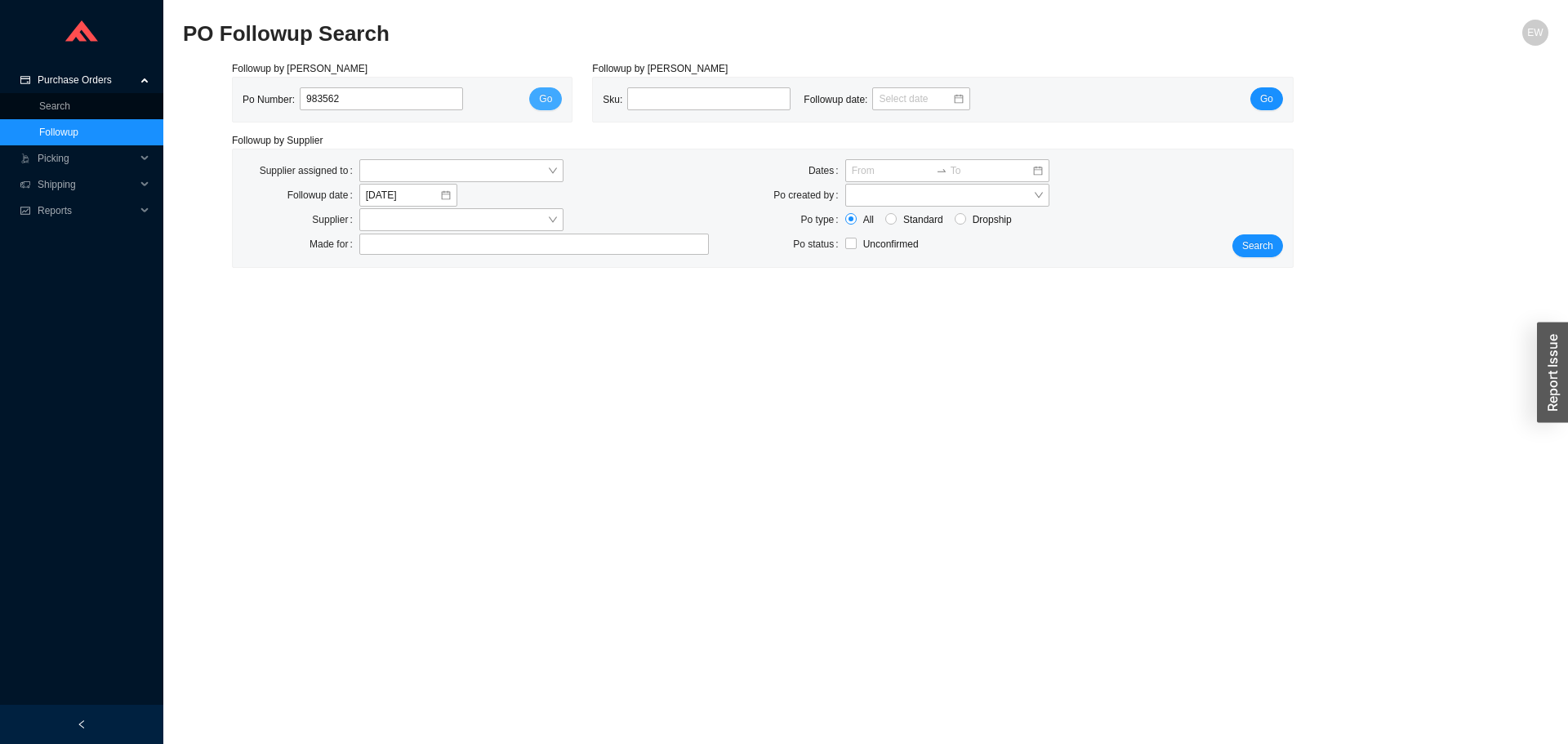 click on "Go" at bounding box center [546, 99] 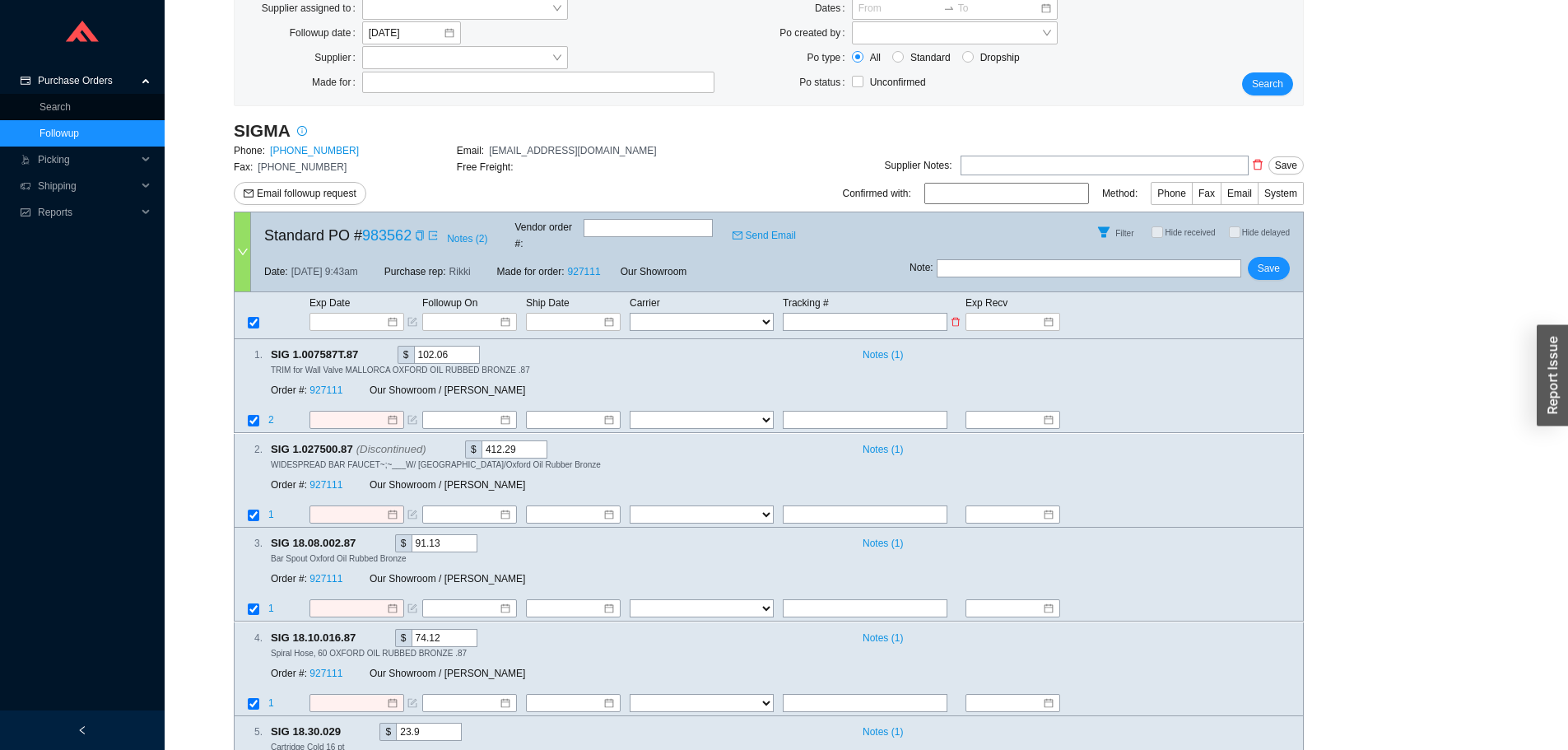 scroll, scrollTop: 165, scrollLeft: 0, axis: vertical 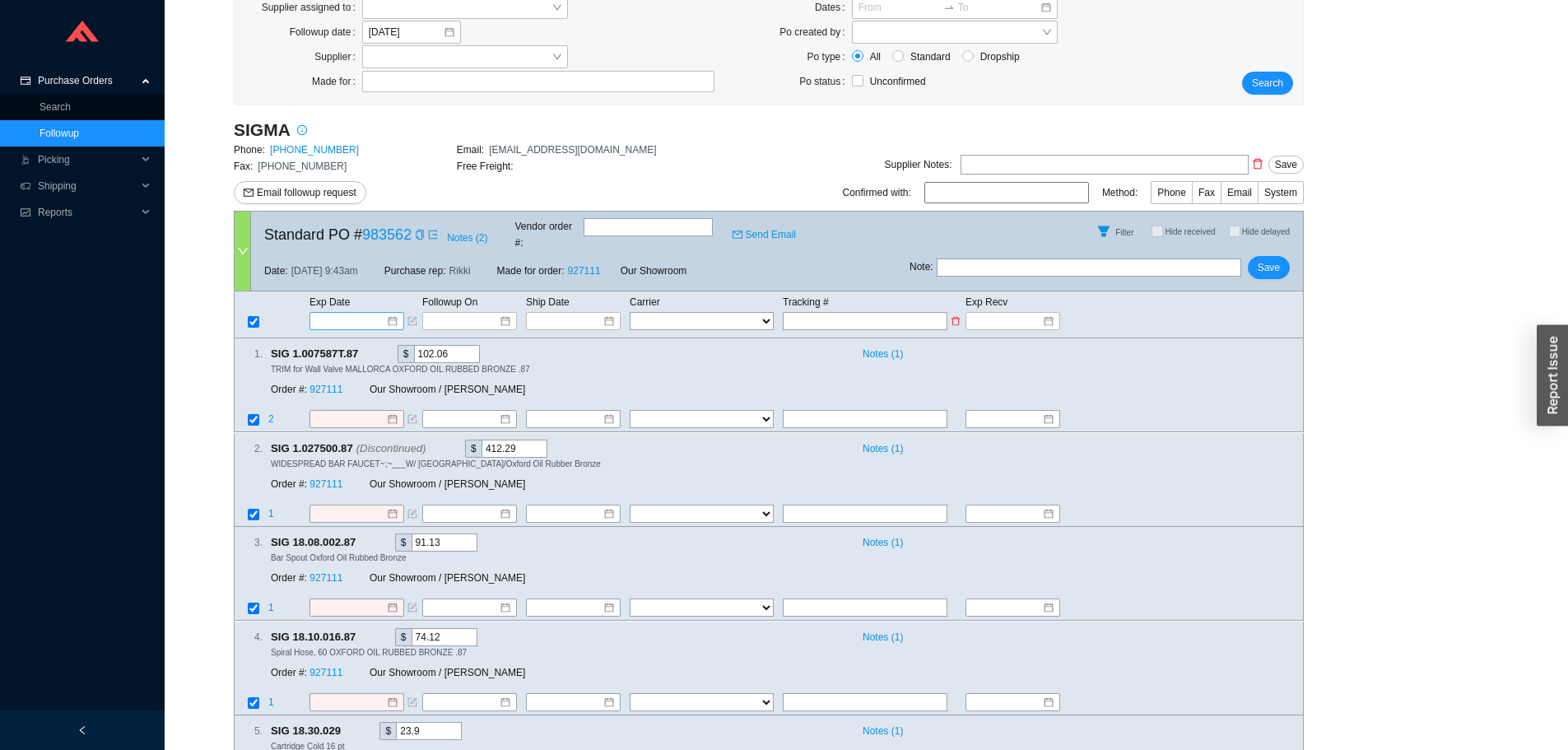 drag, startPoint x: 389, startPoint y: 298, endPoint x: 401, endPoint y: 314, distance: 20 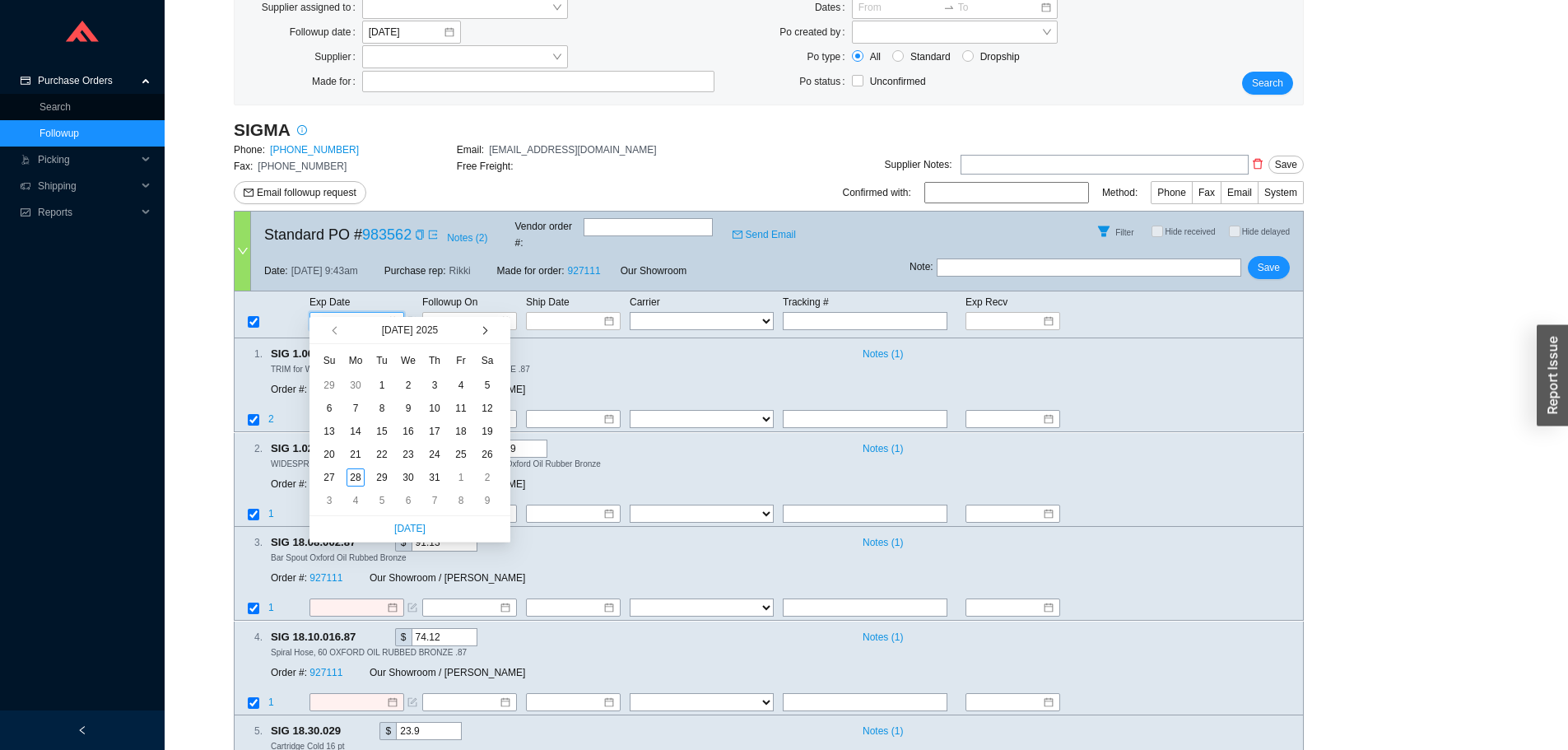 click at bounding box center [483, 330] 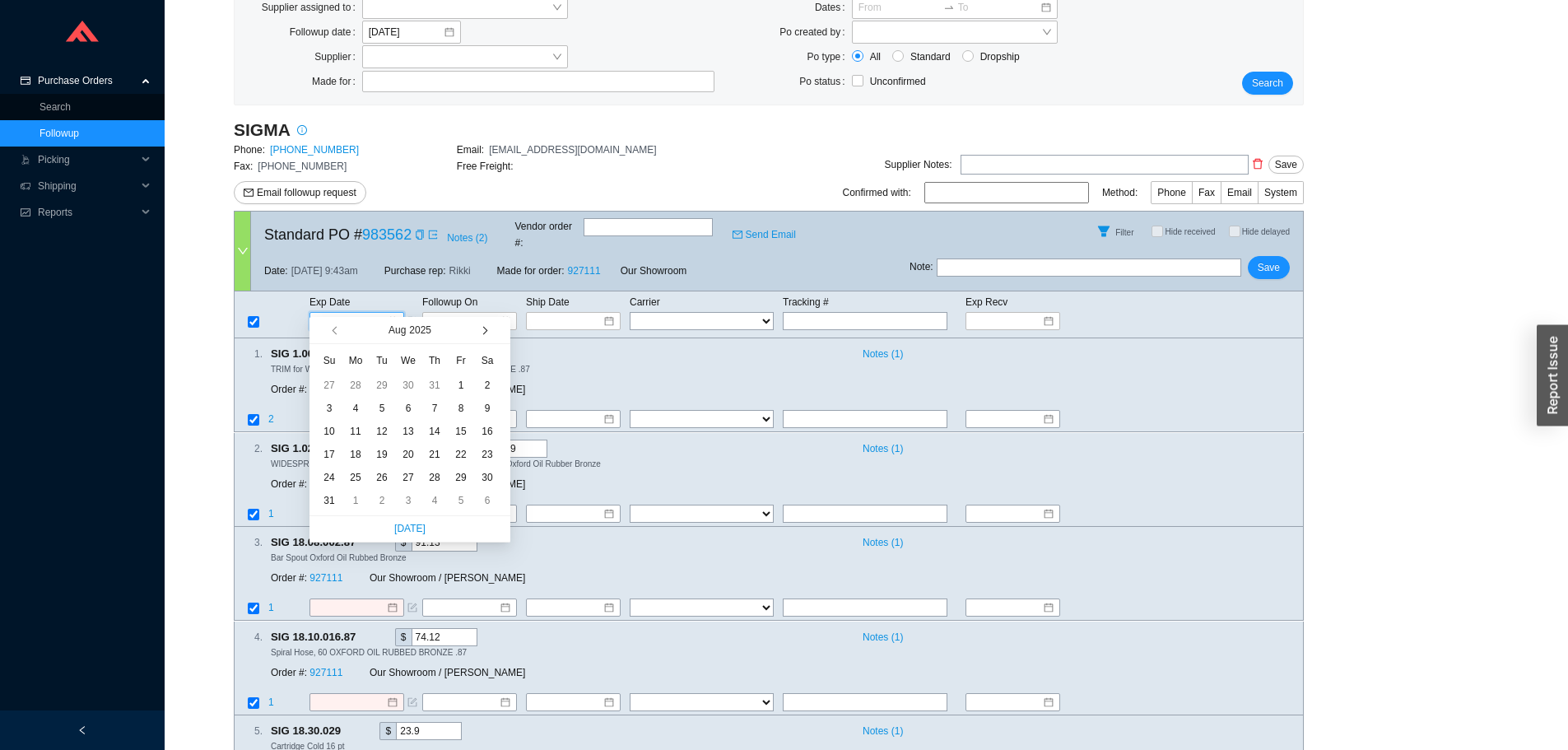 click at bounding box center [483, 330] 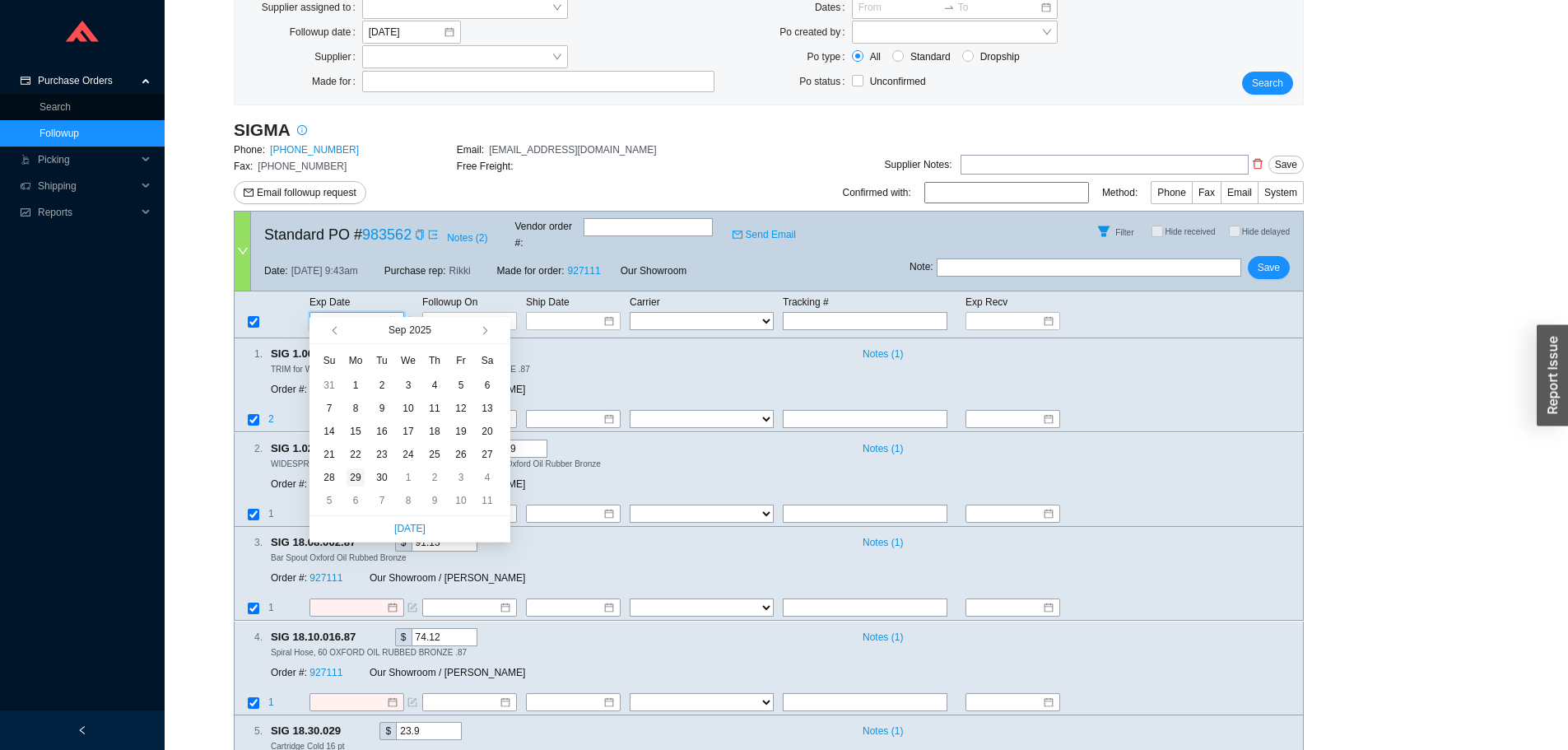 type on "[DATE]" 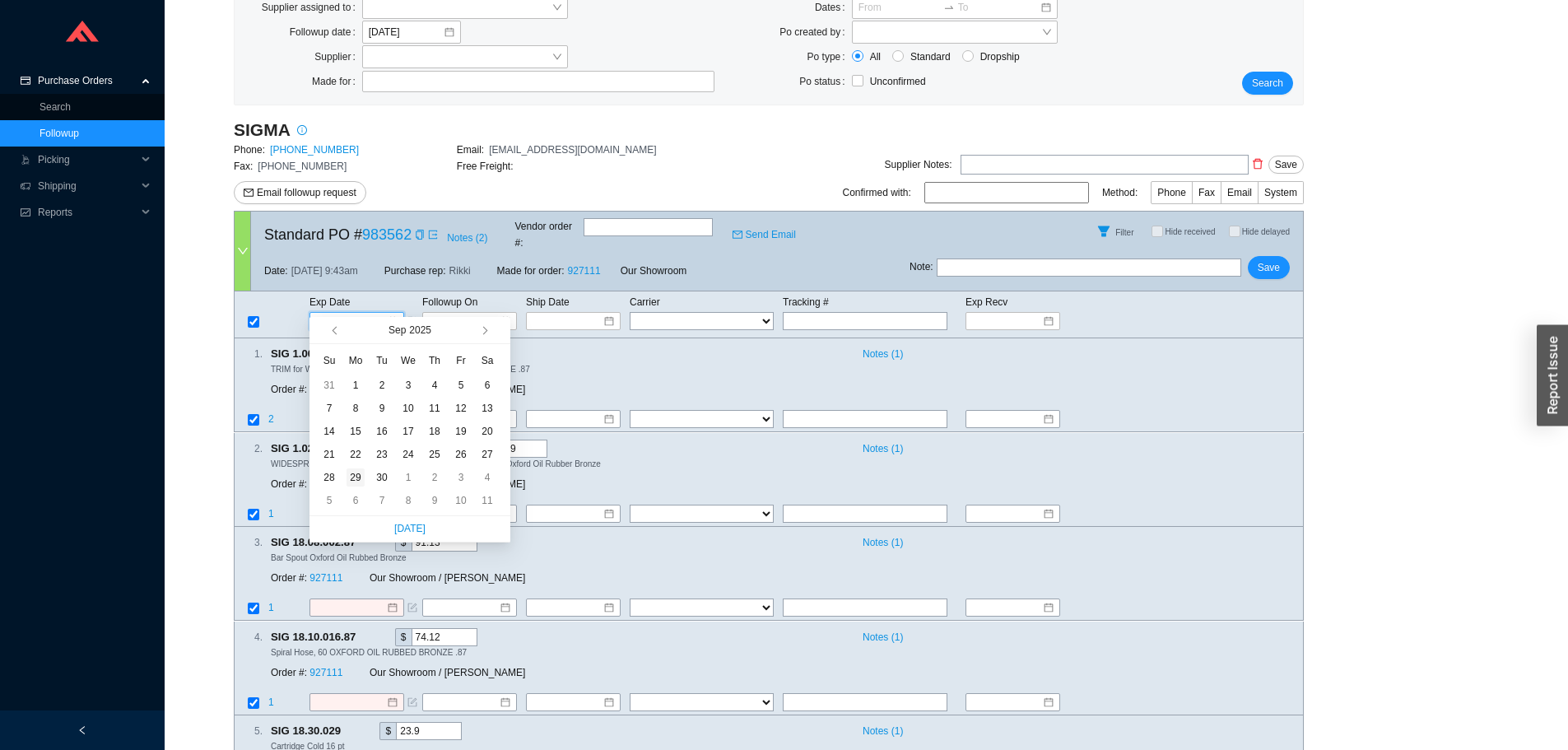 click on "29" at bounding box center (356, 477) 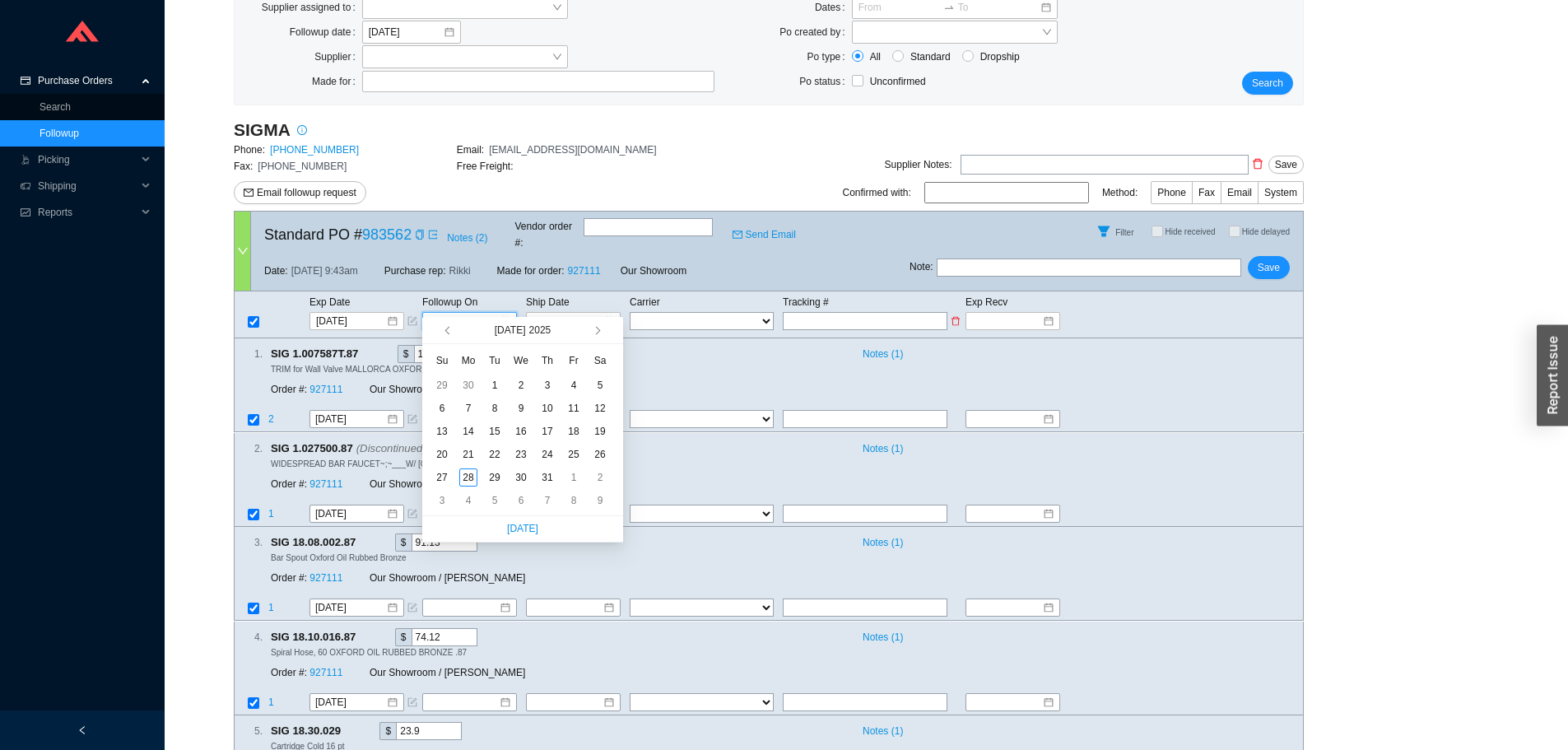 click at bounding box center (463, 321) 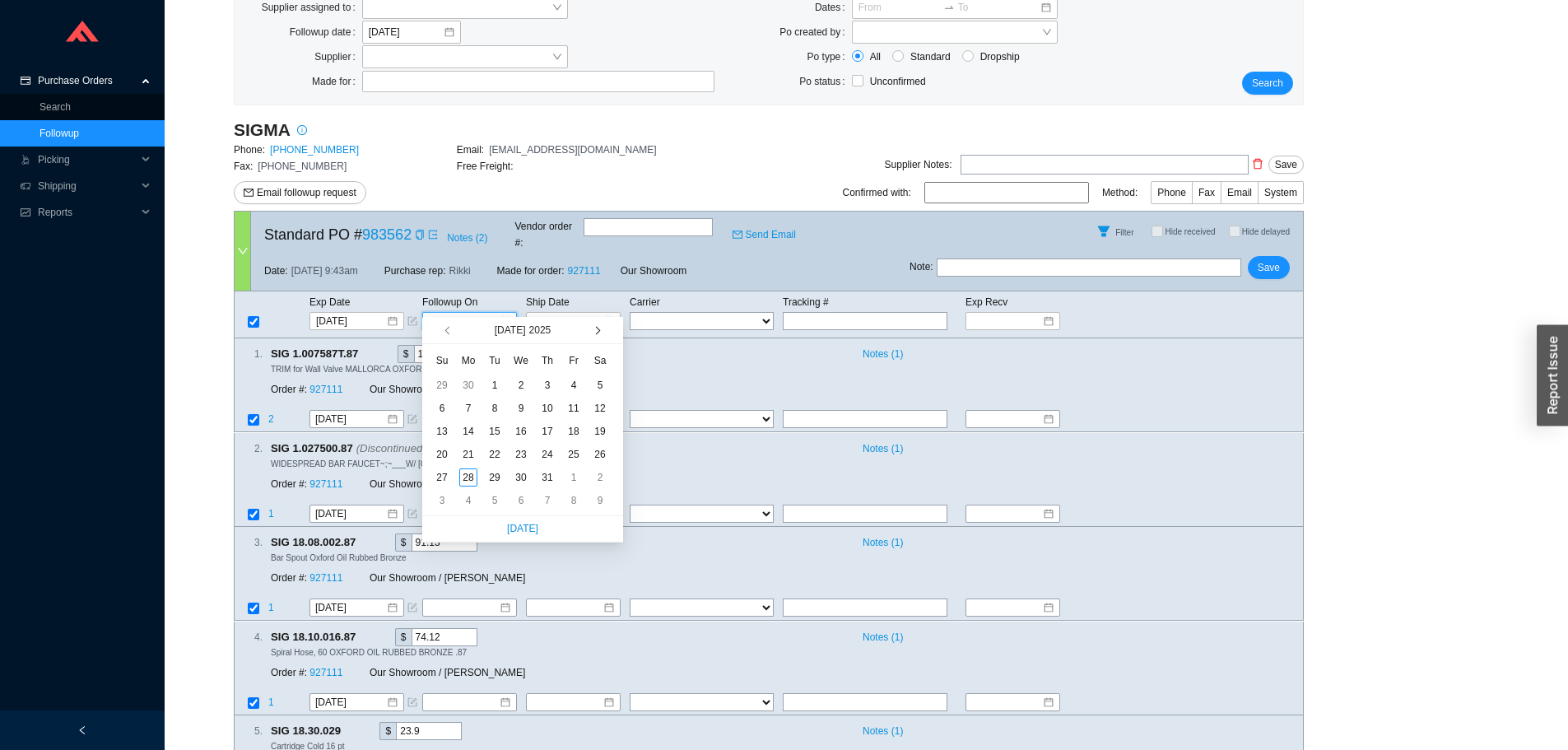 click at bounding box center (596, 331) 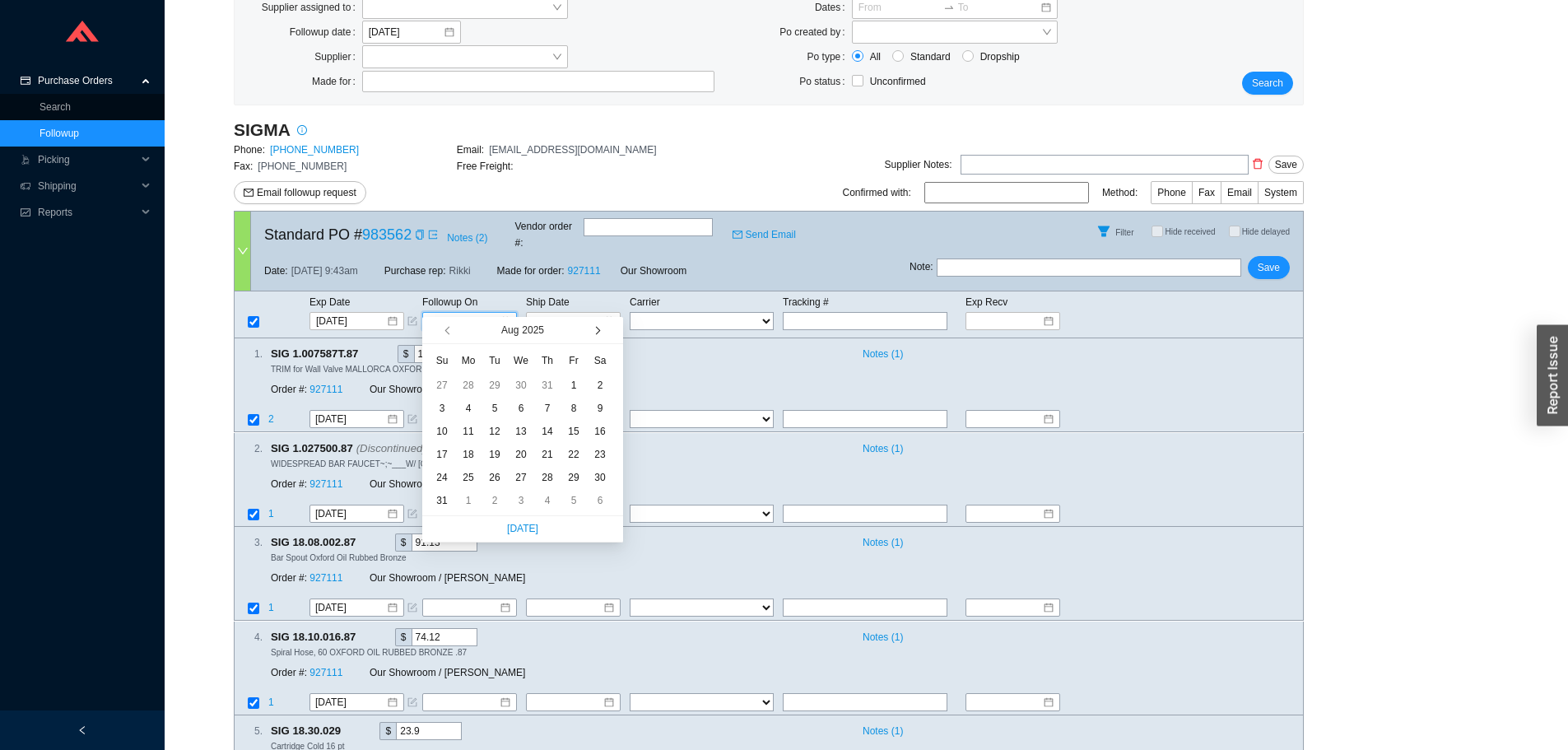 click at bounding box center [596, 331] 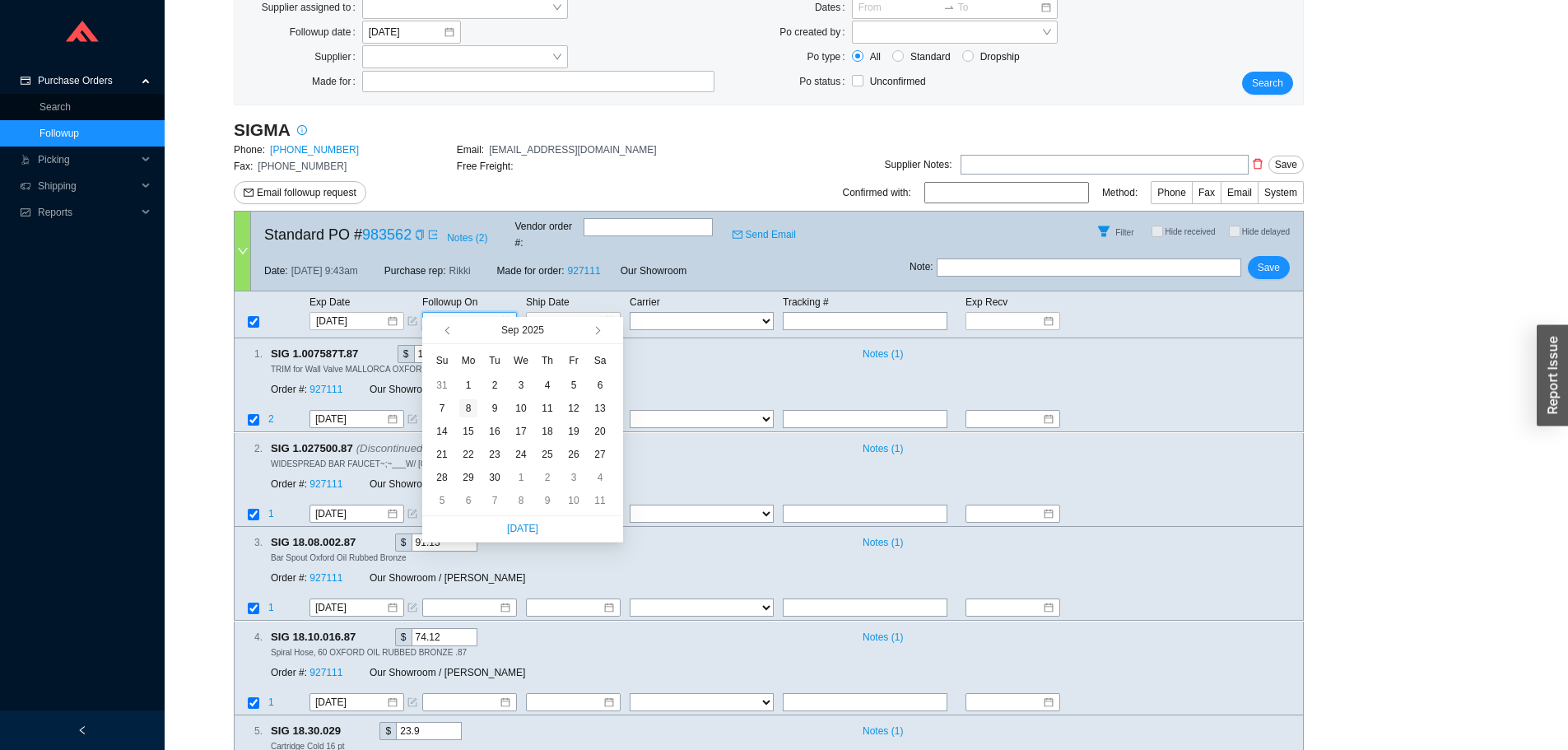 type on "[DATE]" 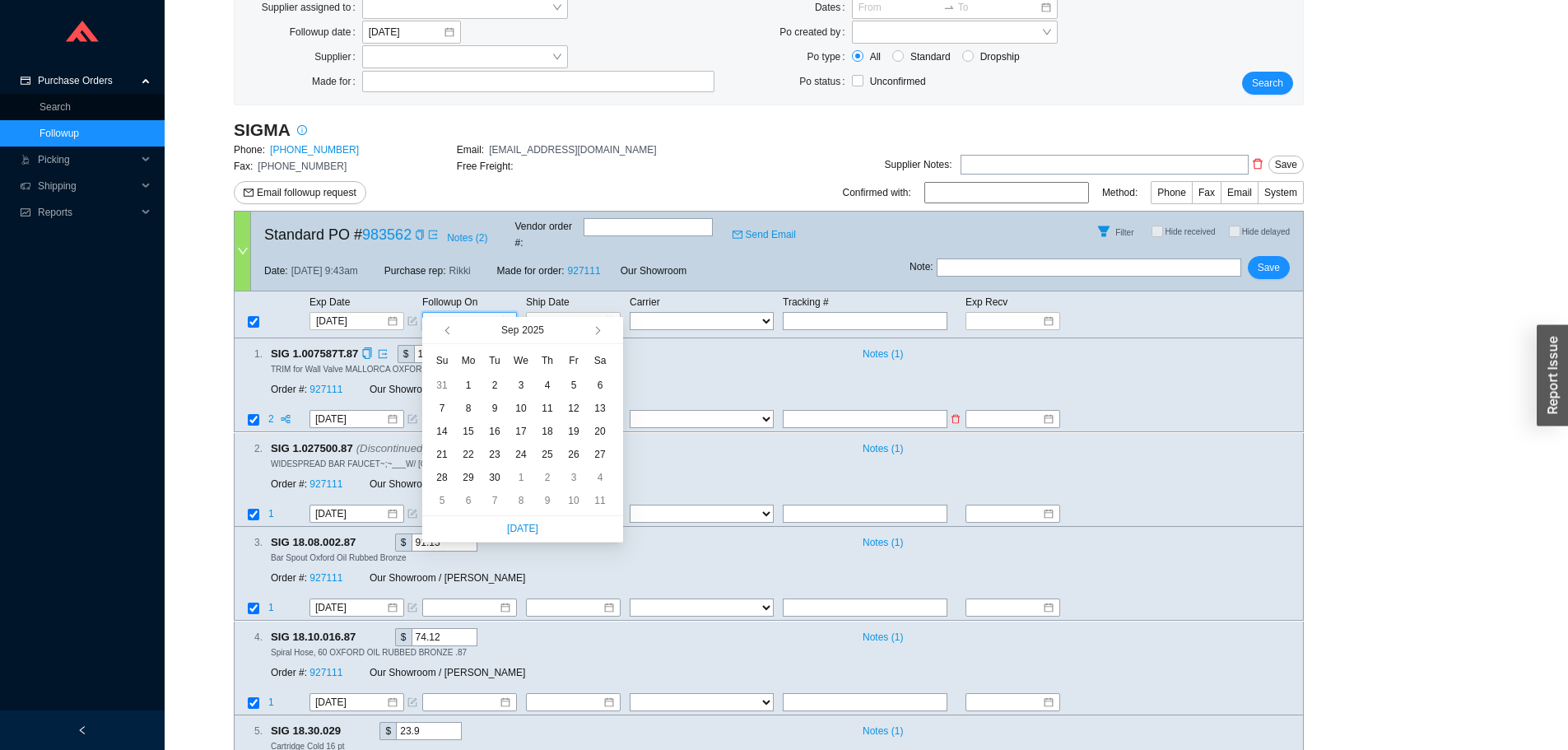drag, startPoint x: 468, startPoint y: 408, endPoint x: 511, endPoint y: 405, distance: 43.104524 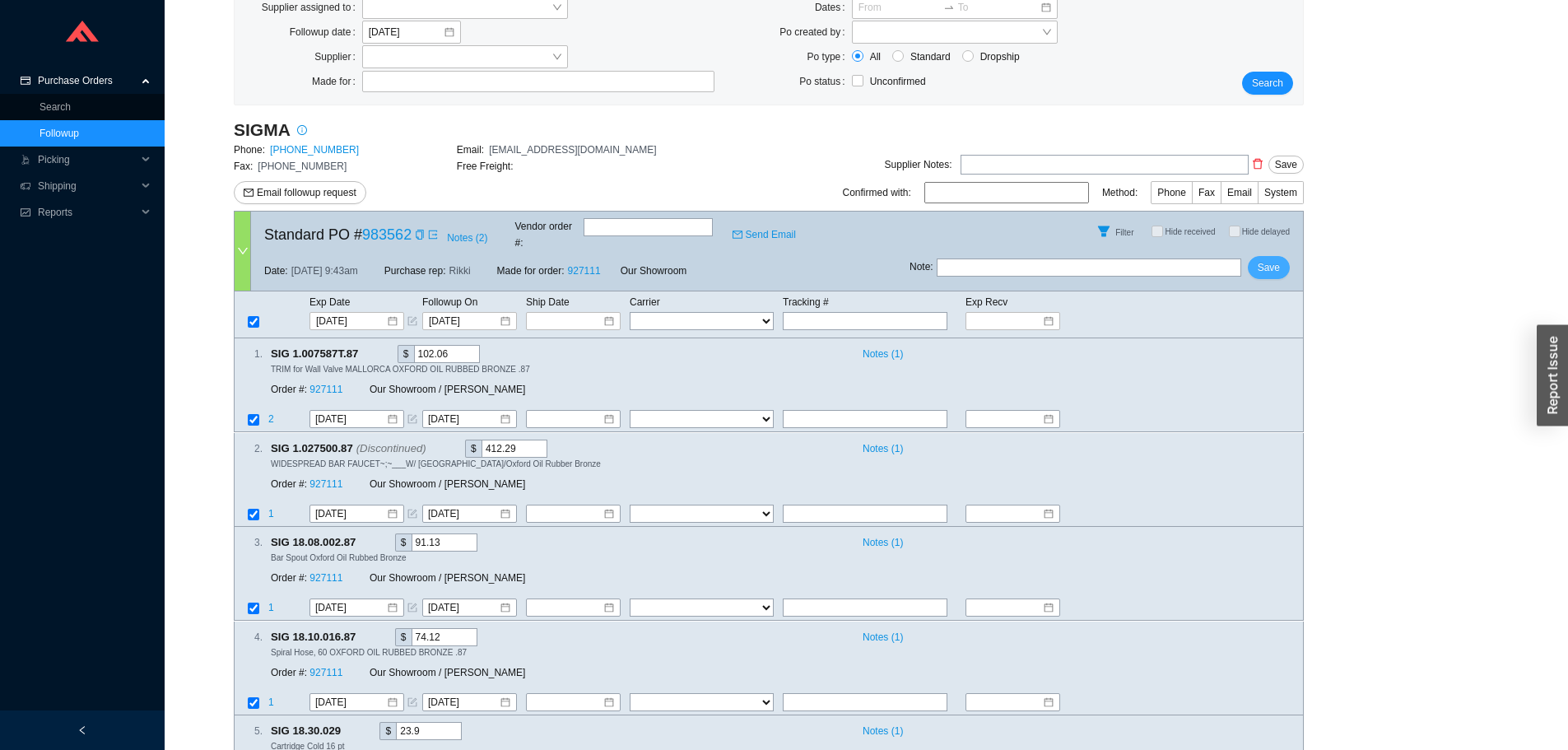 click on "Save" at bounding box center [1268, 268] 